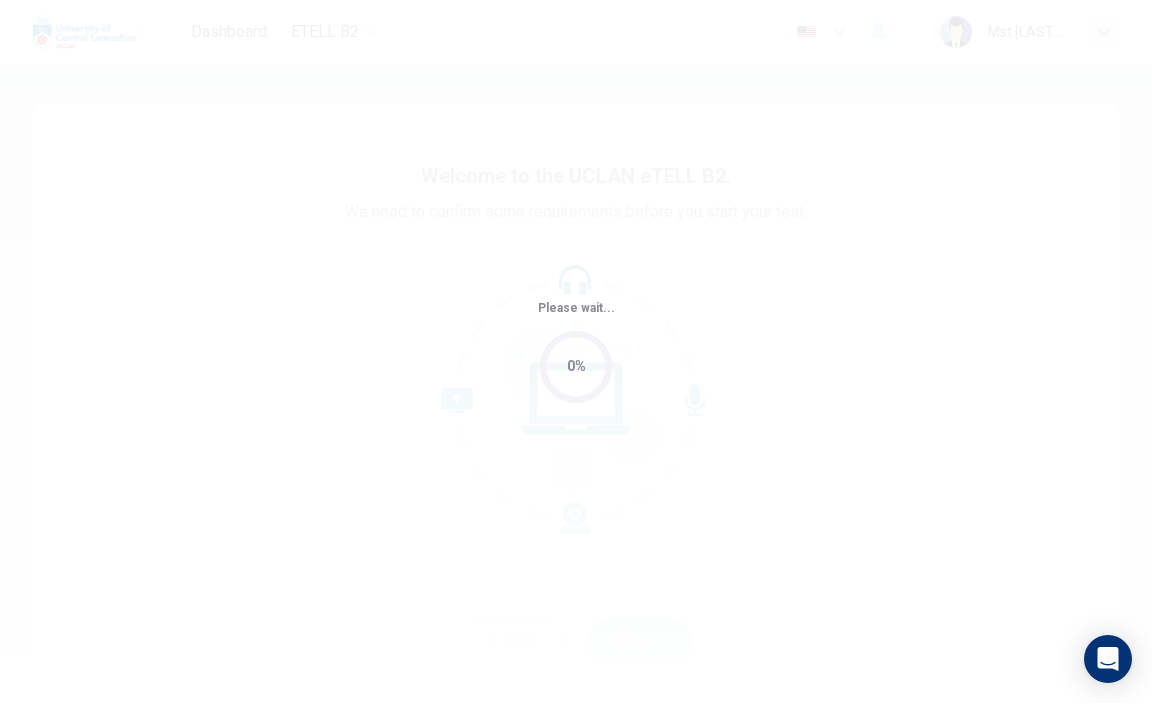 scroll, scrollTop: 0, scrollLeft: 0, axis: both 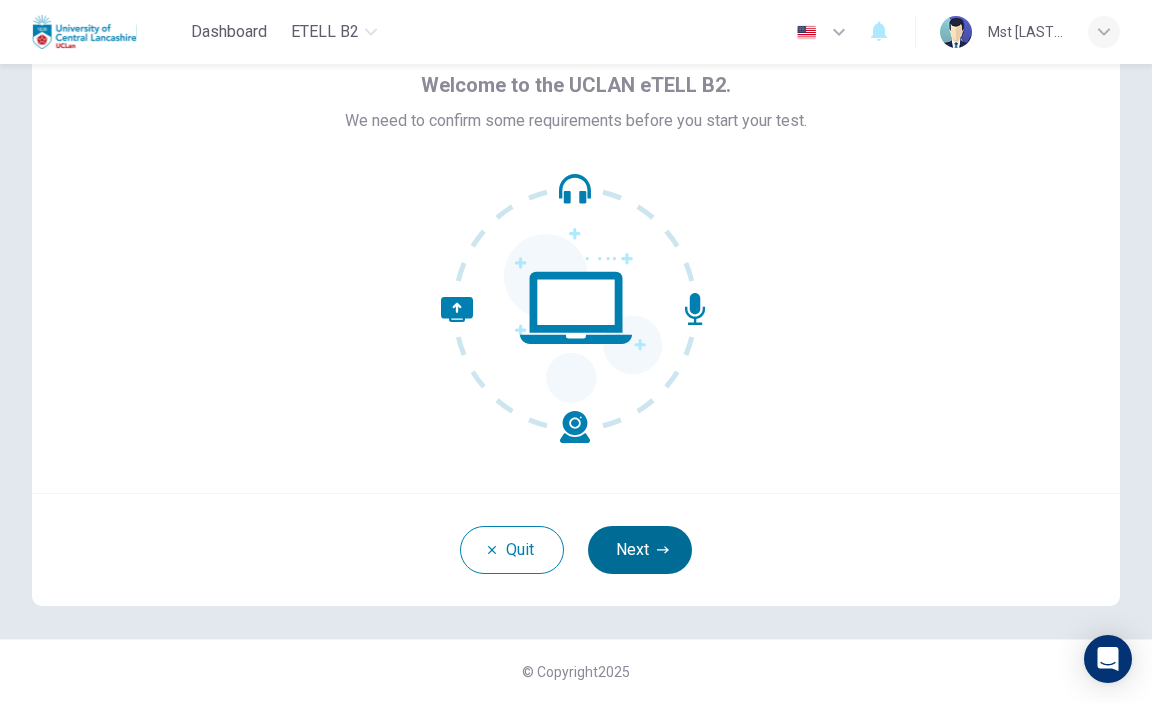 click on "Next" at bounding box center [640, 550] 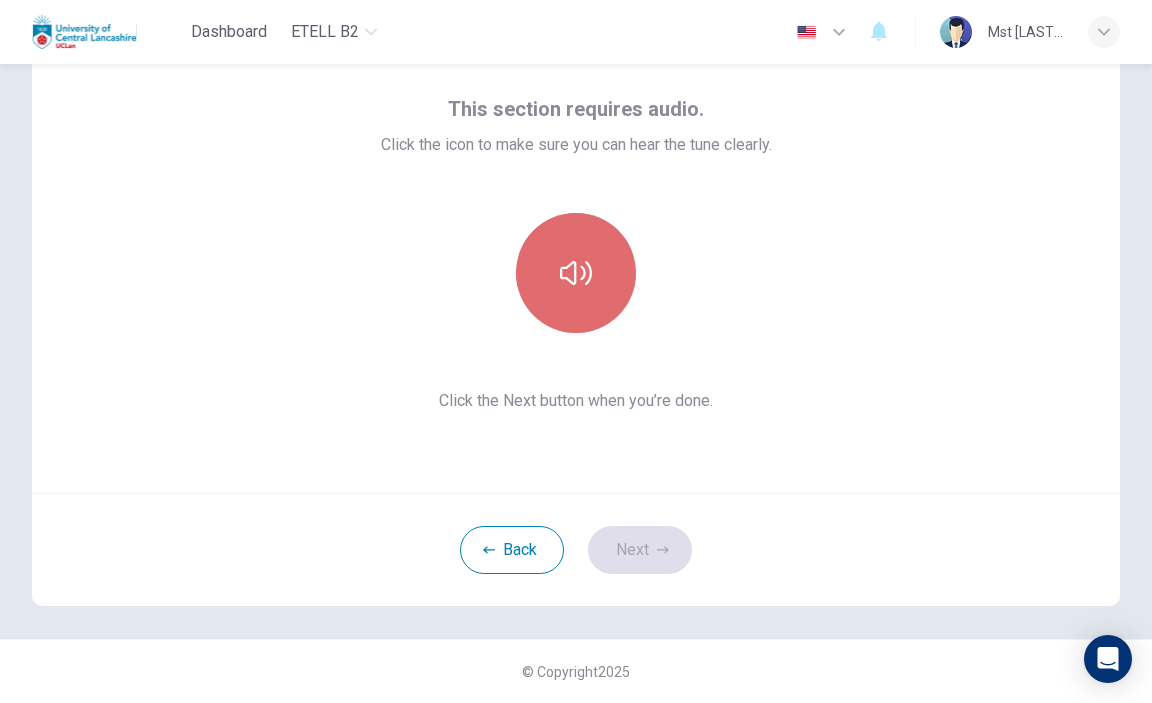 click at bounding box center (576, 273) 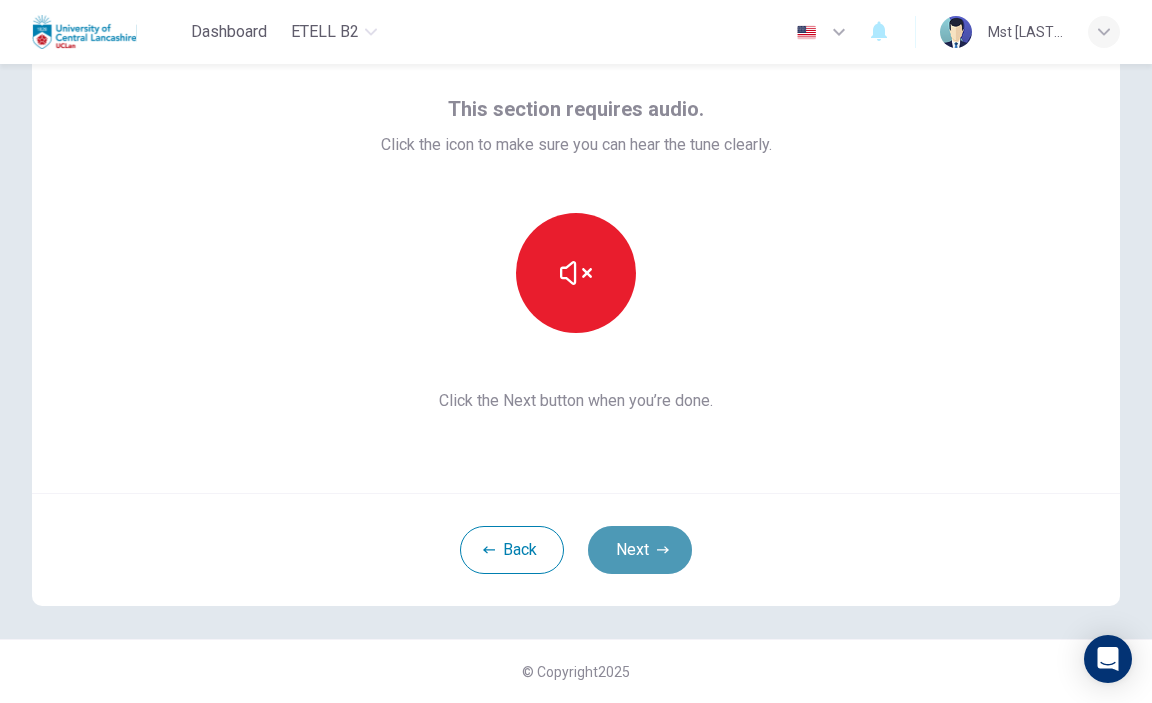 click on "Next" at bounding box center [640, 550] 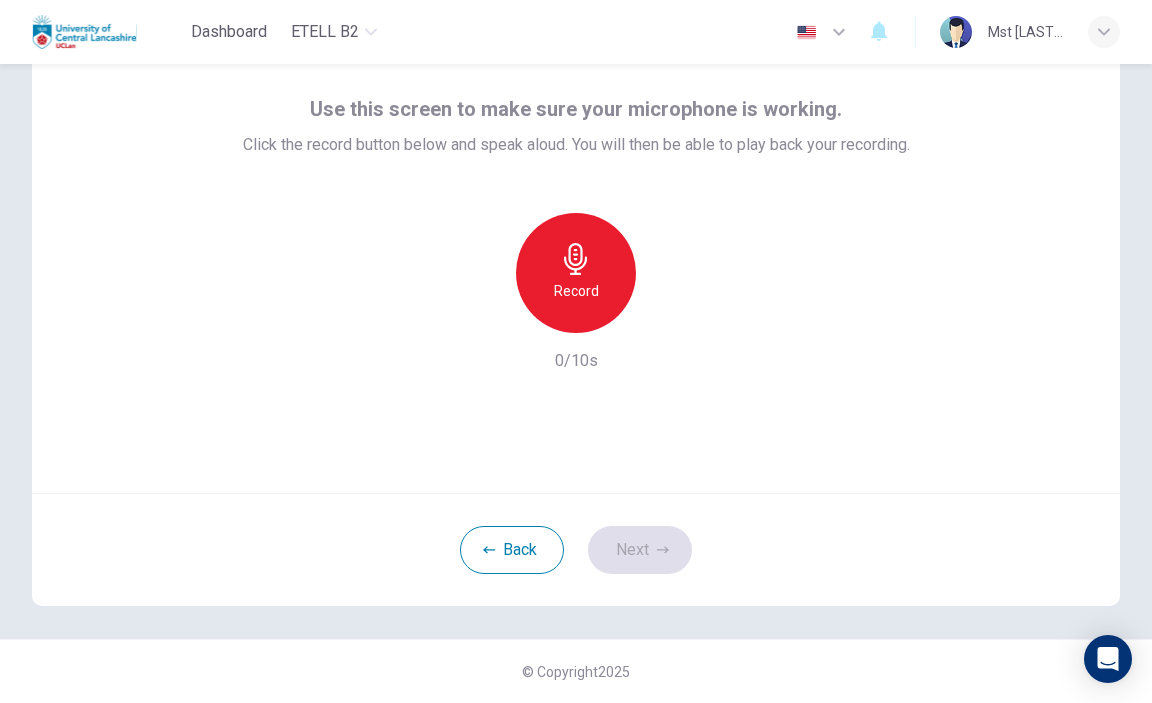 click on "Record 0/10s" at bounding box center (576, 293) 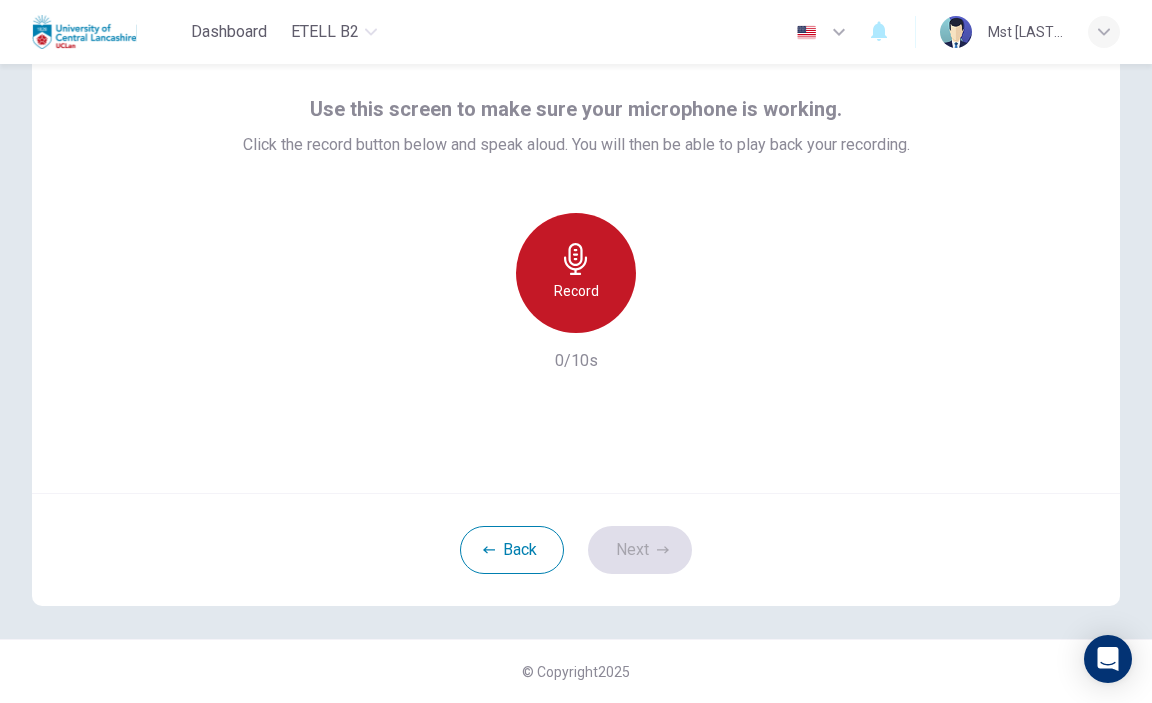 click on "Record" at bounding box center [576, 291] 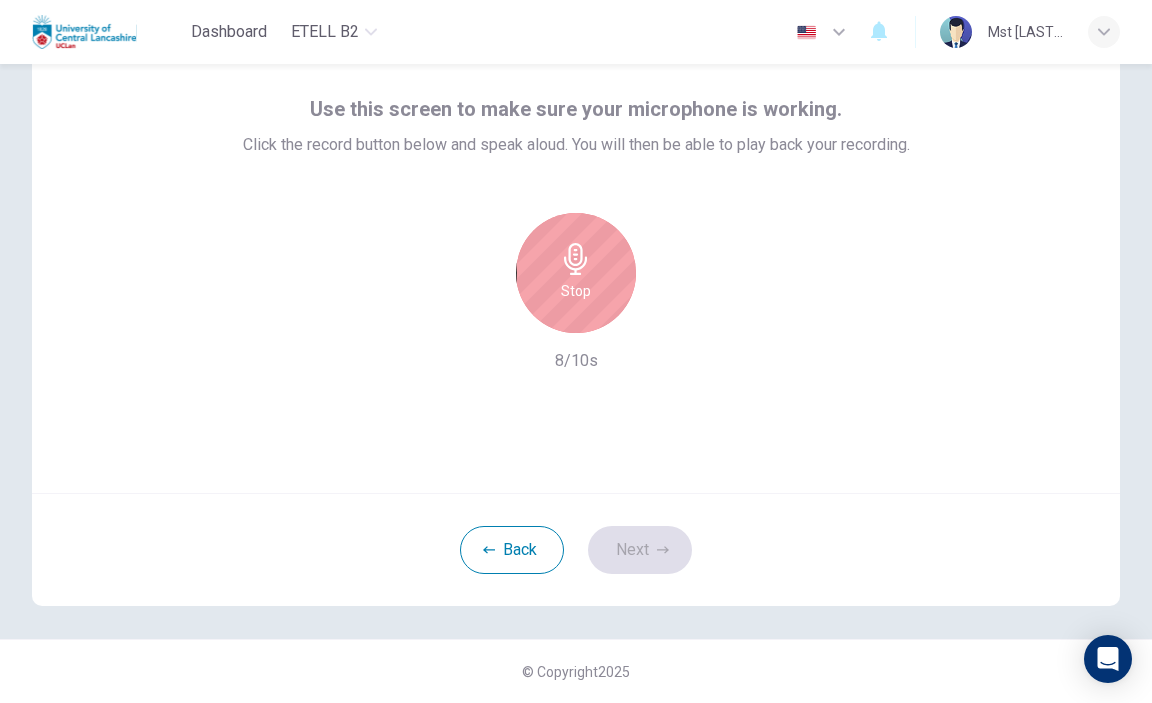 click on "Stop" at bounding box center (576, 273) 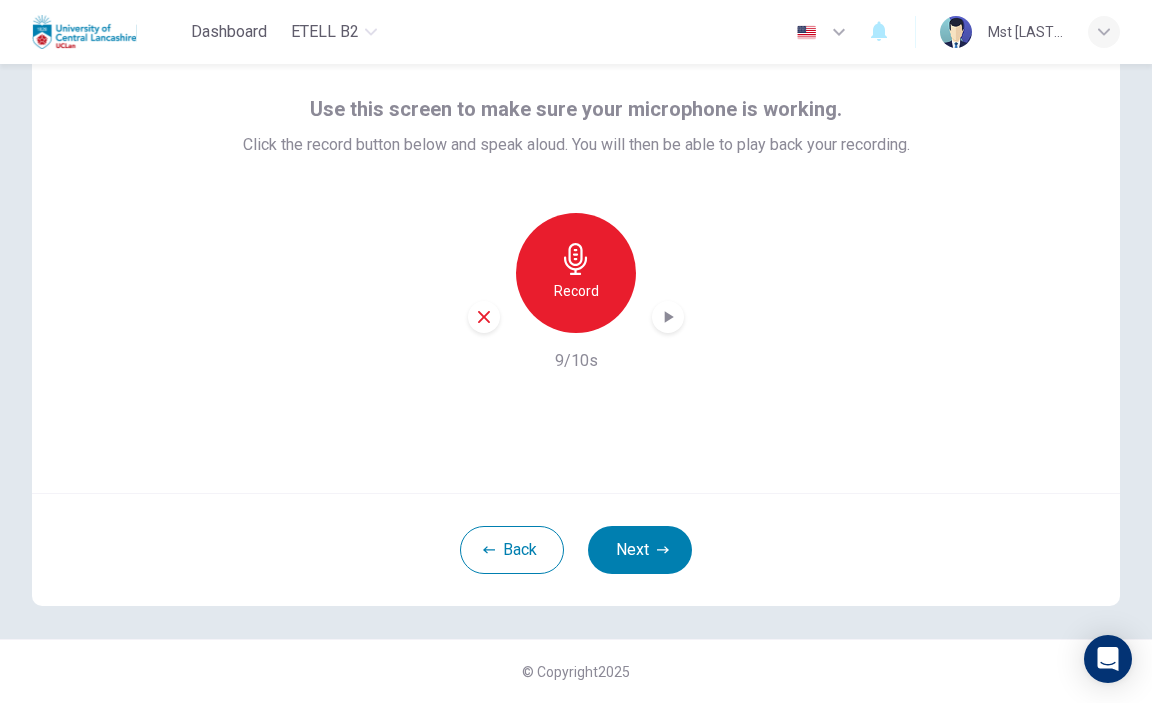 click 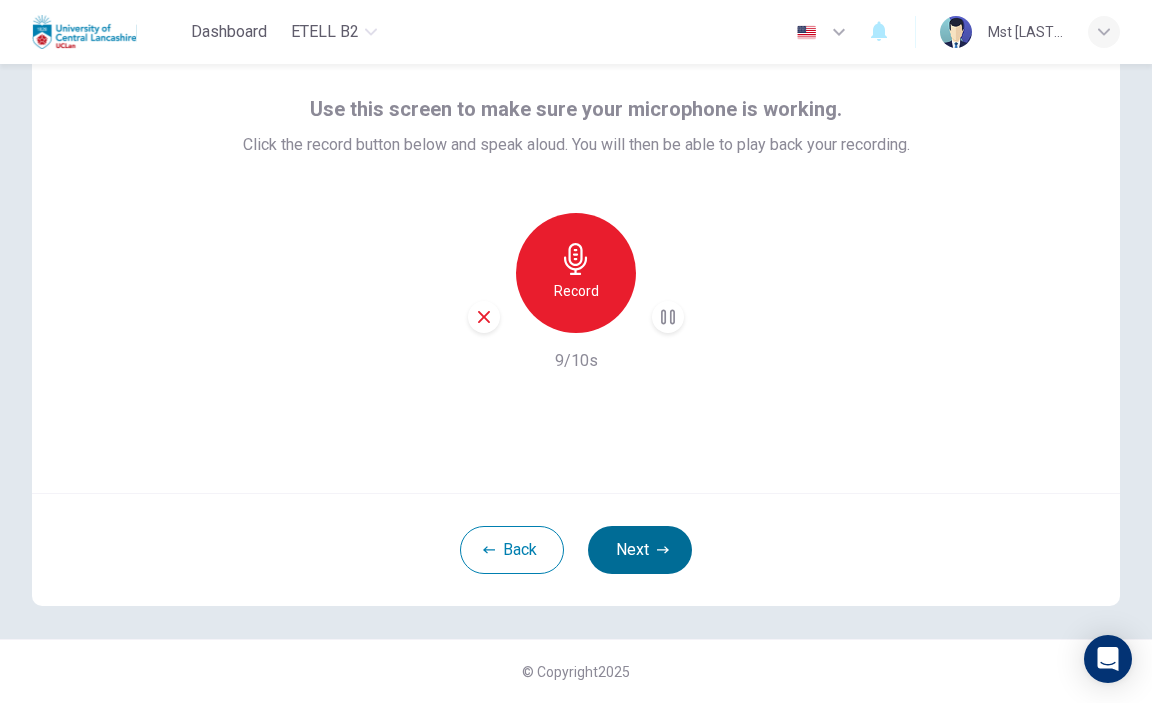 click on "Next" at bounding box center [640, 550] 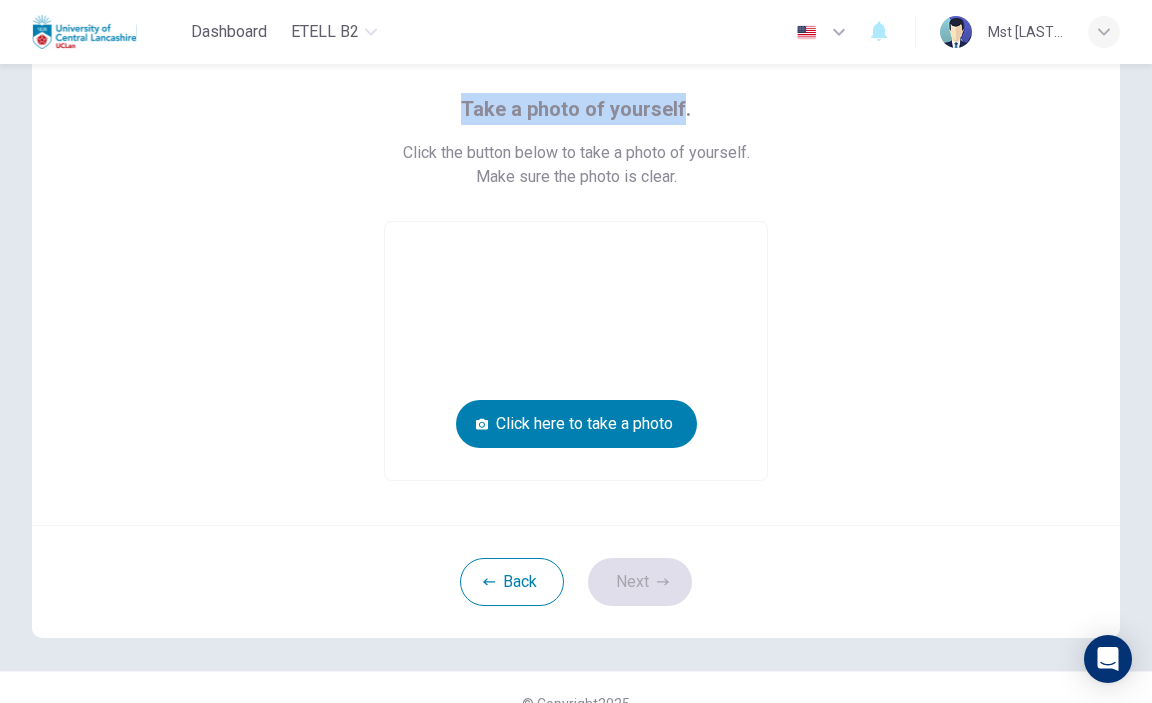 drag, startPoint x: 450, startPoint y: 113, endPoint x: 677, endPoint y: 109, distance: 227.03523 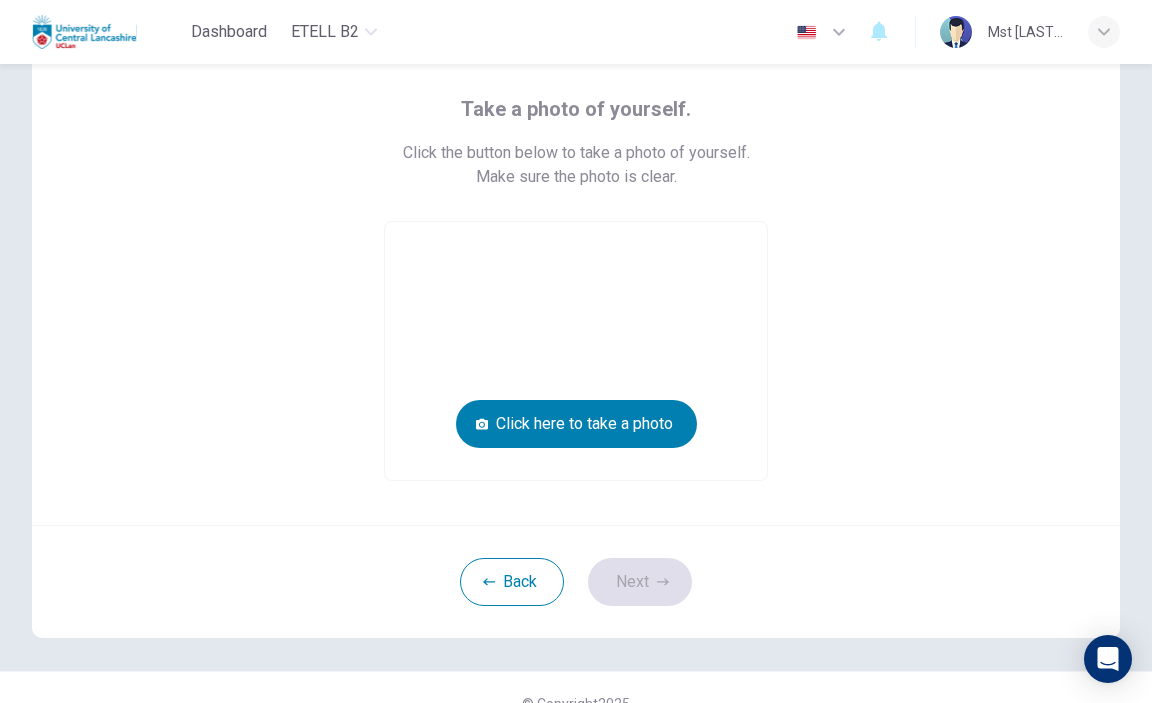 click on "Take a photo of yourself. Click the button below to take a photo of yourself. Make sure the photo is clear. Click here to take a photo" at bounding box center [576, 287] 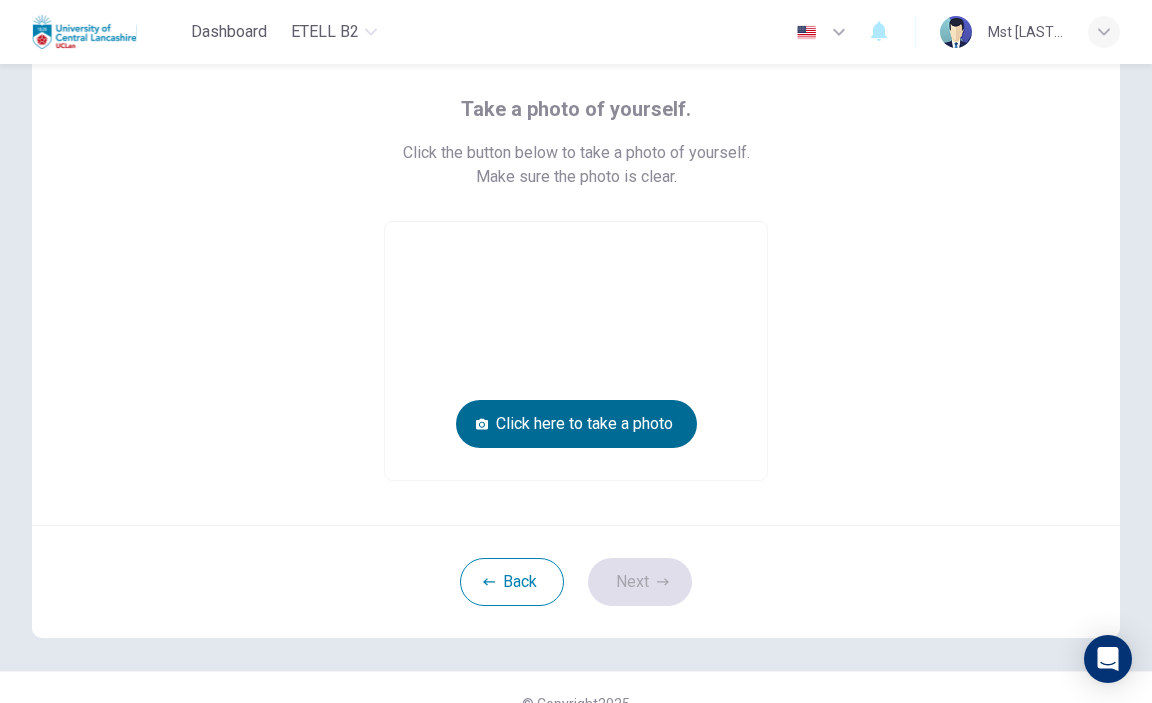 click on "Click here to take a photo" at bounding box center [576, 424] 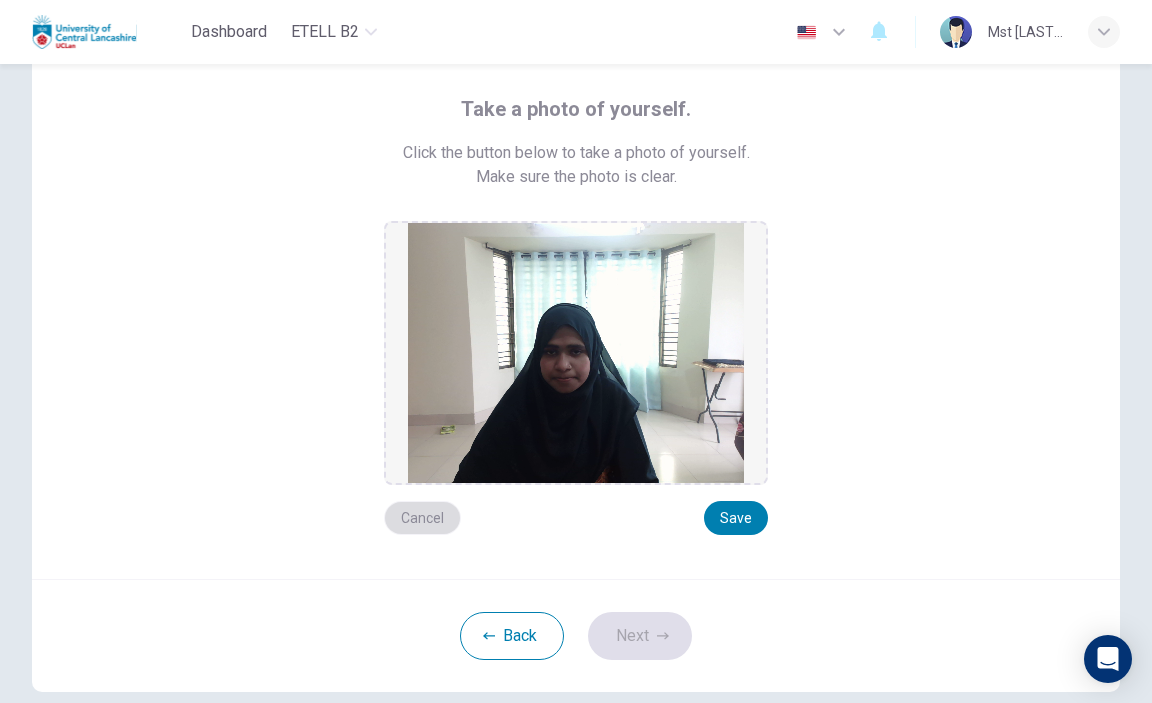 click on "Cancel" at bounding box center [422, 518] 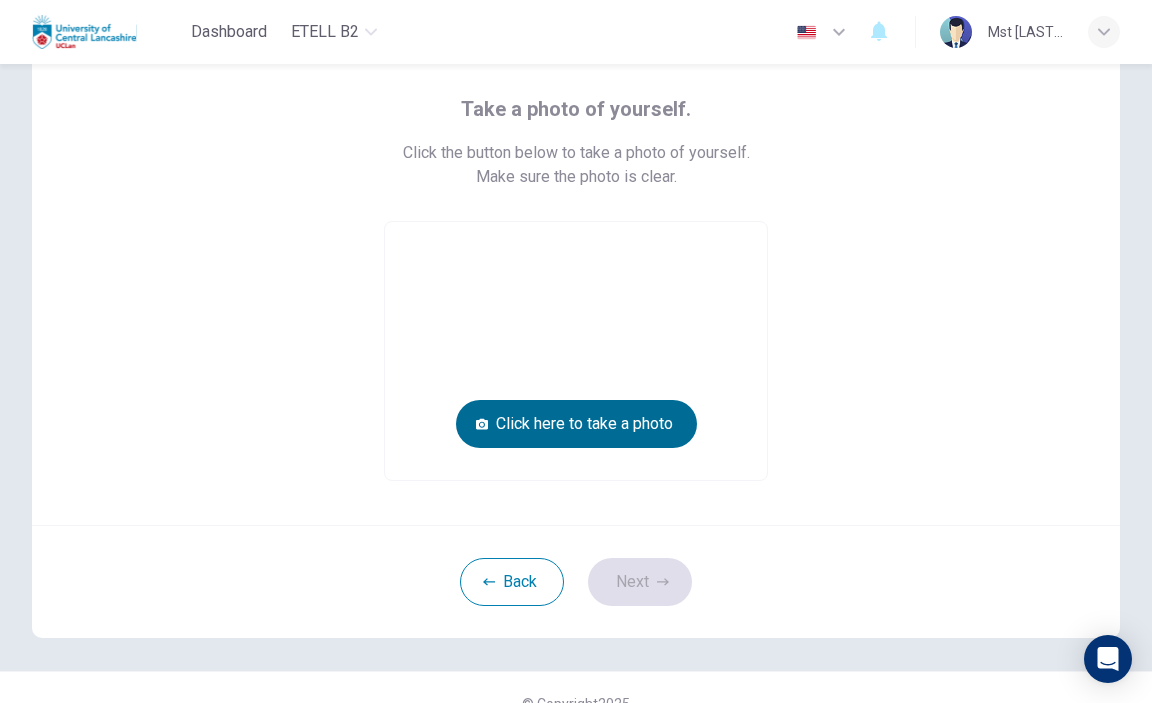 click on "Click here to take a photo" at bounding box center (576, 424) 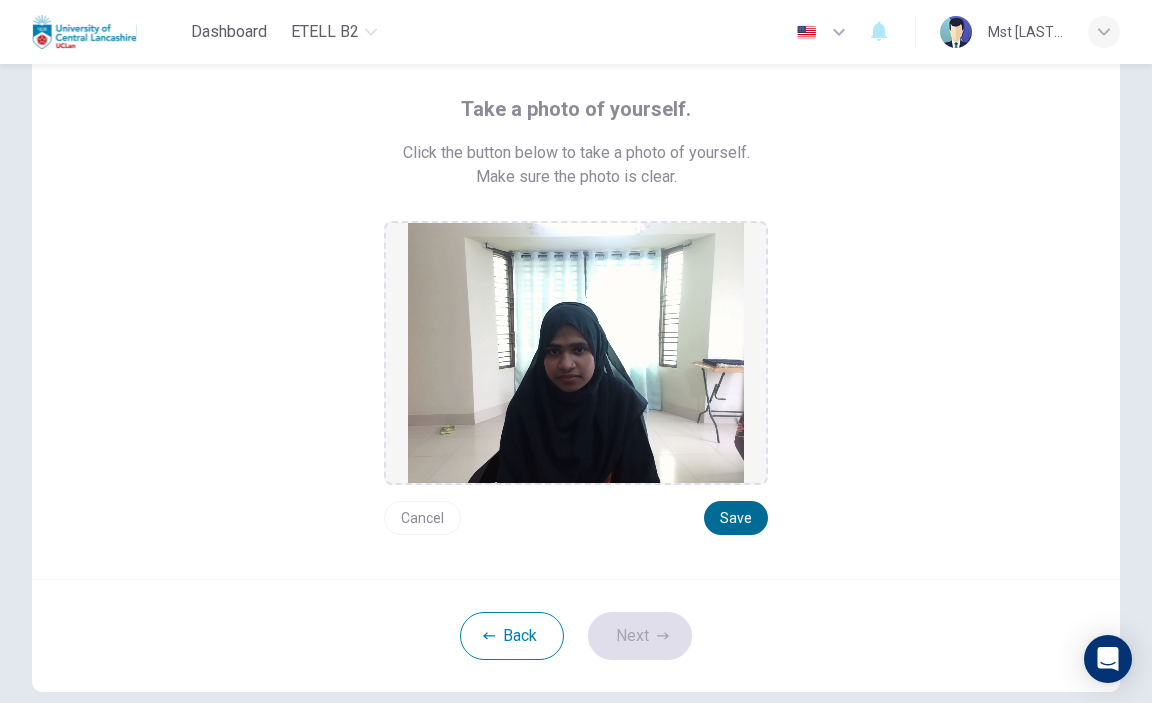 click on "Save" at bounding box center (736, 518) 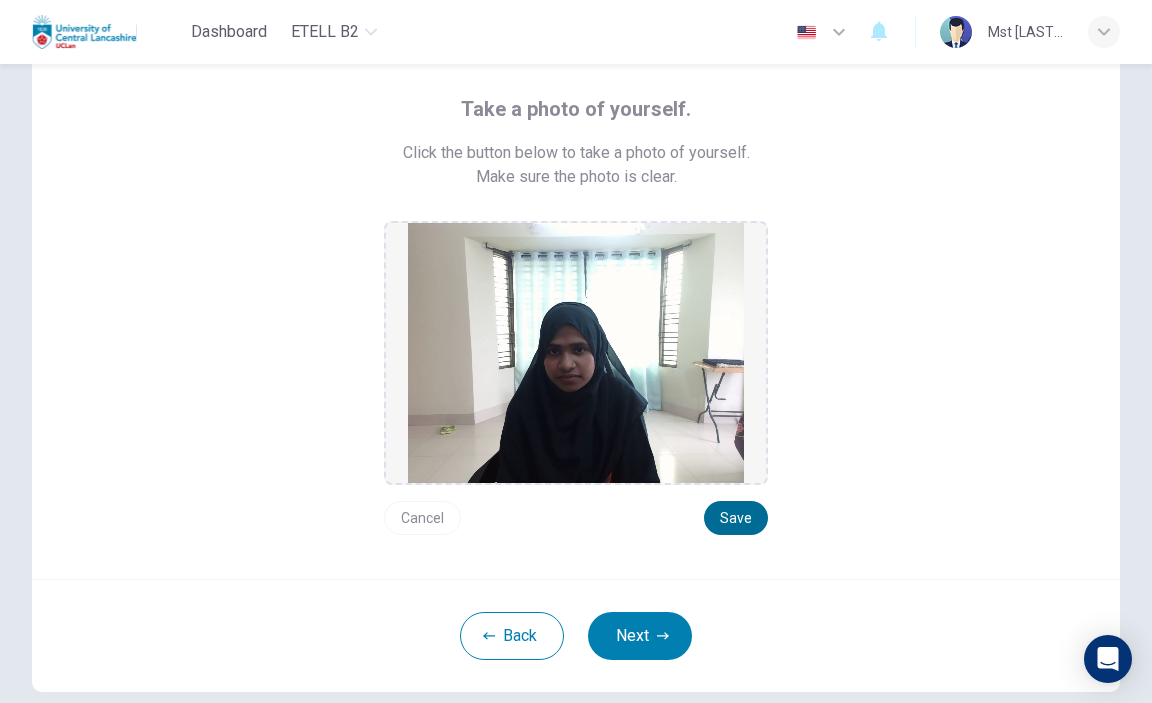 click on "Save" at bounding box center [736, 518] 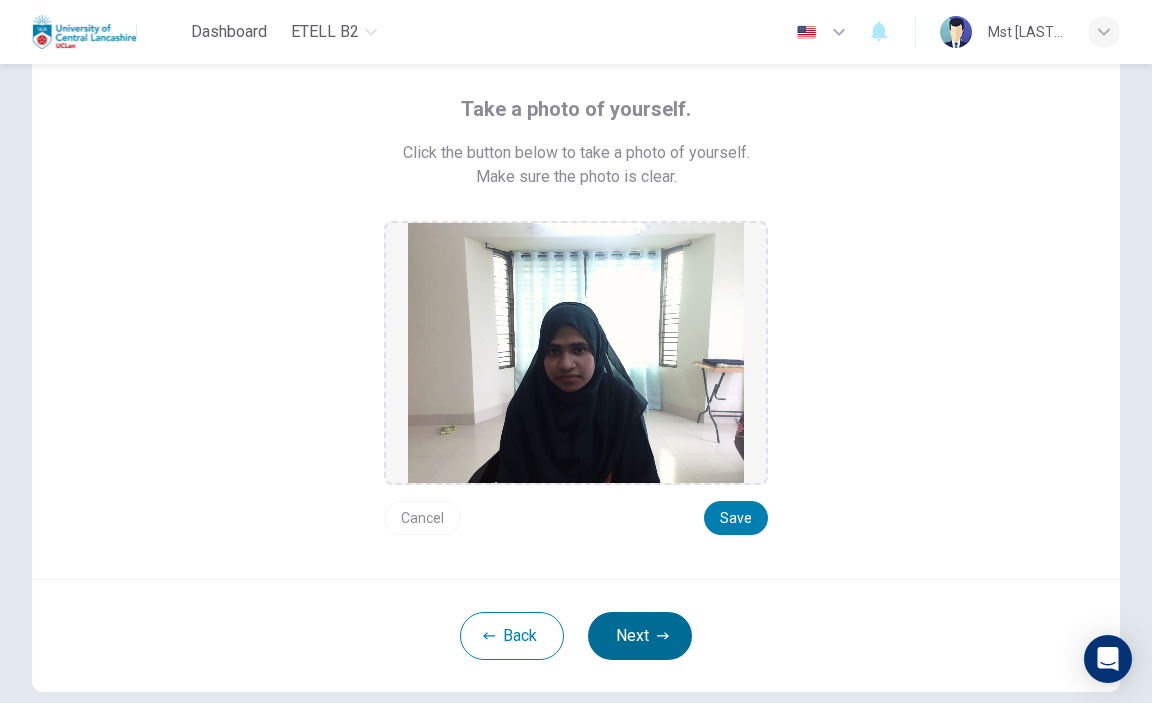 click on "Next" at bounding box center [640, 636] 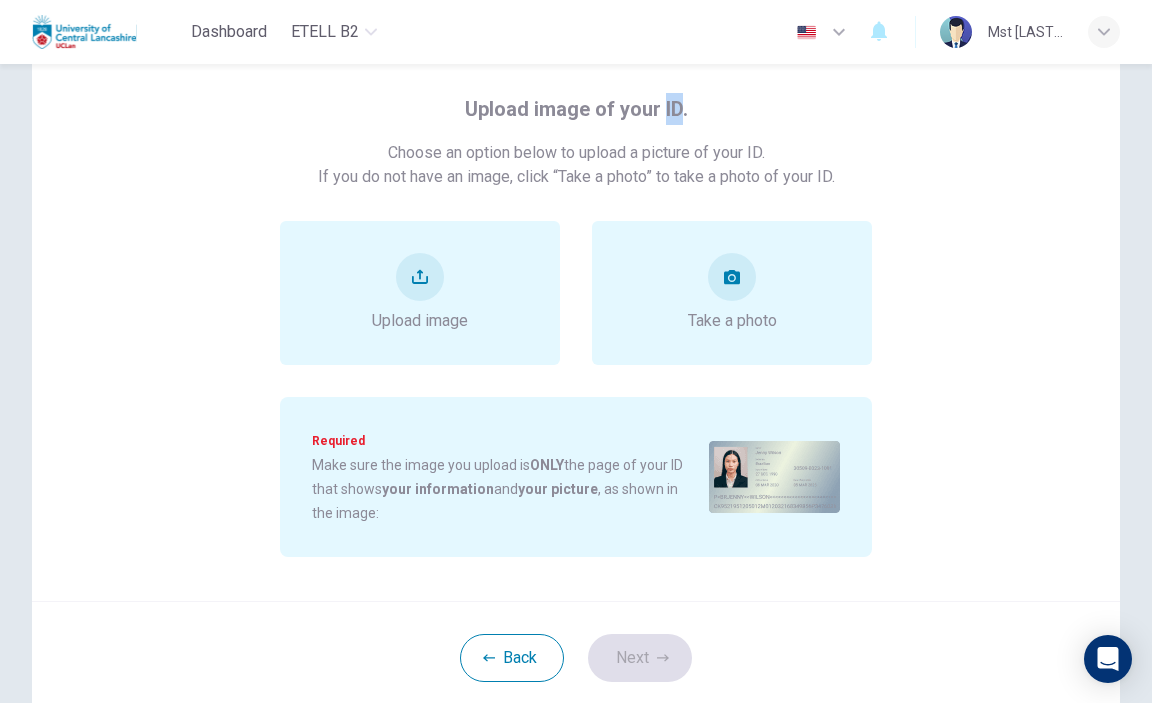 drag, startPoint x: 659, startPoint y: 111, endPoint x: 684, endPoint y: 110, distance: 25.019993 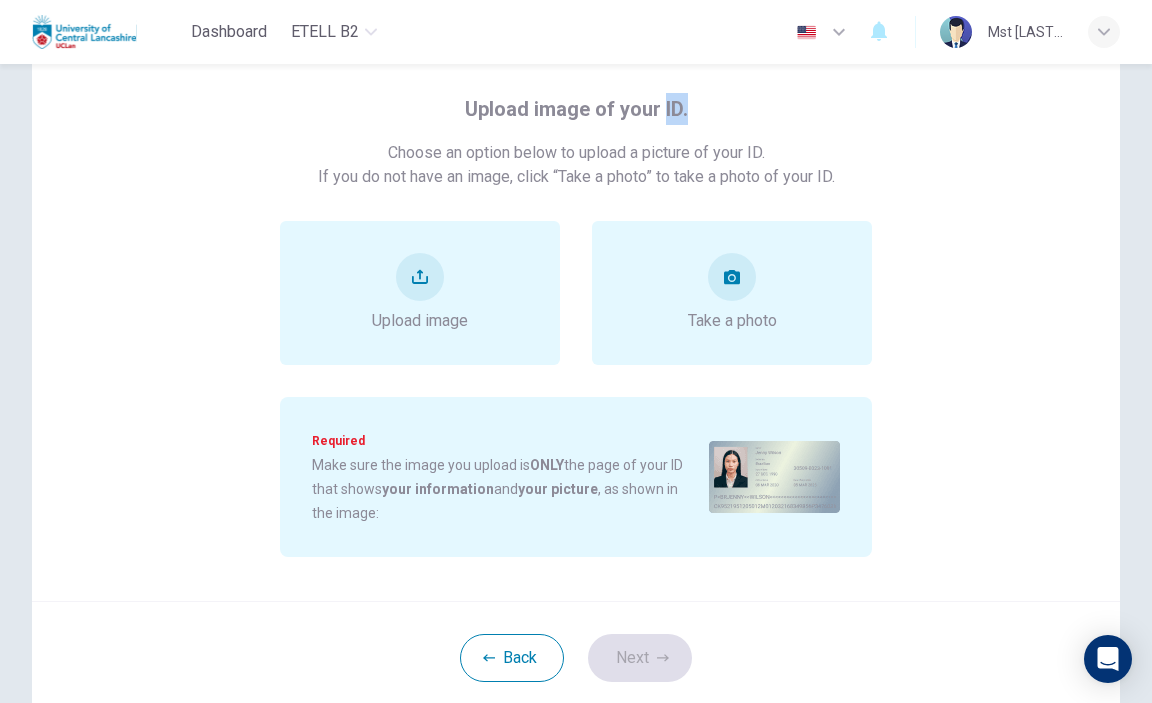 click on "Upload image of your ID. Choose an option below to upload a picture of your ID. If you do not have an image, click “Take a photo” to take a photo of your ID. Upload image Take a photo Required Make sure the image you upload is  ONLY  the page of your ID that shows  your information  and  your picture , as shown in the image:" at bounding box center (576, 325) 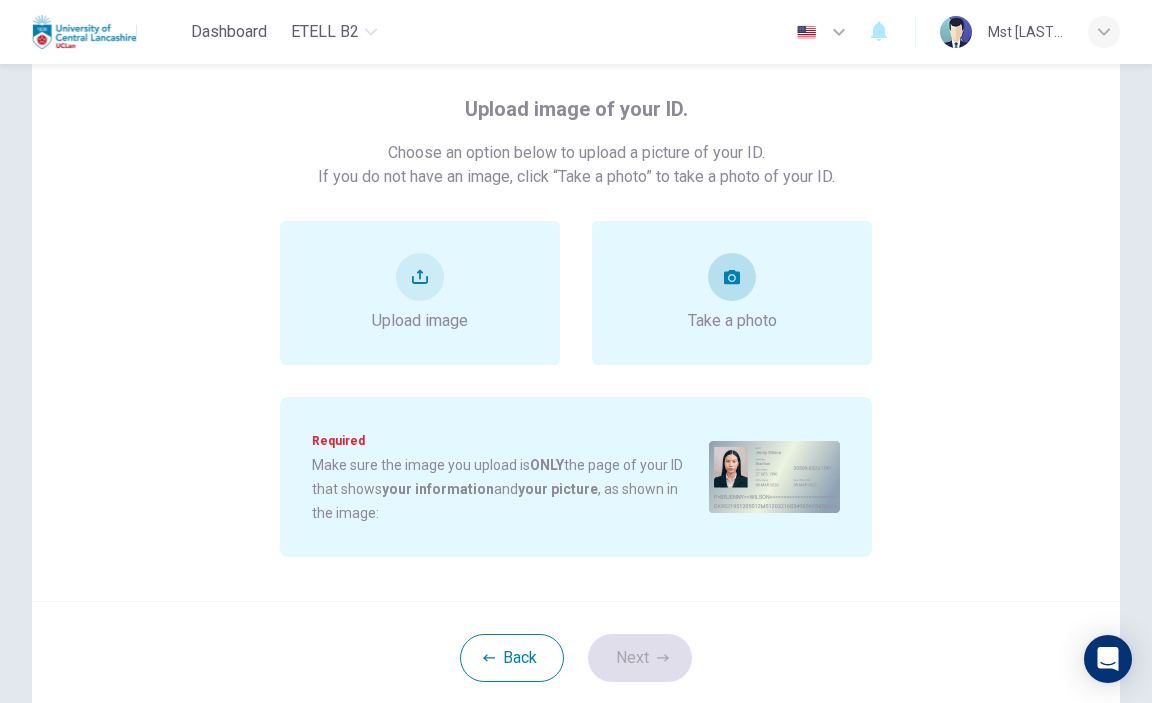 click at bounding box center (732, 277) 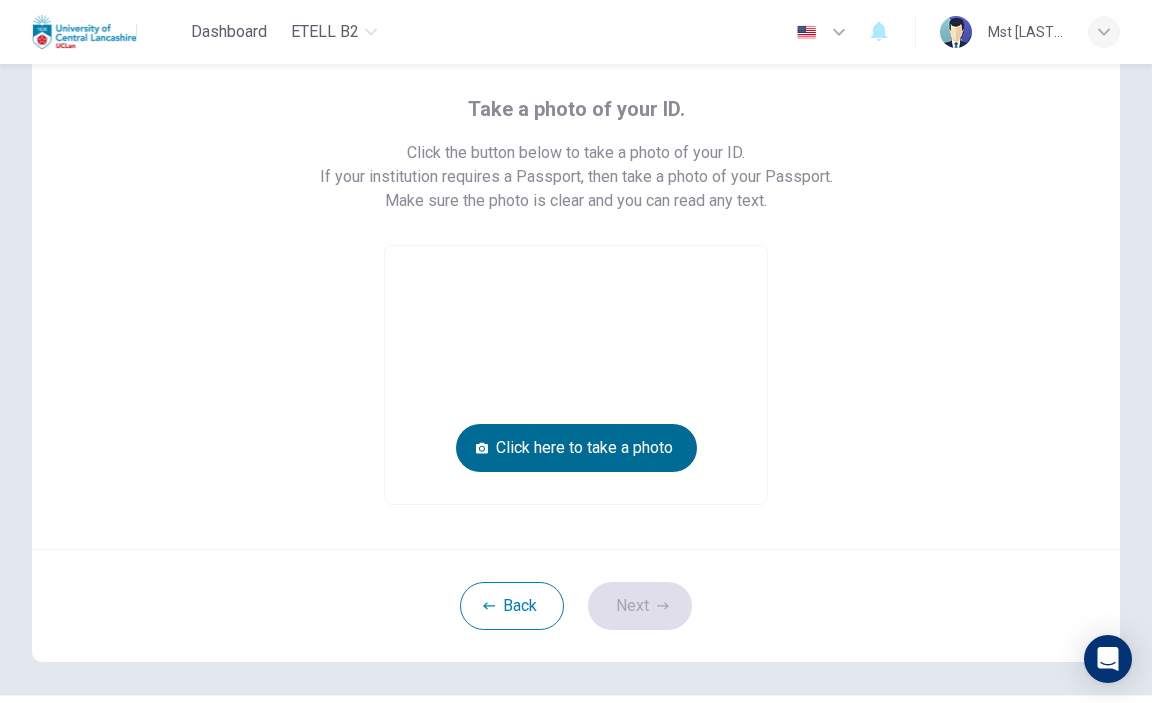click on "Click here to take a photo" at bounding box center [576, 448] 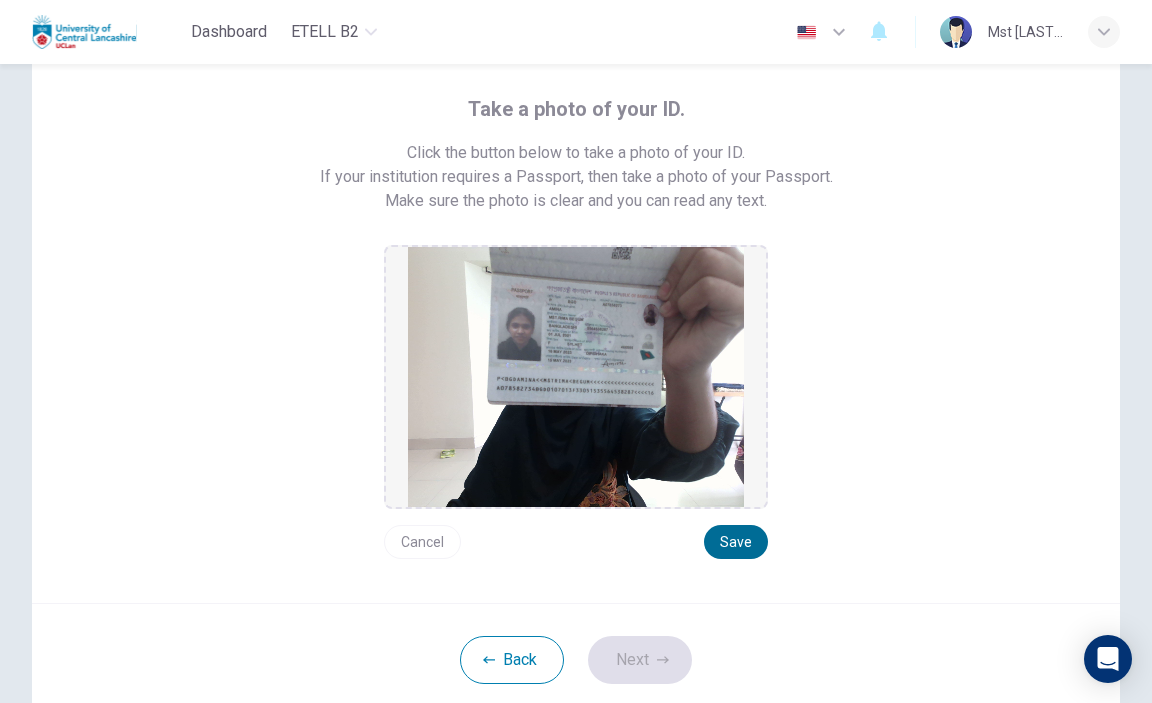click on "Save" at bounding box center [736, 542] 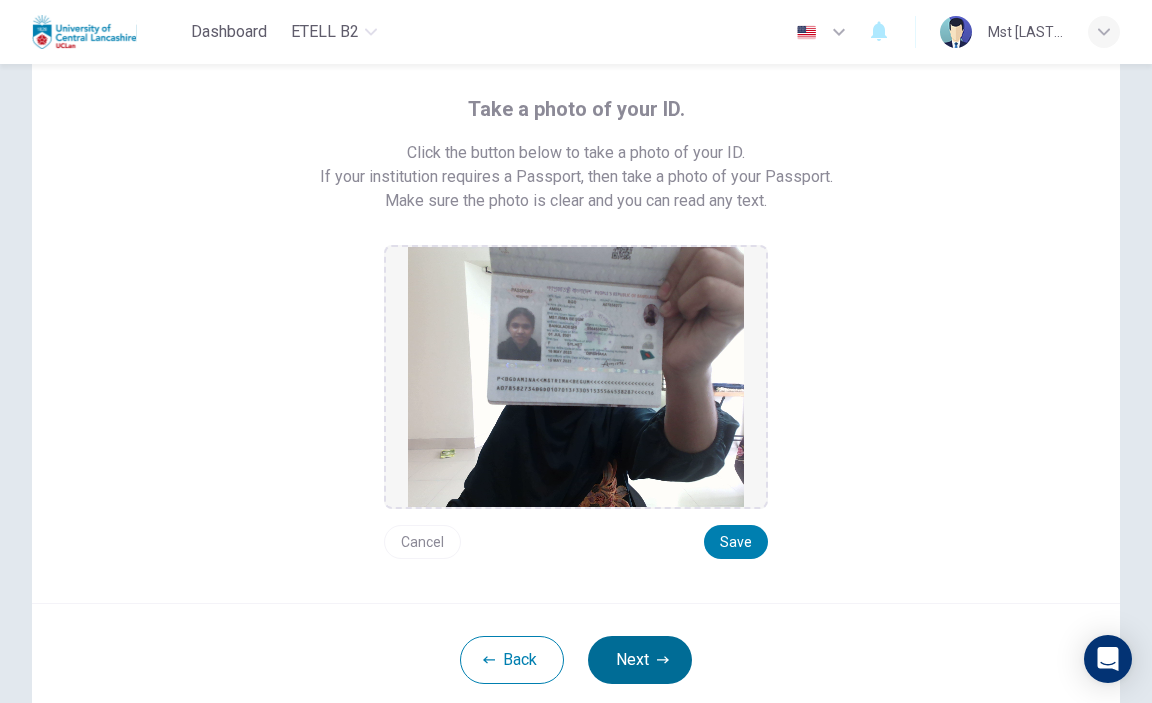 click on "Next" at bounding box center [640, 660] 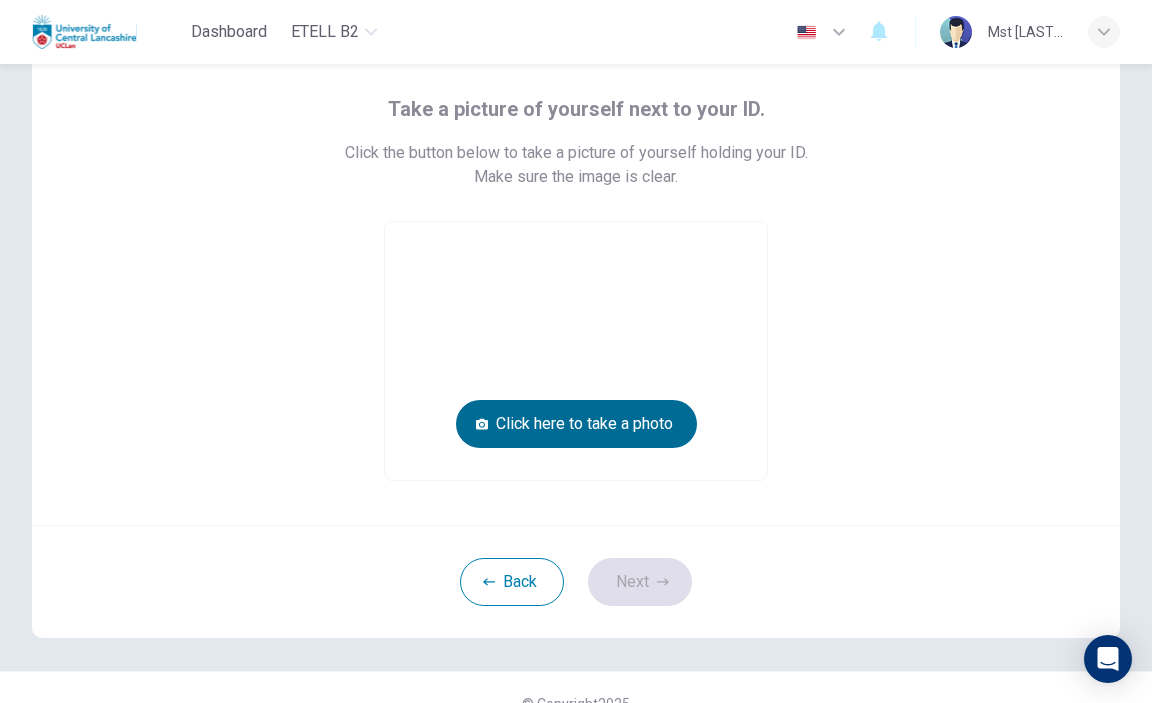 click on "Click here to take a photo" at bounding box center [576, 424] 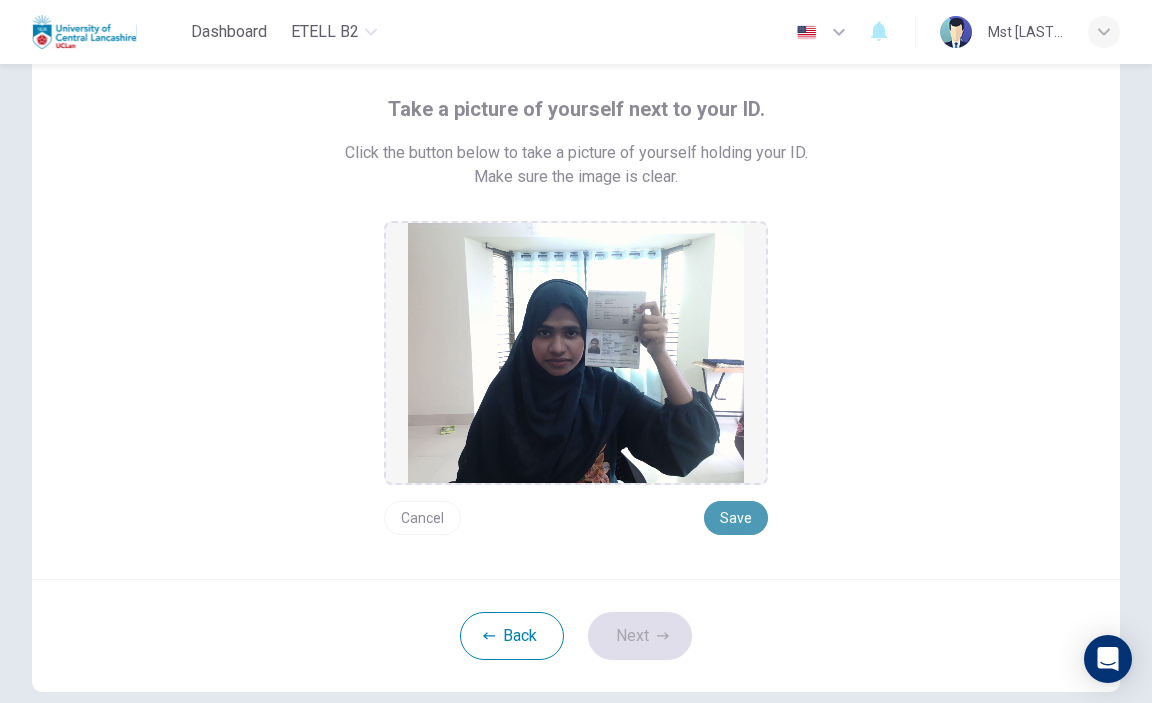 click on "Save" at bounding box center (736, 518) 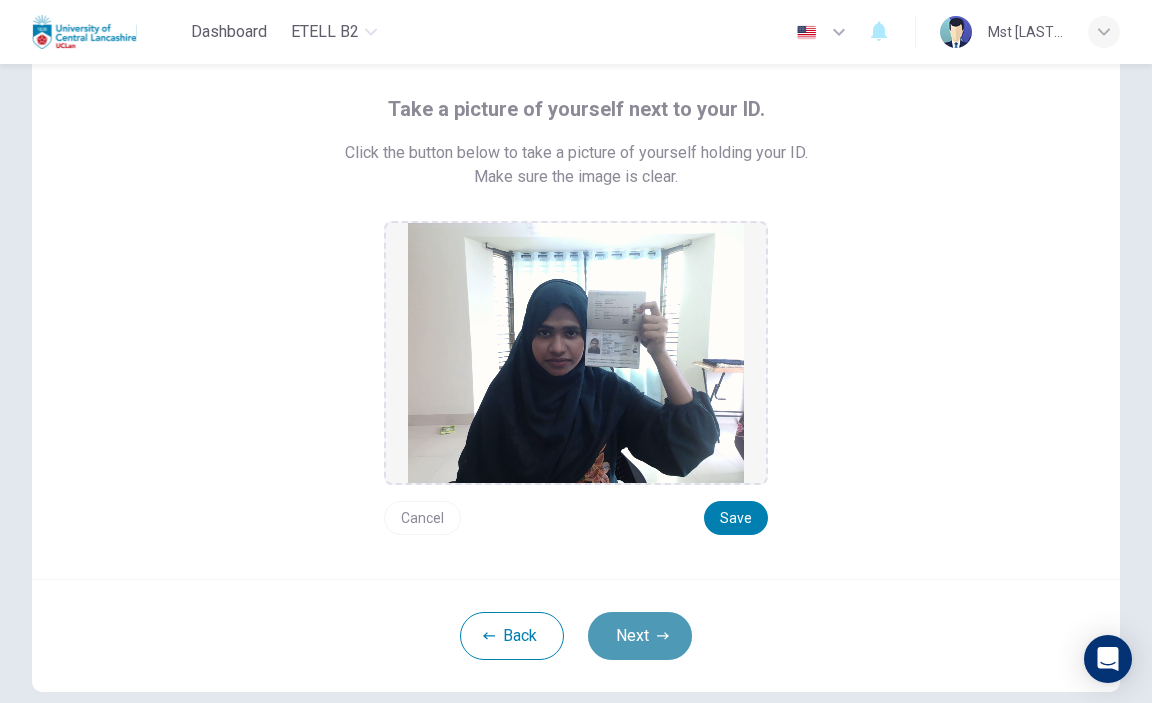 click 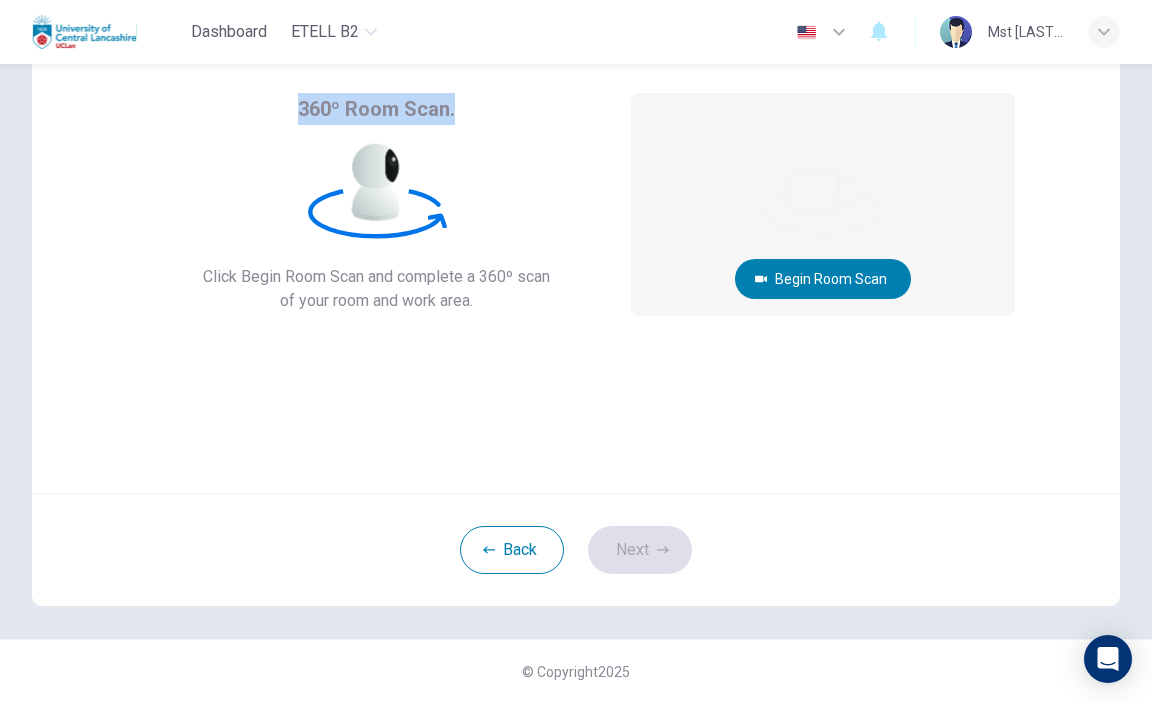 drag, startPoint x: 276, startPoint y: 108, endPoint x: 453, endPoint y: 108, distance: 177 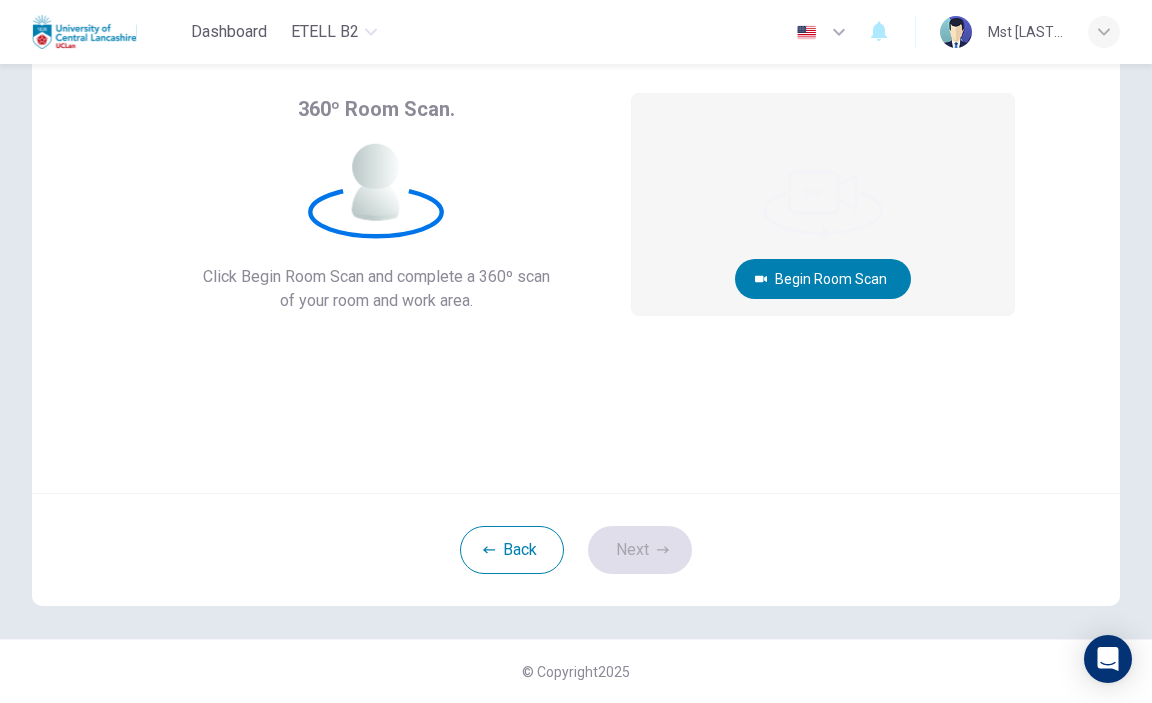 click on "360º Room Scan. Click Begin Room Scan and complete a 360º scan of your room and work area." at bounding box center (376, 203) 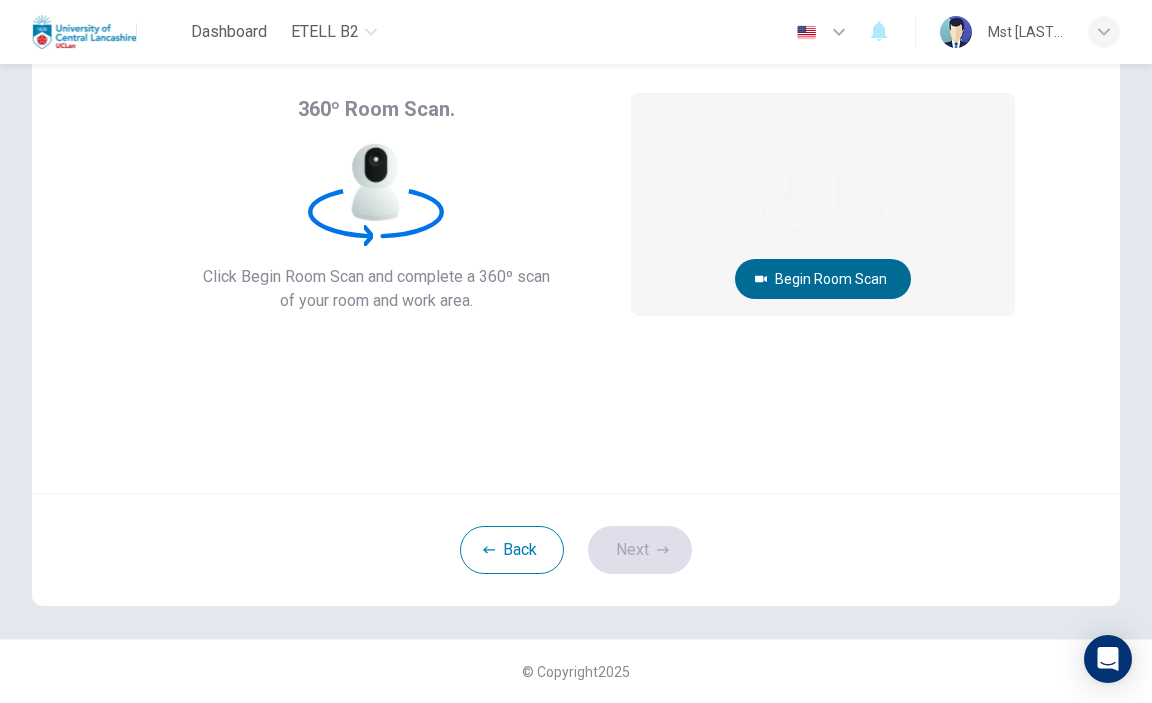 click on "Begin Room Scan" at bounding box center [823, 279] 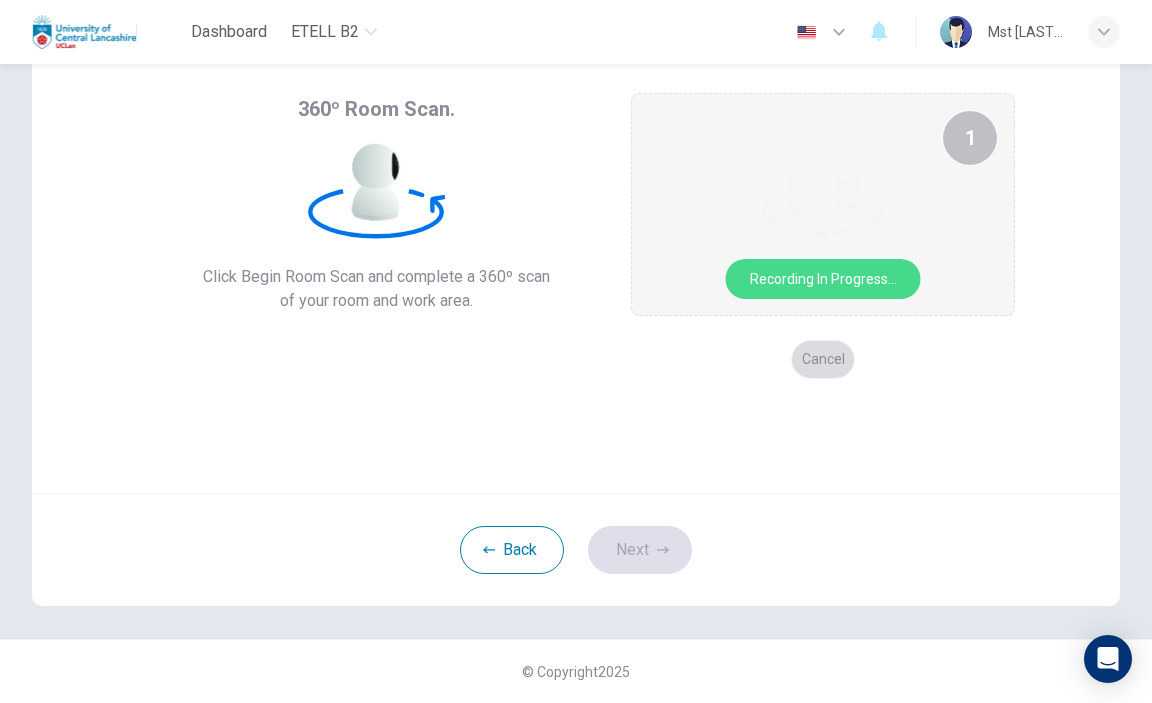 click on "Cancel" at bounding box center (823, 359) 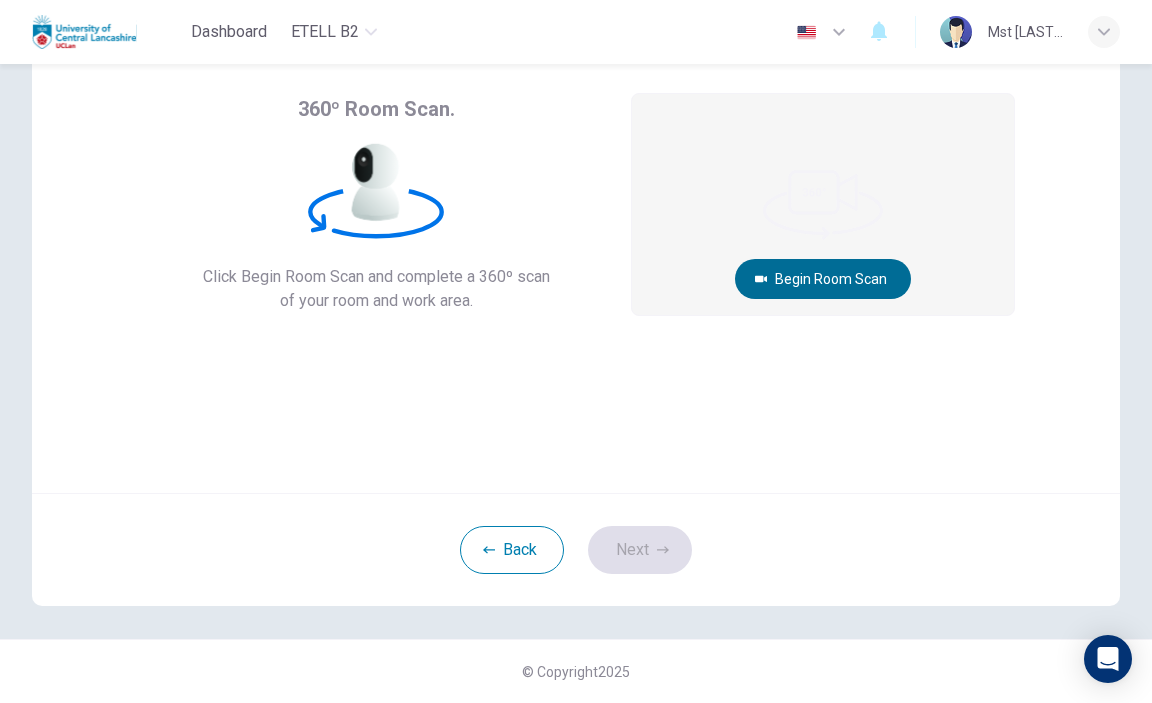click on "Begin Room Scan" at bounding box center [823, 279] 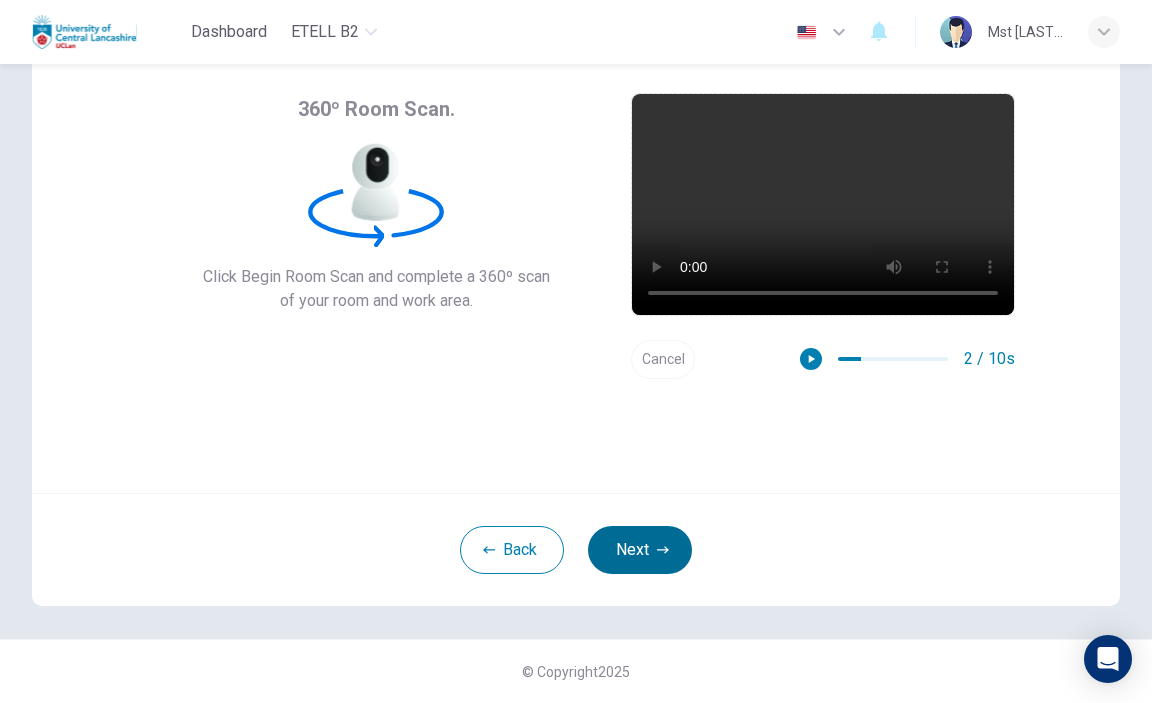 click on "Next" at bounding box center [640, 550] 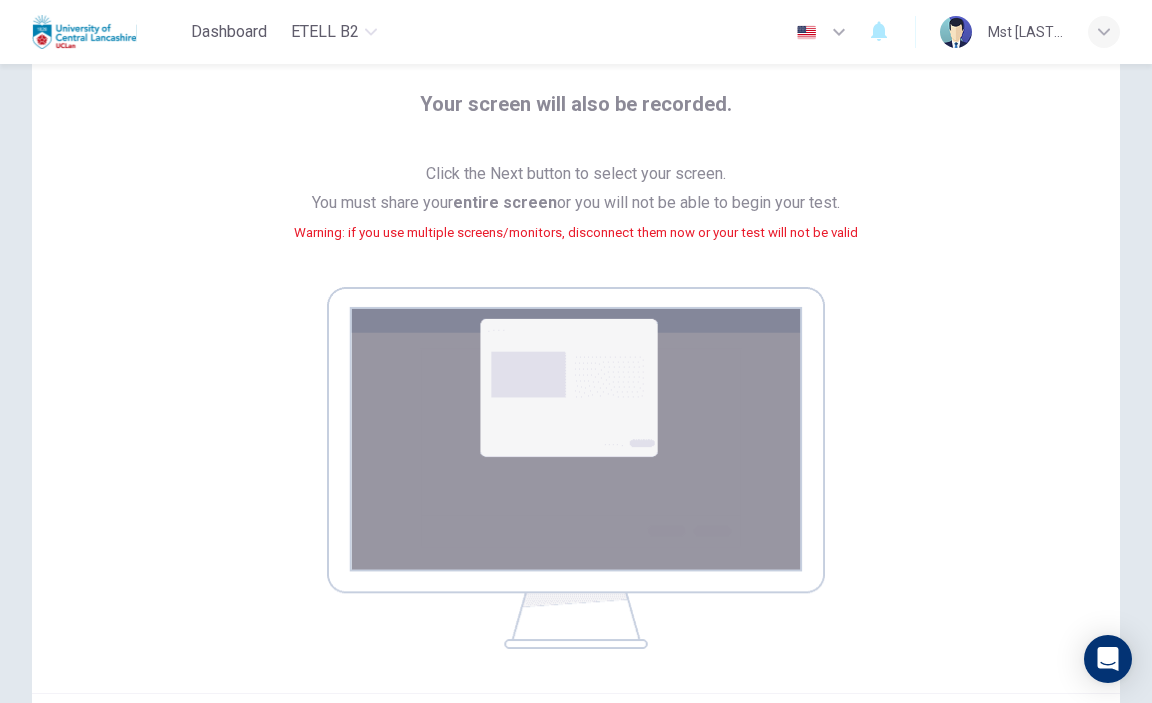 scroll, scrollTop: 295, scrollLeft: 0, axis: vertical 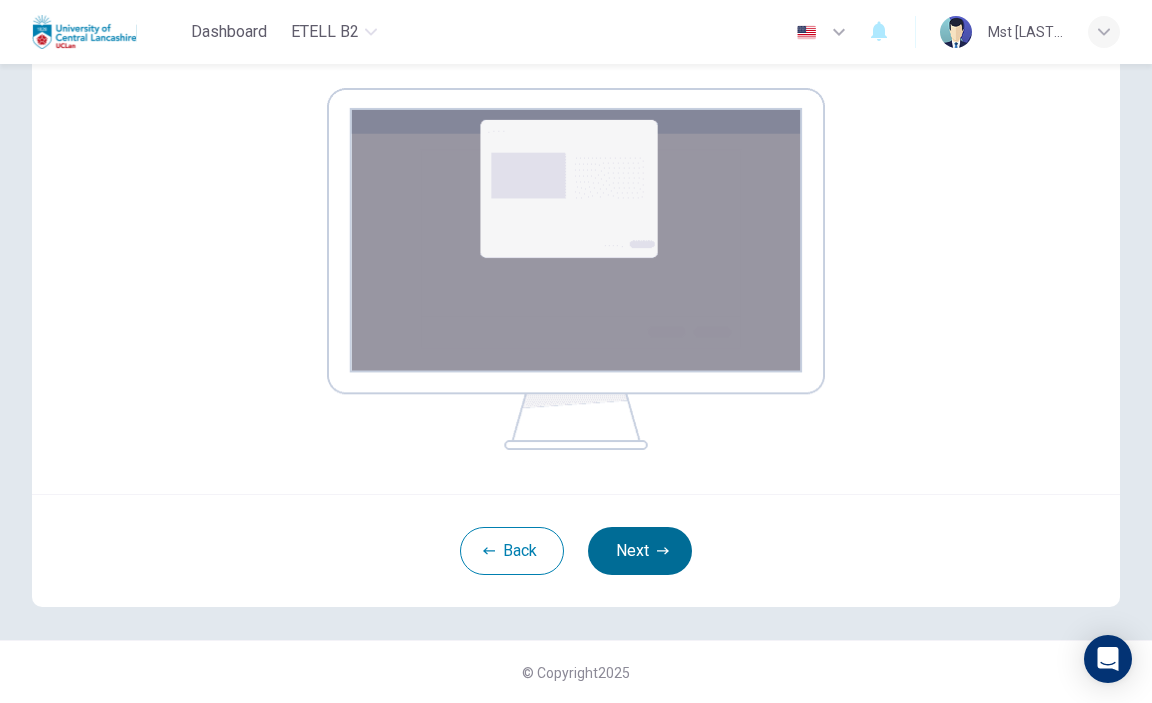 click on "Next" at bounding box center (640, 551) 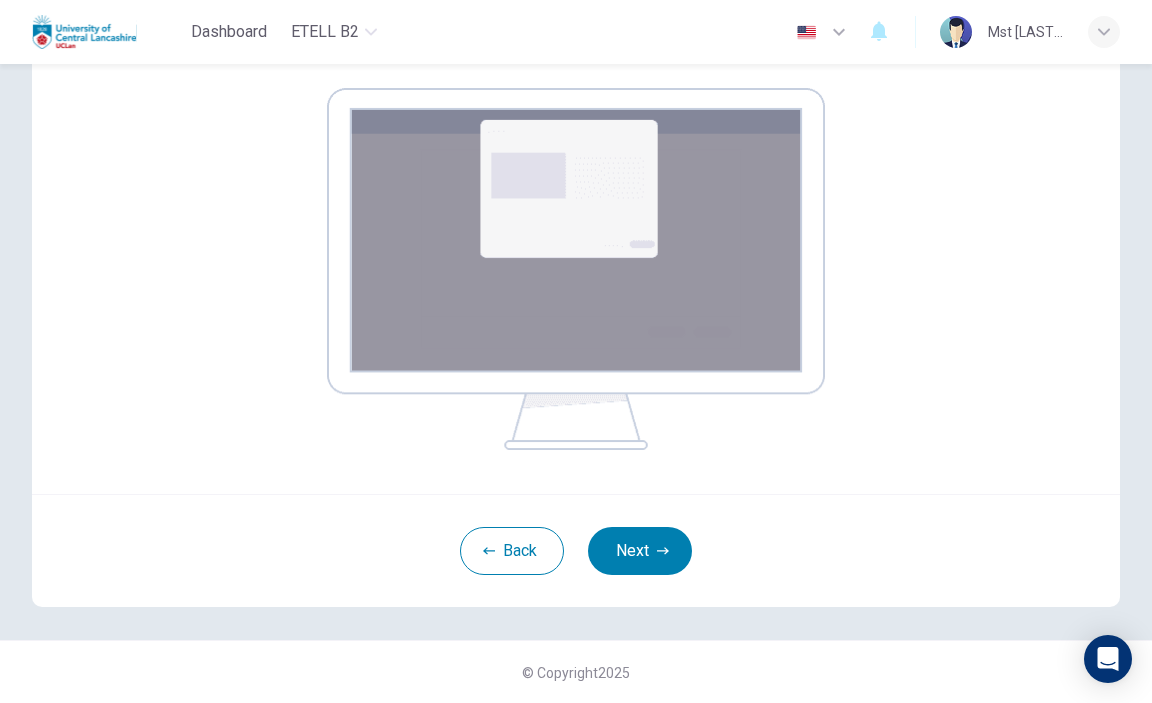 scroll, scrollTop: 91, scrollLeft: 0, axis: vertical 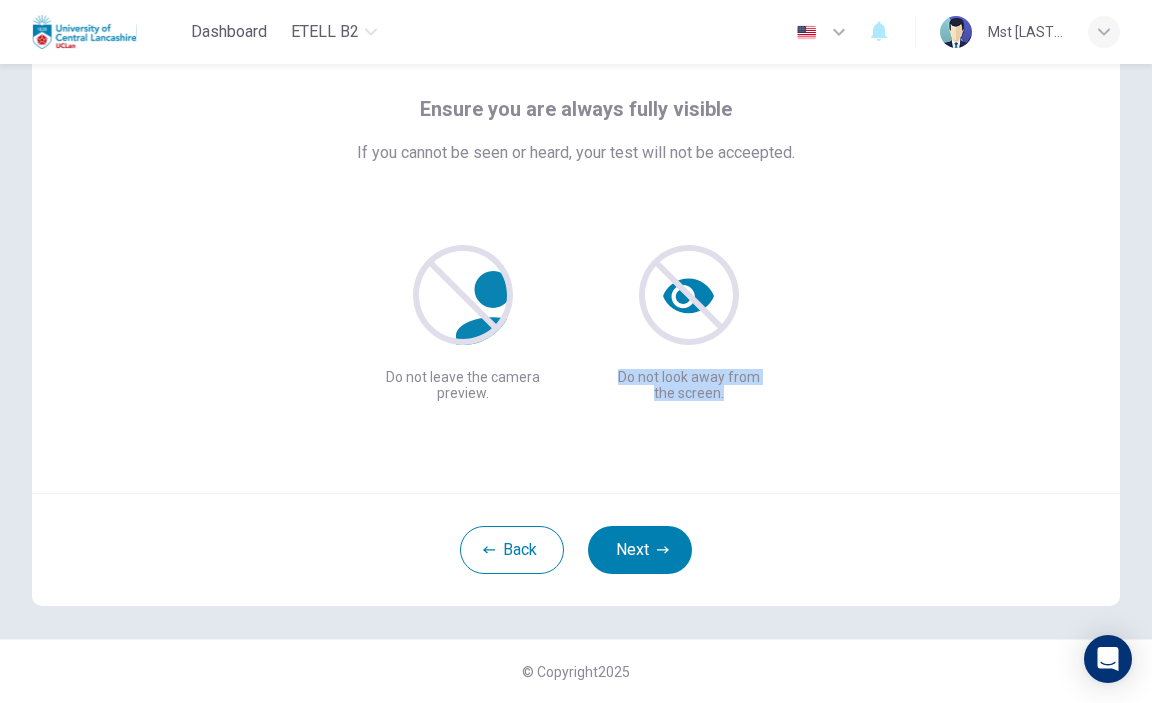 drag, startPoint x: 609, startPoint y: 379, endPoint x: 730, endPoint y: 392, distance: 121.69634 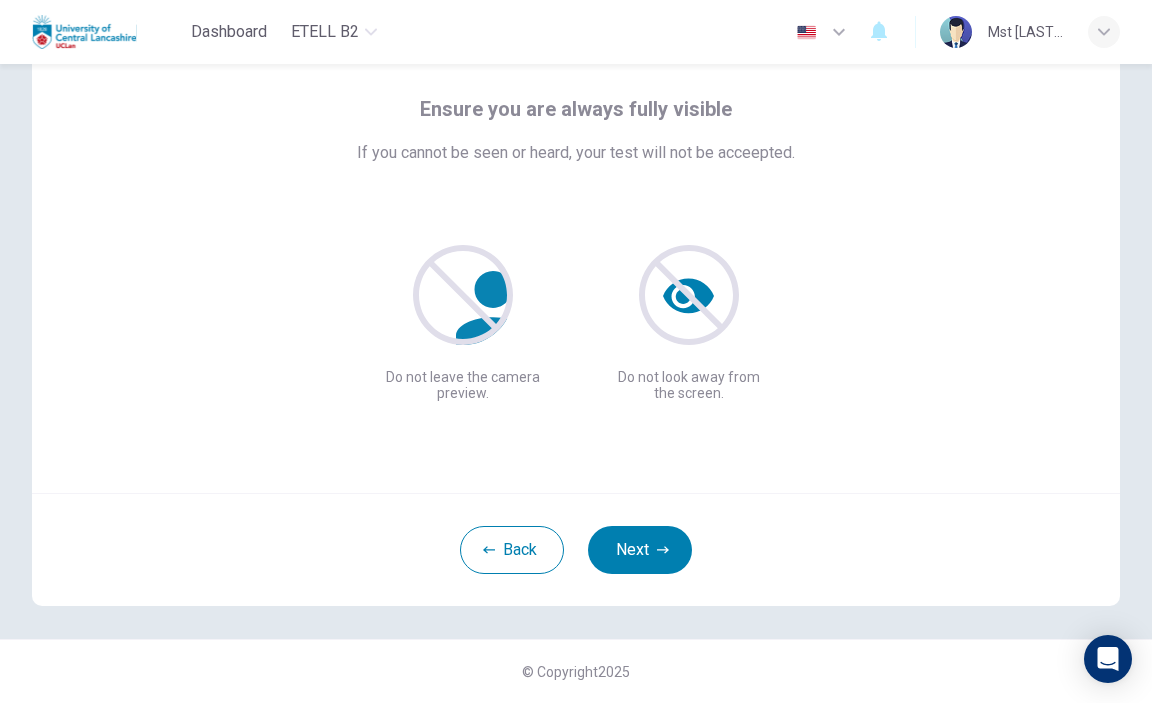 click on "Ensure you are always fully visible If you cannot be seen or heard, your test will not be acceepted. Do not leave the camera preview. Do not look away from the screen." at bounding box center (576, 253) 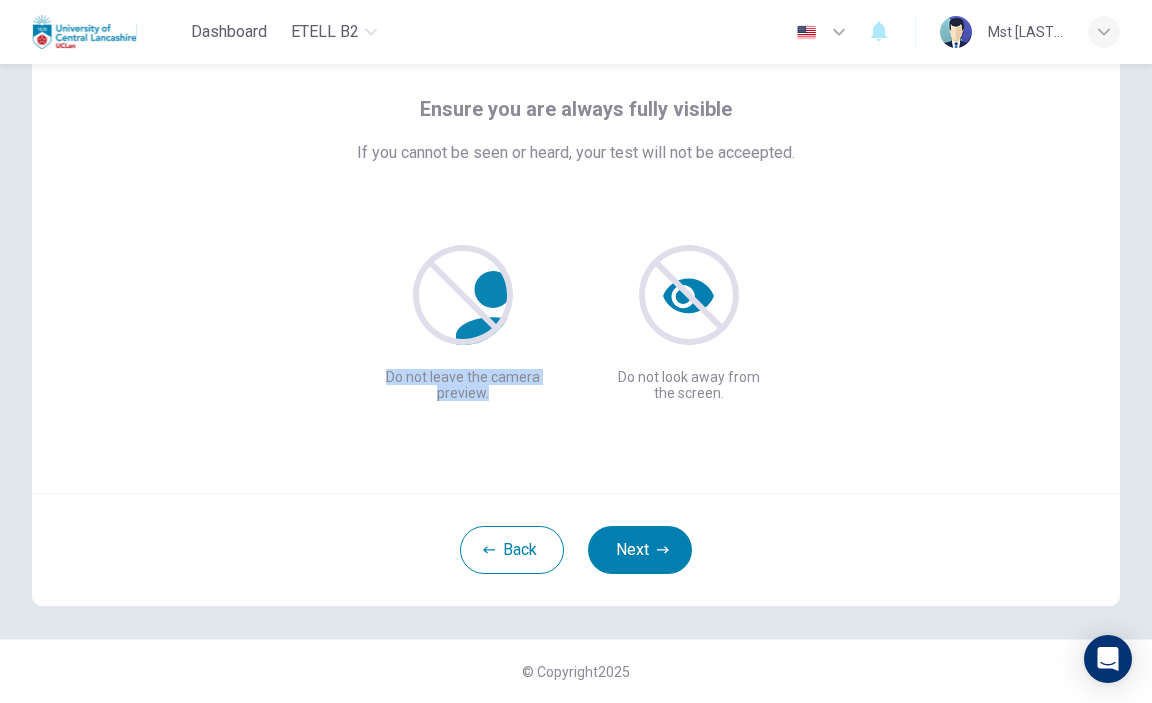 drag, startPoint x: 391, startPoint y: 372, endPoint x: 524, endPoint y: 393, distance: 134.64769 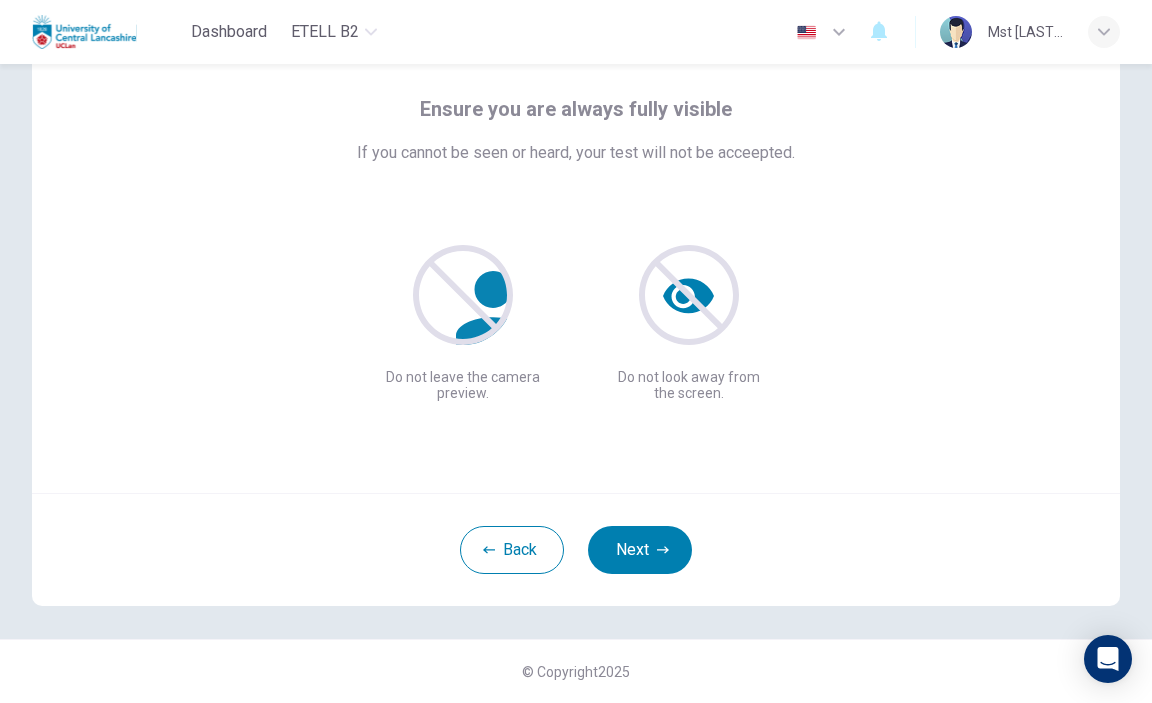 click on "Ensure you are always fully visible If you cannot be seen or heard, your test will not be acceepted. Do not leave the camera preview. Do not look away from the screen." at bounding box center [576, 253] 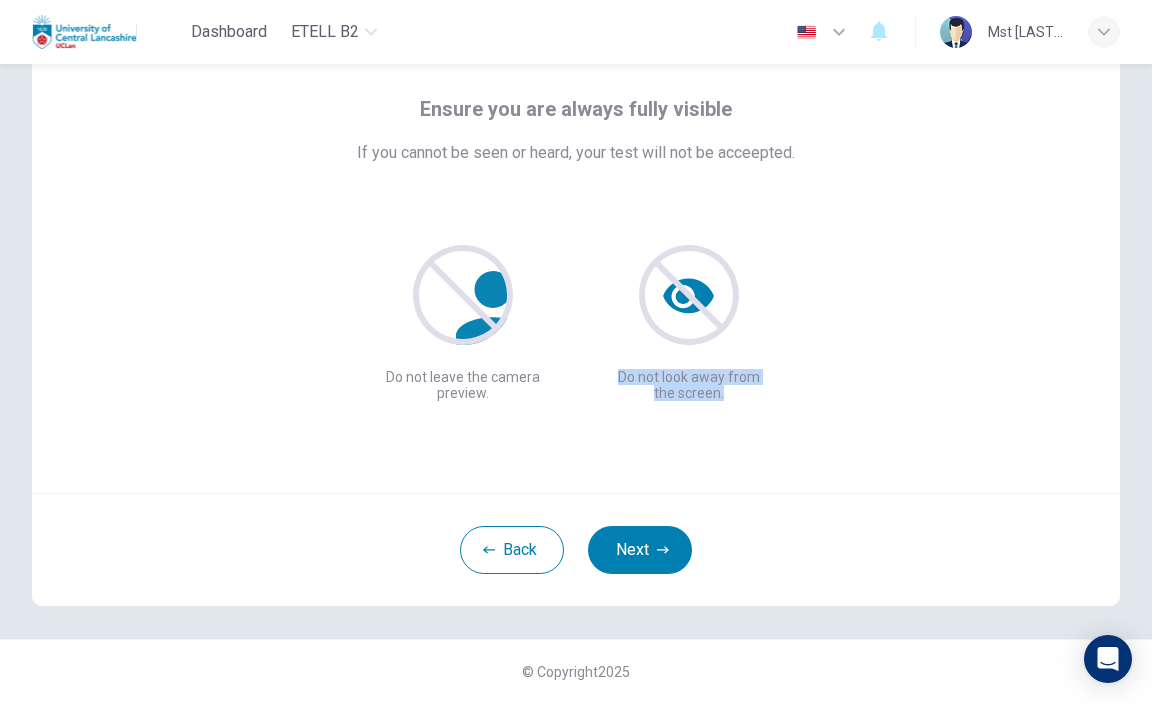 drag, startPoint x: 604, startPoint y: 378, endPoint x: 790, endPoint y: 402, distance: 187.54199 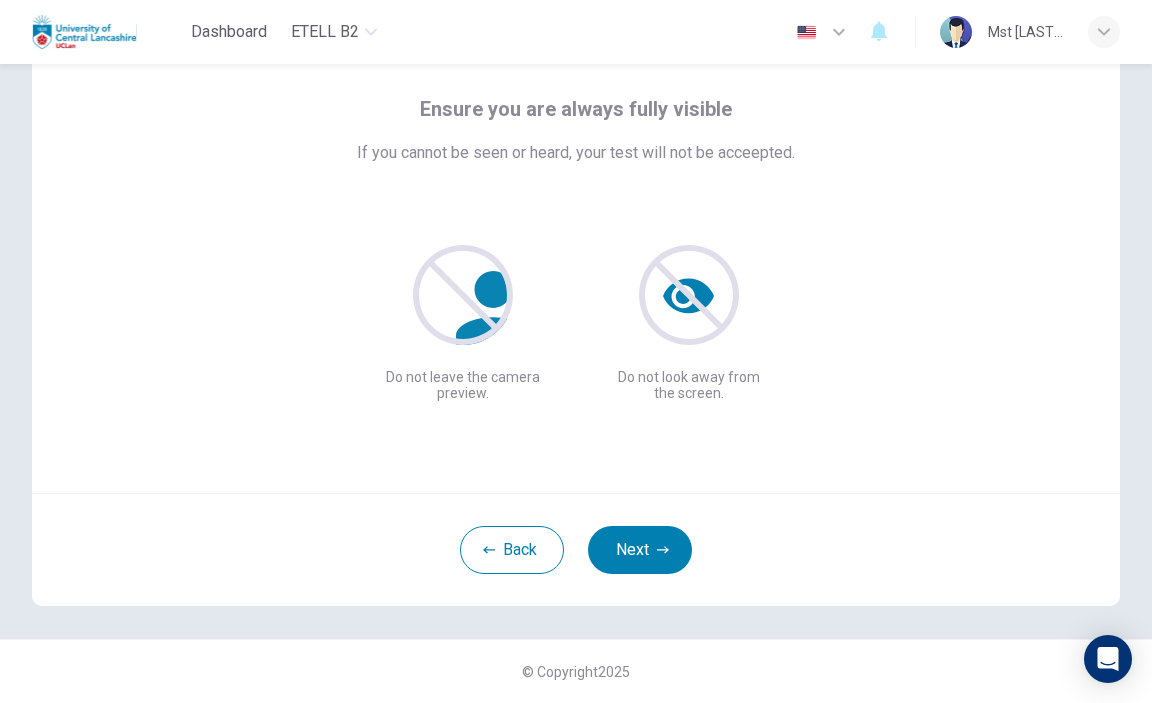 click on "Ensure you are always fully visible If you cannot be seen or heard, your test will not be acceepted. Do not leave the camera preview. Do not look away from the screen." at bounding box center (576, 247) 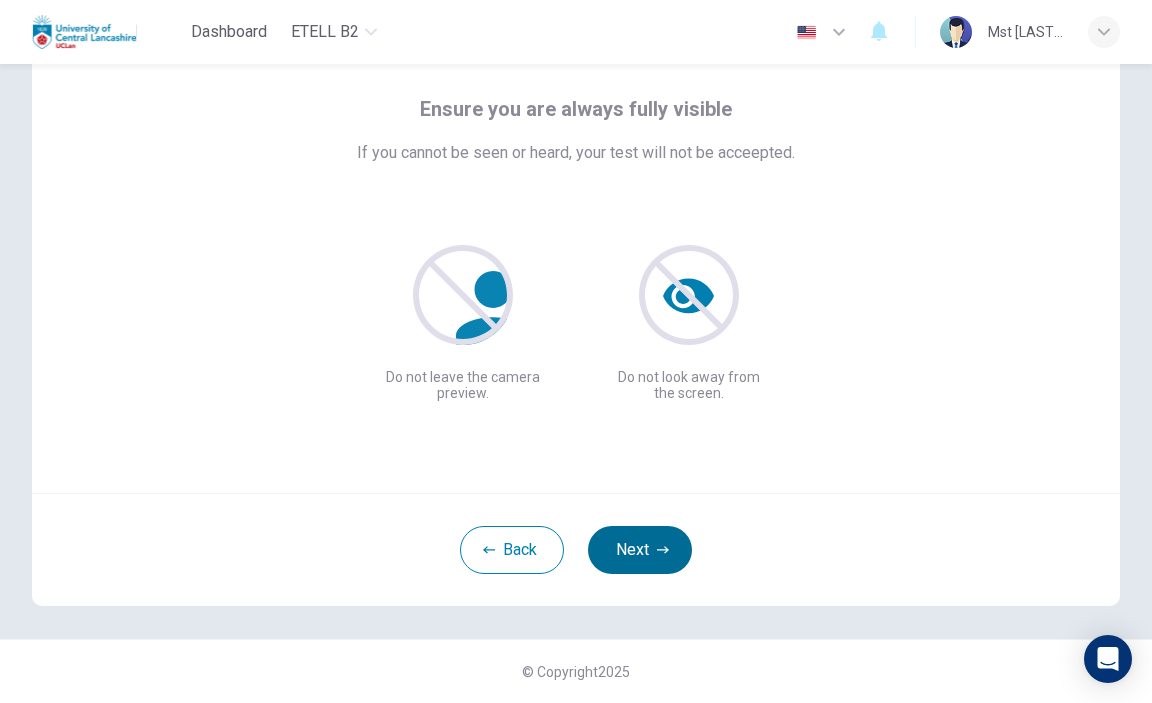 click on "Next" at bounding box center (640, 550) 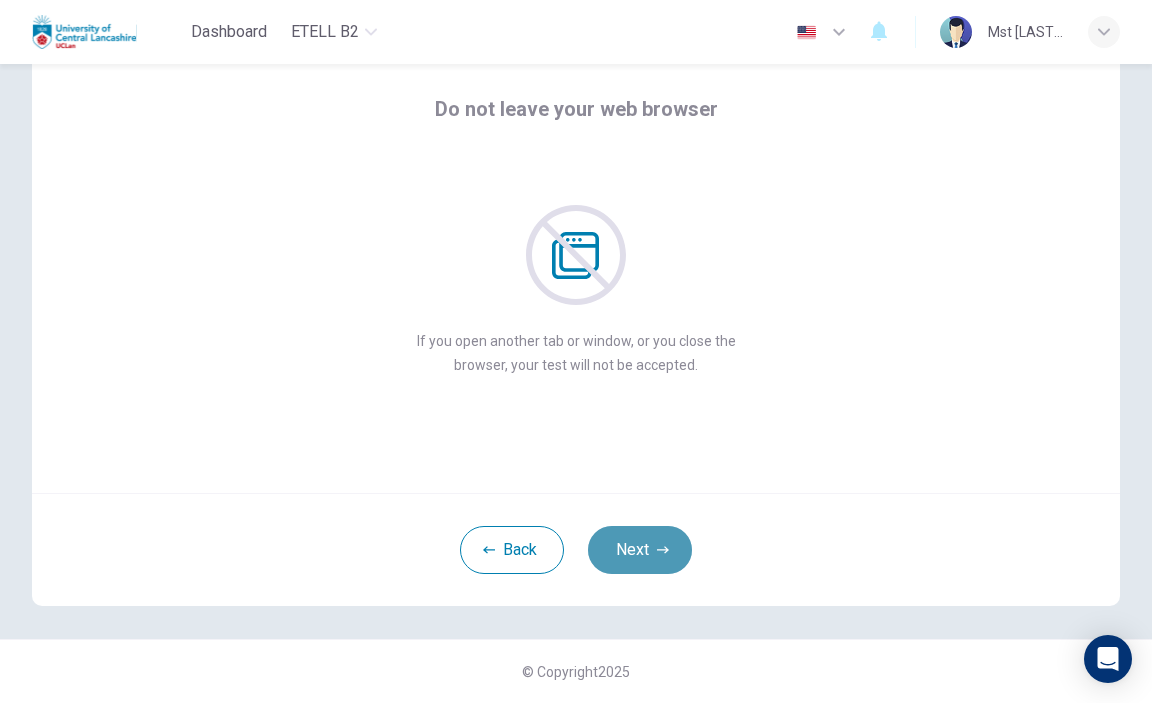 click on "Next" at bounding box center [640, 550] 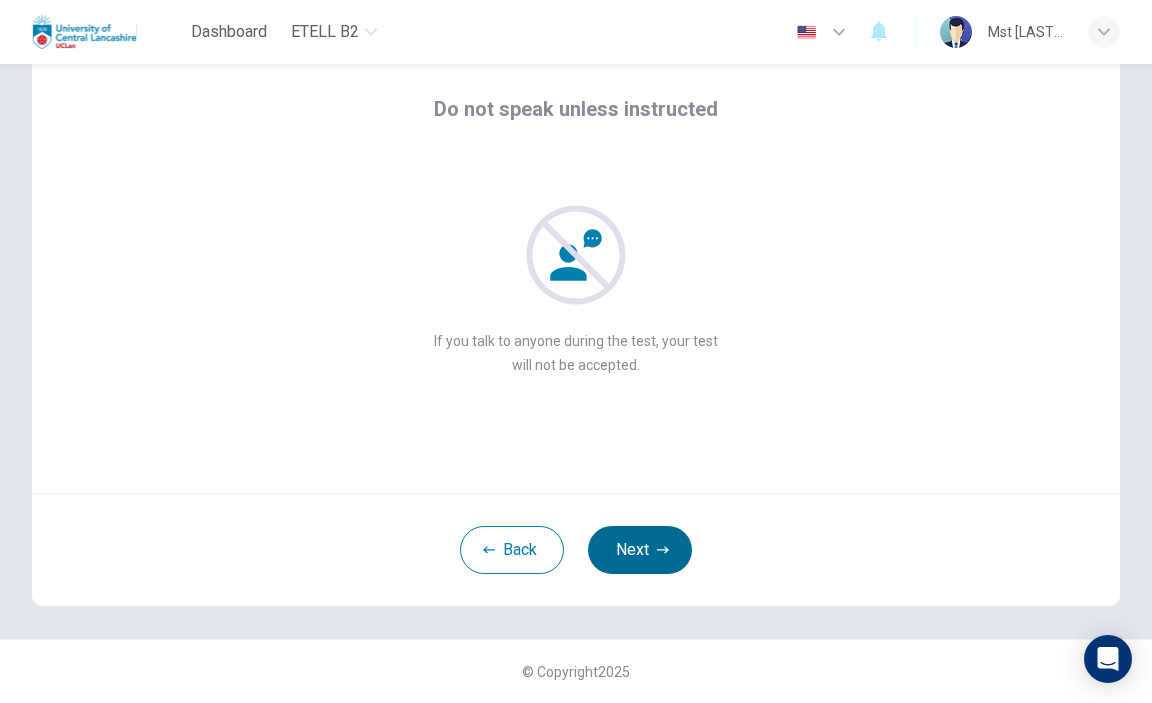 click on "Next" at bounding box center [640, 550] 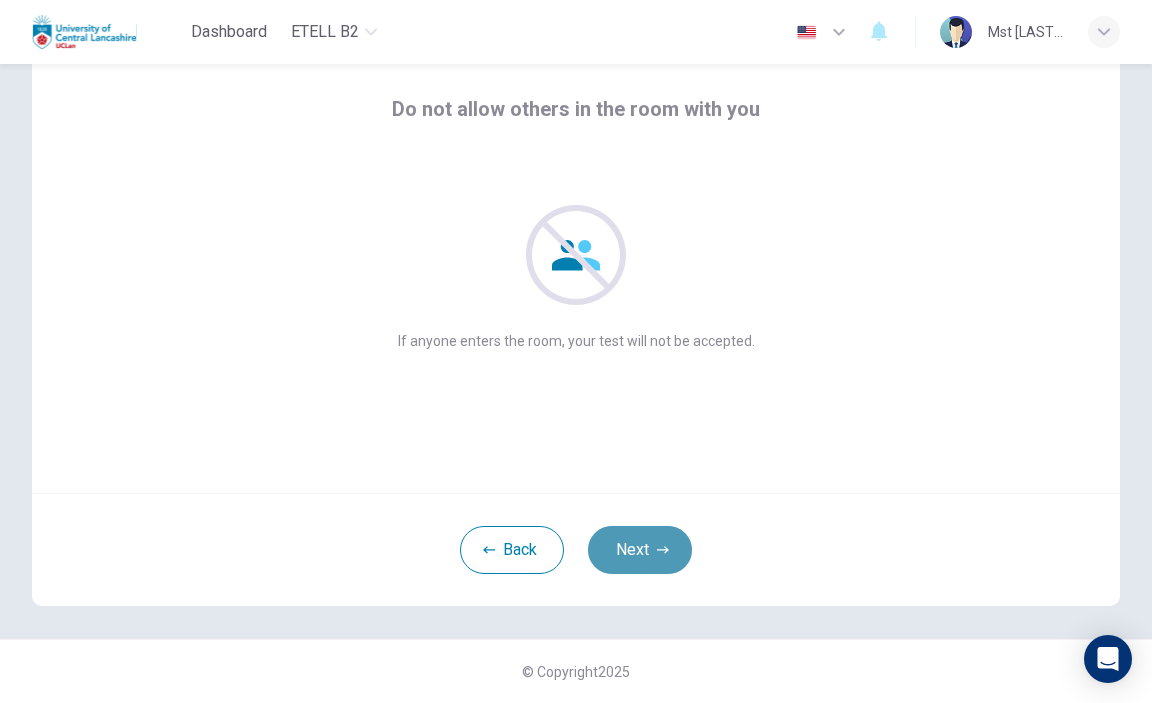 click on "Next" at bounding box center (640, 550) 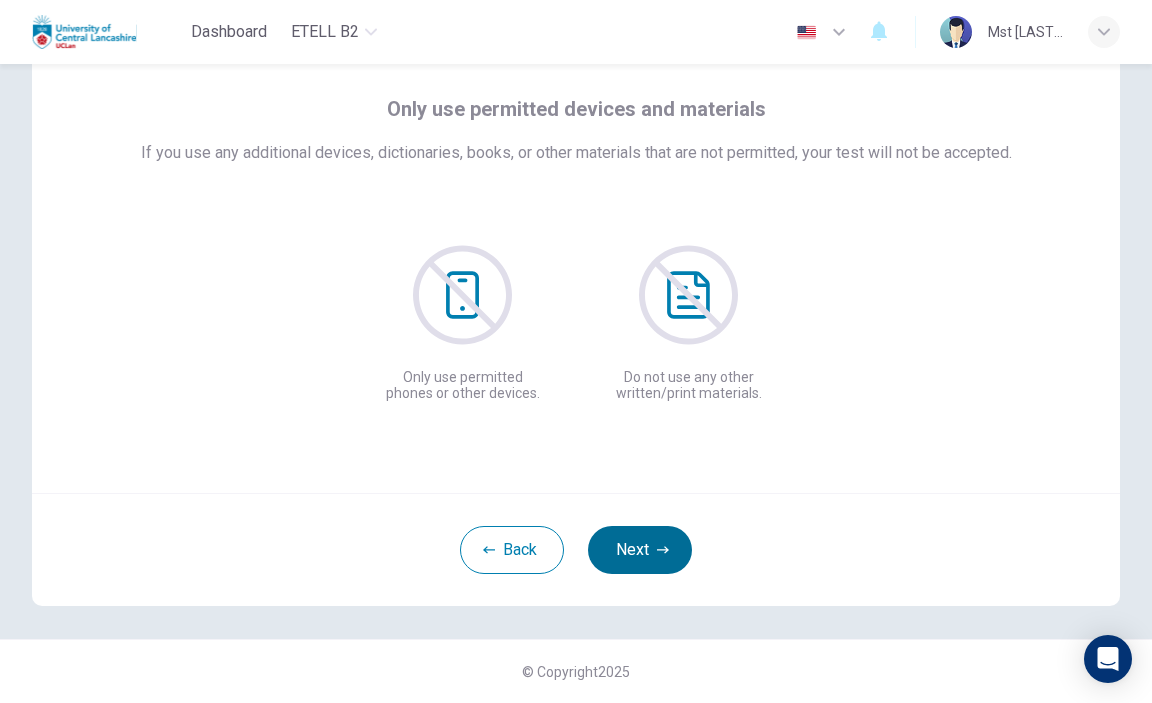click on "Next" at bounding box center [640, 550] 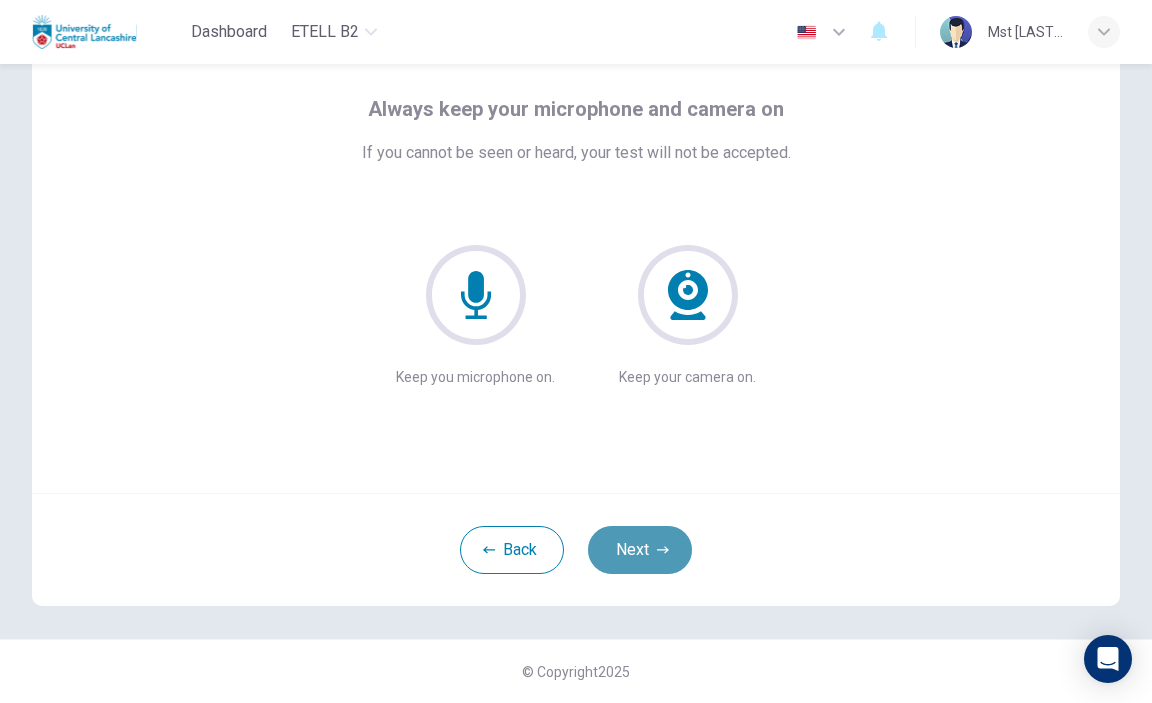 click on "Next" at bounding box center [640, 550] 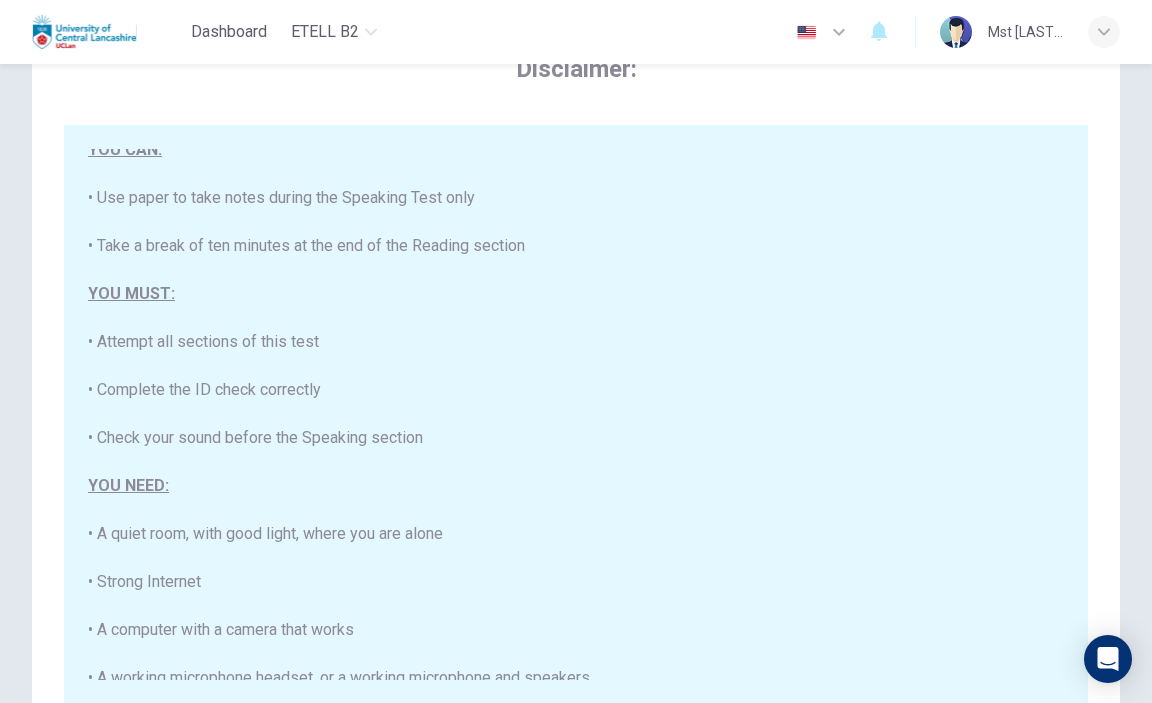 scroll, scrollTop: 357, scrollLeft: 0, axis: vertical 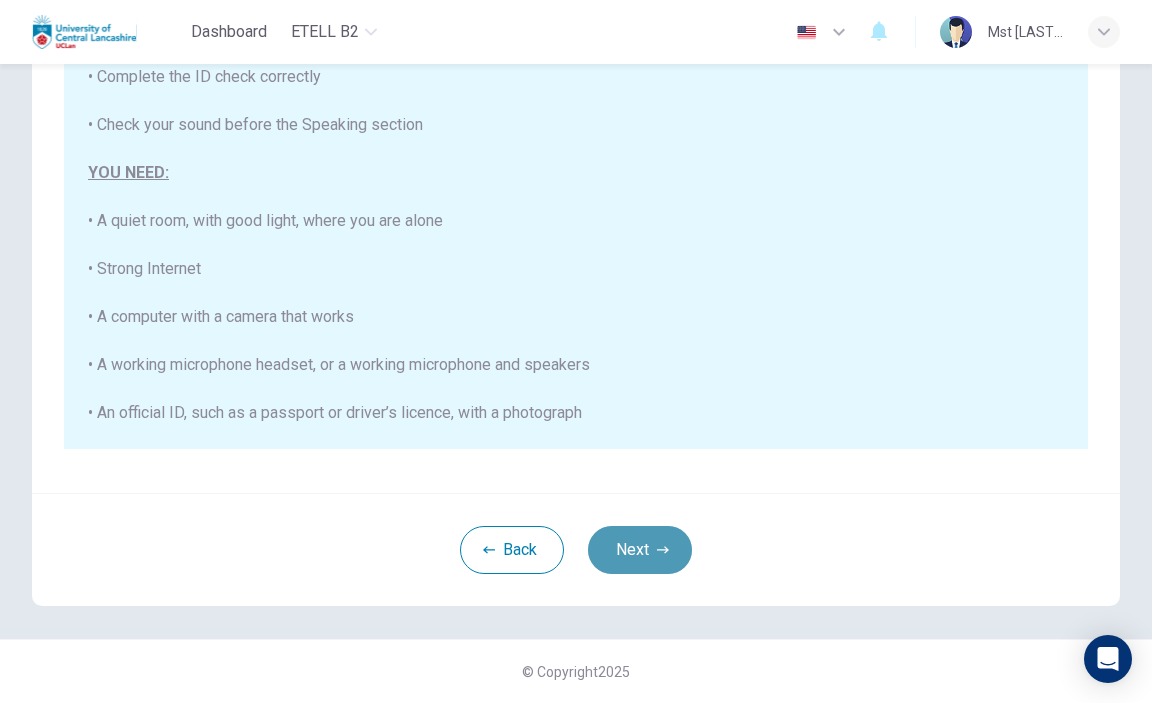 click on "Next" at bounding box center [640, 550] 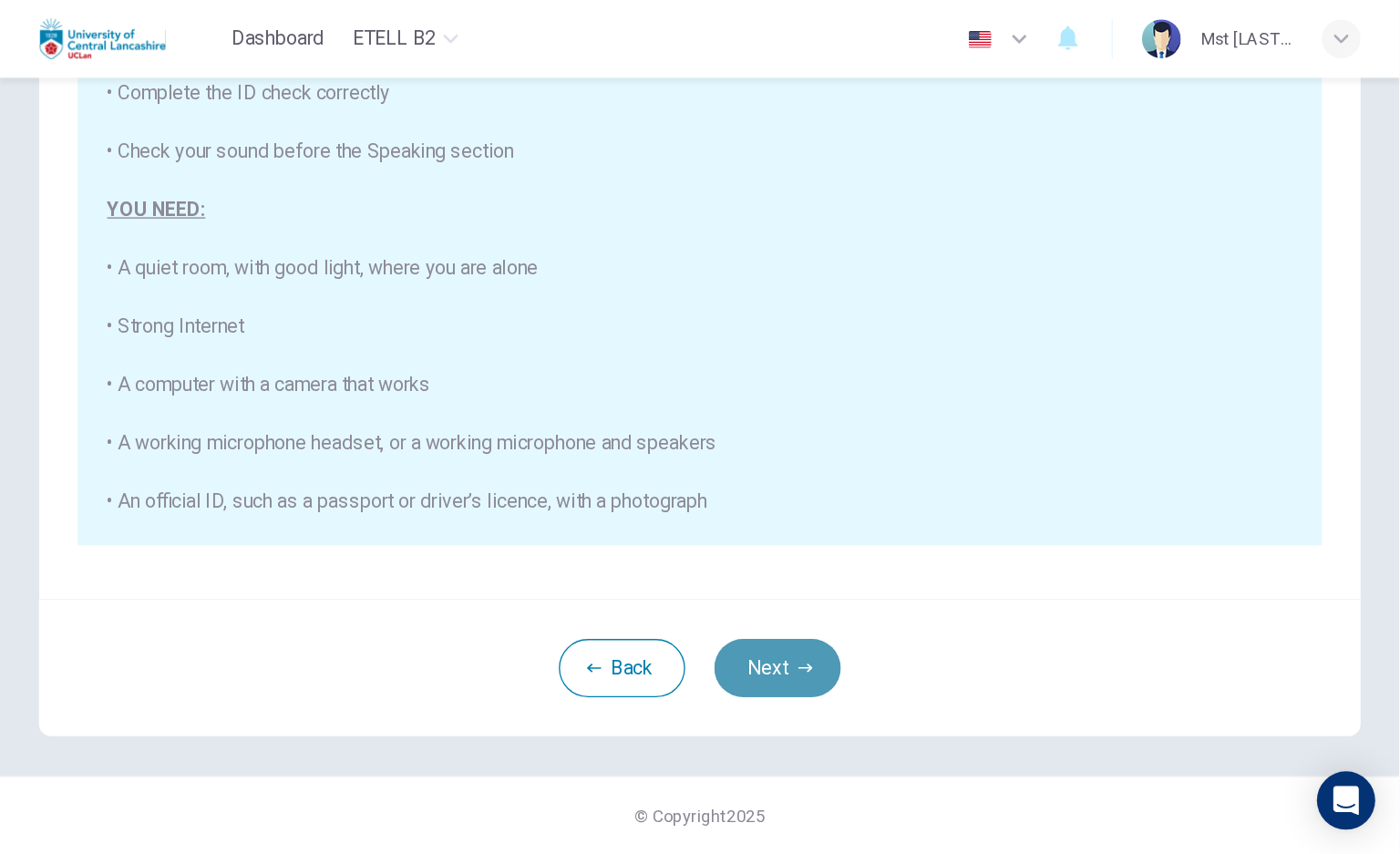 scroll, scrollTop: 83, scrollLeft: 0, axis: vertical 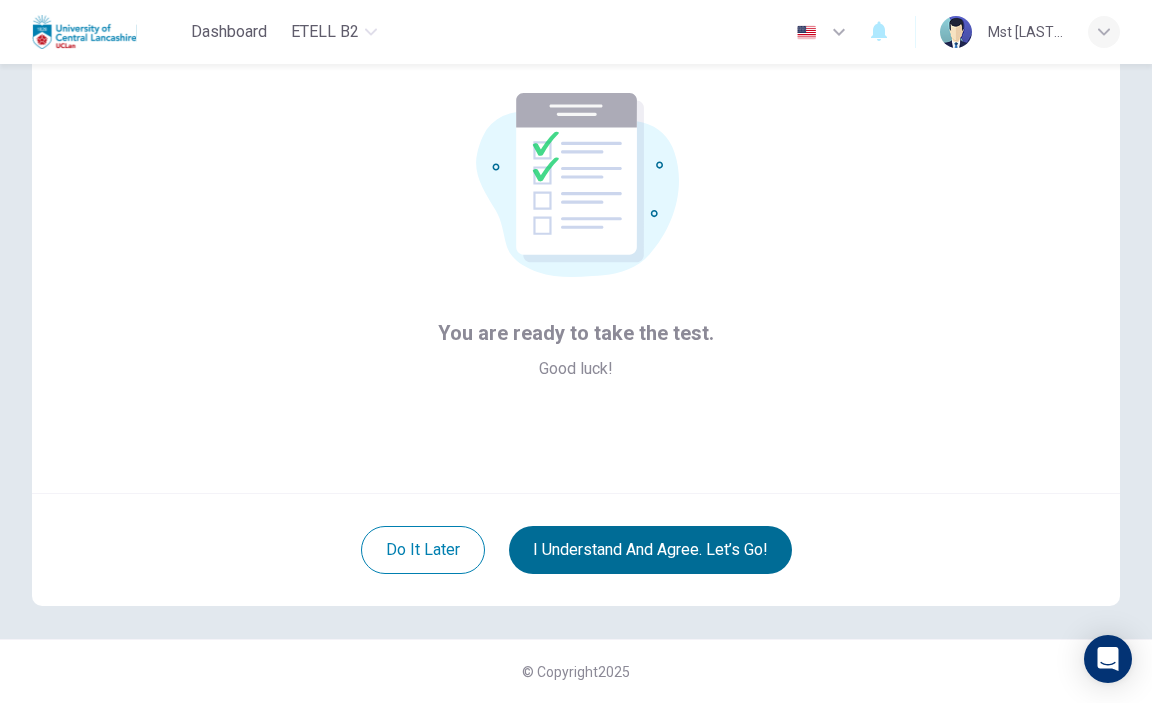click on "I understand and agree. Let’s go!" at bounding box center [650, 550] 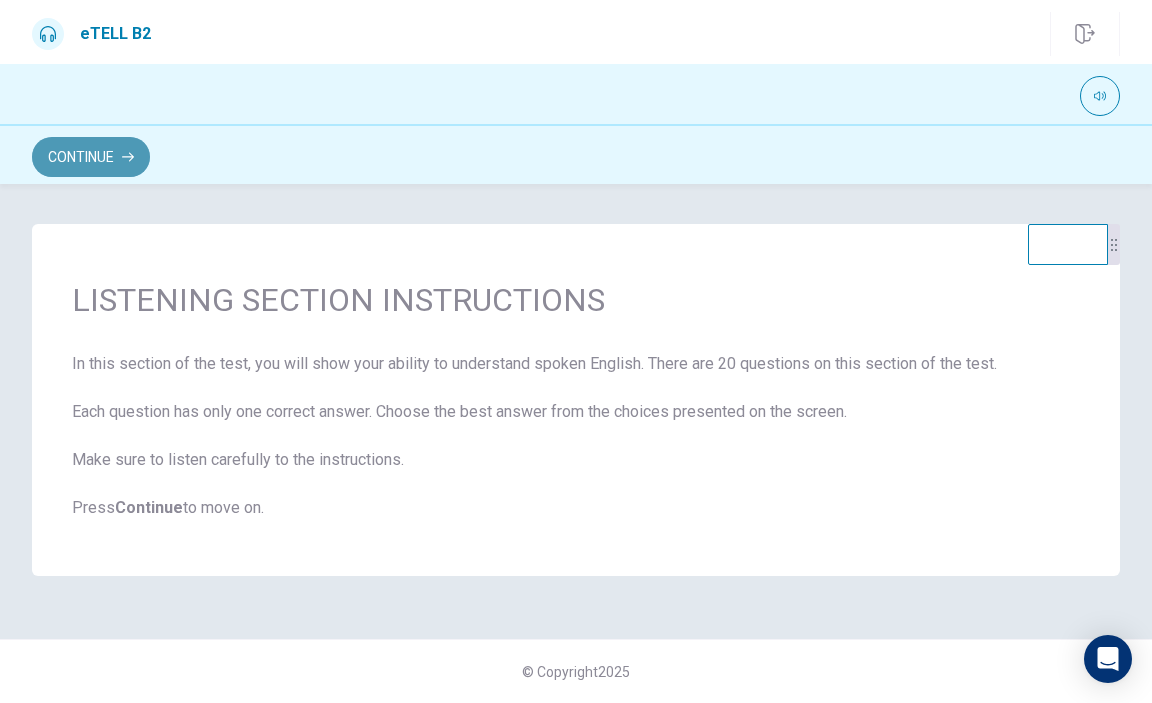 click on "Continue" at bounding box center [91, 157] 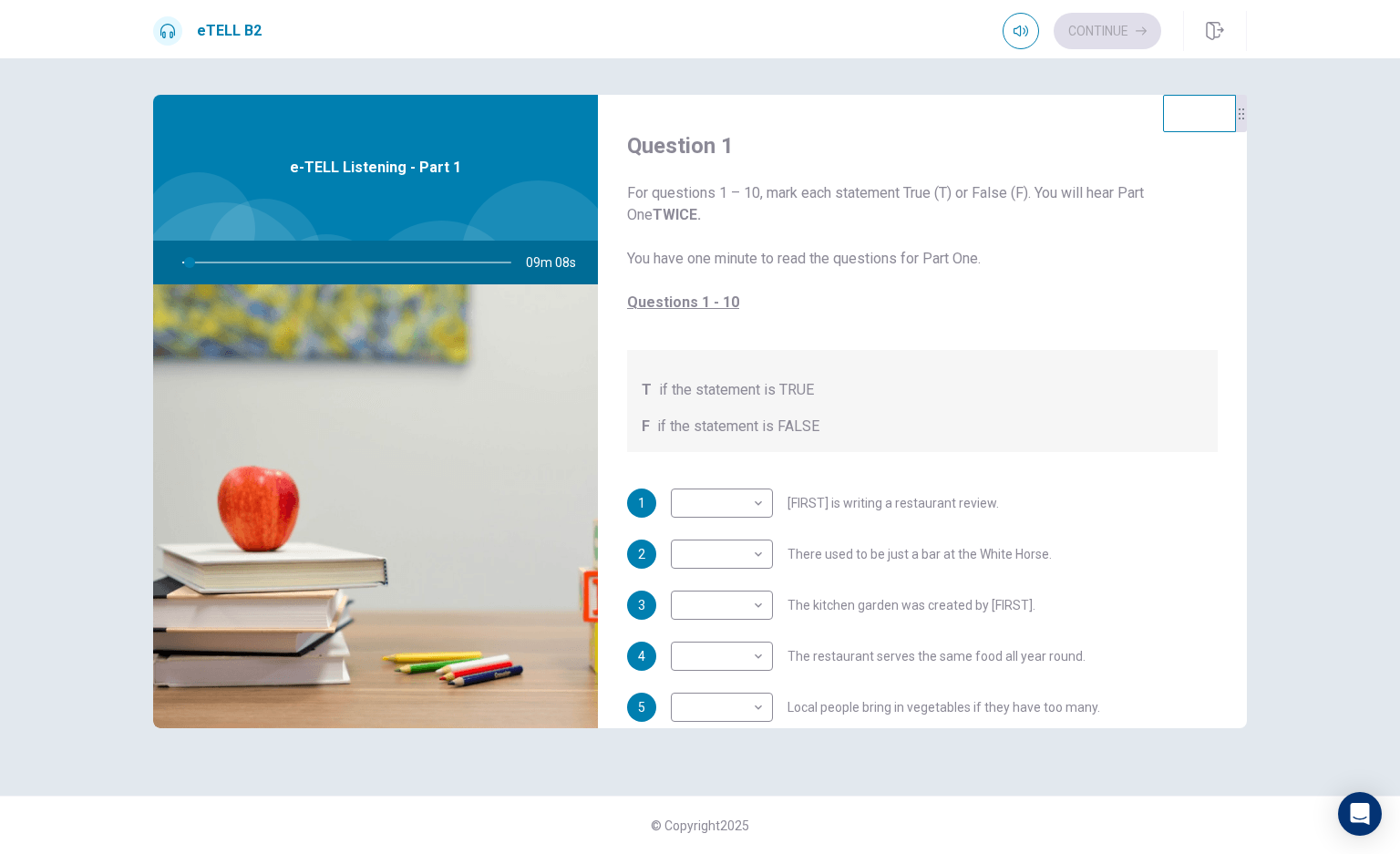 click on "Question 1 For questions 1 – 10, mark each statement True (T) or False (F). You will hear Part One  TWICE.
You have one minute to read the questions for Part One.
Questions 1 - 10 T if the statement is TRUE F if the statement is FALSE 1 ​ ​ [PERSON_NAME] is writing a restaurant review. 2 ​ ​ There used to be just a bar at the White Horse. 3 ​ ​ The kitchen garden was created by [PERSON_NAME]. 4 ​ ​ The restaurant serves the same food all year round. 5 ​ ​ Local people bring in vegetables if they have too many. 6 ​ ​ [PERSON_NAME] says that the local shop provides all his eggs. 7 ​ ​ People sometimes bring unexpected things for the chef to cook. 8 ​ ​ The chef did not want to prepare the rabbit for cooking. 9 ​ ​ [PERSON_NAME] has occasionally refused produce brought by local people. 10 ​ ​ [PERSON_NAME] does not tell [PERSON_NAME] what is on the lunch menu. e-TELL Listening - Part 1 09m 08s © Copyright  2025" at bounding box center [700, 456] 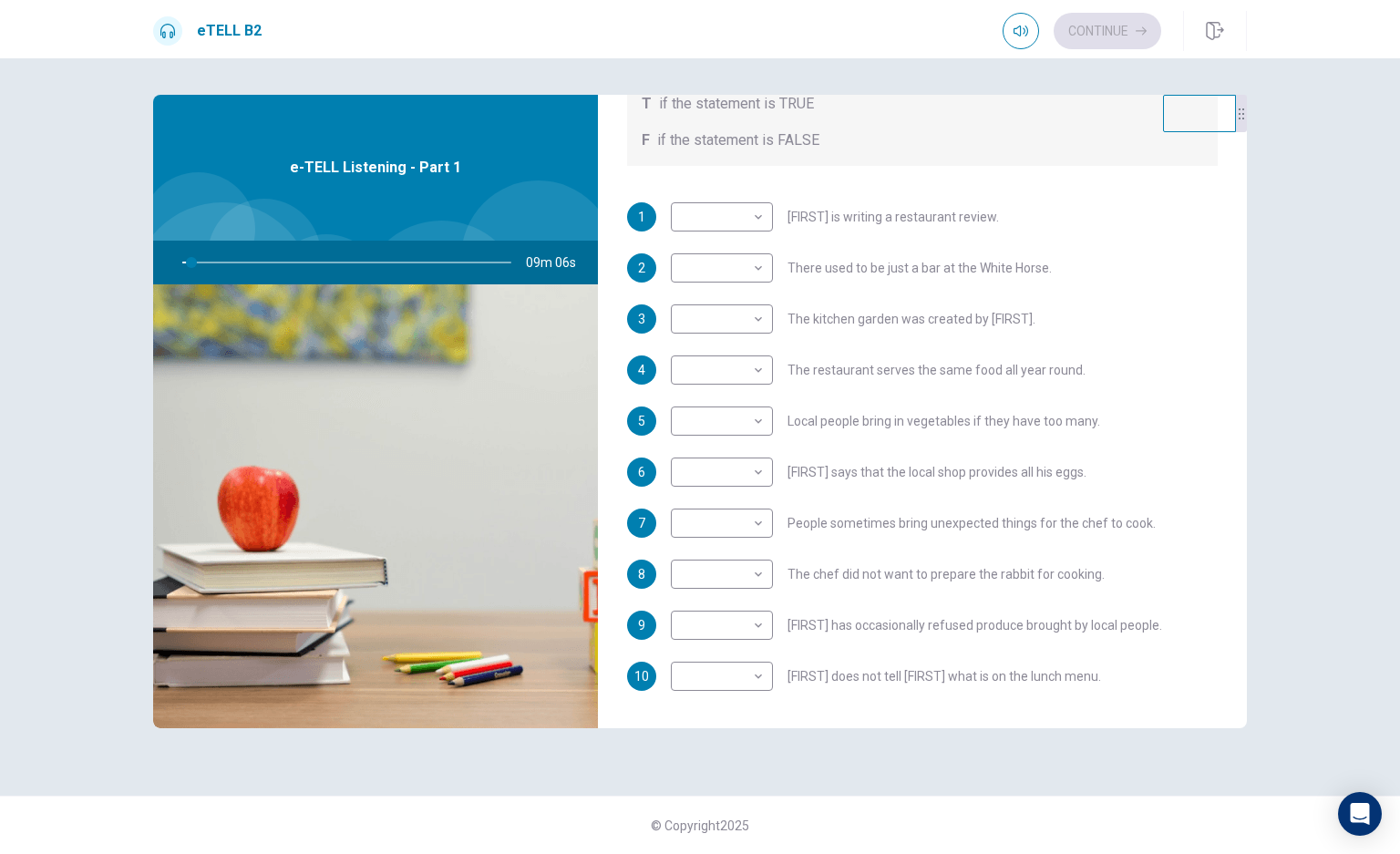 scroll, scrollTop: 322, scrollLeft: 0, axis: vertical 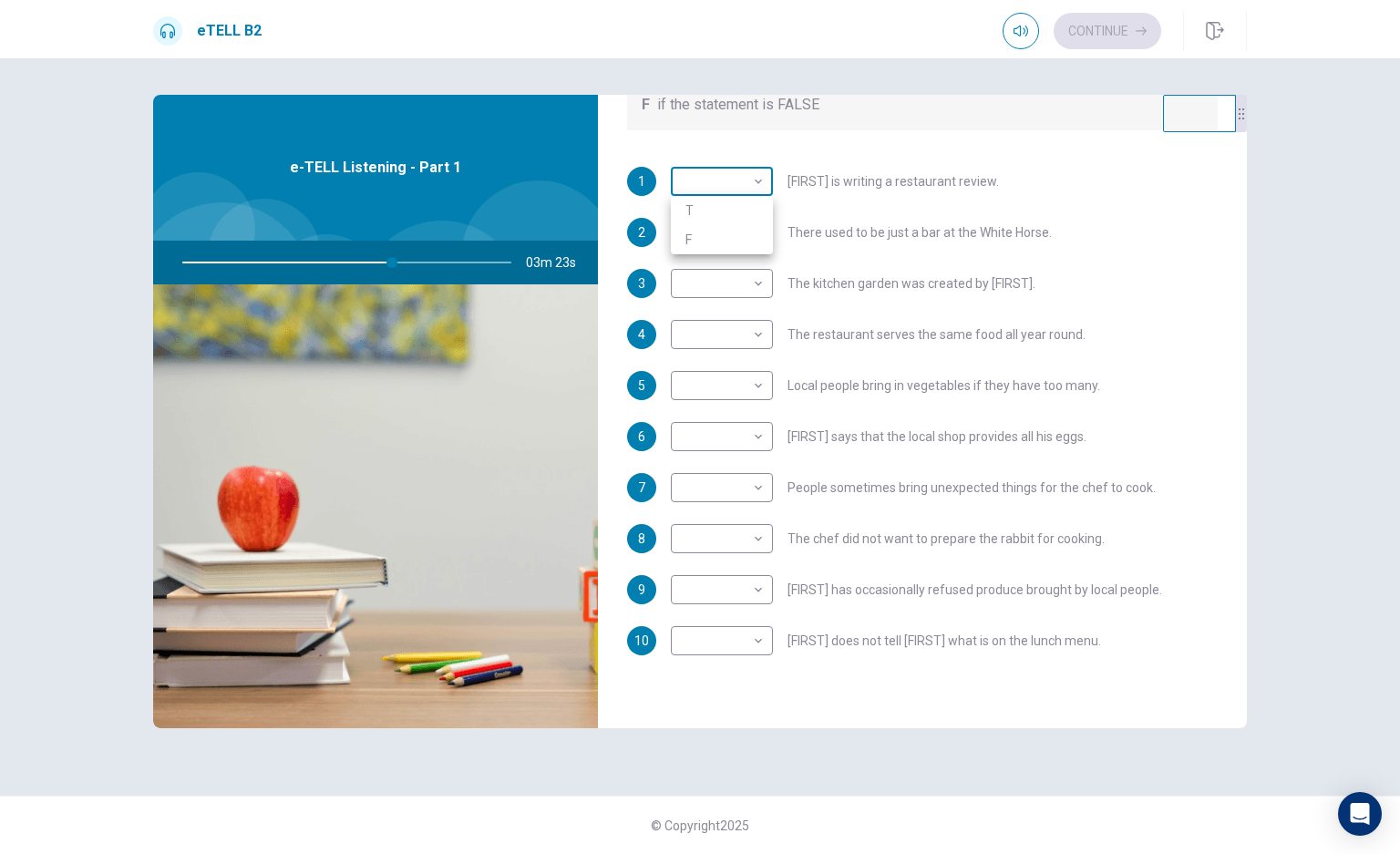 click on "This site uses cookies, as explained in our  Privacy Policy . If you agree to the use of cookies, please click the Accept button and continue to browse our site.   Privacy Policy Accept   eTELL B2 Continue Continue Question 1 For questions 1 – 10, mark each statement True (T) or False (F). You will hear Part One  TWICE.
You have one minute to read the questions for Part One.
Questions 1 - 10 T if the statement is TRUE F if the statement is FALSE 1 ​ ​ [PERSON_NAME] is writing a restaurant review. 2 ​ ​ There used to be just a bar at the White Horse. 3 ​ ​ The kitchen garden was created by [PERSON_NAME]. 4 ​ ​ The restaurant serves the same food all year round. 5 ​ ​ Local people bring in vegetables if they have too many. 6 ​ ​ [PERSON_NAME] says that the local shop provides all his eggs. 7 ​ ​ People sometimes bring unexpected things for the chef to cook. 8 ​ ​ The chef did not want to prepare the rabbit for cooking. 9 ​ ​ [PERSON_NAME] has occasionally refused produce brought by local people." at bounding box center [700, 427] 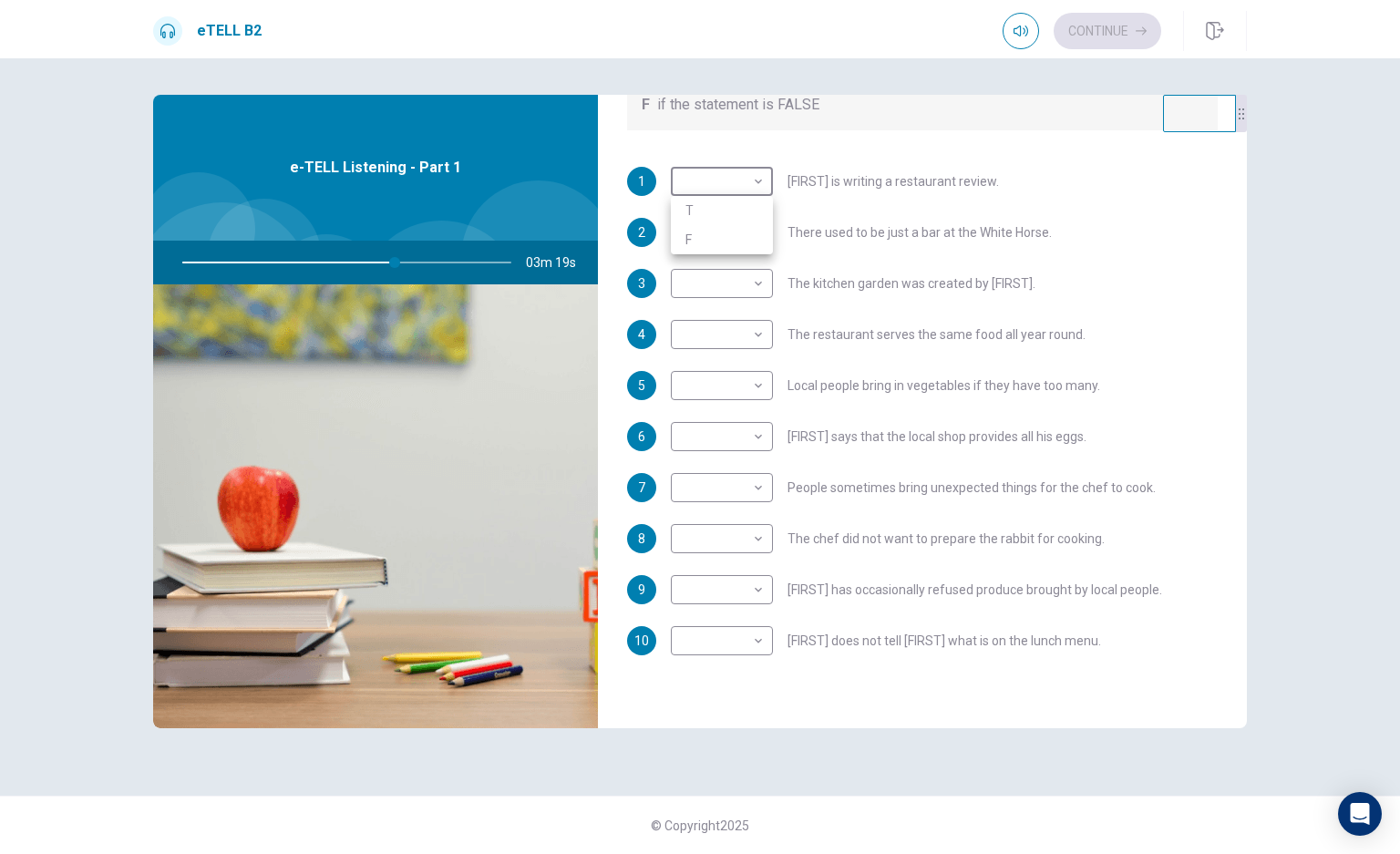 click at bounding box center (700, 427) 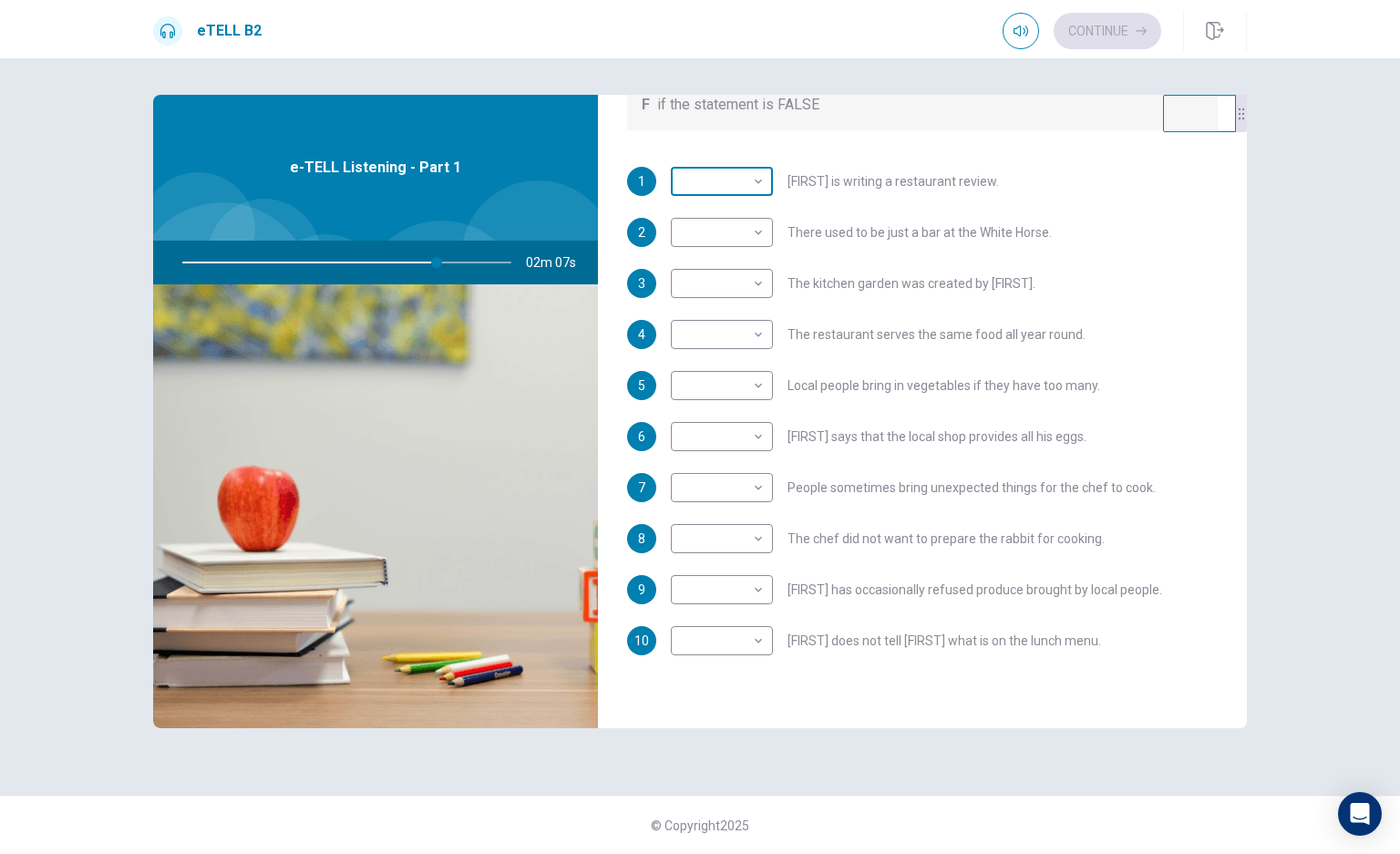 click on "This site uses cookies, as explained in our  Privacy Policy . If you agree to the use of cookies, please click the Accept button and continue to browse our site.   Privacy Policy Accept   eTELL B2 Continue Continue Question 1 For questions 1 – 10, mark each statement True (T) or False (F). You will hear Part One  TWICE.
You have one minute to read the questions for Part One.
Questions 1 - 10 T if the statement is TRUE F if the statement is FALSE 1 ​ ​ [PERSON_NAME] is writing a restaurant review. 2 ​ ​ There used to be just a bar at the White Horse. 3 ​ ​ The kitchen garden was created by [PERSON_NAME]. 4 ​ ​ The restaurant serves the same food all year round. 5 ​ ​ Local people bring in vegetables if they have too many. 6 ​ ​ [PERSON_NAME] says that the local shop provides all his eggs. 7 ​ ​ People sometimes bring unexpected things for the chef to cook. 8 ​ ​ The chef did not want to prepare the rabbit for cooking. 9 ​ ​ [PERSON_NAME] has occasionally refused produce brought by local people." at bounding box center (700, 427) 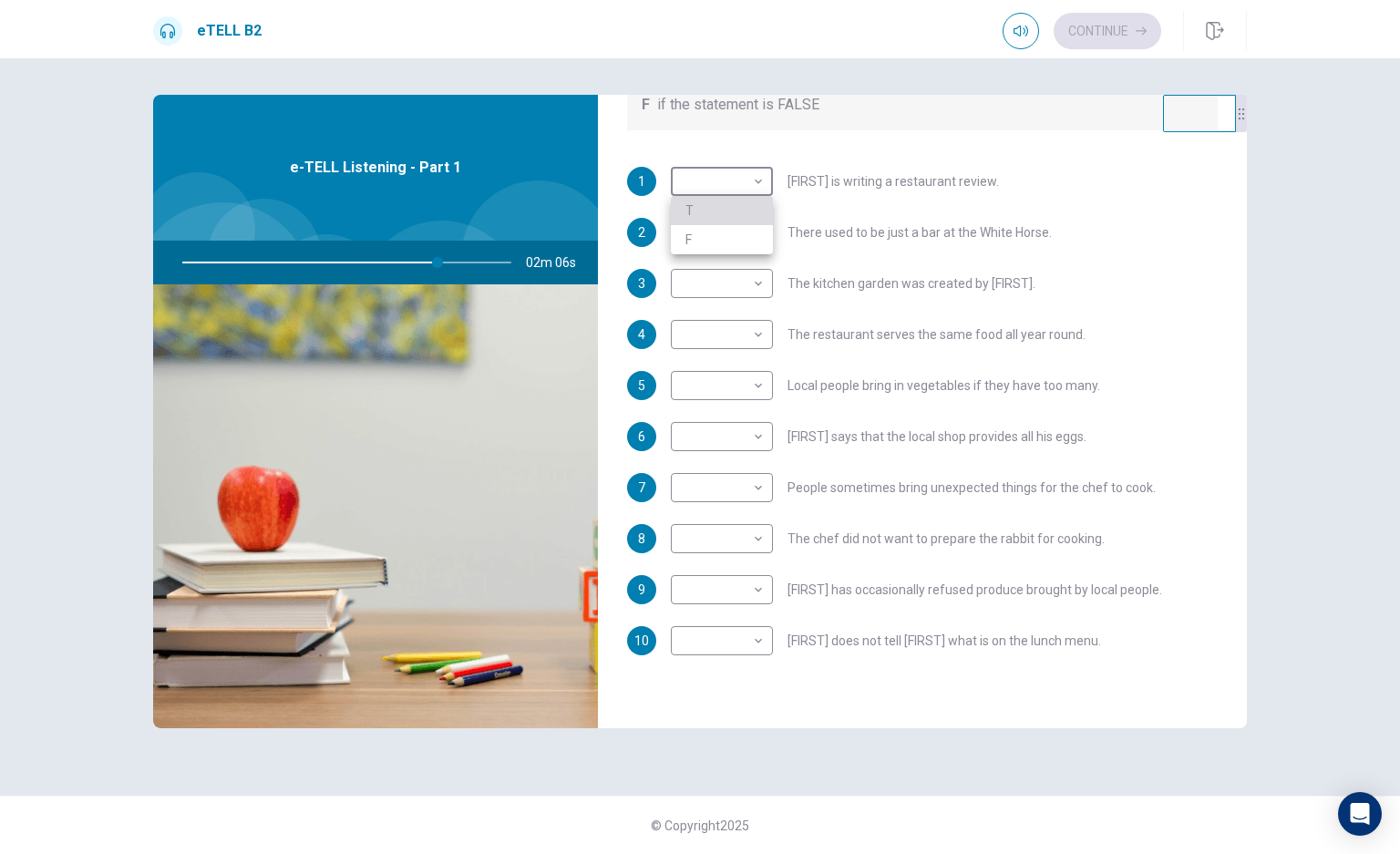 click on "T" at bounding box center (722, 211) 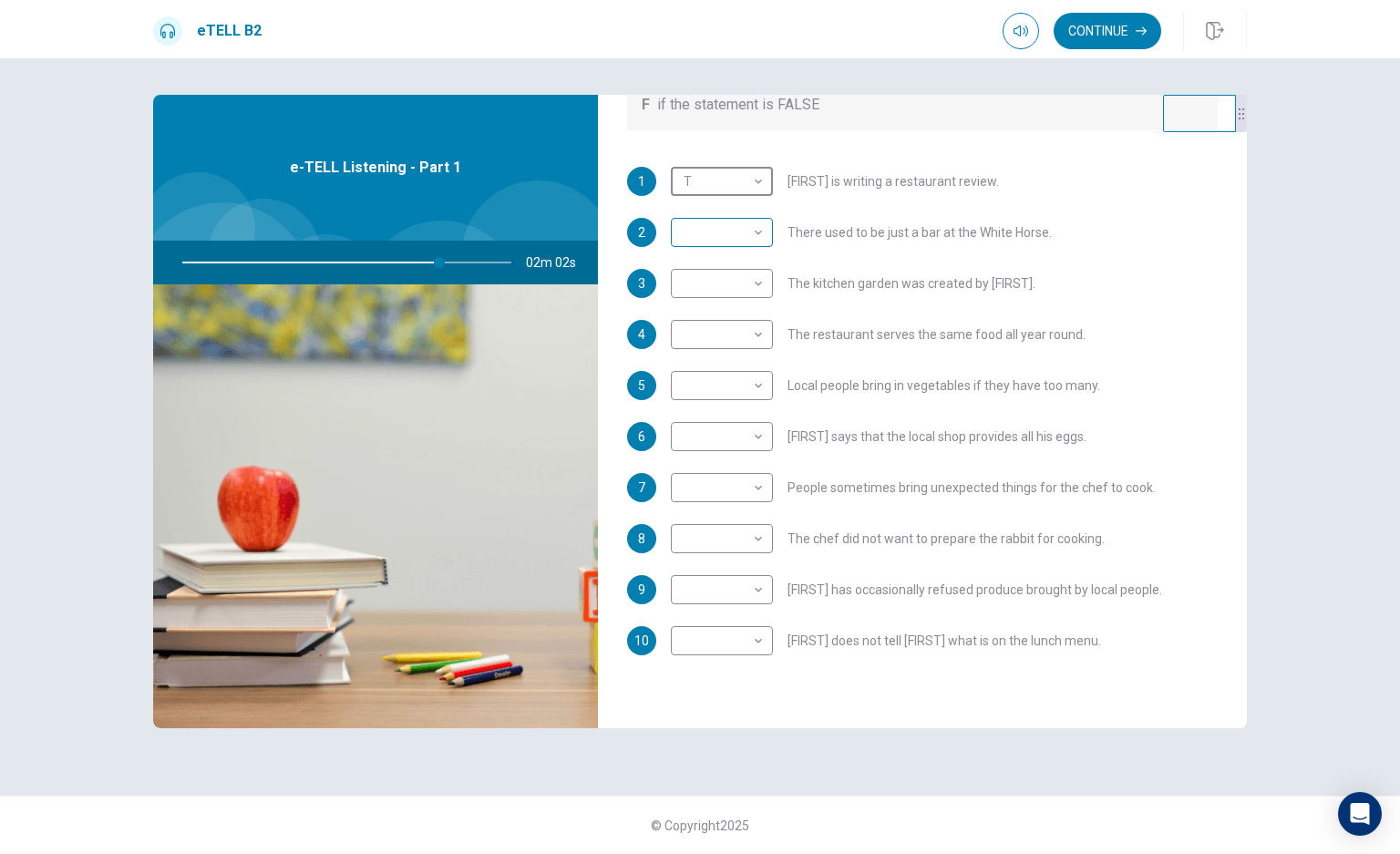 click on "T * ​ [FIRST] is writing a restaurant review. 2 ​ ​ There used to be just a bar at the White Horse. 3 ​ ​ The kitchen garden was created by [FIRST]. 4 ​ ​ The restaurant serves the same food all year round. 5 ​ ​ Local people bring in vegetables if they have too many. 6 ​ ​ [FIRST] says that the local shop provides all his eggs. 7 ​ ​ People sometimes bring unexpected things for the chef to cook. 8 ​ ​ The chef did not want to prepare the rabbit for cooking. 9 ​ ​ [FIRST] has occasionally refused produce brought by local people." at bounding box center (700, 427) 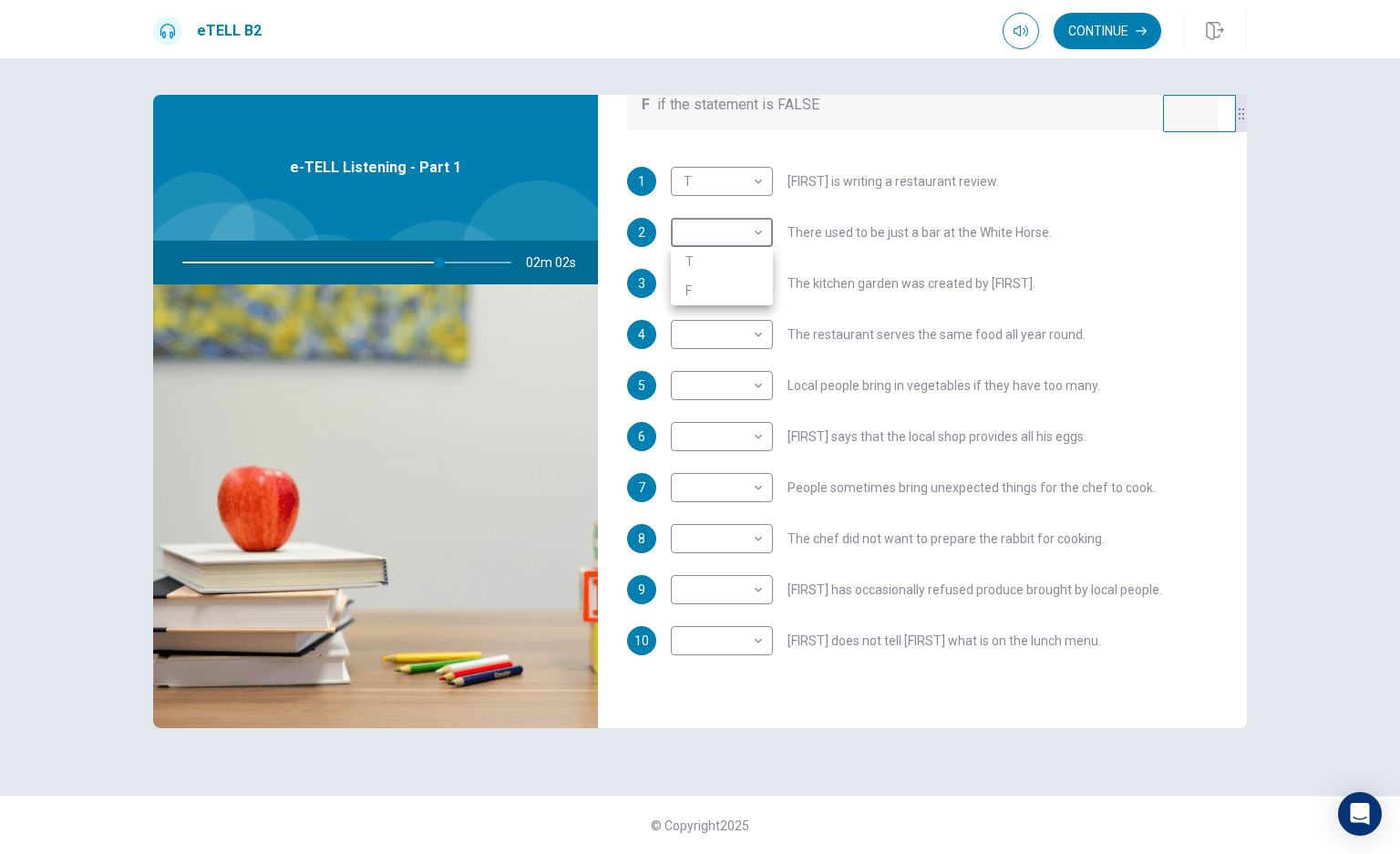 click on "F" at bounding box center (722, 291) 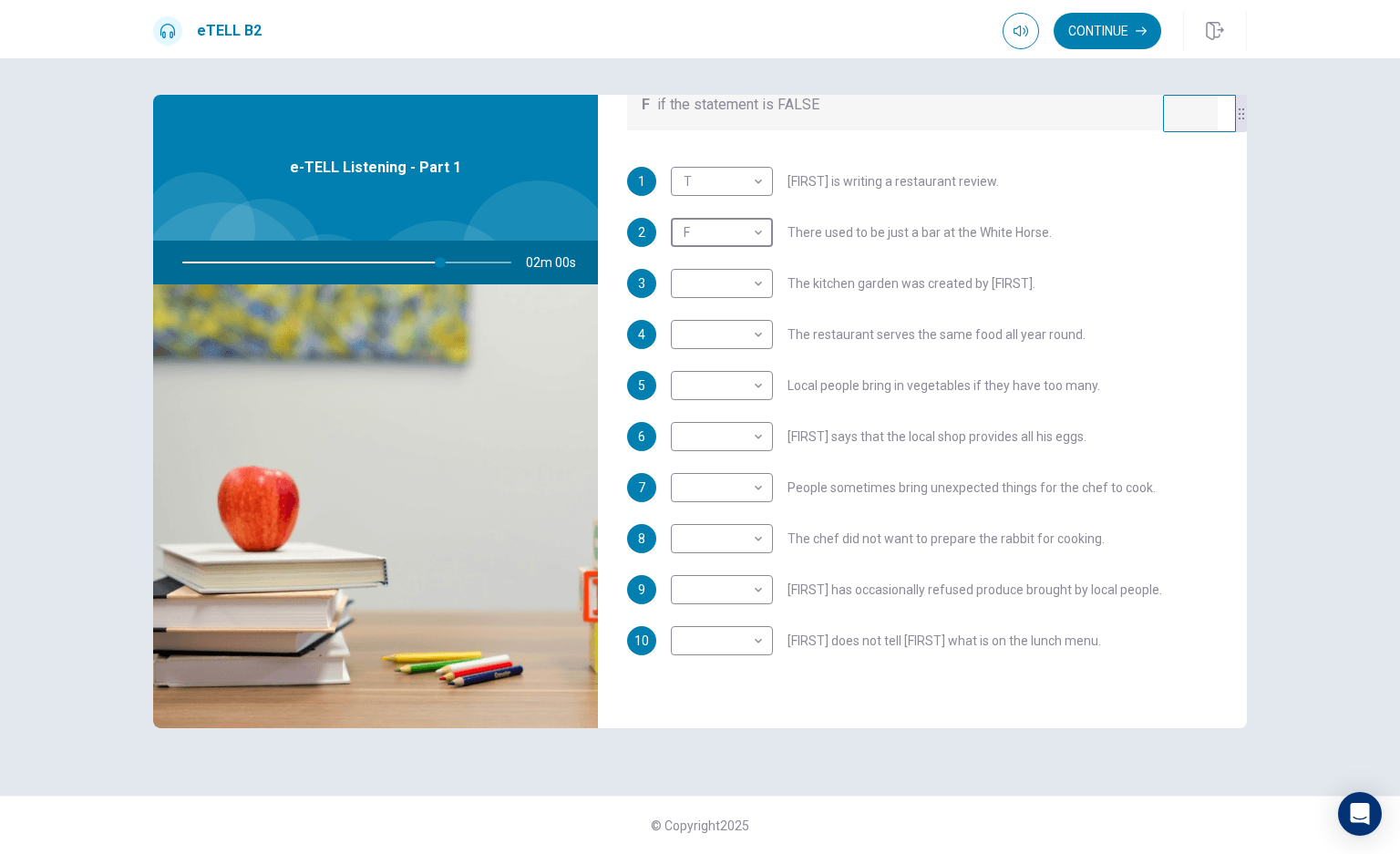 click on "T * ​ [FIRST] is writing a restaurant review. 2 F * ​ There used to be just a bar at the White Horse. 3 ​ ​ The kitchen garden was created by [FIRST]. 4 ​ ​ The restaurant serves the same food all year round. 5 ​ ​ Local people bring in vegetables if they have too many. 6 ​ ​ [FIRST] says that the local shop provides all his eggs. 7 ​ ​ People sometimes bring unexpected things for the chef to cook. 8 ​ ​ The chef did not want to prepare the rabbit for cooking. 9 ​ ​ [FIRST] has occasionally refused produce brought by local people." at bounding box center (700, 427) 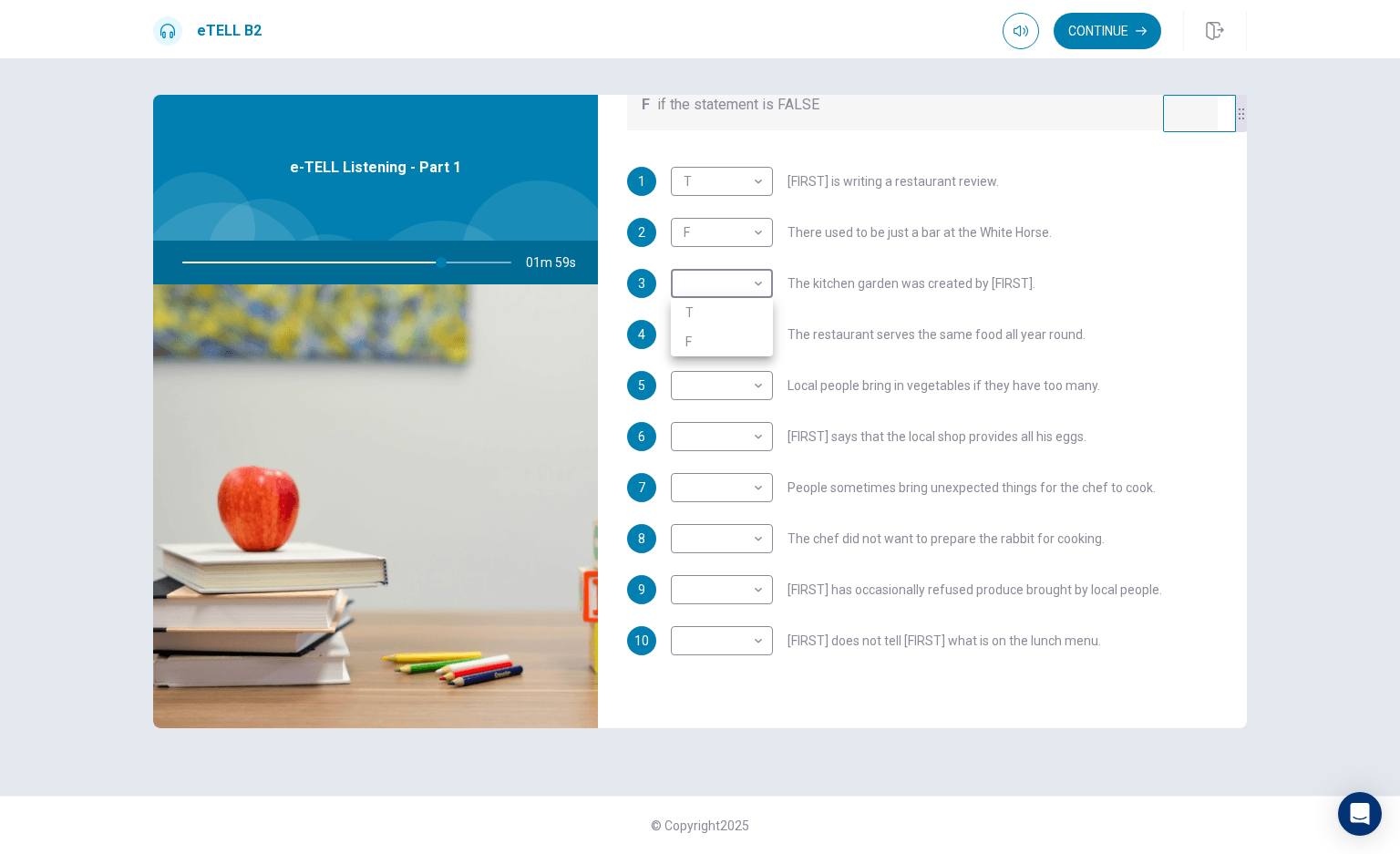 click on "T" at bounding box center [722, 313] 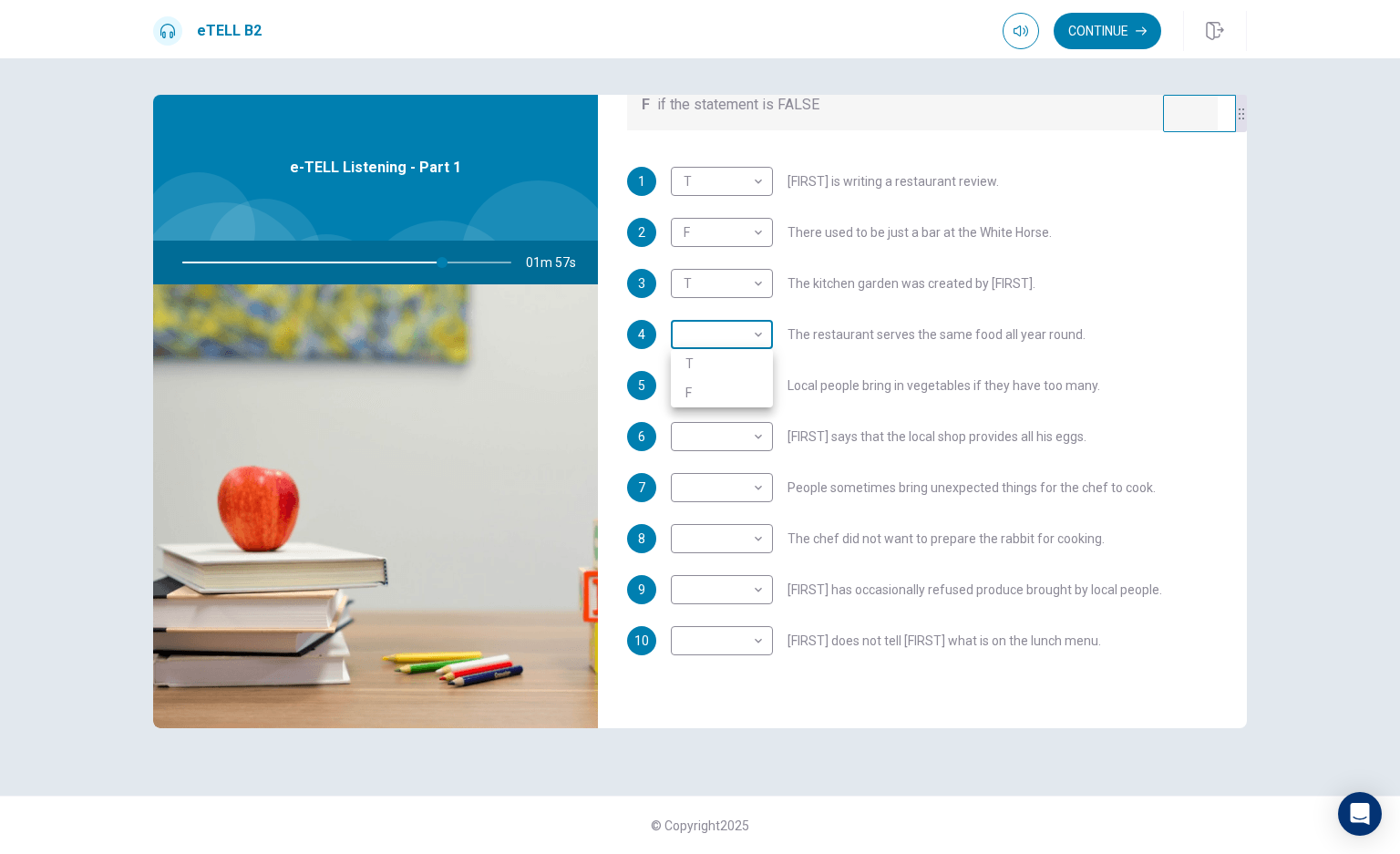 click on "This site uses cookies, as explained in our  Privacy Policy . If you agree to the use of cookies, please click the Accept button and continue to browse our site.   Privacy Policy Accept   eTELL B2 Continue Continue Question 1 For questions 1 – 10, mark each statement True (T) or False (F). You will hear Part One  TWICE.
You have one minute to read the questions for Part One.
Questions 1 - 10 T if the statement is TRUE F if the statement is FALSE 1 T * ​ [PERSON_NAME] is writing a restaurant review. 2 F * ​ There used to be just a bar at the White Horse. 3 T * ​ The kitchen garden was created by [PERSON_NAME]. 4 ​ ​ The restaurant serves the same food all year round. 5 ​ ​ Local people bring in vegetables if they have too many. 6 ​ ​ [PERSON_NAME] says that the local shop provides all his eggs. 7 ​ ​ People sometimes bring unexpected things for the chef to cook. 8 ​ ​ The chef did not want to prepare the rabbit for cooking. 9 ​ ​ [PERSON_NAME] has occasionally refused produce brought by local people." at bounding box center [700, 427] 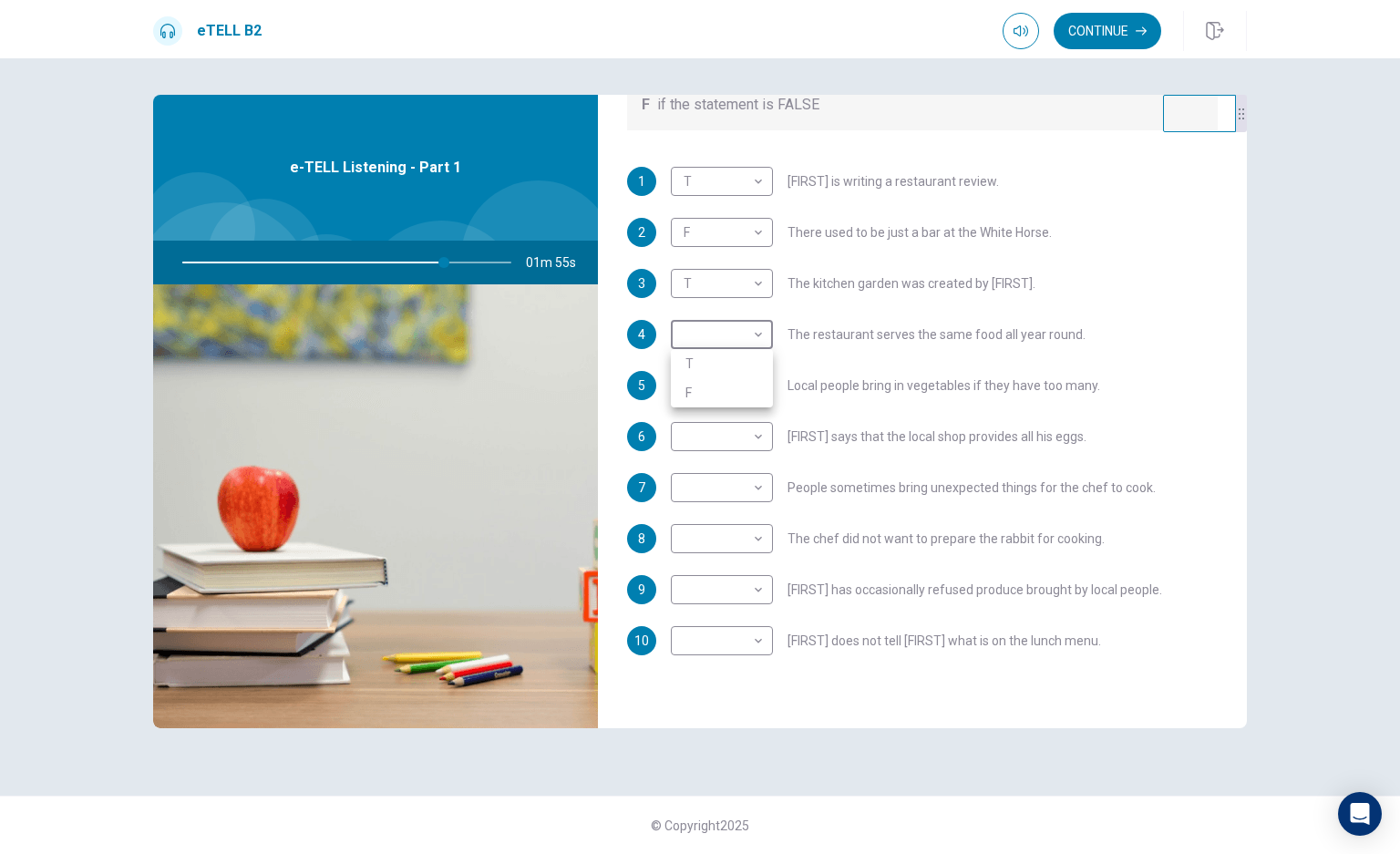 click on "T" at bounding box center [722, 364] 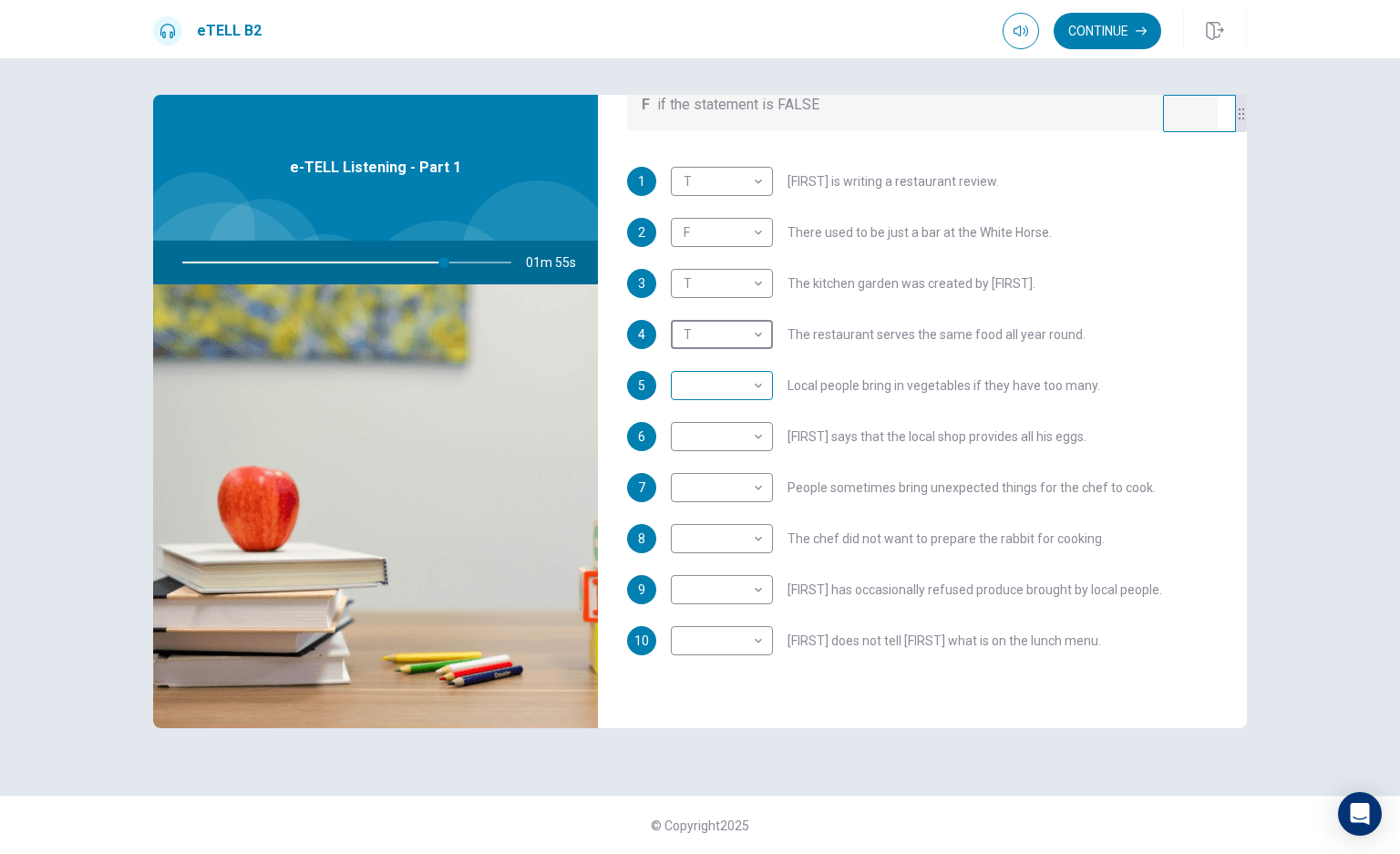 click on "T * ​ [FIRST] is writing a restaurant review. 2 F * ​ There used to be just a bar at the White Horse. 3 T * ​ The kitchen garden was created by [FIRST]. 4 T * ​ The restaurant serves the same food all year round. 5 ​ ​ Local people bring in vegetables if they have too many. 6 ​ ​ [FIRST] says that the local shop provides all his eggs. 7 ​ ​ People sometimes bring unexpected things for the chef to cook. 8 ​ ​ The chef did not want to prepare the rabbit for cooking. 9 ​ ​ [FIRST] has occasionally refused produce brought by local people." at bounding box center [700, 427] 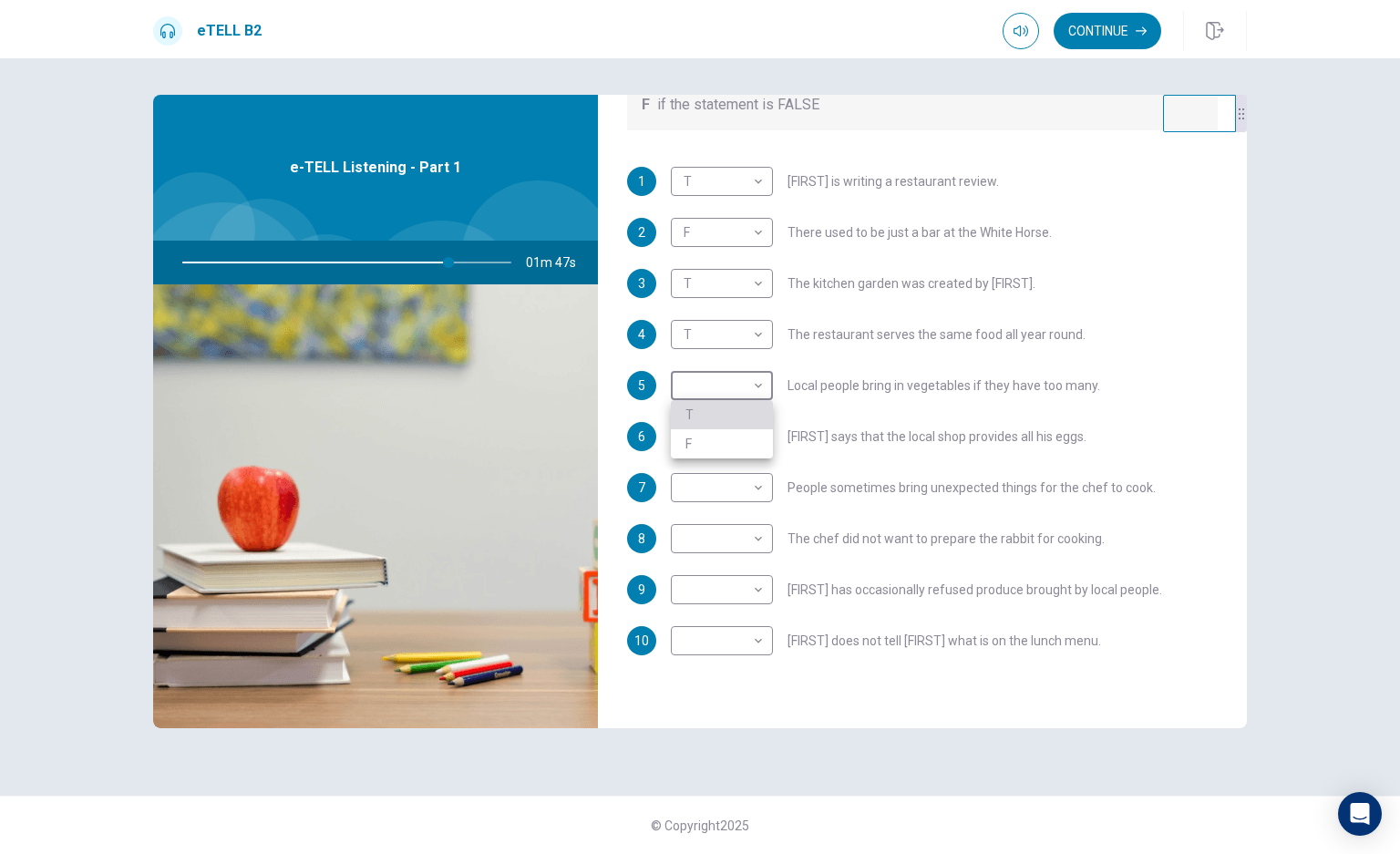 click on "T" at bounding box center [722, 415] 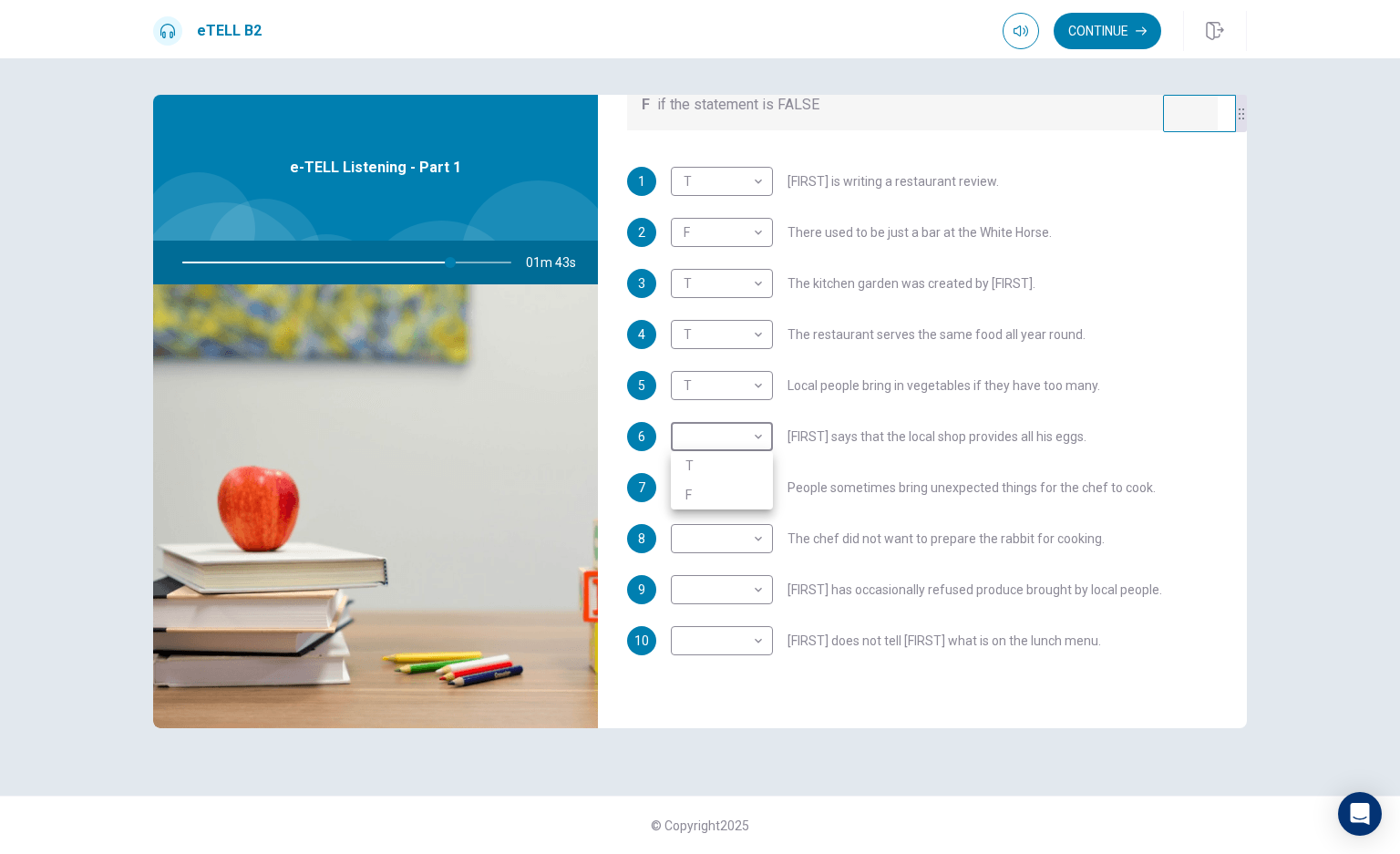 click on "This site uses cookies, as explained in our  Privacy Policy . If you agree to the use of cookies, please click the Accept button and continue to browse our site.   Privacy Policy Accept   eTELL B2 Continue Continue Question 1 For questions 1 – 10, mark each statement True (T) or False (F). You will hear Part One  TWICE.
You have one minute to read the questions for Part One.
Questions 1 - 10 T if the statement is TRUE F if the statement is FALSE 1 T * ​ [PERSON_NAME] is writing a restaurant review. 2 F * ​ There used to be just a bar at the White Horse. 3 T * ​ The kitchen garden was created by [PERSON_NAME]. 4 T * ​ The restaurant serves the same food all year round. 5 T * ​ Local people bring in vegetables if they have too many. 6 ​ ​ [PERSON_NAME] says that the local shop provides all his eggs. 7 ​ ​ People sometimes bring unexpected things for the chef to cook. 8 ​ ​ The chef did not want to prepare the rabbit for cooking. 9 ​ ​ [PERSON_NAME] has occasionally refused produce brought by local people." at bounding box center [700, 427] 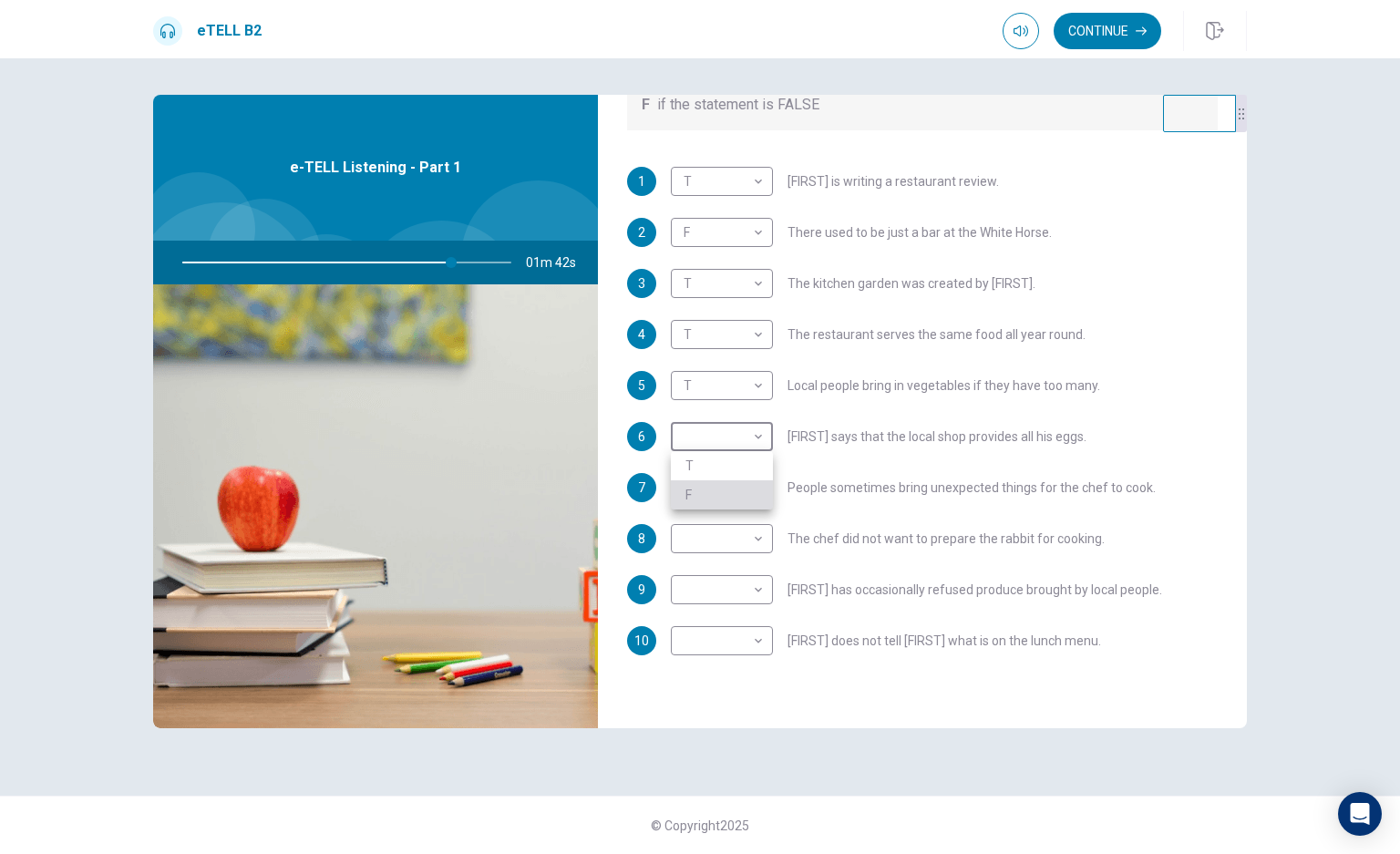 click on "F" at bounding box center (722, 495) 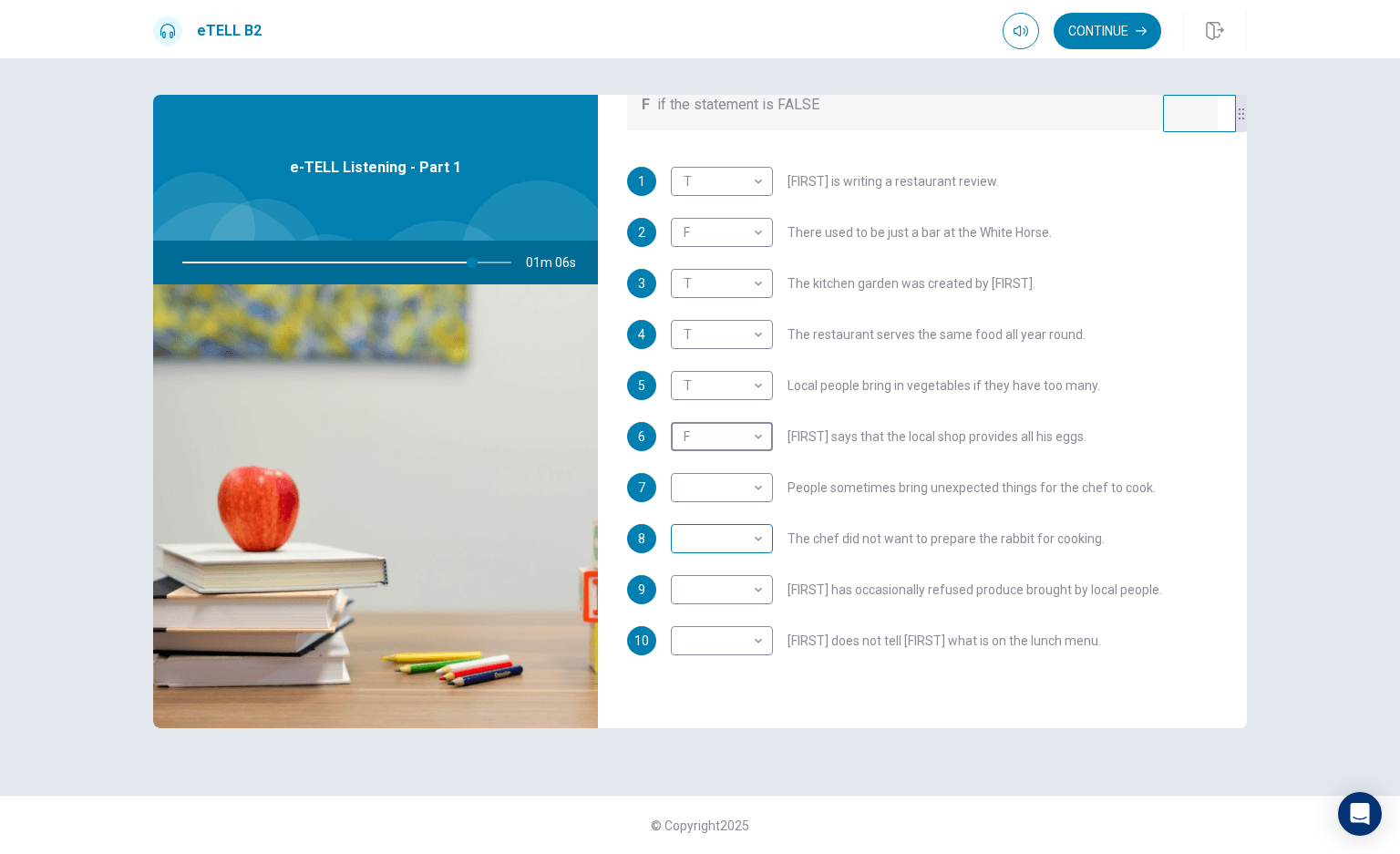 click on "T * ​ [FIRST] is writing a restaurant review. 2 F * ​ There used to be just a bar at the White Horse. 3 T * ​ The kitchen garden was created by [FIRST]. 4 T * ​ The restaurant serves the same food all year round. 5 T * ​ Local people bring in vegetables if they have too many. 6 F * ​ [FIRST] says that the local shop provides all his eggs. 7 ​ ​ People sometimes bring unexpected things for the chef to cook. 8 ​ ​ The chef did not want to prepare the rabbit for cooking. 9 ​ ​ [FIRST] has occasionally refused produce brought by local people." at bounding box center (700, 427) 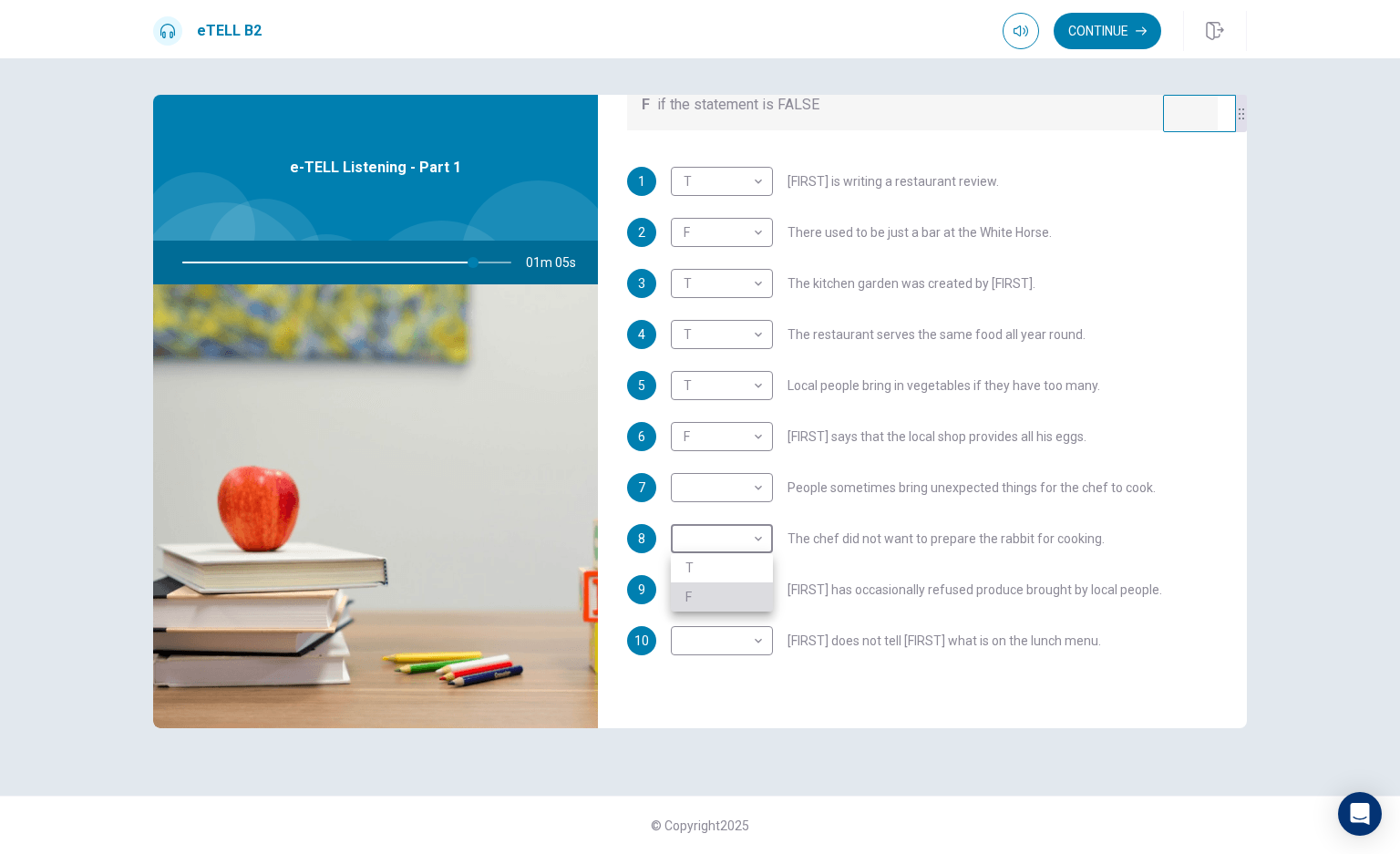 click on "F" at bounding box center [722, 597] 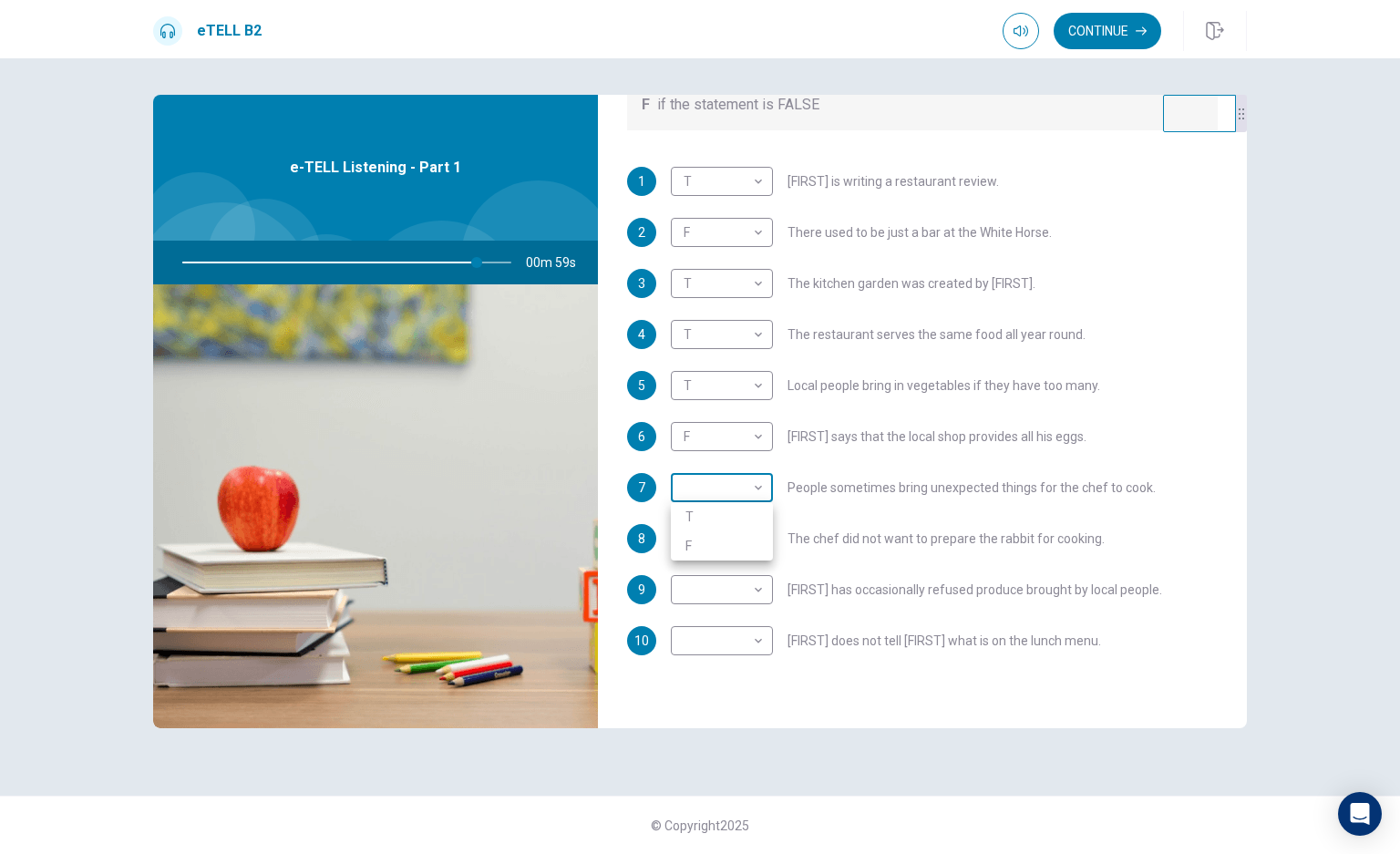 click on "This site uses cookies, as explained in our  Privacy Policy . If you agree to the use of cookies, please click the Accept button and continue to browse our site.   Privacy Policy Accept   eTELL B2 Continue Continue Question 1 For questions 1 – 10, mark each statement True (T) or False (F). You will hear Part One  TWICE.
You have one minute to read the questions for Part One.
Questions 1 - 10 T if the statement is TRUE F if the statement is FALSE 1 T * ​ [PERSON_NAME] is writing a restaurant review. 2 F * ​ There used to be just a bar at the White Horse. 3 T * ​ The kitchen garden was created by [PERSON_NAME]. 4 T * ​ The restaurant serves the same food all year round. 5 T * ​ Local people bring in vegetables if they have too many. 6 F * ​ [PERSON_NAME] says that the local shop provides all his eggs. 7 ​ ​ People sometimes bring unexpected things for the chef to cook. 8 F * ​ The chef did not want to prepare the rabbit for cooking. 9 ​ ​ [PERSON_NAME] has occasionally refused produce brought by local people." at bounding box center (700, 427) 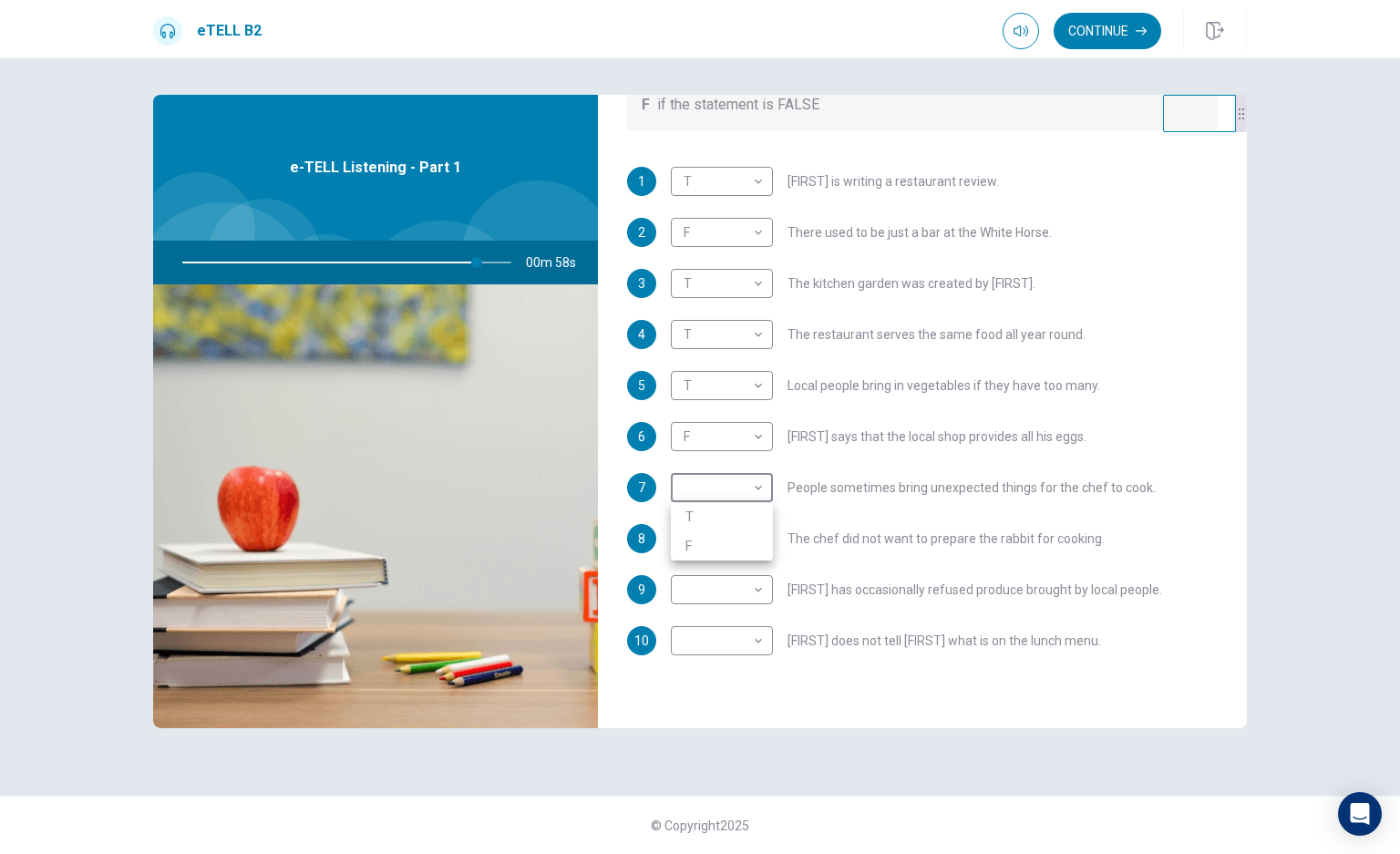 click on "T" at bounding box center (722, 517) 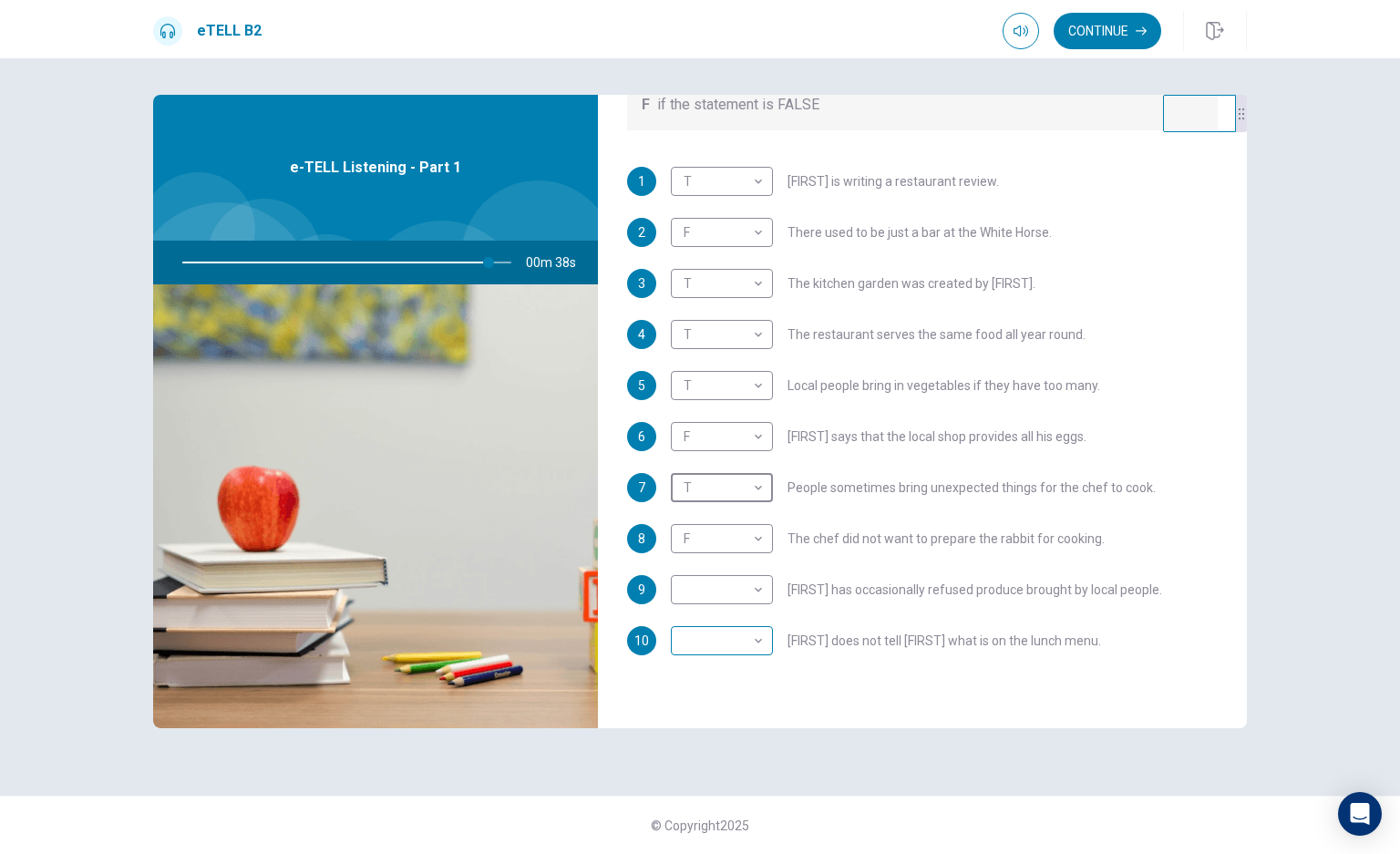 click on "This site uses cookies, as explained in our  Privacy Policy . If you agree to the use of cookies, please click the Accept button and continue to browse our site.   Privacy Policy Accept   eTELL B2 Continue Continue Question 1 For questions 1 – 10, mark each statement True (T) or False (F). You will hear Part One  TWICE.
You have one minute to read the questions for Part One.
Questions 1 - 10 T if the statement is TRUE F if the statement is FALSE 1 T * ​ [PERSON_NAME] is writing a restaurant review. 2 F * ​ There used to be just a bar at the White Horse. 3 T * ​ The kitchen garden was created by [PERSON_NAME]. 4 T * ​ The restaurant serves the same food all year round. 5 T * ​ Local people bring in vegetables if they have too many. 6 F * ​ [PERSON_NAME] says that the local shop provides all his eggs. 7 T * ​ People sometimes bring unexpected things for the chef to cook. 8 F * ​ The chef did not want to prepare the rabbit for cooking. 9 ​ ​ [PERSON_NAME] has occasionally refused produce brought by local people." at bounding box center [700, 427] 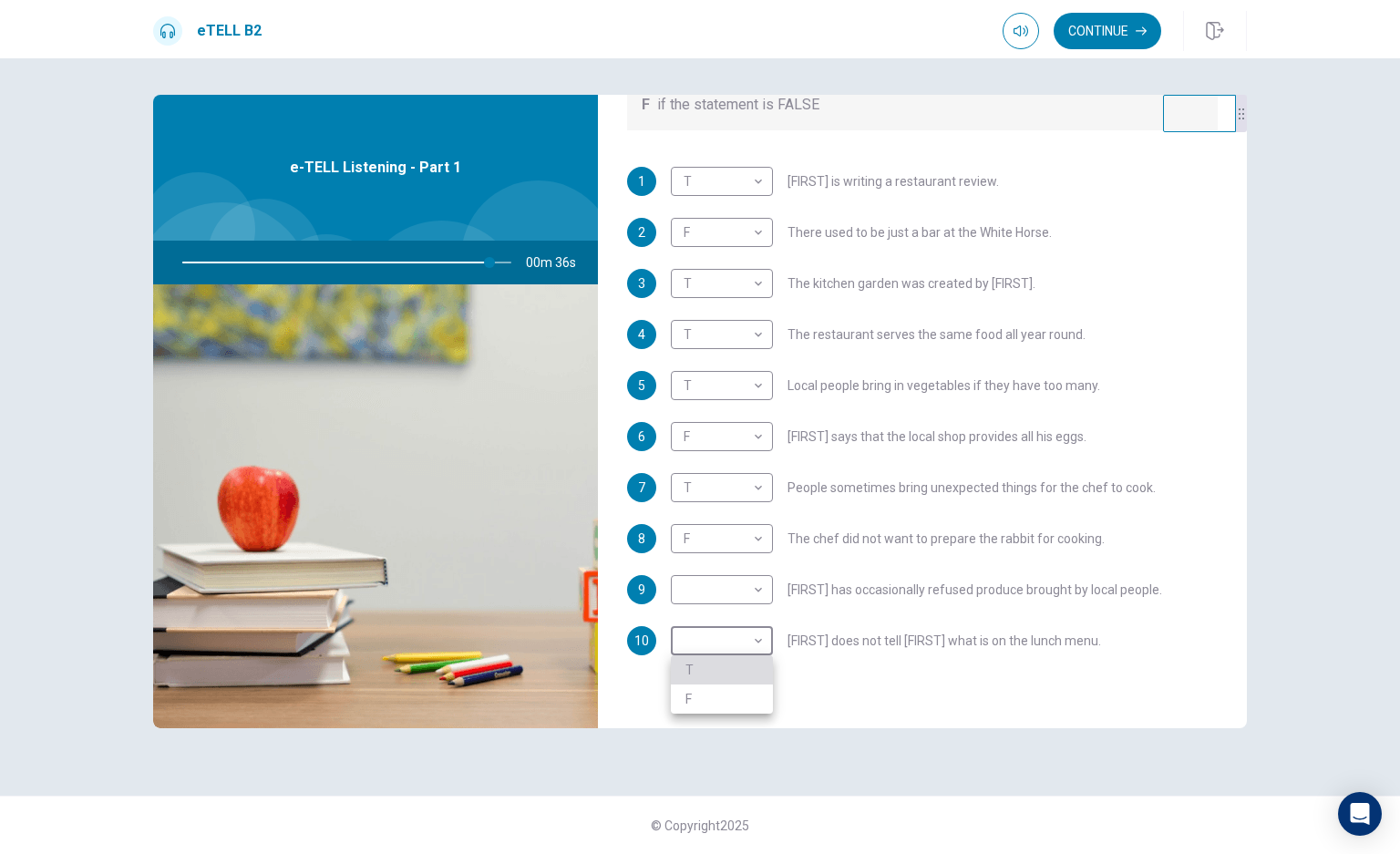 click on "T" at bounding box center (722, 670) 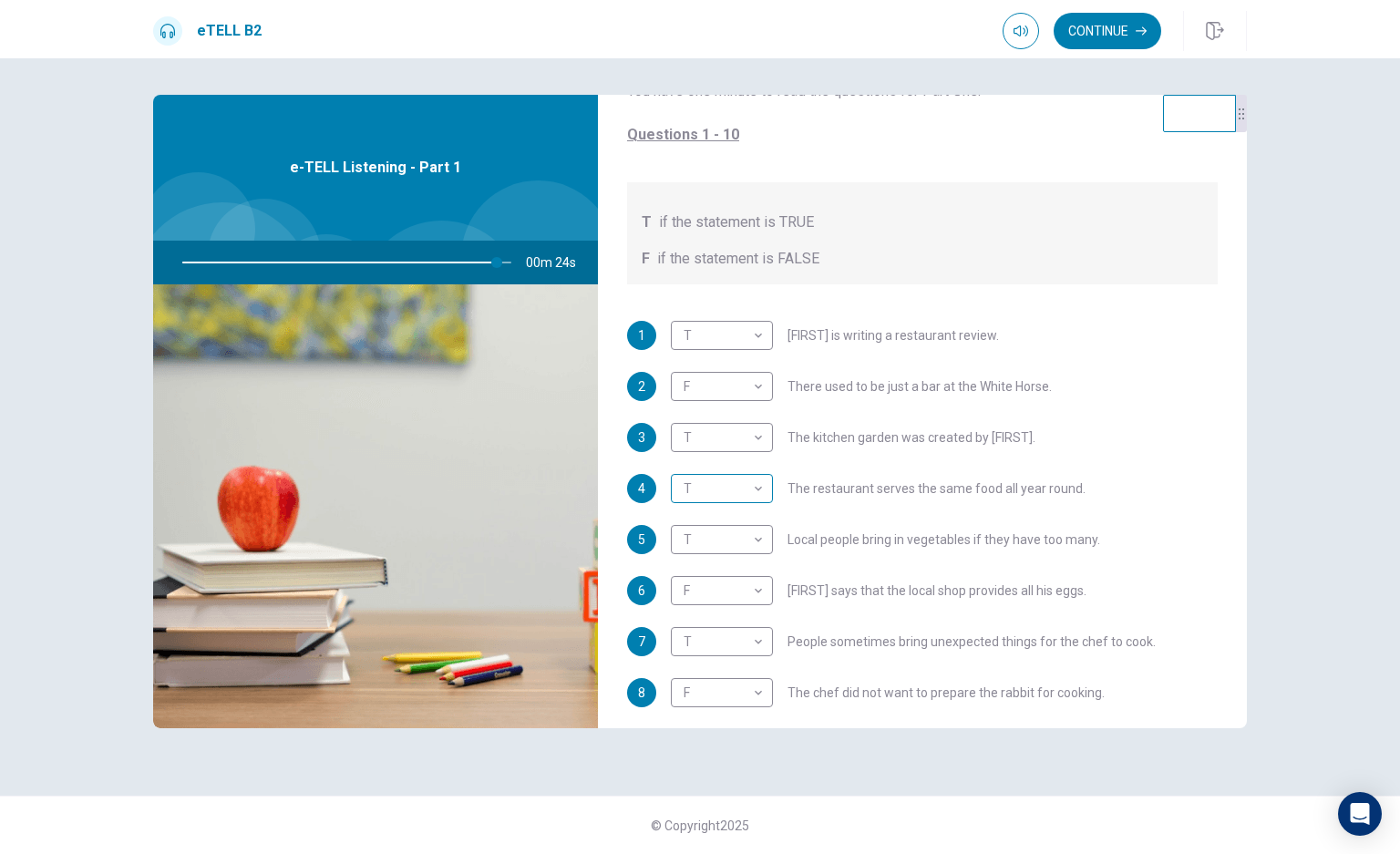 scroll, scrollTop: 242, scrollLeft: 0, axis: vertical 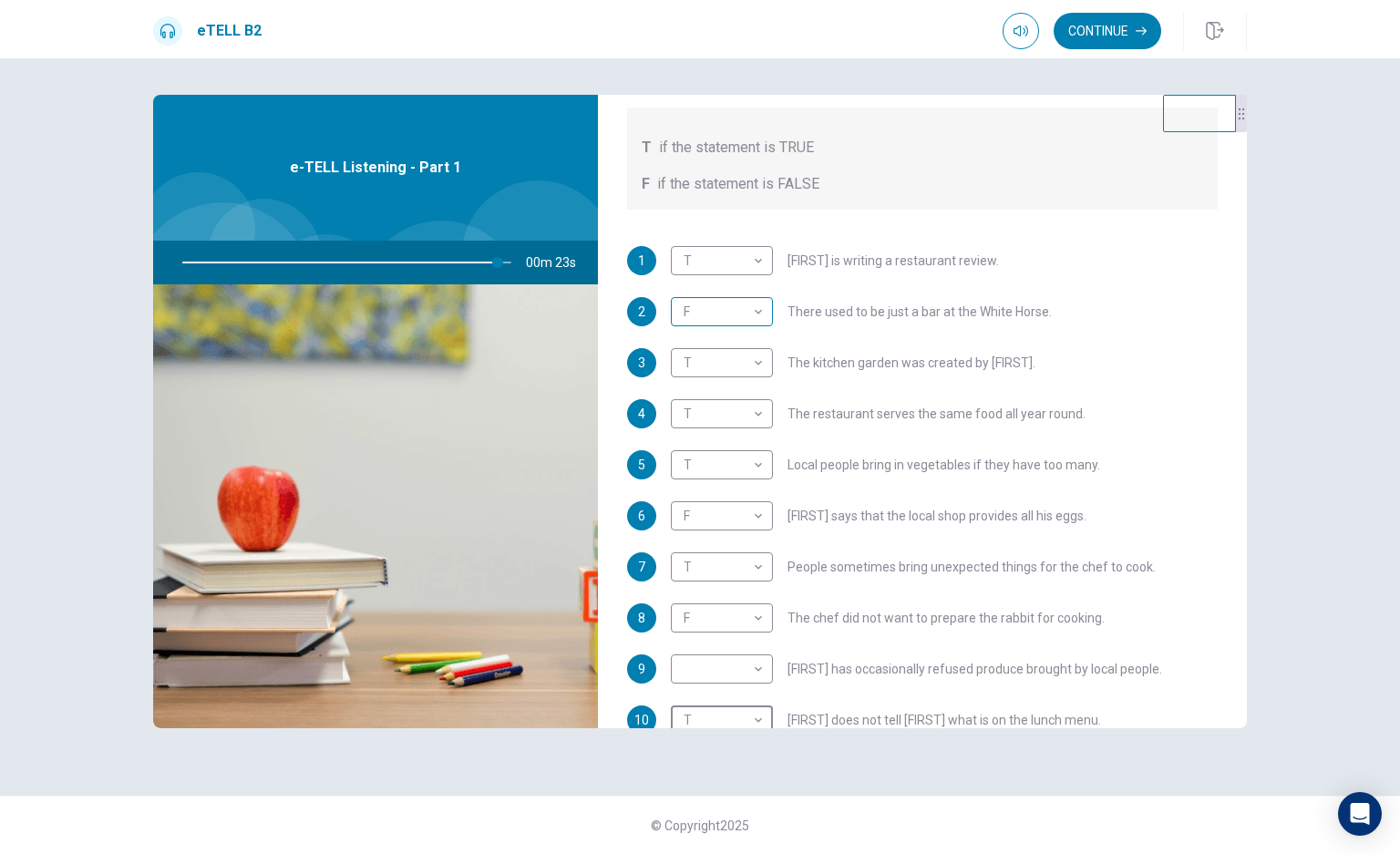 click on "This site uses cookies, as explained in our  Privacy Policy . If you agree to the use of cookies, please click the Accept button and continue to browse our site.   Privacy Policy Accept   eTELL B2 Continue Continue Question 1 For questions 1 – 10, mark each statement True (T) or False (F). You will hear Part One  TWICE.
You have one minute to read the questions for Part One.
Questions 1 - 10 T if the statement is TRUE F if the statement is FALSE 1 T * ​ [PERSON_NAME] is writing a restaurant review. 2 F * ​ There used to be just a bar at the White Horse. 3 T * ​ The kitchen garden was created by [PERSON_NAME]. 4 T * ​ The restaurant serves the same food all year round. 5 T * ​ Local people bring in vegetables if they have too many. 6 F * ​ [PERSON_NAME] says that the local shop provides all his eggs. 7 T * ​ People sometimes bring unexpected things for the chef to cook. 8 F * ​ The chef did not want to prepare the rabbit for cooking. 9 ​ ​ [PERSON_NAME] has occasionally refused produce brought by local people." at bounding box center (700, 427) 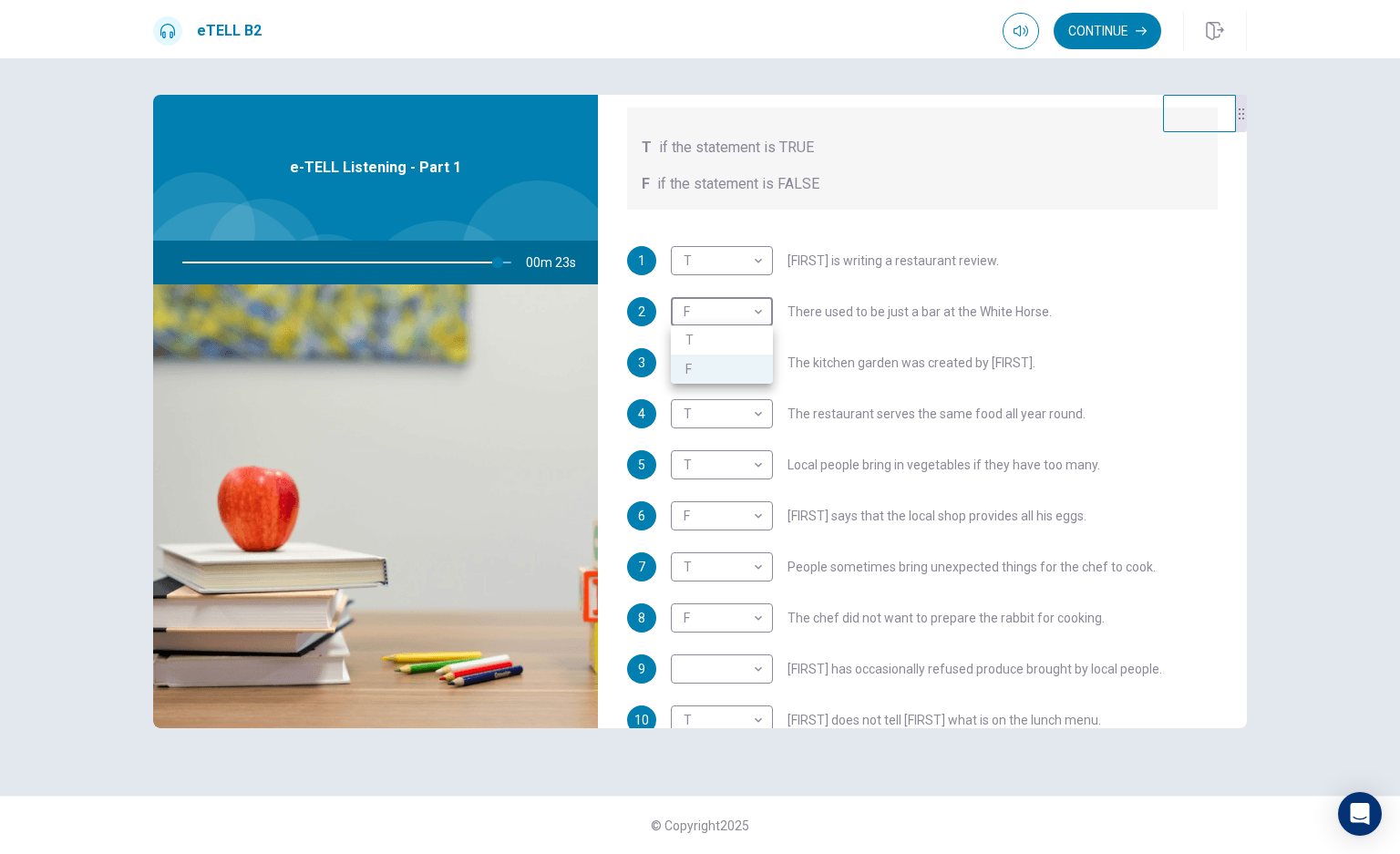 click on "T" at bounding box center [722, 340] 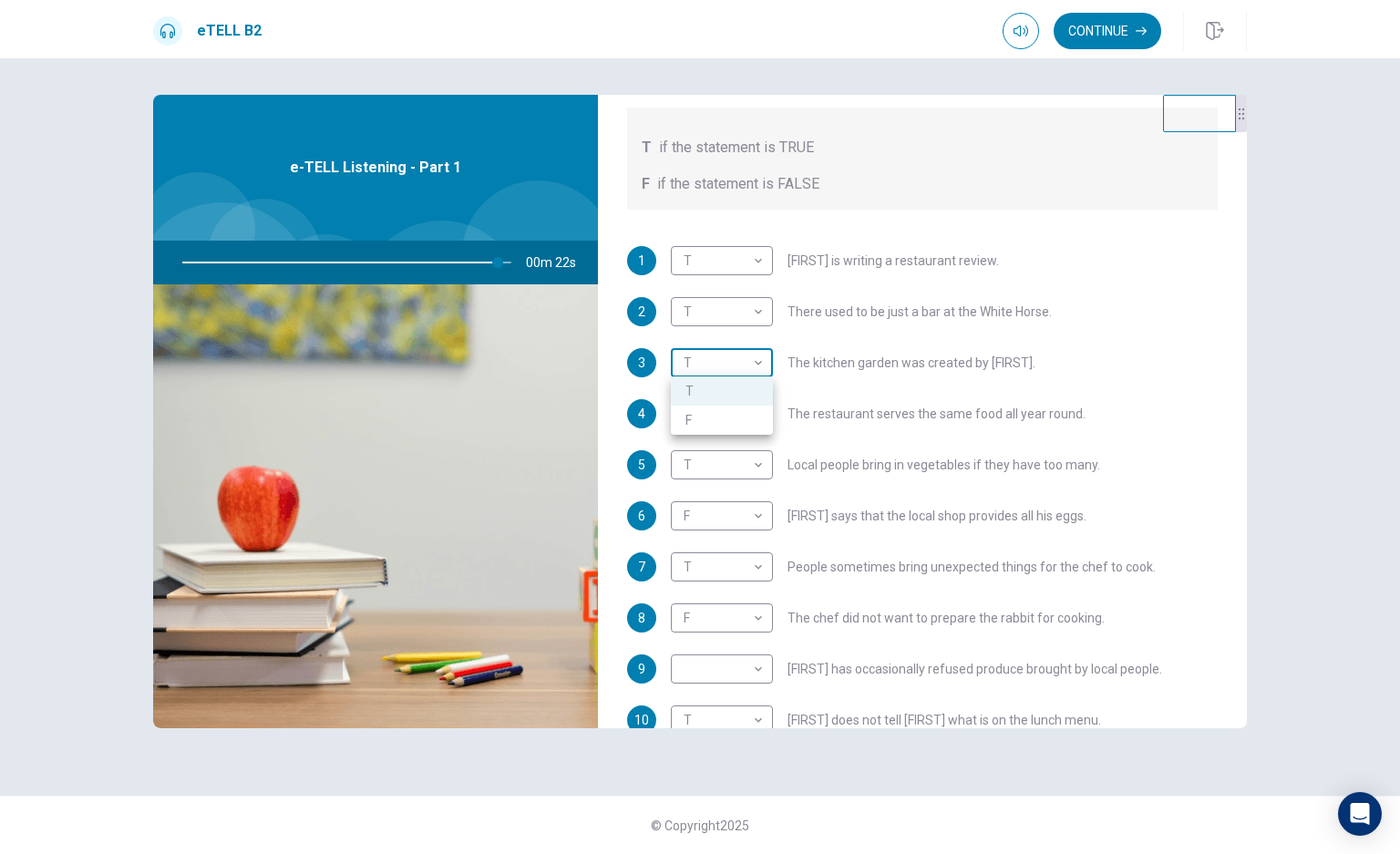 click on "This site uses cookies, as explained in our  Privacy Policy . If you agree to the use of cookies, please click the Accept button and continue to browse our site.   Privacy Policy Accept   eTELL B2 Continue Continue Question 1 For questions 1 – 10, mark each statement True (T) or False (F). You will hear Part One  TWICE.
You have one minute to read the questions for Part One.
Questions 1 - 10 T if the statement is TRUE F if the statement is FALSE 1 T * ​ [PERSON_NAME] is writing a restaurant review. 2 T * ​ There used to be just a bar at the White Horse. 3 T * ​ The kitchen garden was created by [PERSON_NAME]. 4 T * ​ The restaurant serves the same food all year round. 5 T * ​ Local people bring in vegetables if they have too many. 6 F * ​ [PERSON_NAME] says that the local shop provides all his eggs. 7 T * ​ People sometimes bring unexpected things for the chef to cook. 8 F * ​ The chef did not want to prepare the rabbit for cooking. 9 ​ ​ [PERSON_NAME] has occasionally refused produce brought by local people." at bounding box center [700, 427] 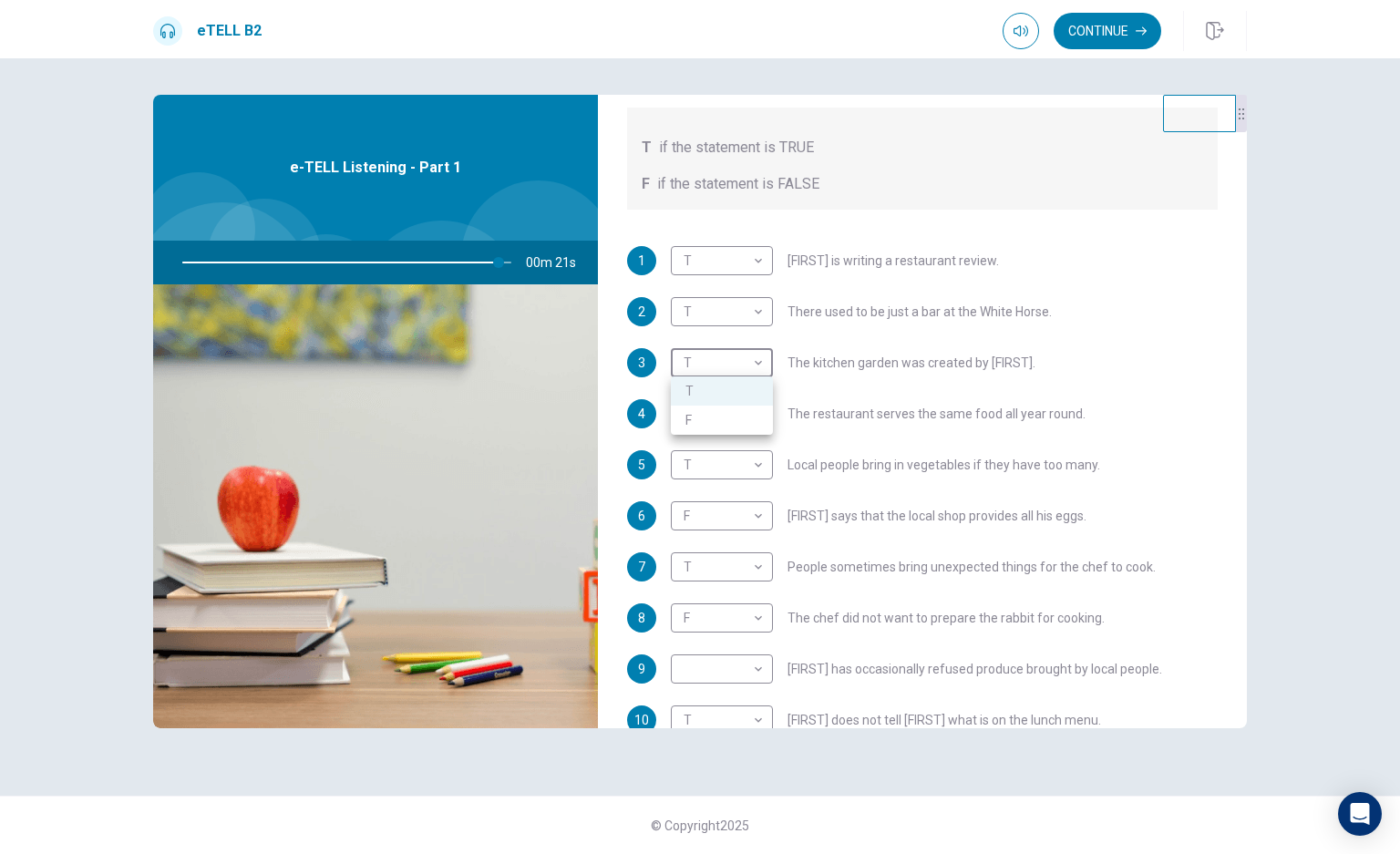 click on "F" at bounding box center (722, 420) 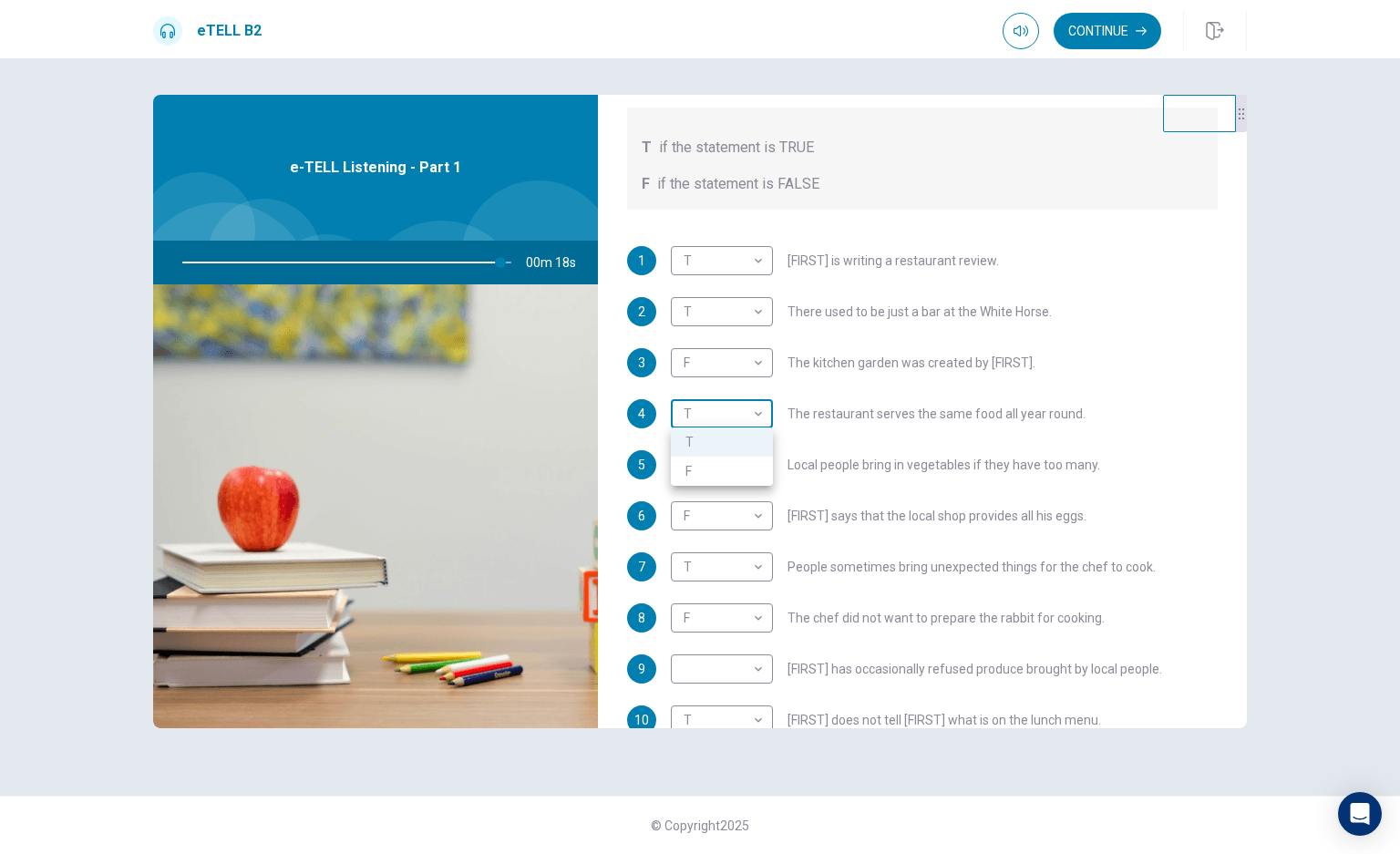 click on "This site uses cookies, as explained in our  Privacy Policy . If you agree to the use of cookies, please click the Accept button and continue to browse our site.   Privacy Policy Accept   eTELL B2 Continue Continue Question 1 For questions 1 – 10, mark each statement True (T) or False (F). You will hear Part One  TWICE.
You have one minute to read the questions for Part One.
Questions 1 - 10 T if the statement is TRUE F if the statement is FALSE 1 T * ​ [PERSON_NAME] is writing a restaurant review. 2 T * ​ There used to be just a bar at the White Horse. 3 F * ​ The kitchen garden was created by [PERSON_NAME]. 4 T * ​ The restaurant serves the same food all year round. 5 T * ​ Local people bring in vegetables if they have too many. 6 F * ​ [PERSON_NAME] says that the local shop provides all his eggs. 7 T * ​ People sometimes bring unexpected things for the chef to cook. 8 F * ​ The chef did not want to prepare the rabbit for cooking. 9 ​ ​ [PERSON_NAME] has occasionally refused produce brought by local people." at bounding box center [700, 427] 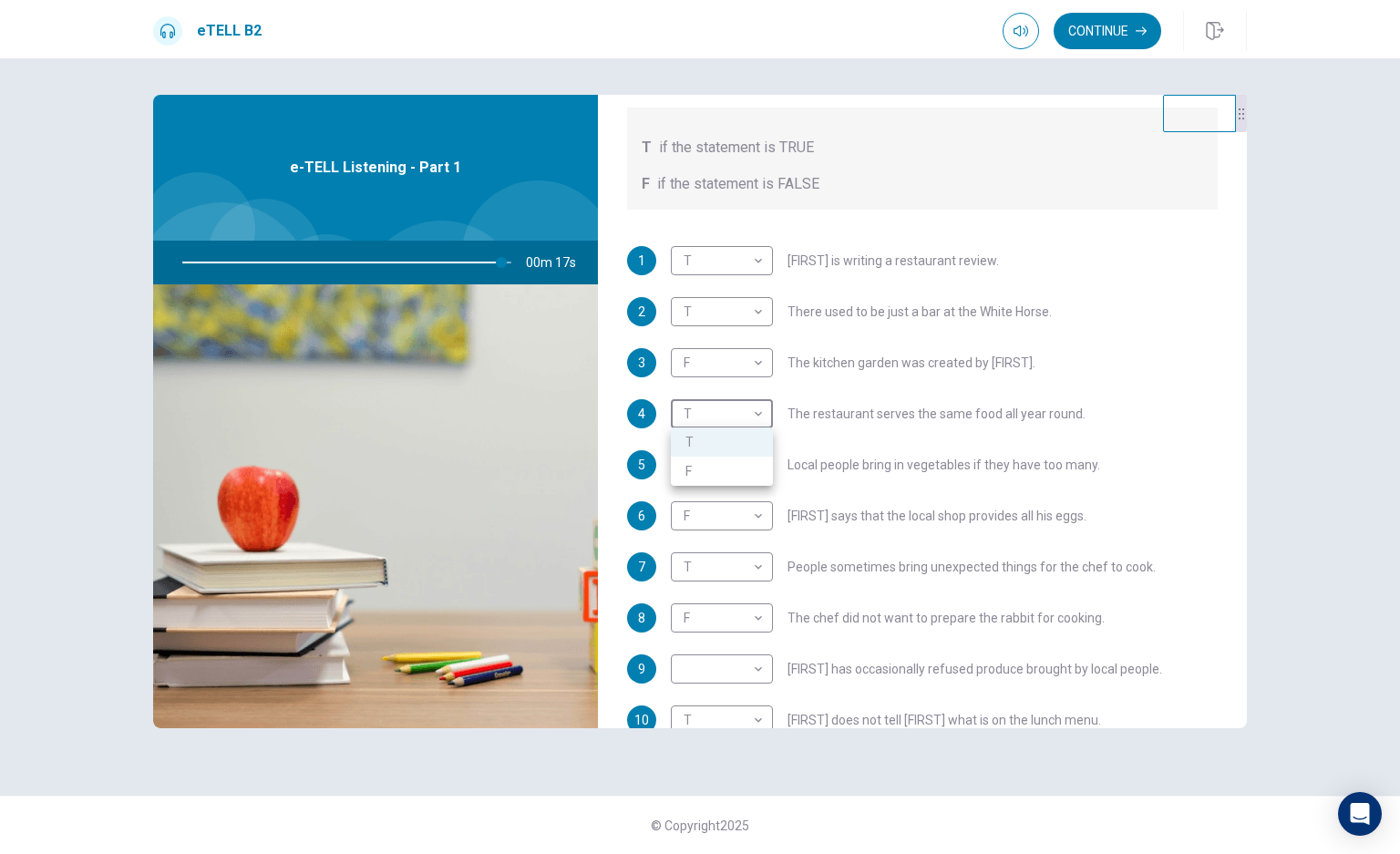 click on "F" at bounding box center (722, 471) 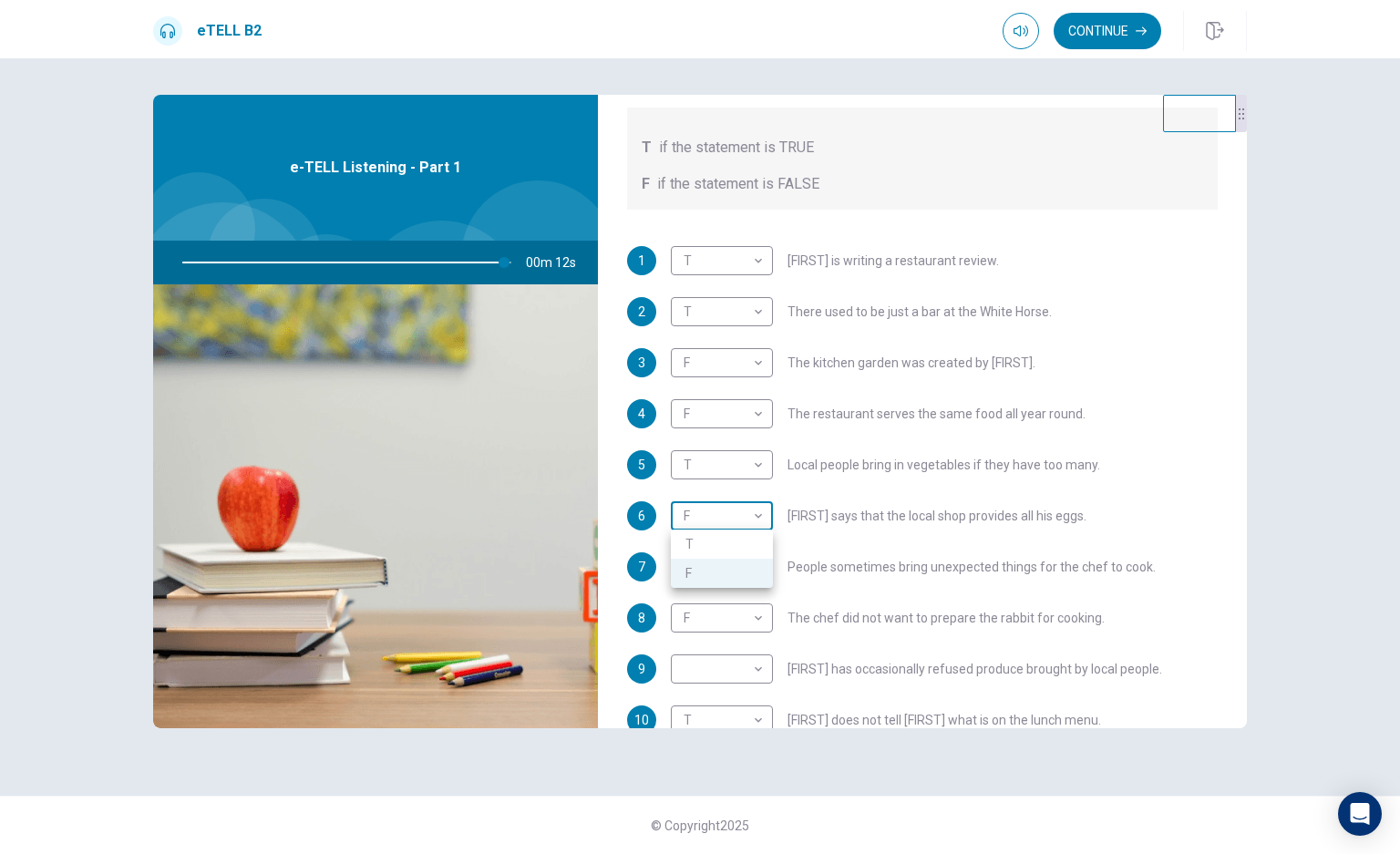 click on "T * ​ [FIRST] is writing a restaurant review. 2 T * ​ There used to be just a bar at the White Horse. 3 F * ​ The kitchen garden was created by [FIRST]. 4 F * ​ The restaurant serves the same food all year round. 5 T * ​ Local people bring in vegetables if they have too many. 6 F * ​ [FIRST] says that the local shop provides all his eggs. 7 T * ​ People sometimes bring unexpected things for the chef to cook. 8 F * ​ The chef did not want to prepare the rabbit for cooking. 9 ​ ​ [FIRST] has occasionally refused produce brought by local people." at bounding box center (700, 427) 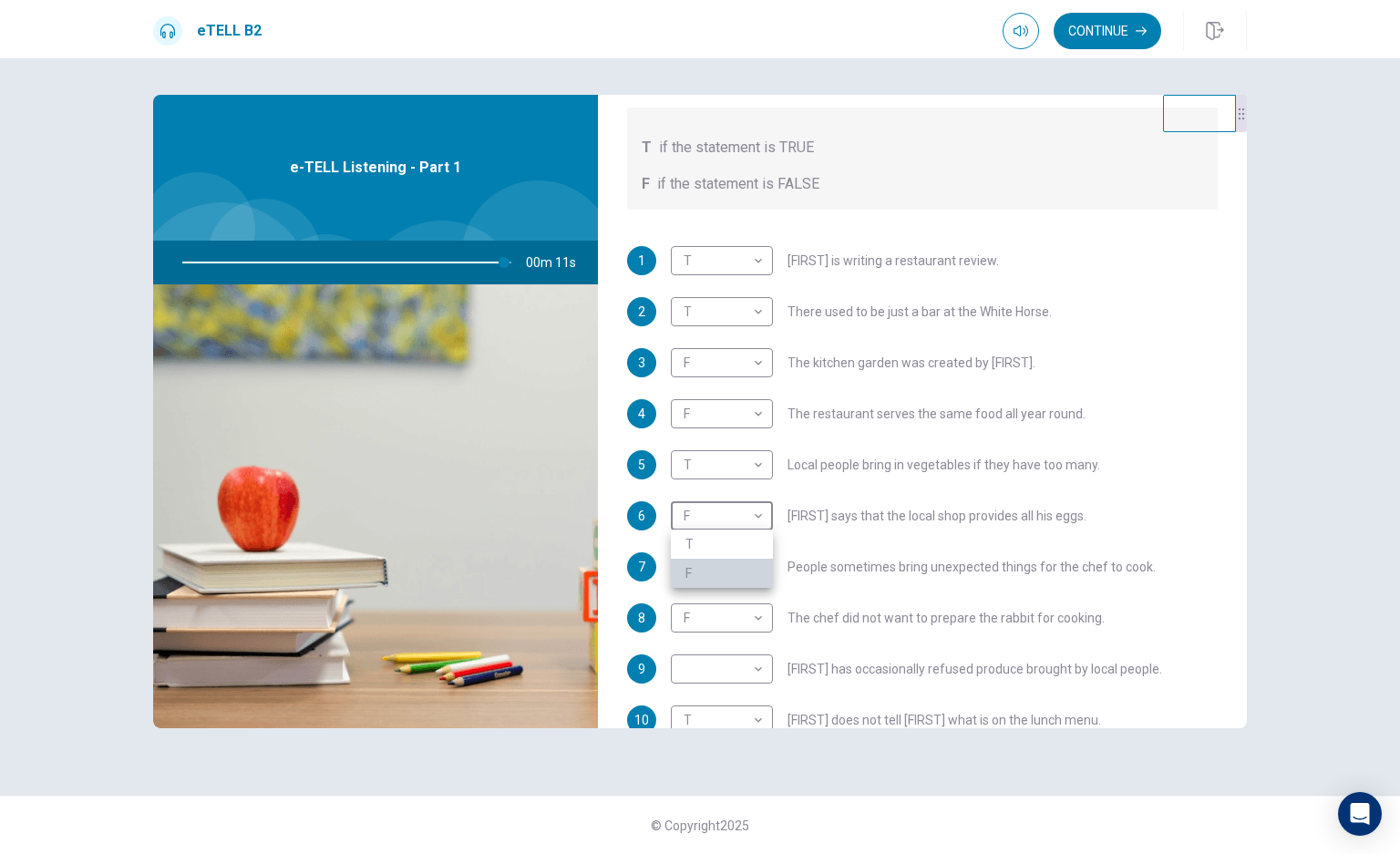 click on "F" at bounding box center [722, 573] 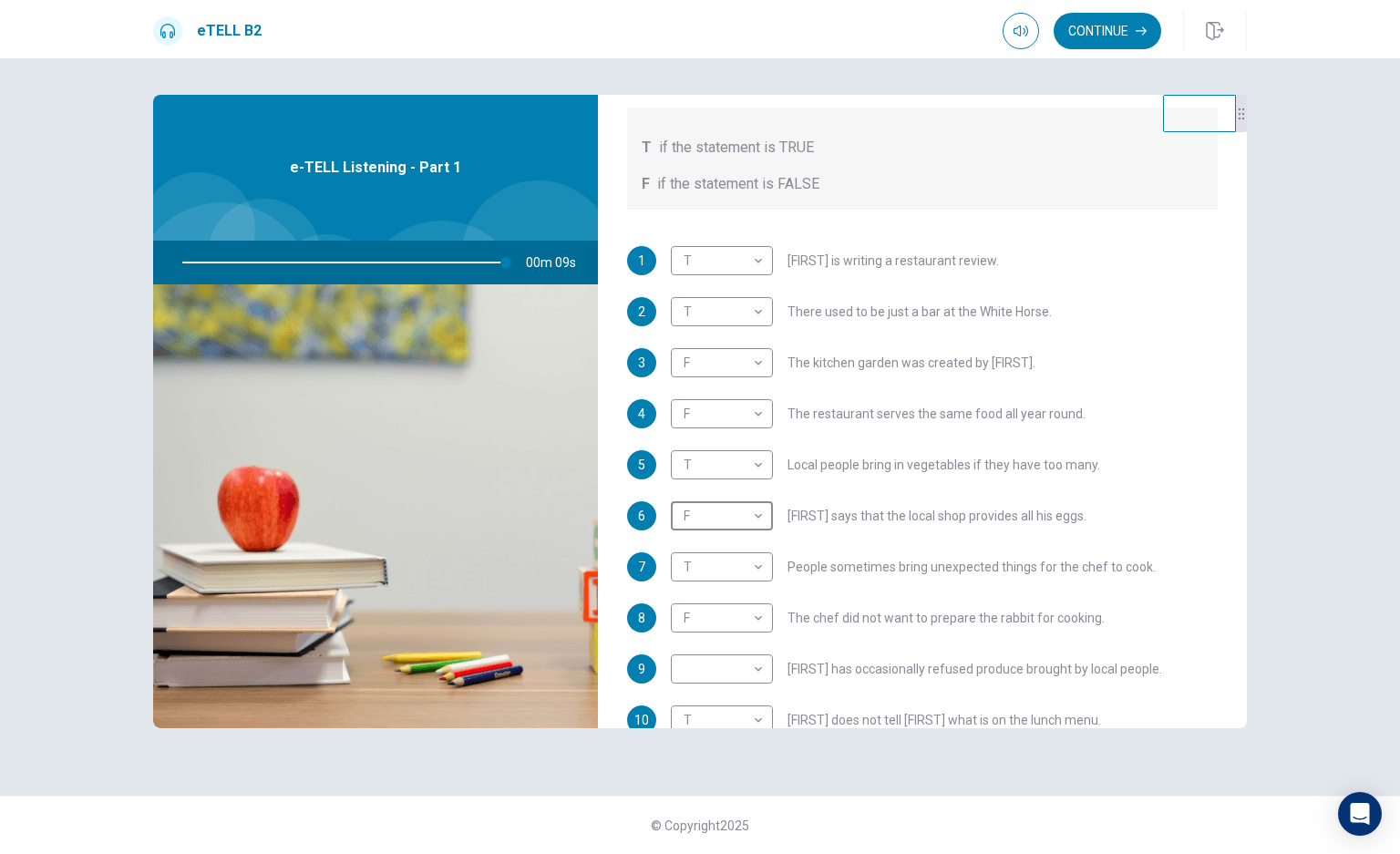 click on "T * ​ [FIRST] is writing a restaurant review. 2 T * ​ There used to be just a bar at the White Horse. 3 F * ​ The kitchen garden was created by [FIRST]. 4 F * ​ The restaurant serves the same food all year round. 5 T * ​ Local people bring in vegetables if they have too many. 6 F * ​ [FIRST] says that the local shop provides all his eggs. 7 T * ​ People sometimes bring unexpected things for the chef to cook. 8 F * ​ The chef did not want to prepare the rabbit for cooking. 9 ​ ​ [FIRST] has occasionally refused produce brought by local people." at bounding box center [700, 427] 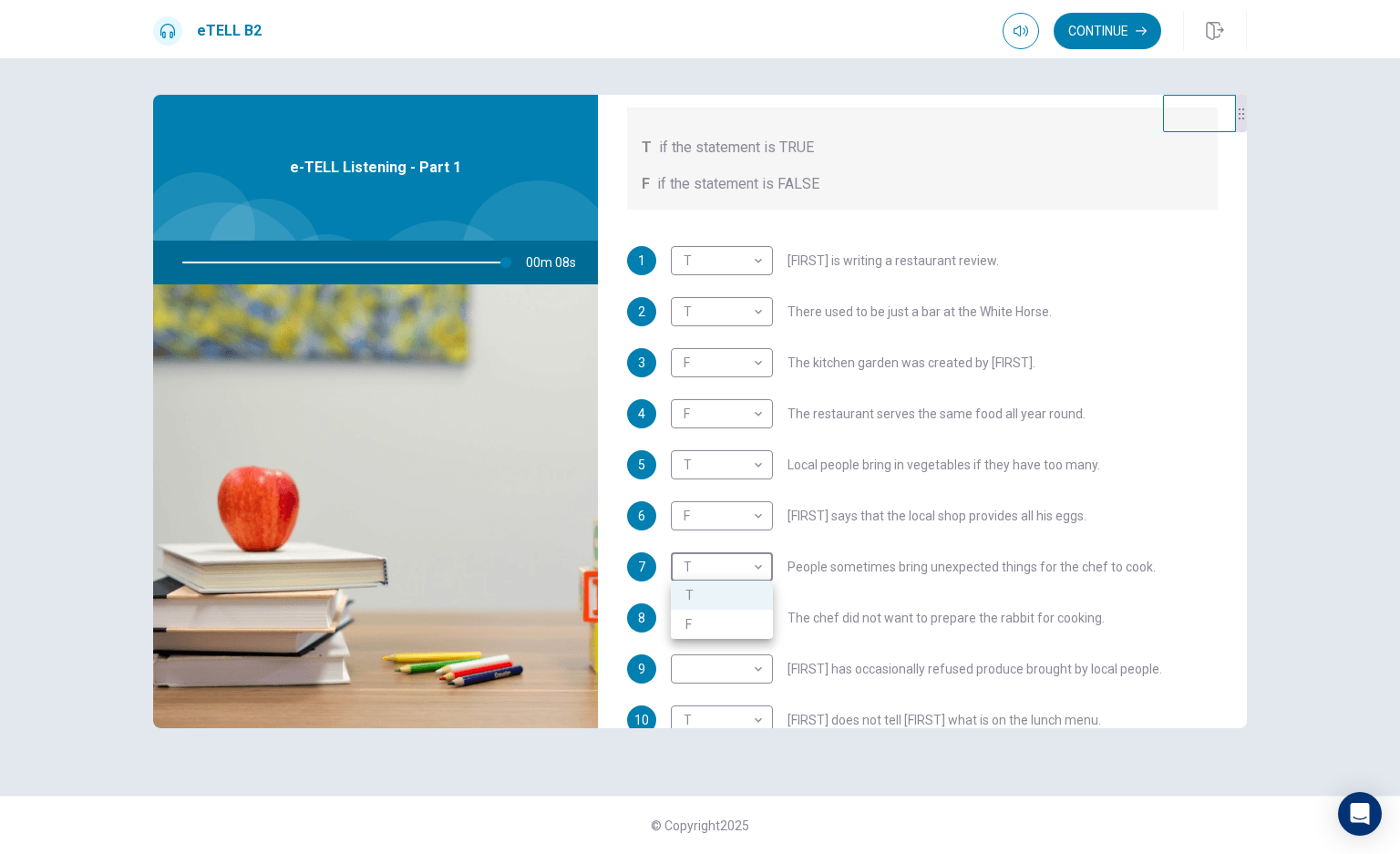 click on "T" at bounding box center [722, 595] 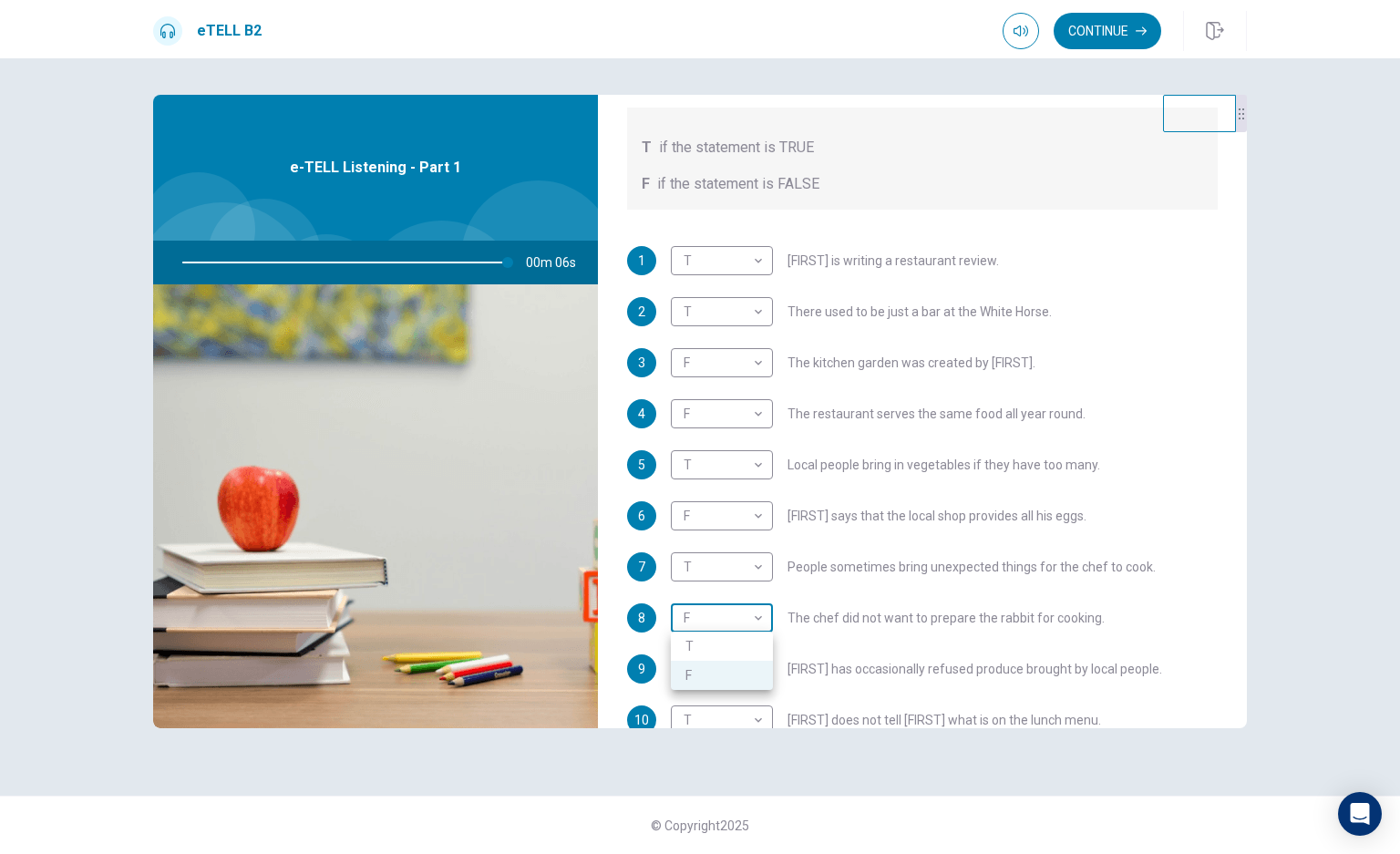 click on "T * ​ [FIRST] is writing a restaurant review. 2 T * ​ There used to be just a bar at the White Horse. 3 F * ​ The kitchen garden was created by [FIRST]. 4 F * ​ The restaurant serves the same food all year round. 5 T * ​ Local people bring in vegetables if they have too many. 6 F * ​ [FIRST] says that the local shop provides all his eggs. 7 T * ​ People sometimes bring unexpected things for the chef to cook. 8 F * ​ The chef did not want to prepare the rabbit for cooking. 9 ​ ​ [FIRST] has occasionally refused produce brought by local people." at bounding box center (700, 427) 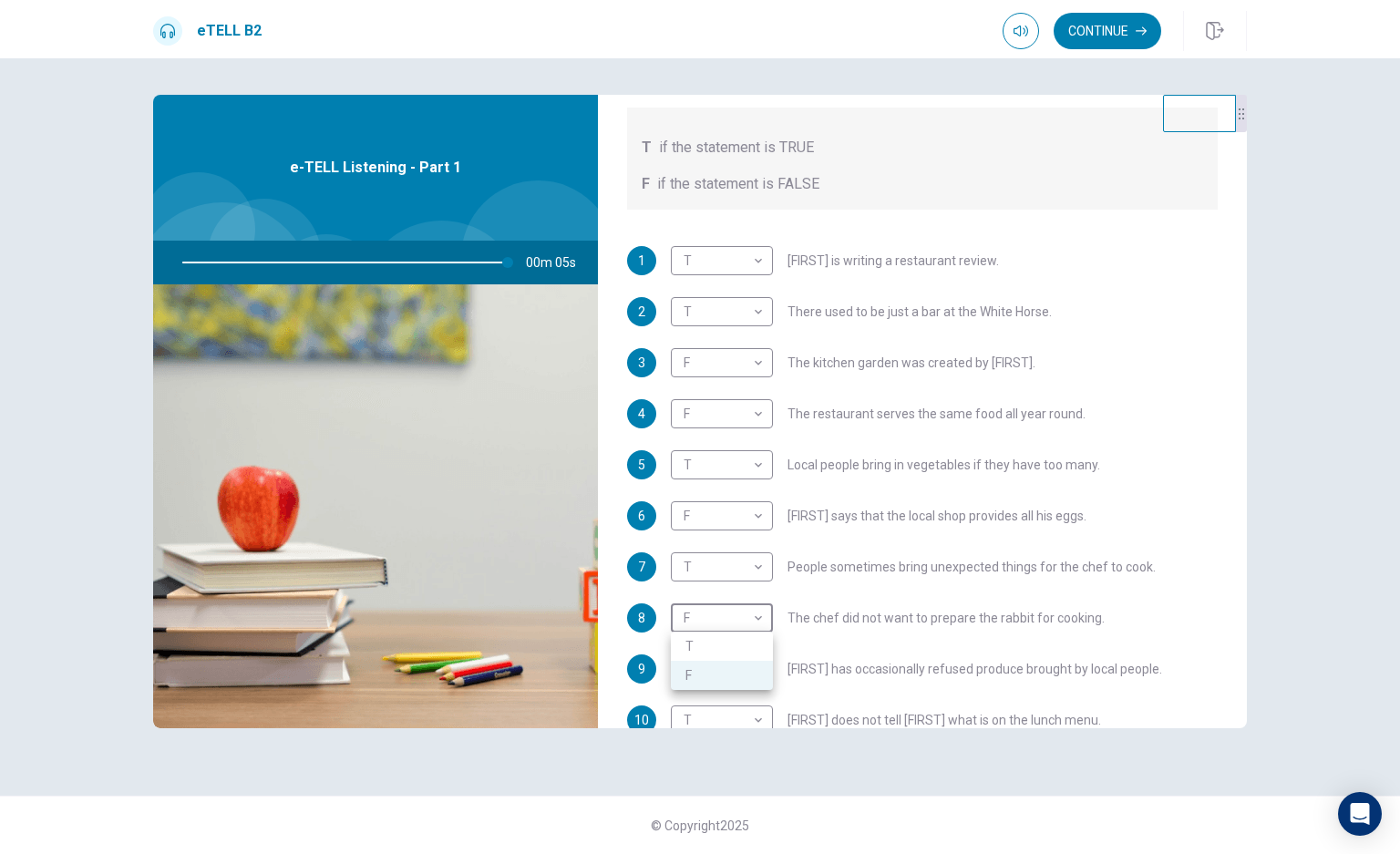 click on "F" at bounding box center [722, 675] 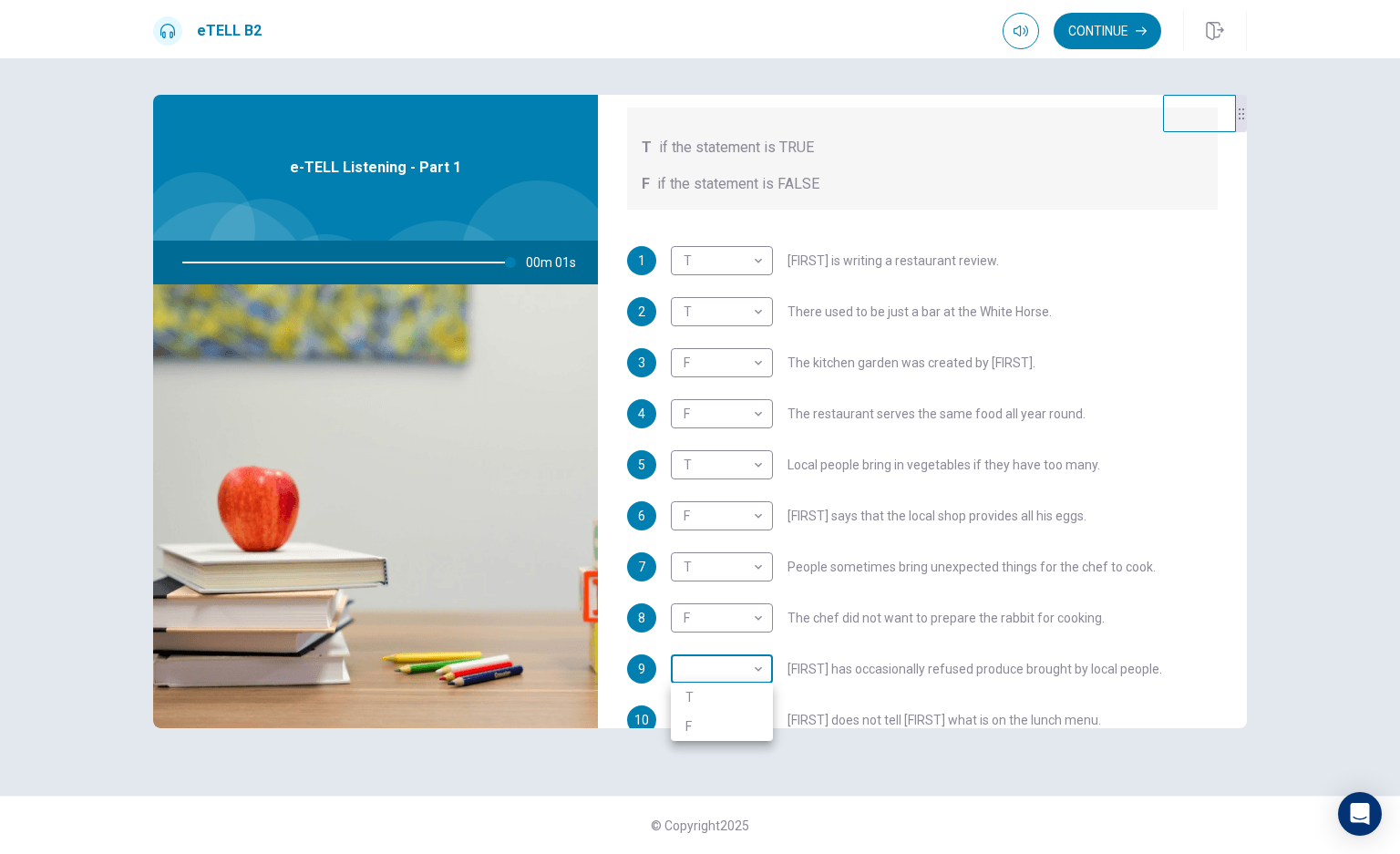 click on "T * ​ [FIRST] is writing a restaurant review. 2 T * ​ There used to be just a bar at the White Horse. 3 F * ​ The kitchen garden was created by [FIRST]. 4 F * ​ The restaurant serves the same food all year round. 5 T * ​ Local people bring in vegetables if they have too many. 6 F * ​ [FIRST] says that the local shop provides all his eggs. 7 T * ​ People sometimes bring unexpected things for the chef to cook. 8 F * ​ The chef did not want to prepare the rabbit for cooking. 9 ​ ​ [FIRST] has occasionally refused produce brought by local people." at bounding box center (700, 427) 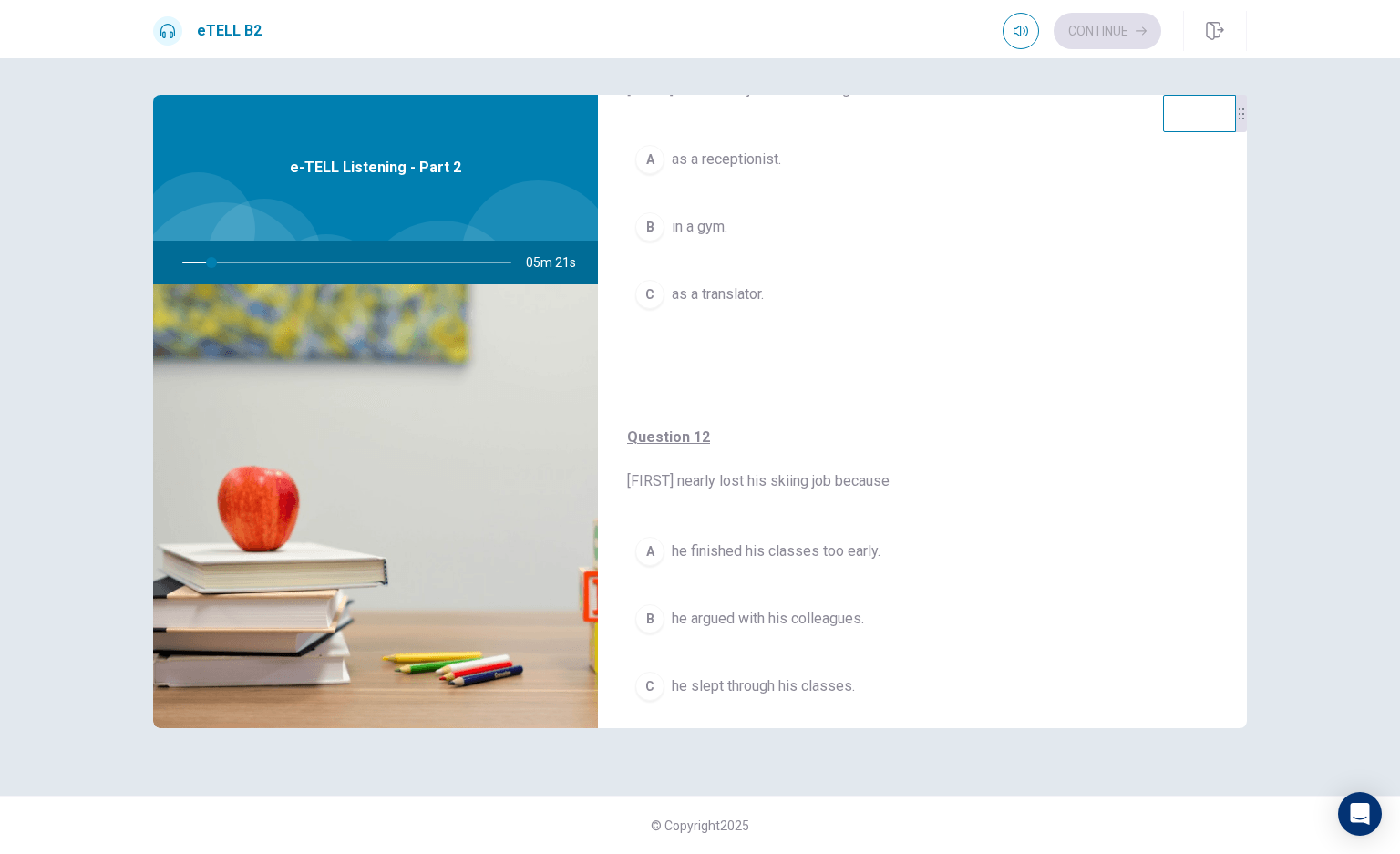 scroll, scrollTop: 0, scrollLeft: 0, axis: both 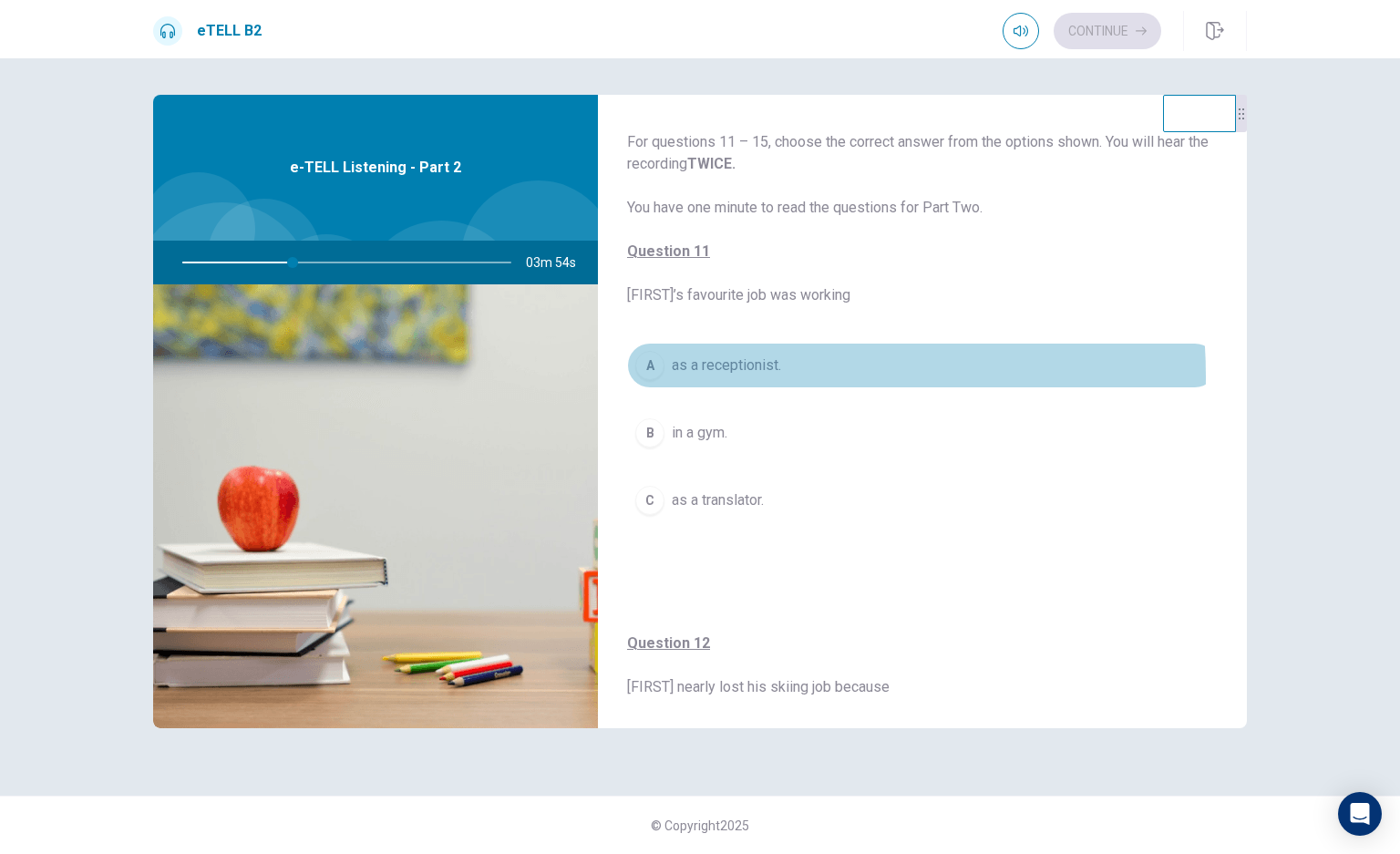 click on "A as a receptionist." at bounding box center (922, 365) 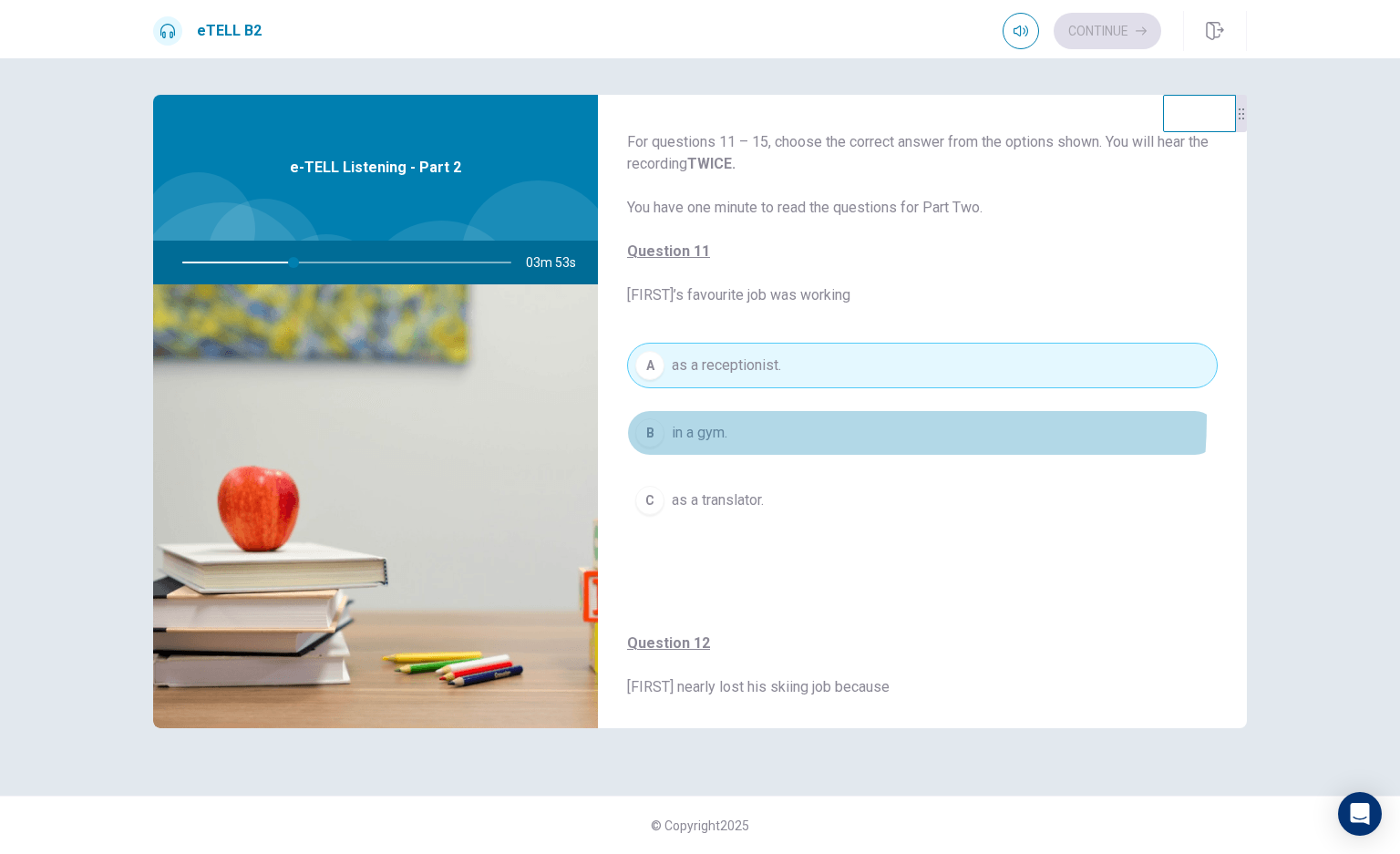 click on "B in a gym." at bounding box center (922, 433) 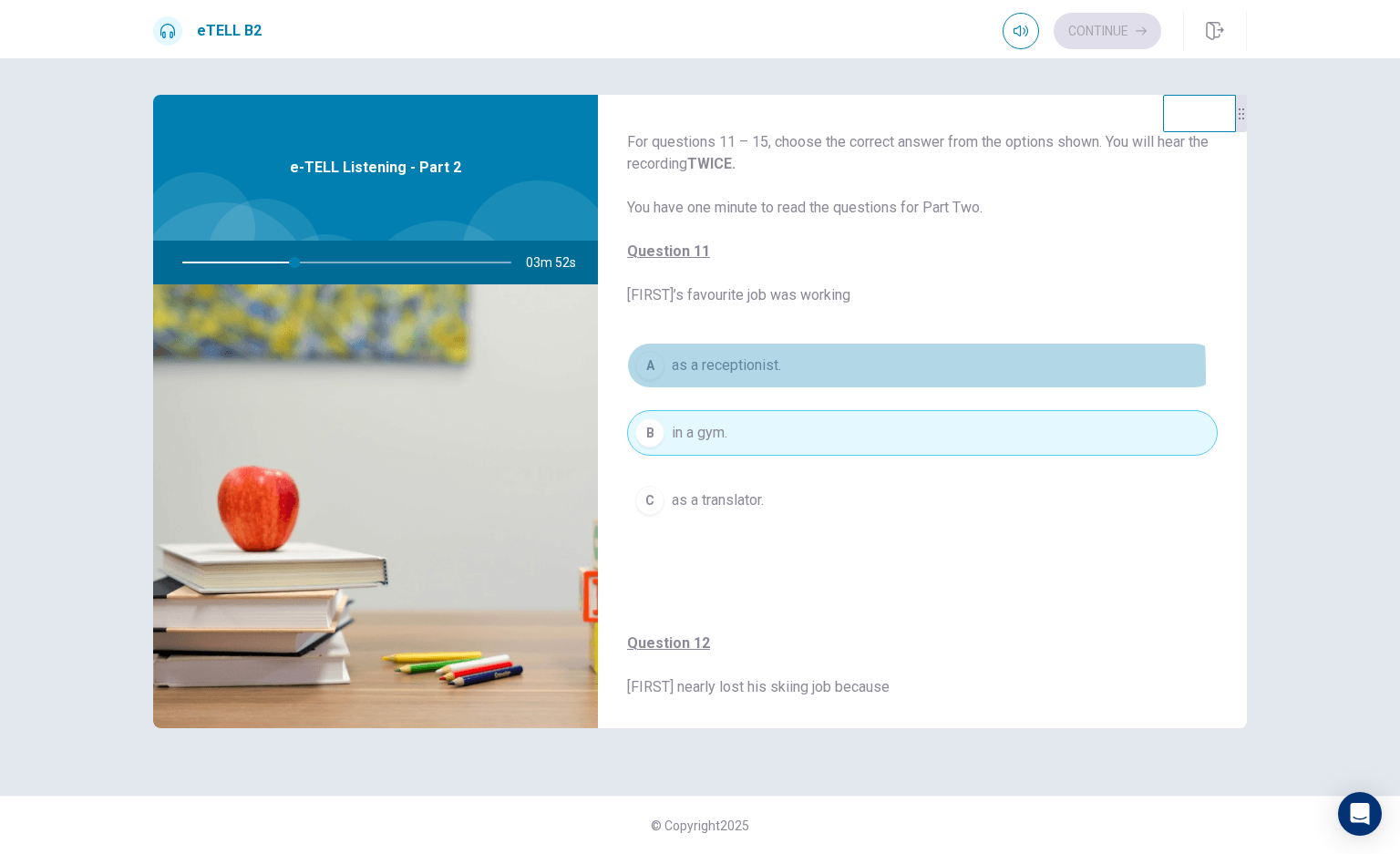 click on "as a receptionist." at bounding box center (726, 365) 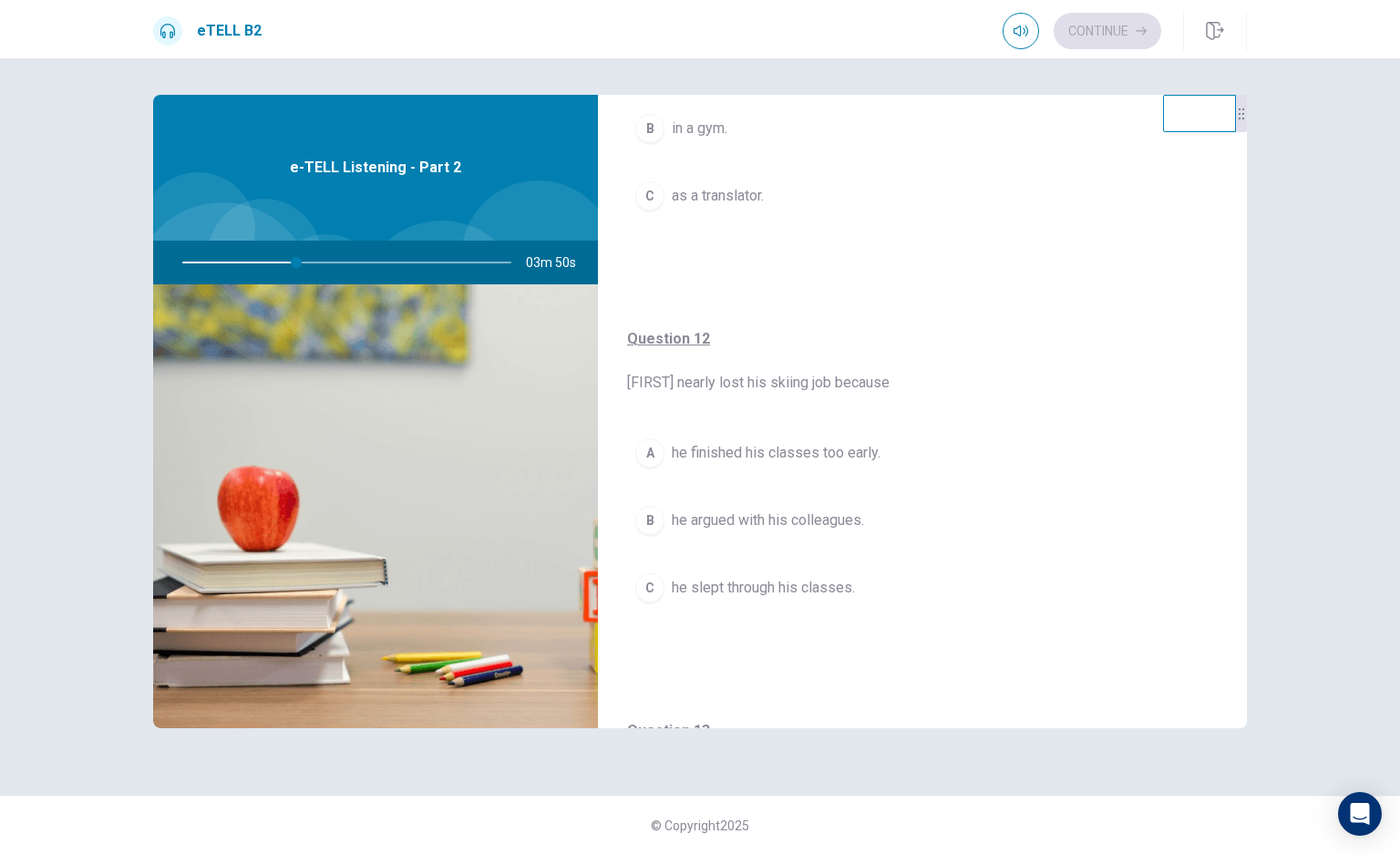scroll, scrollTop: 365, scrollLeft: 0, axis: vertical 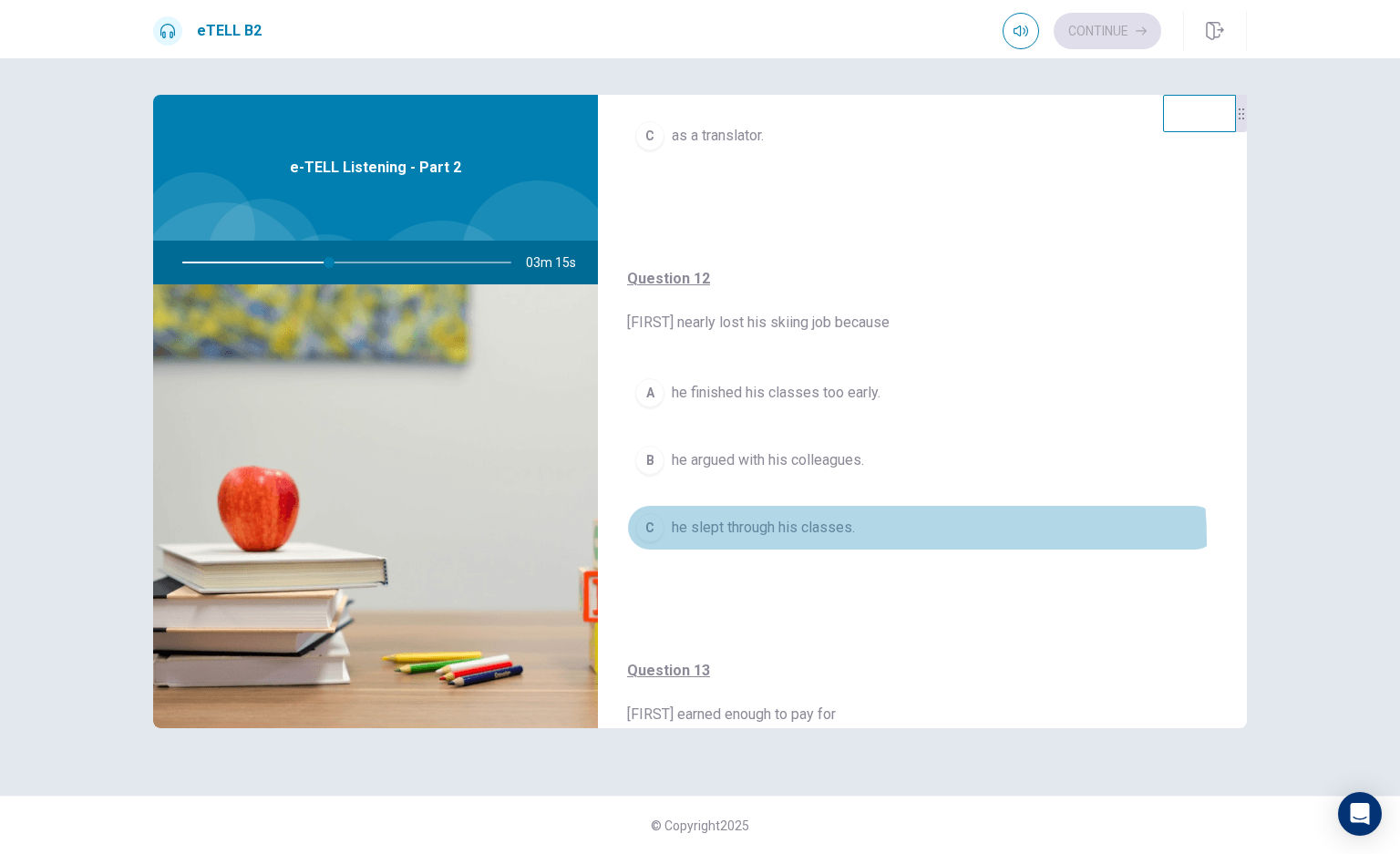 click on "C he slept through his classes." at bounding box center [922, 528] 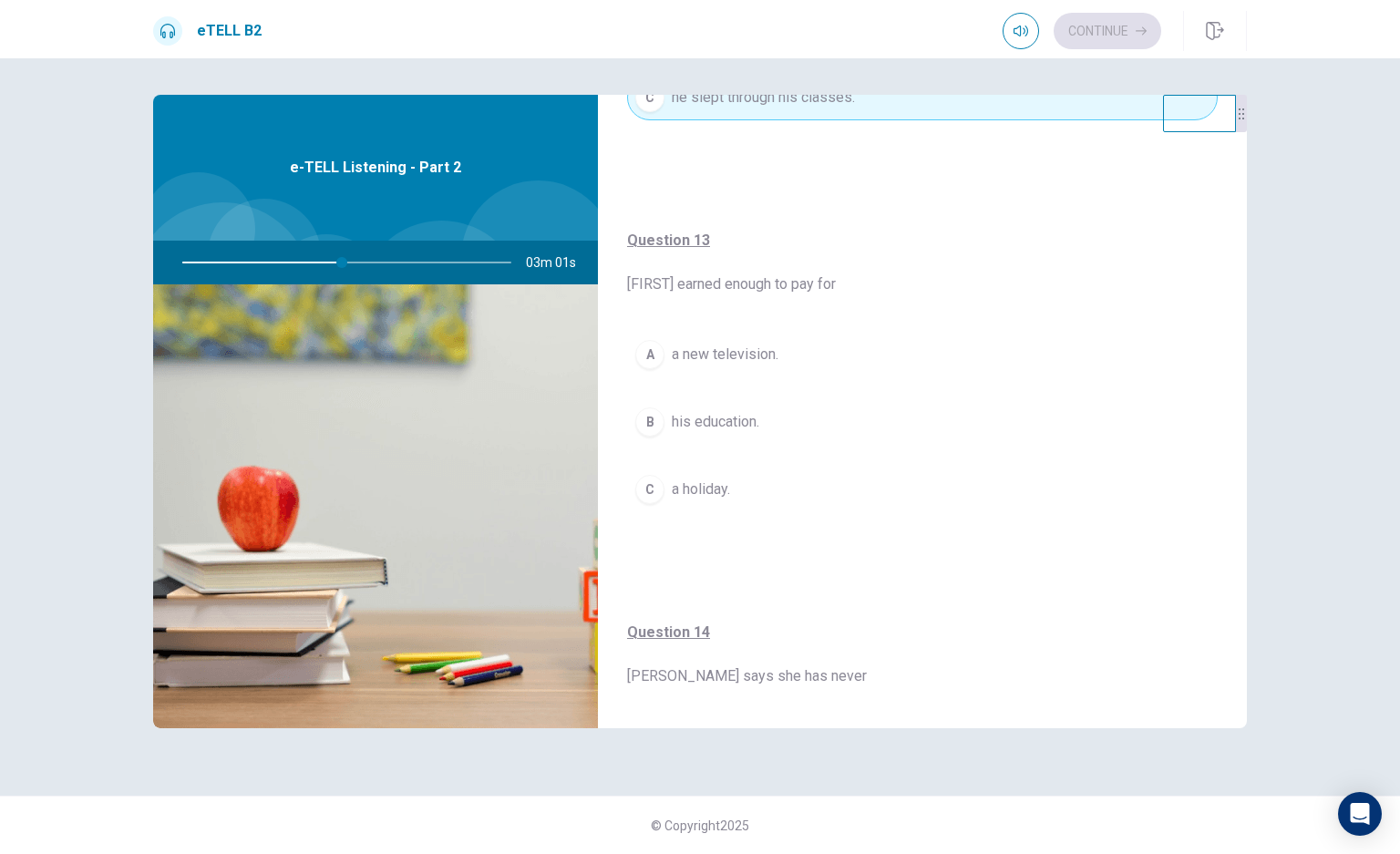 scroll, scrollTop: 850, scrollLeft: 0, axis: vertical 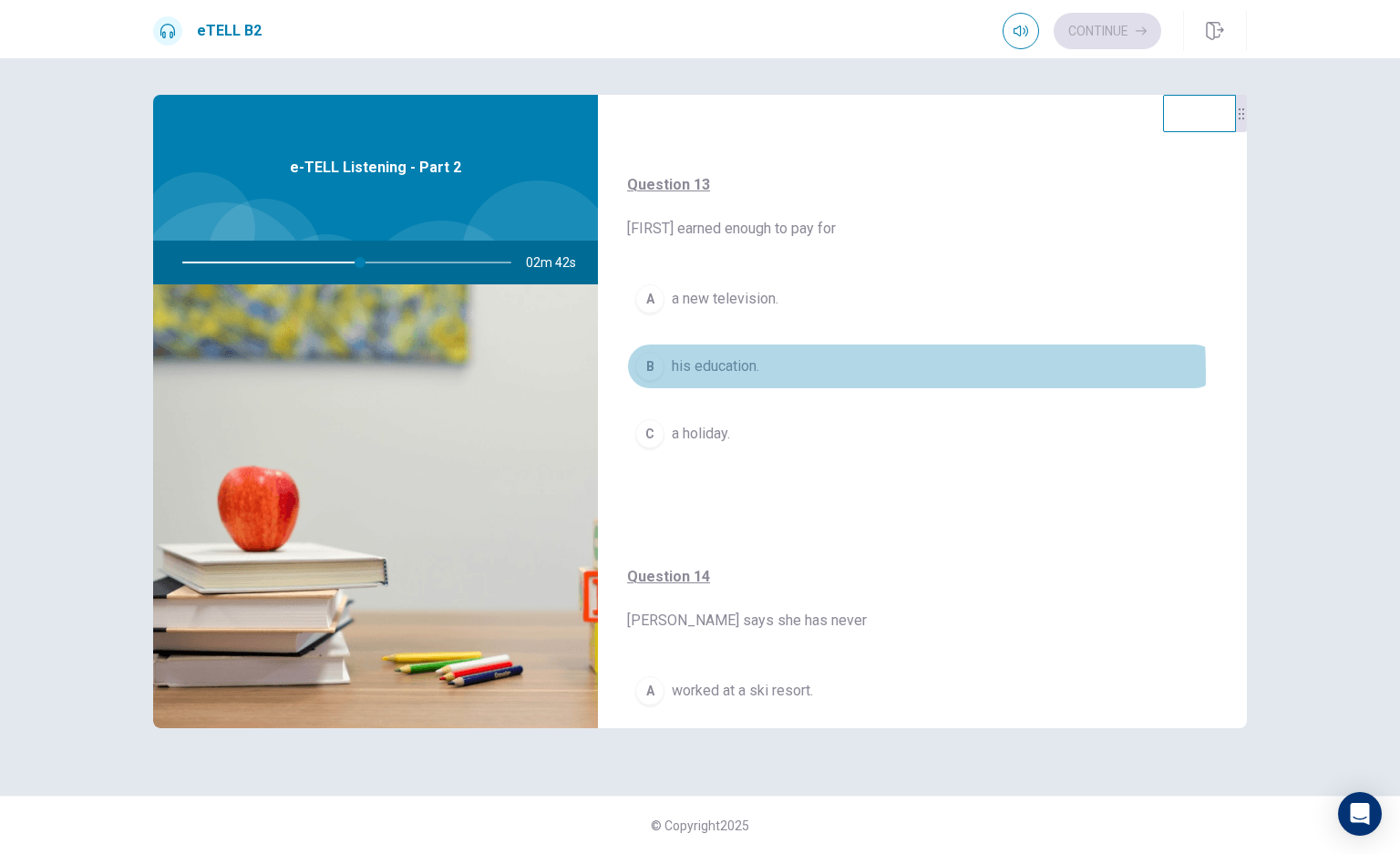 click on "his education." at bounding box center (715, 366) 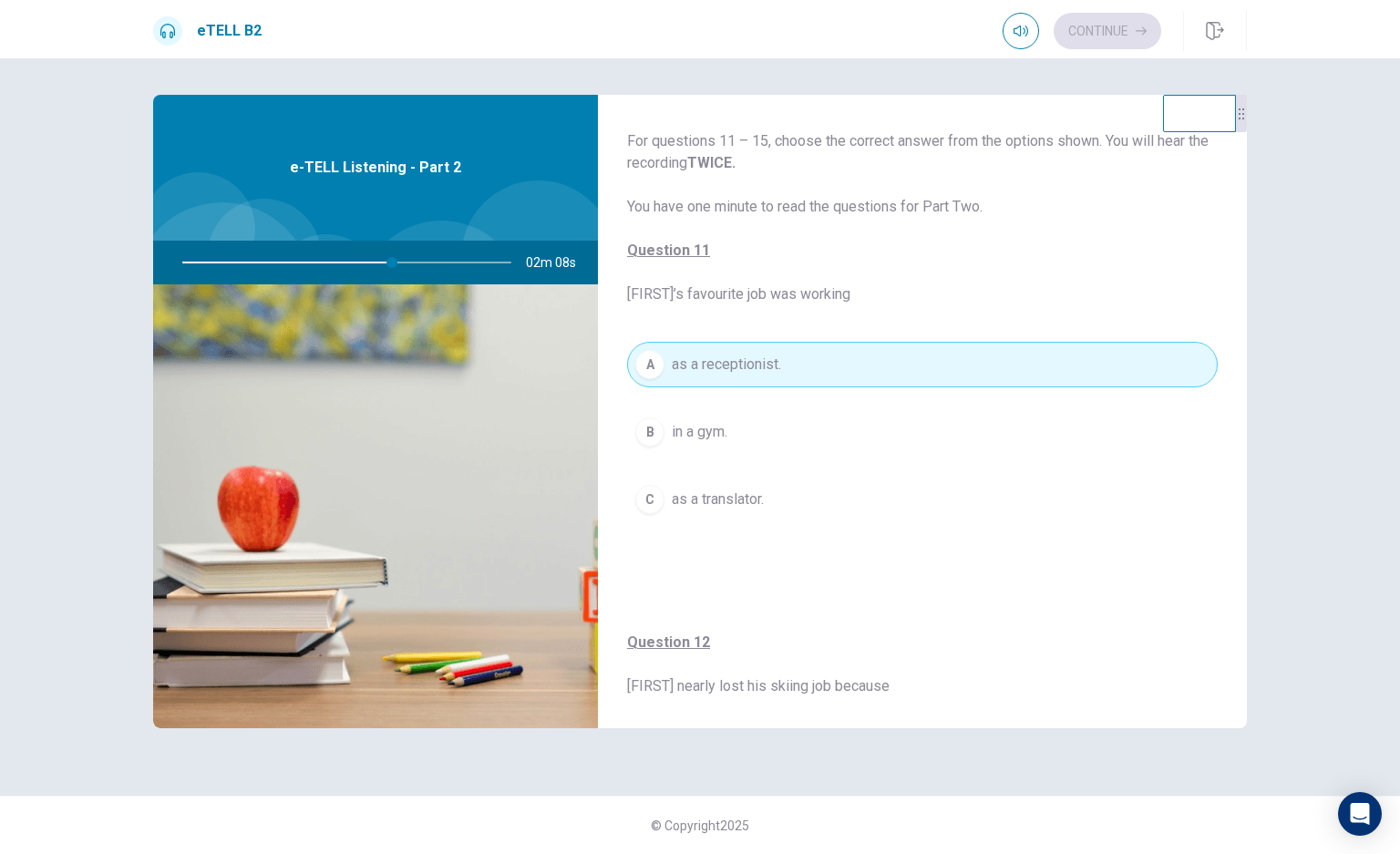 scroll, scrollTop: 0, scrollLeft: 0, axis: both 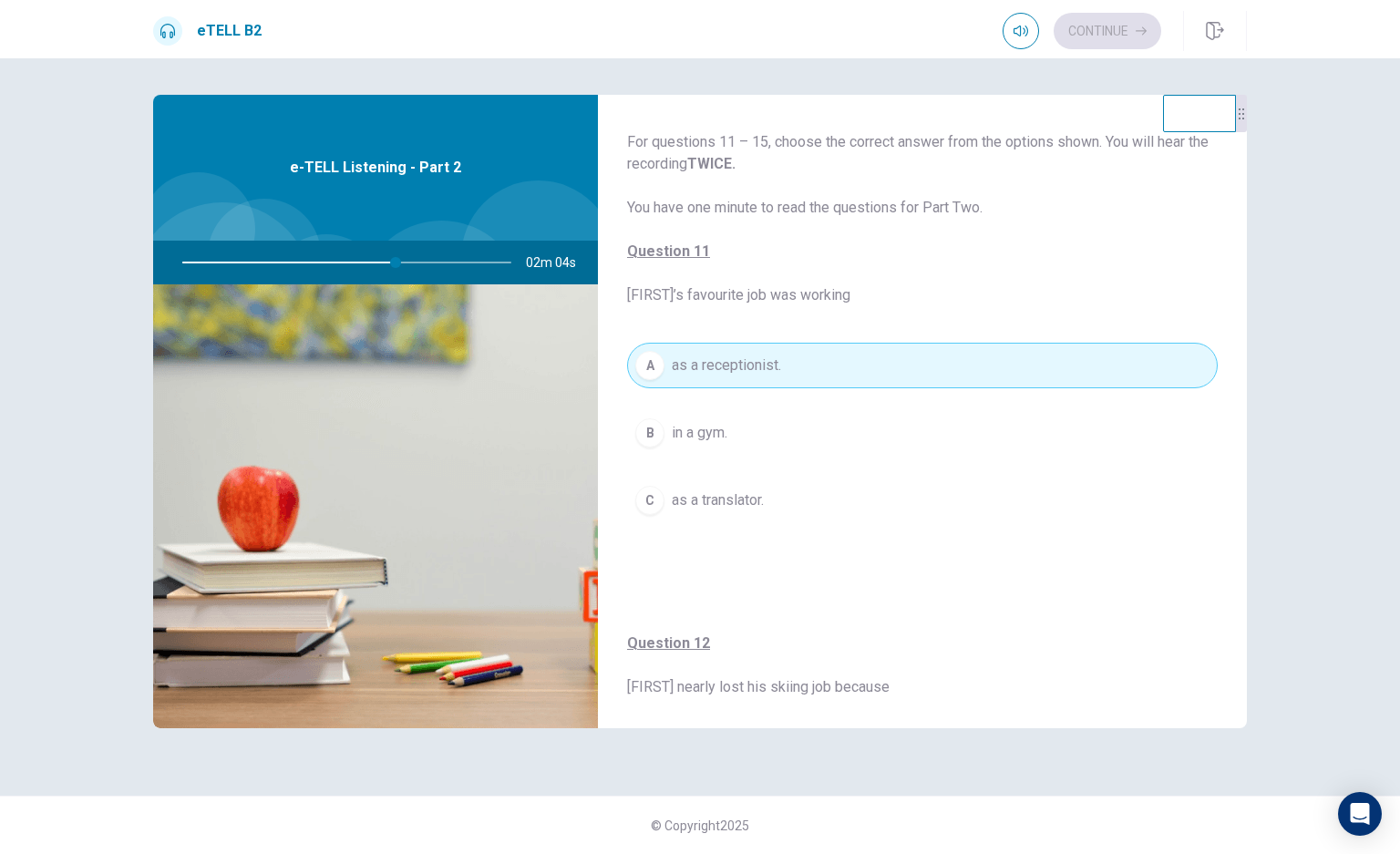 click on "B in a gym." at bounding box center (922, 433) 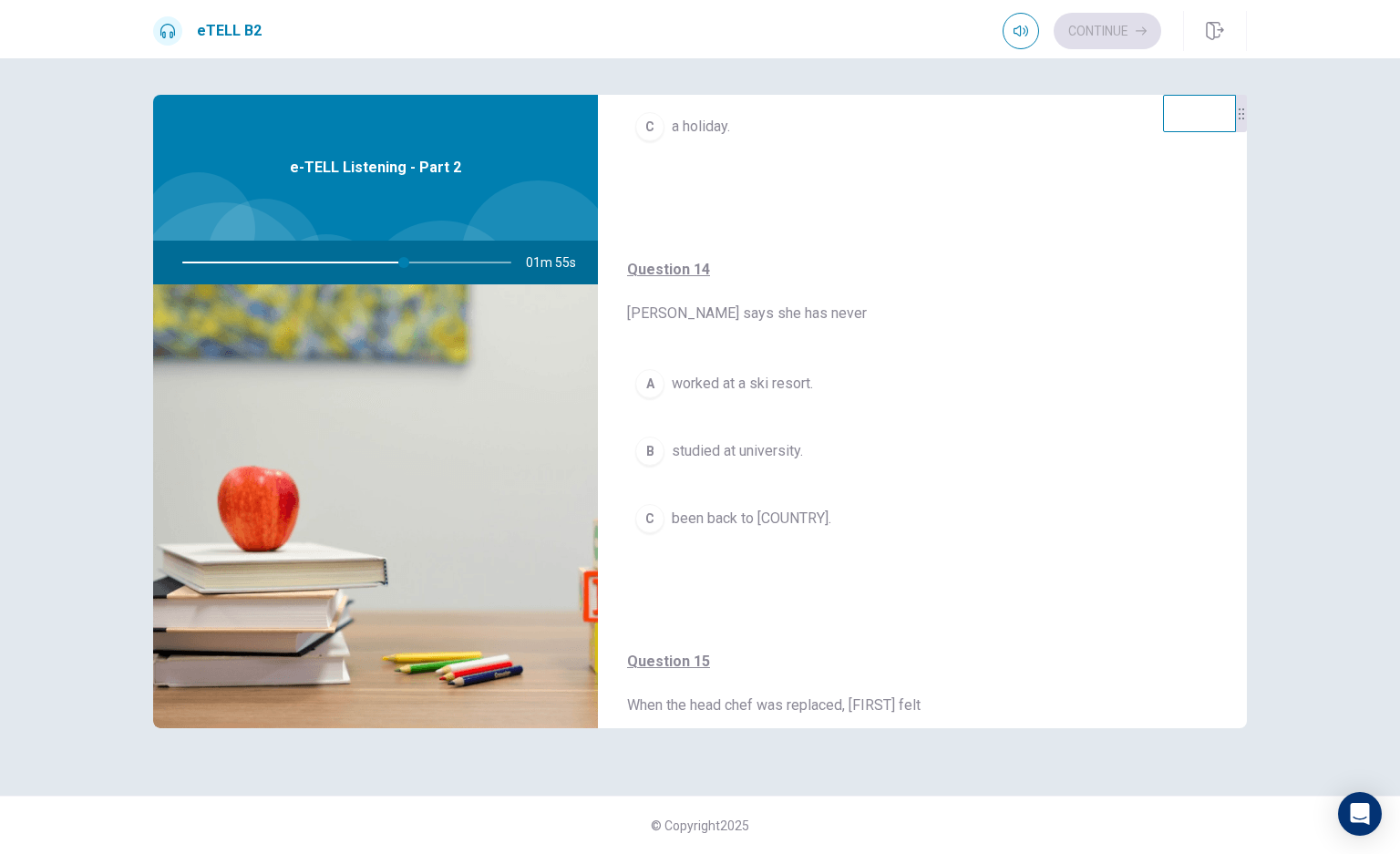 scroll, scrollTop: 1215, scrollLeft: 0, axis: vertical 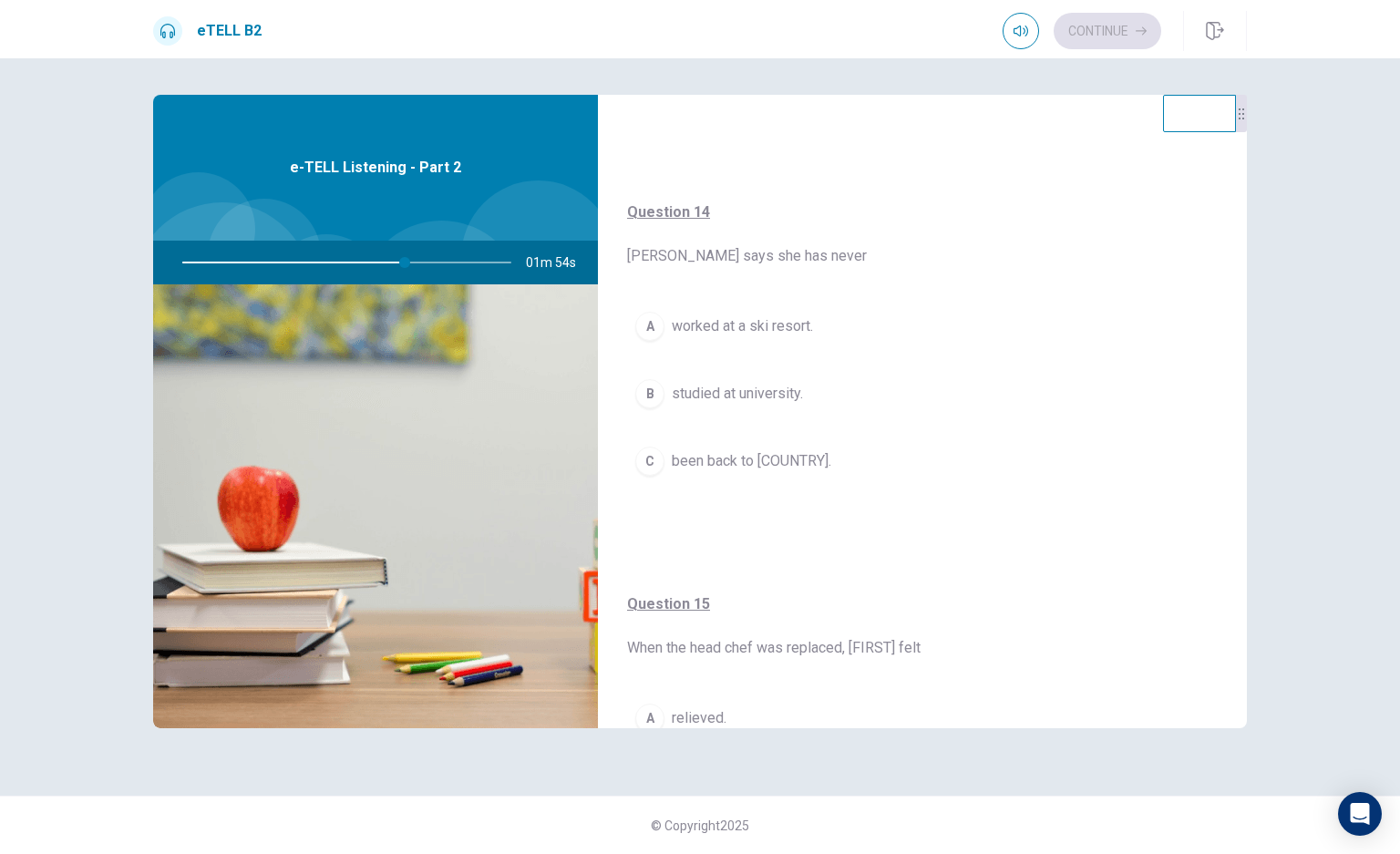 drag, startPoint x: 701, startPoint y: 385, endPoint x: 793, endPoint y: 424, distance: 99.92497 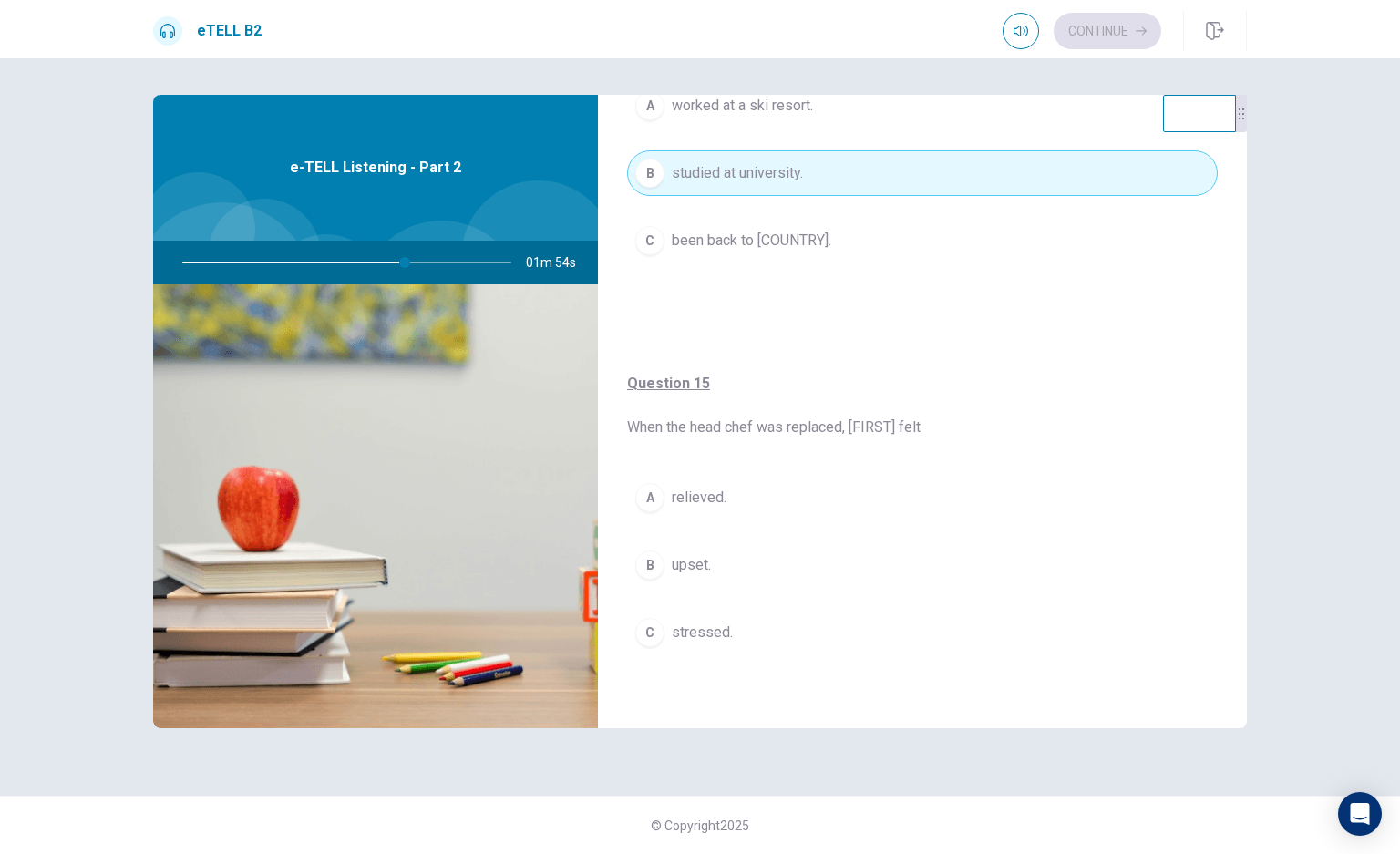 scroll, scrollTop: 1445, scrollLeft: 0, axis: vertical 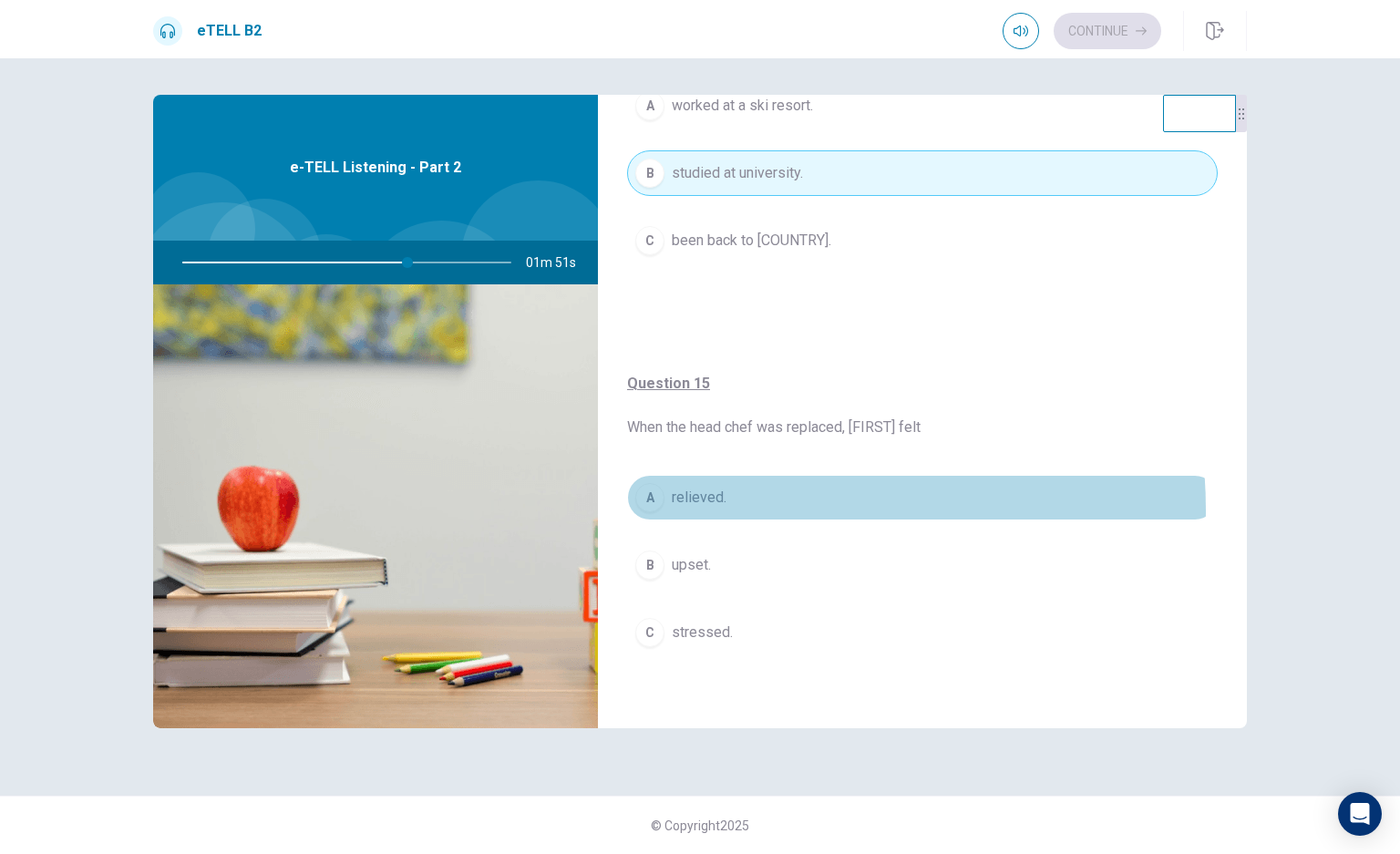 click on "A relieved." at bounding box center [922, 498] 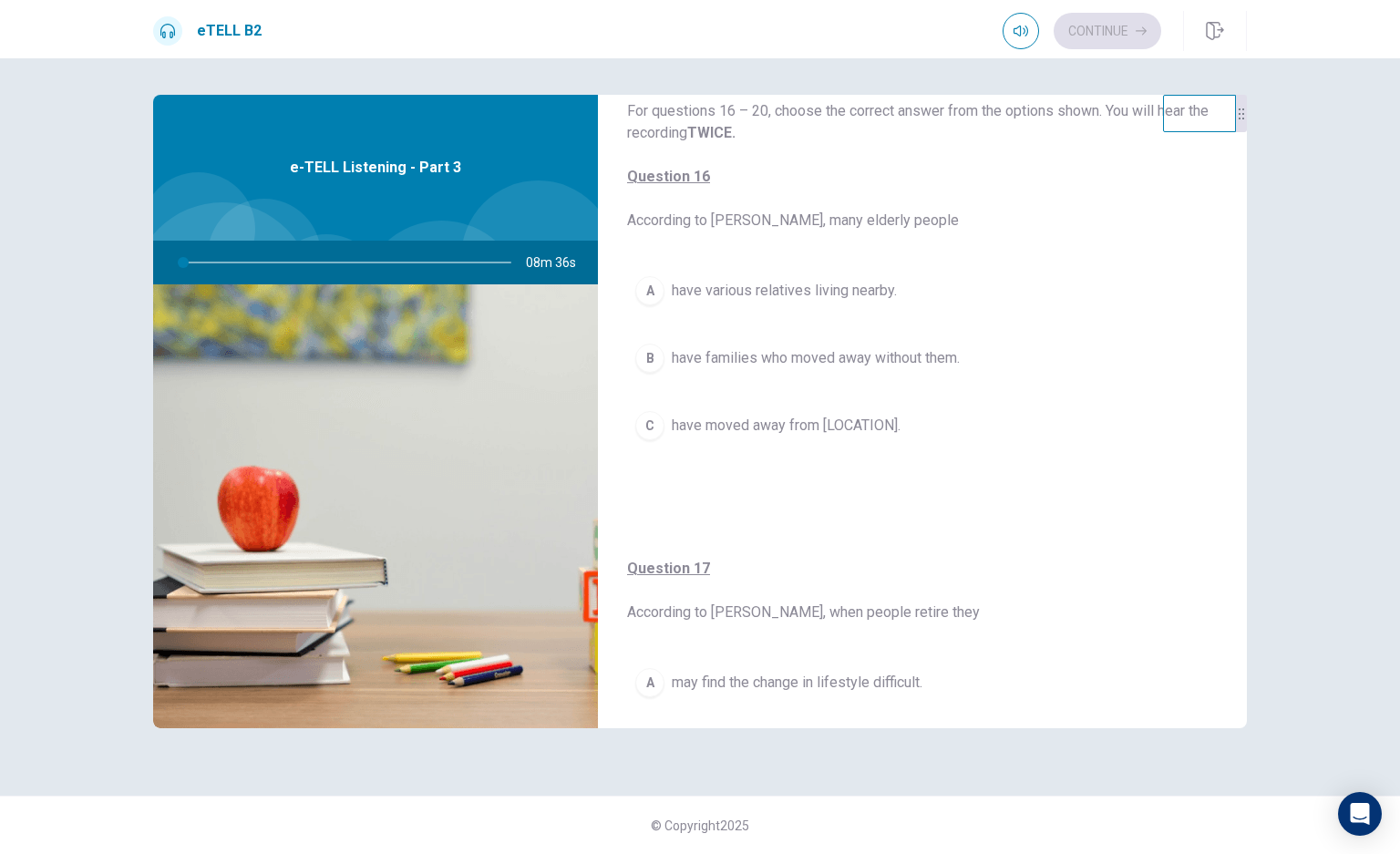 scroll, scrollTop: 0, scrollLeft: 0, axis: both 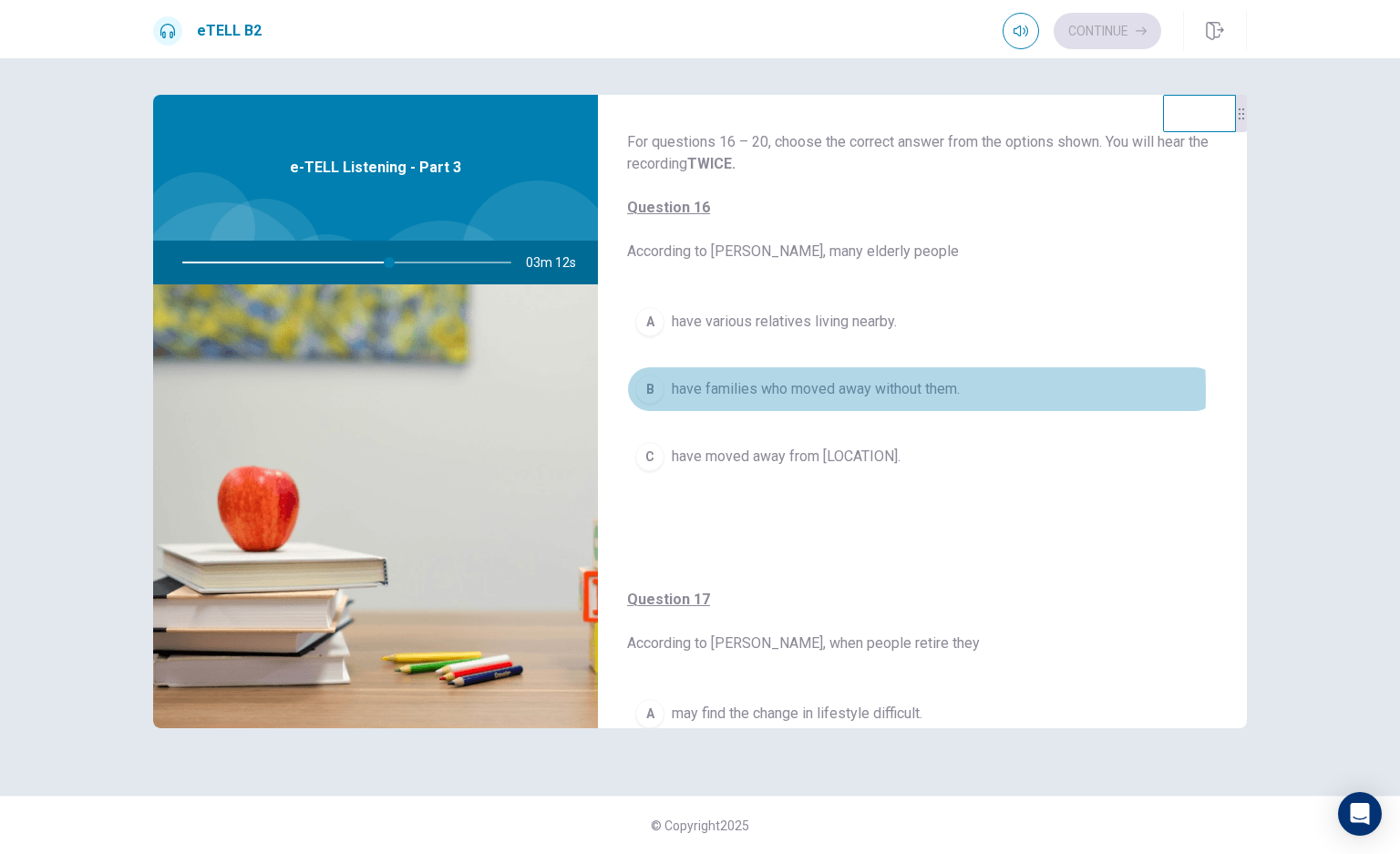 click on "have families who moved away without them." at bounding box center [816, 389] 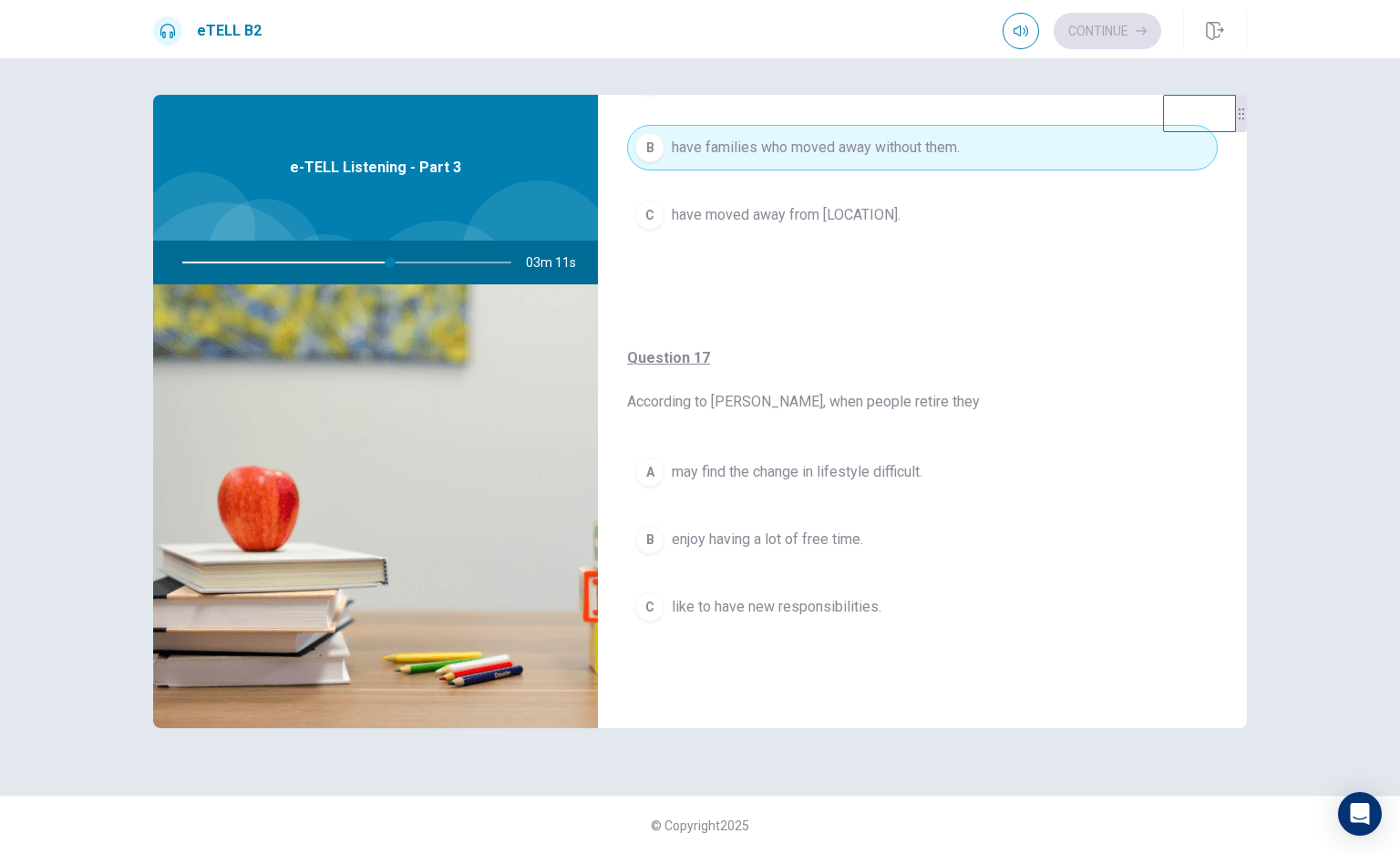 scroll, scrollTop: 242, scrollLeft: 0, axis: vertical 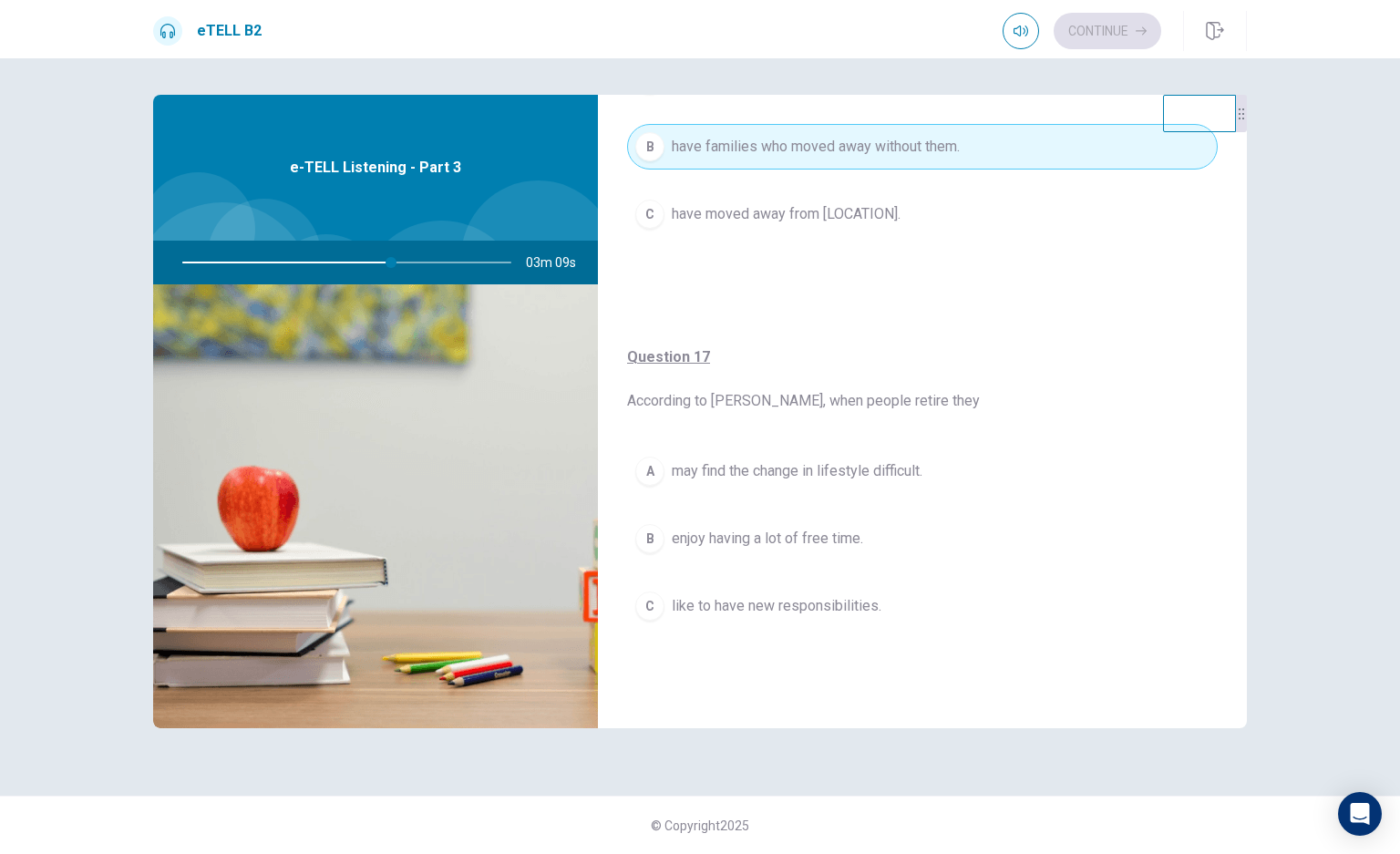 click on "may find the change in lifestyle difficult." at bounding box center [797, 471] 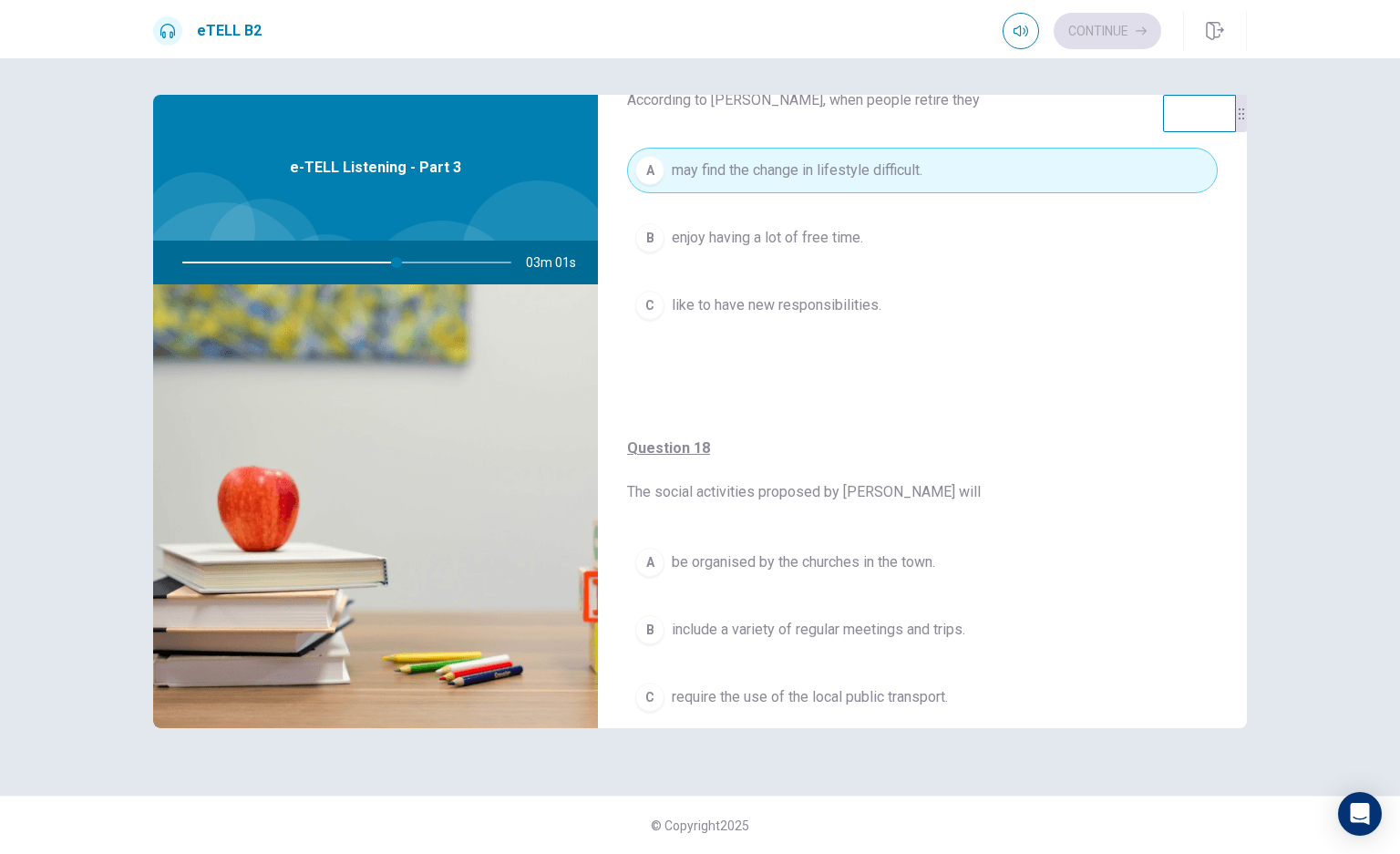 scroll, scrollTop: 607, scrollLeft: 0, axis: vertical 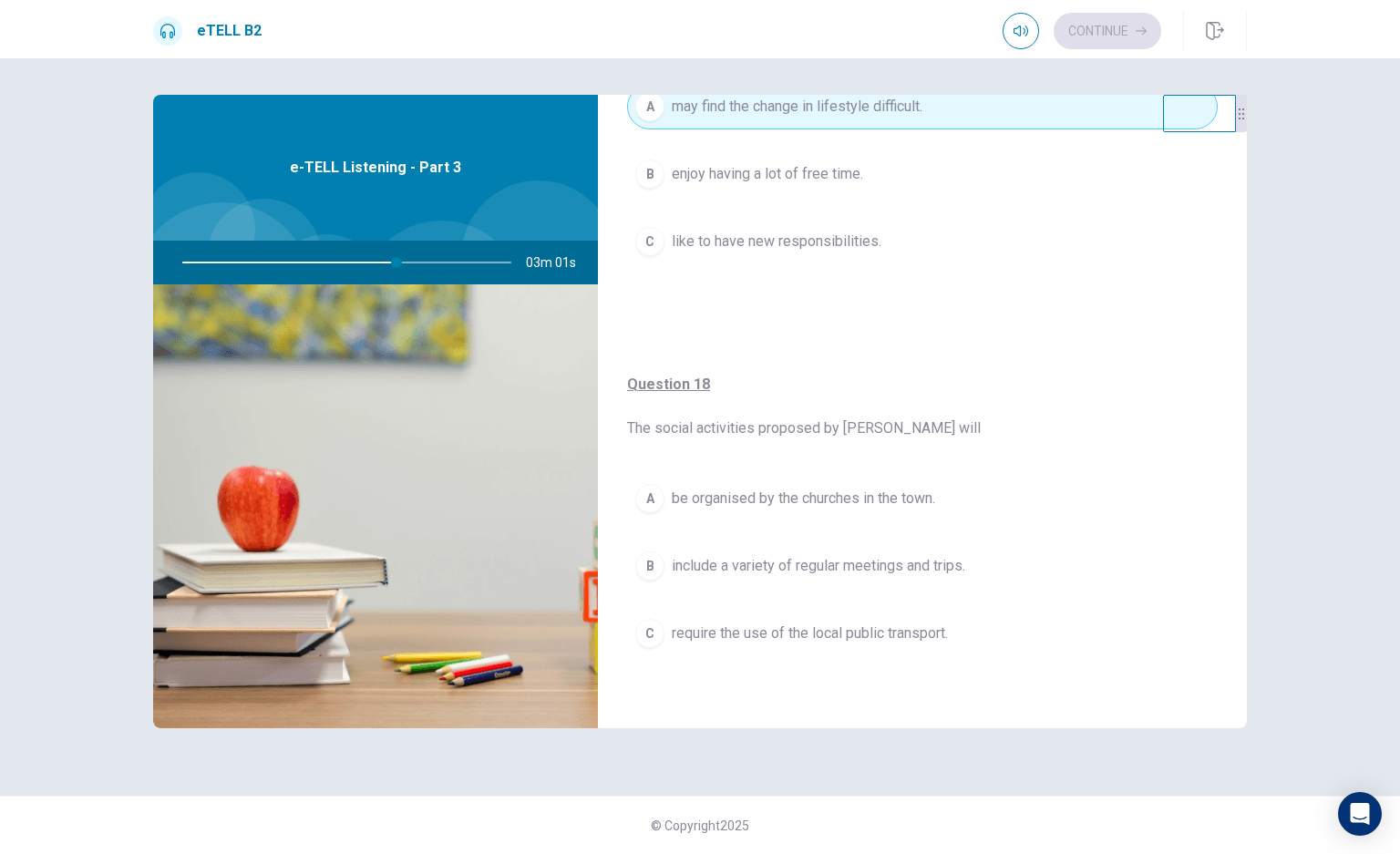 click on "B include a variety of regular meetings and trips." at bounding box center (922, 566) 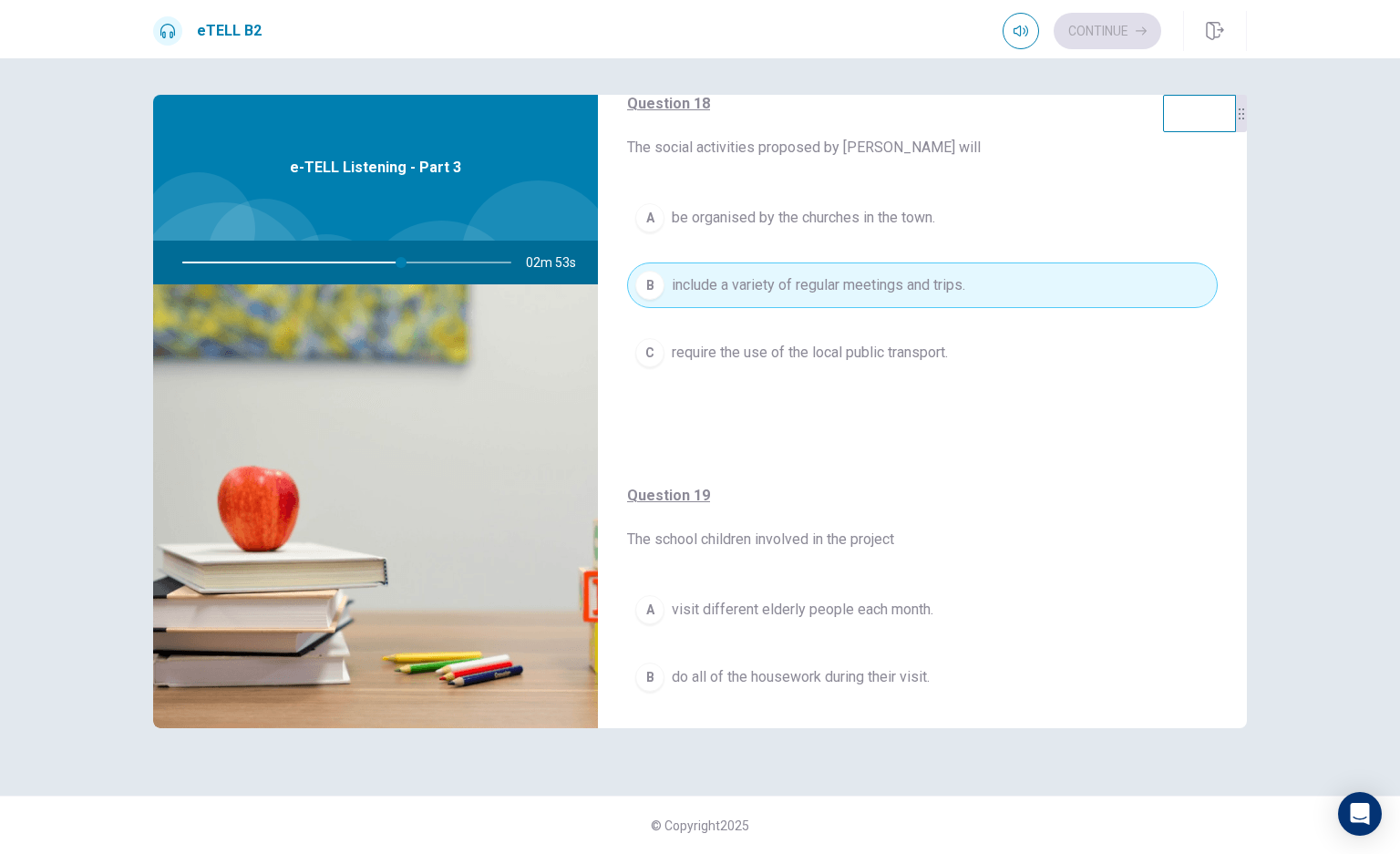scroll, scrollTop: 972, scrollLeft: 0, axis: vertical 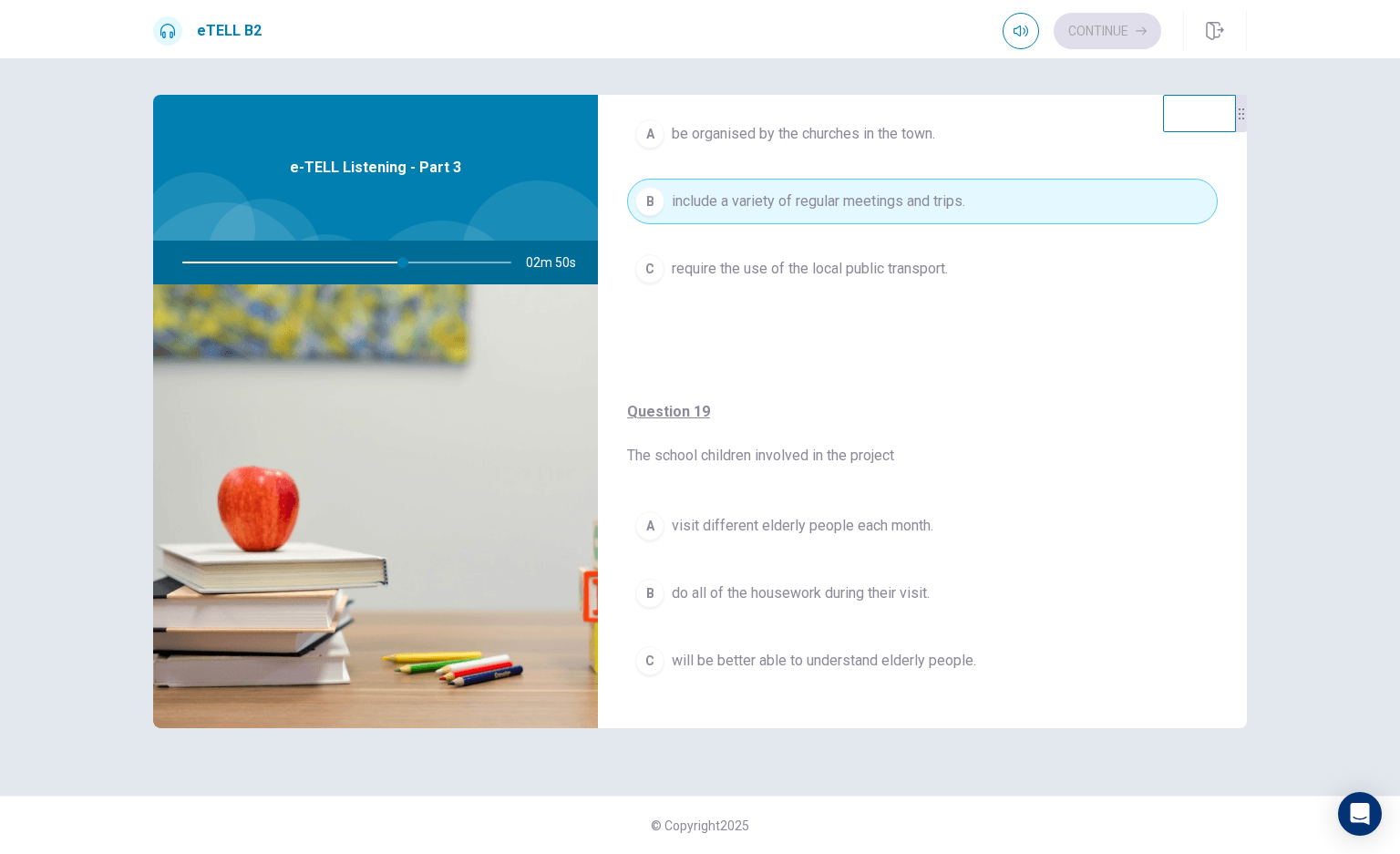 click on "will be better able to understand elderly people." at bounding box center [824, 661] 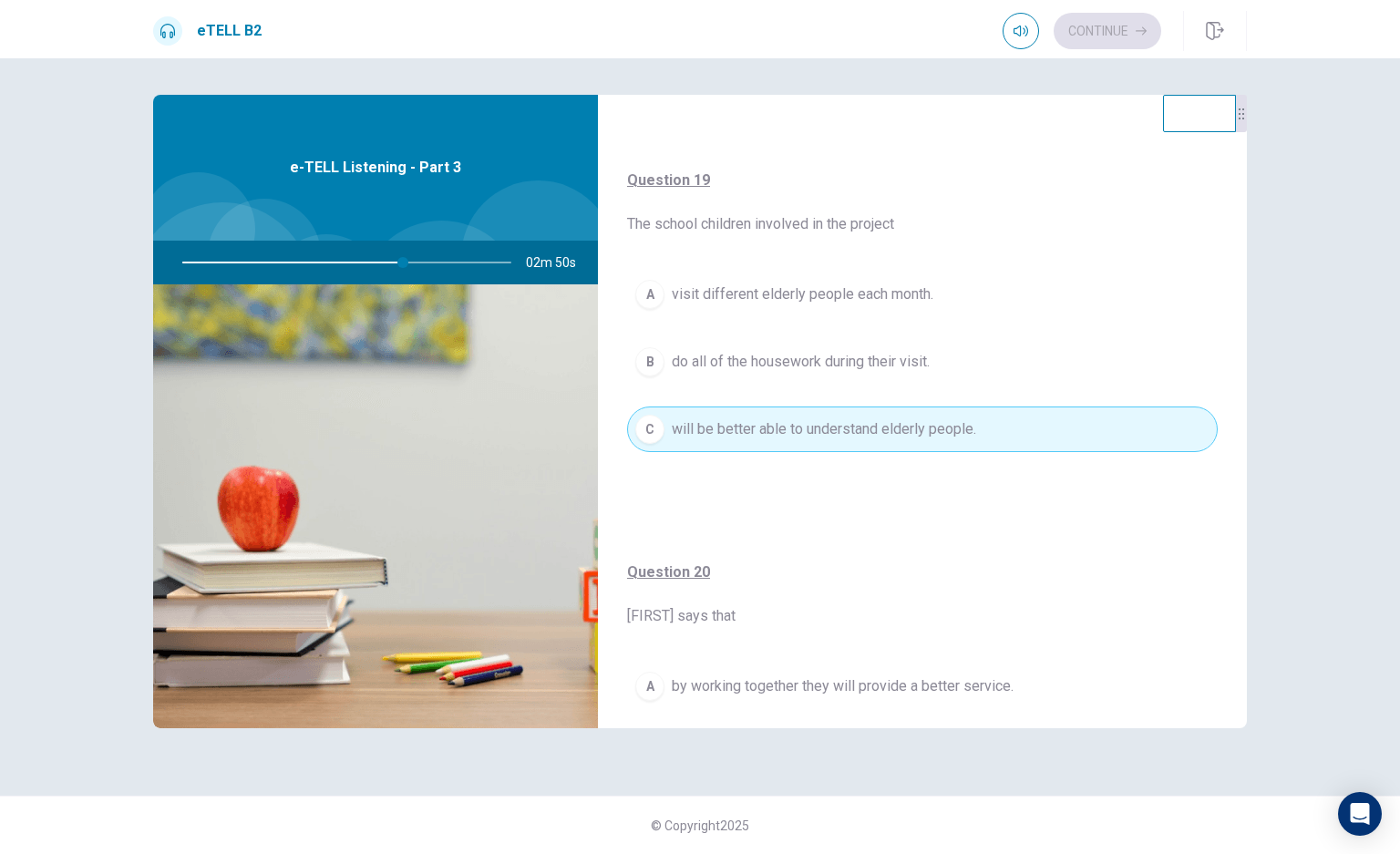 scroll, scrollTop: 1401, scrollLeft: 0, axis: vertical 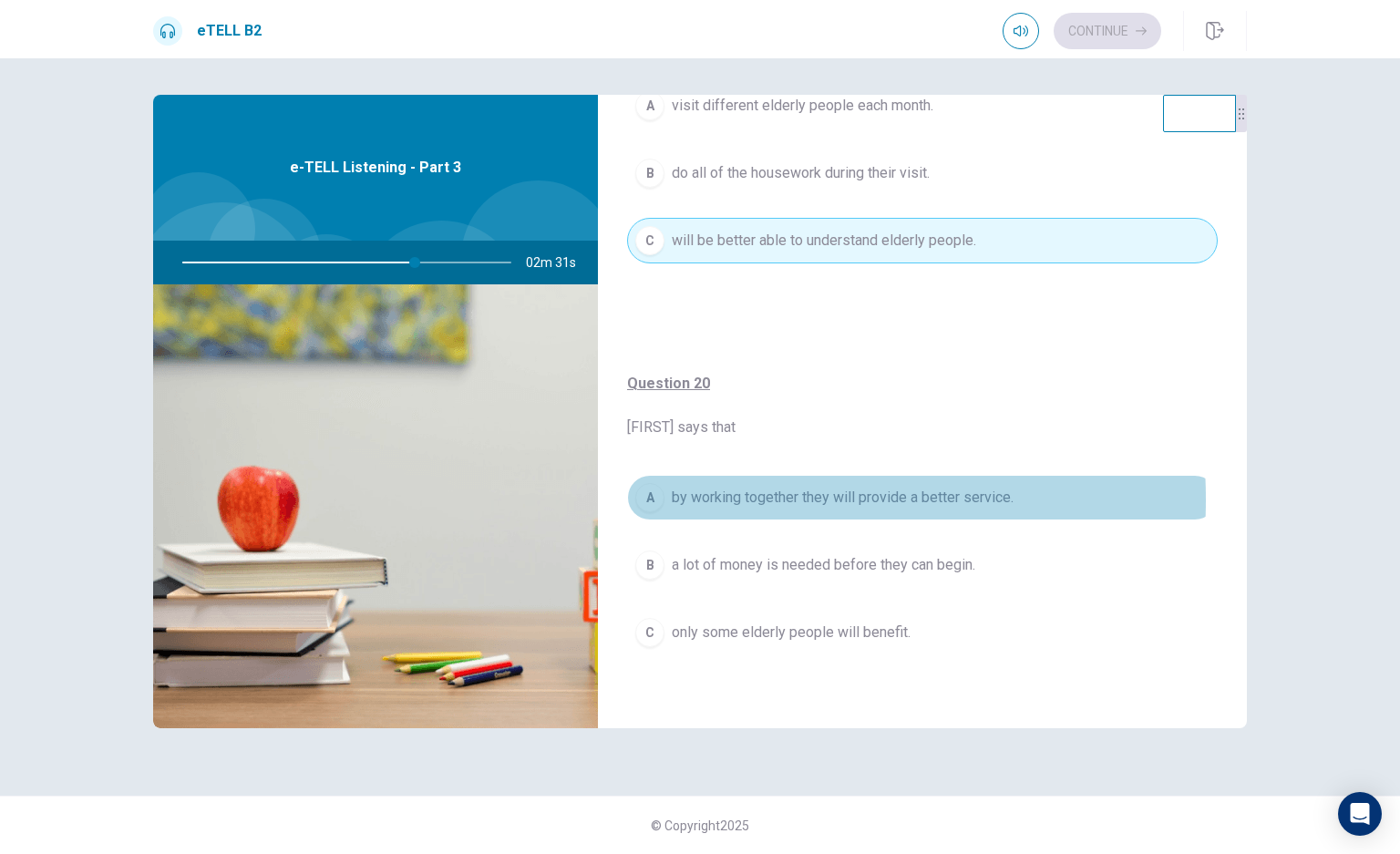 click on "by working together they will provide a better service." at bounding box center [842, 498] 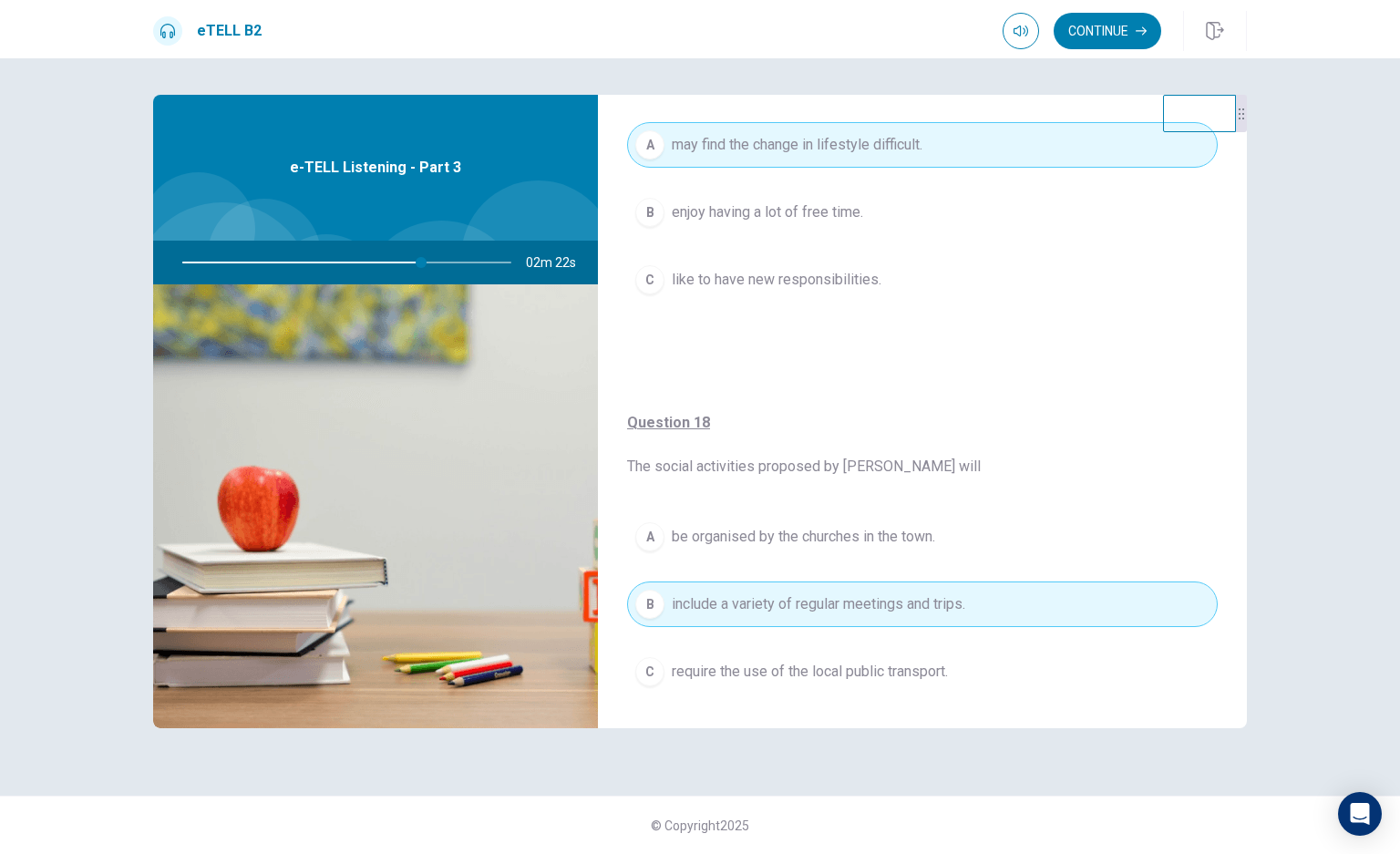 scroll, scrollTop: 428, scrollLeft: 0, axis: vertical 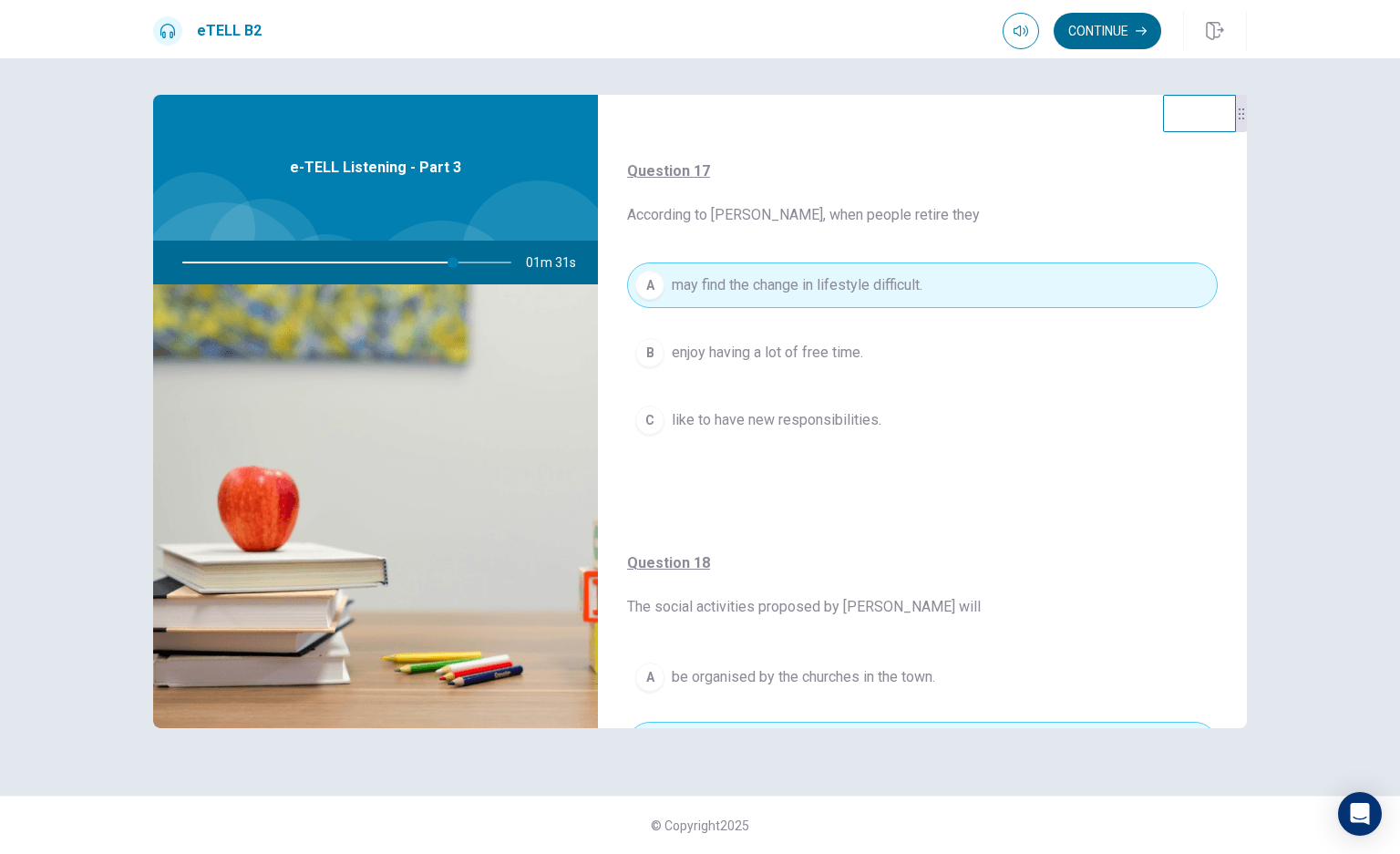 click on "Continue" at bounding box center [1107, 31] 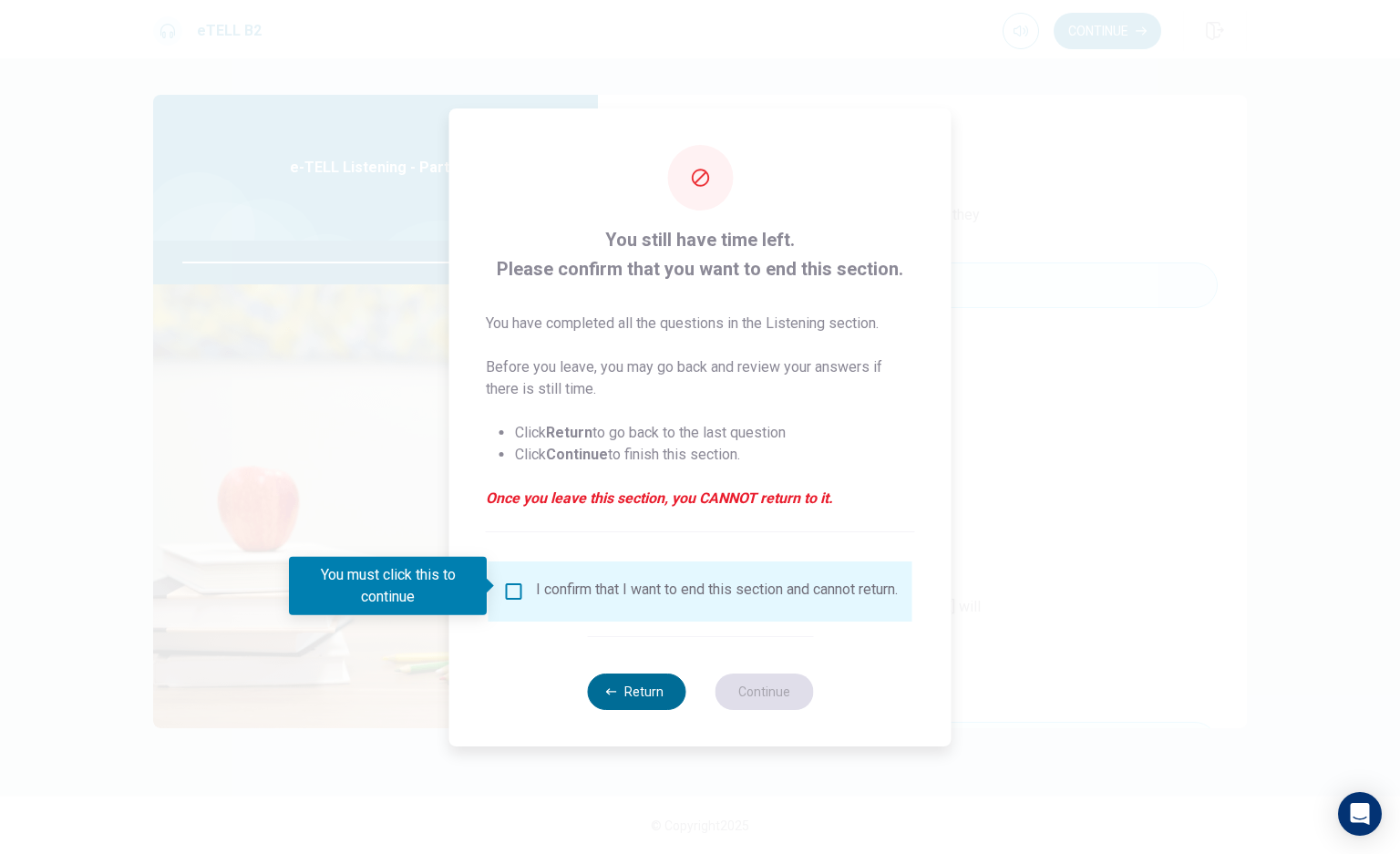 click on "Return" at bounding box center [636, 692] 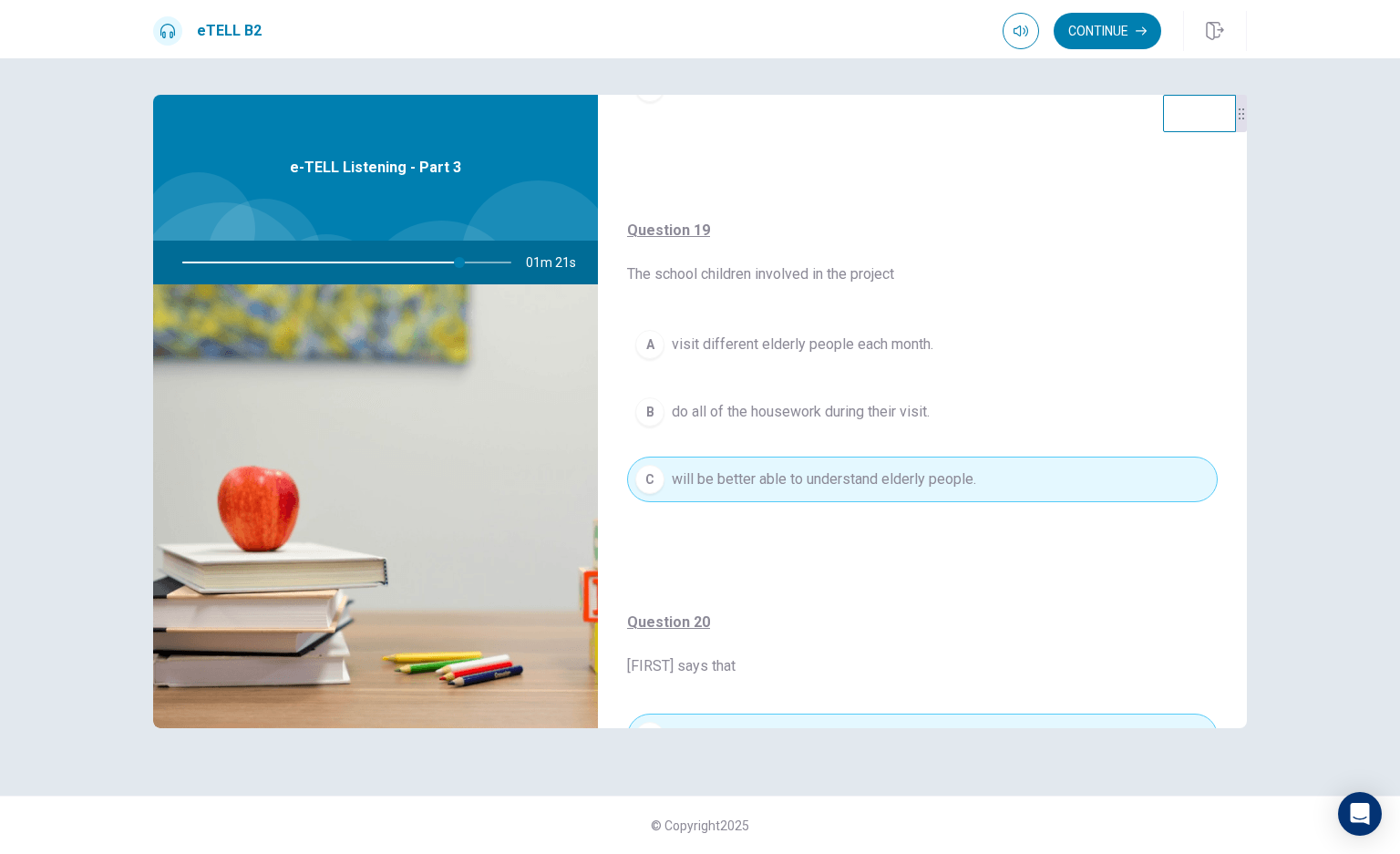 scroll, scrollTop: 1401, scrollLeft: 0, axis: vertical 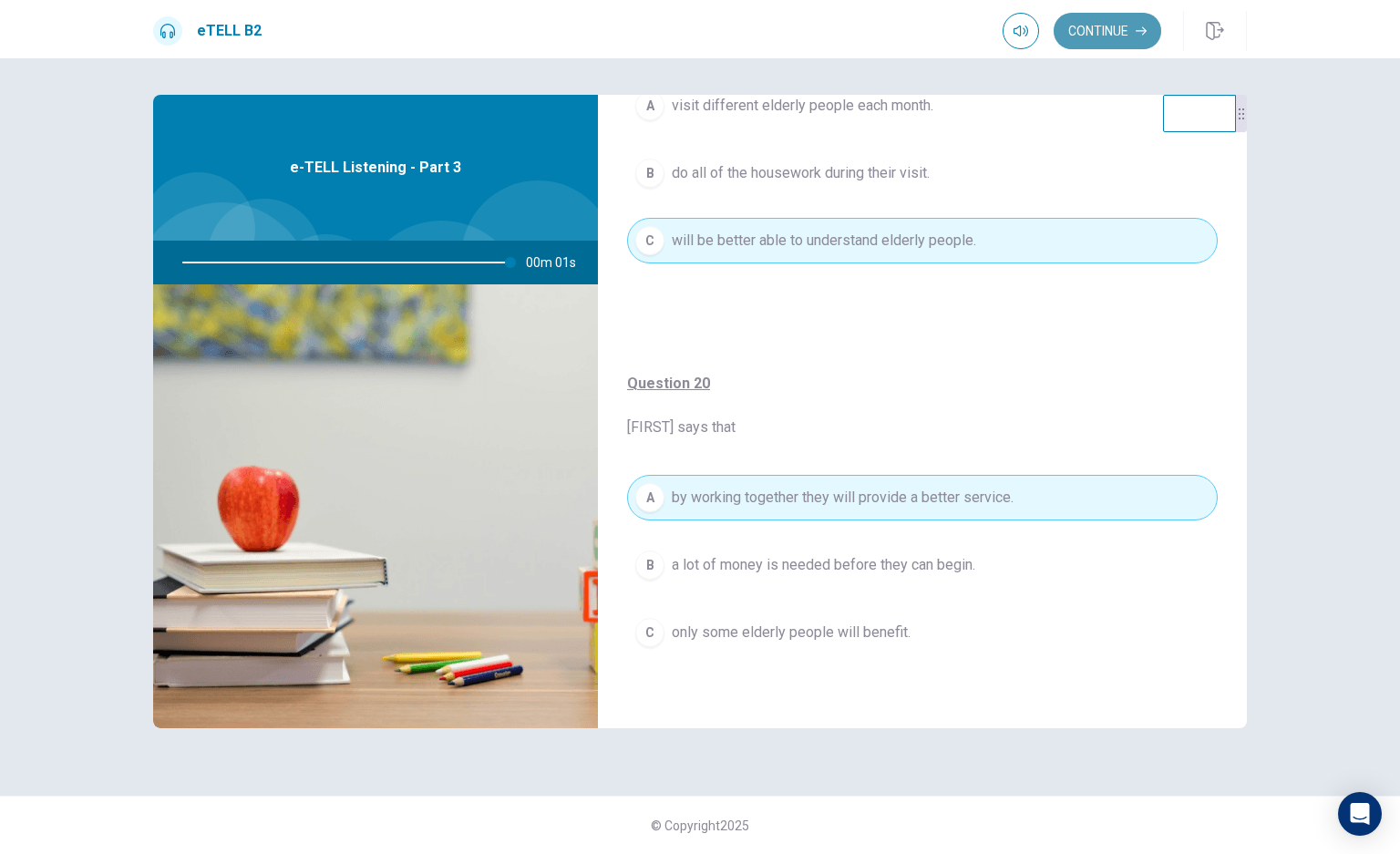 click on "Continue" at bounding box center [1107, 31] 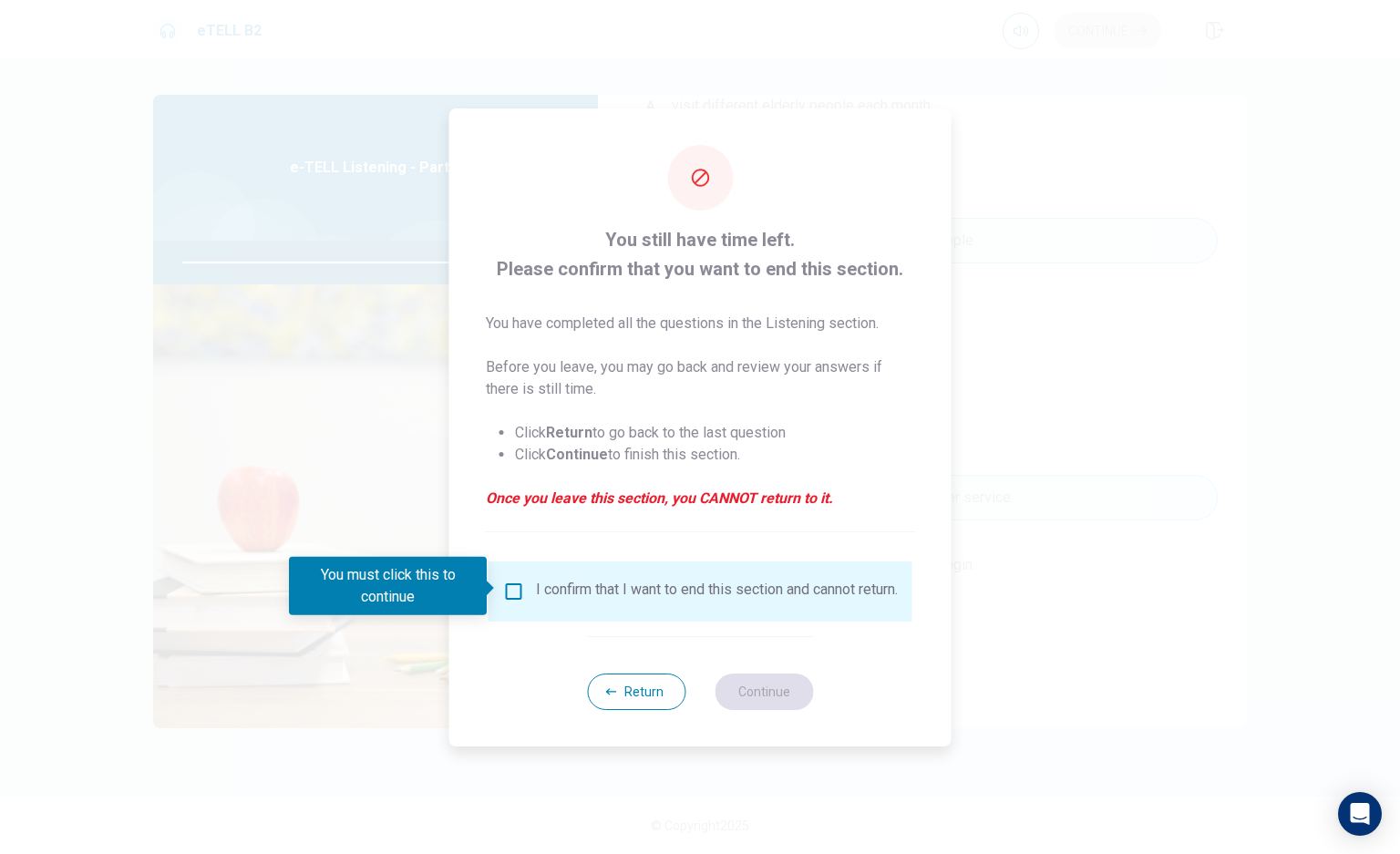type on "*" 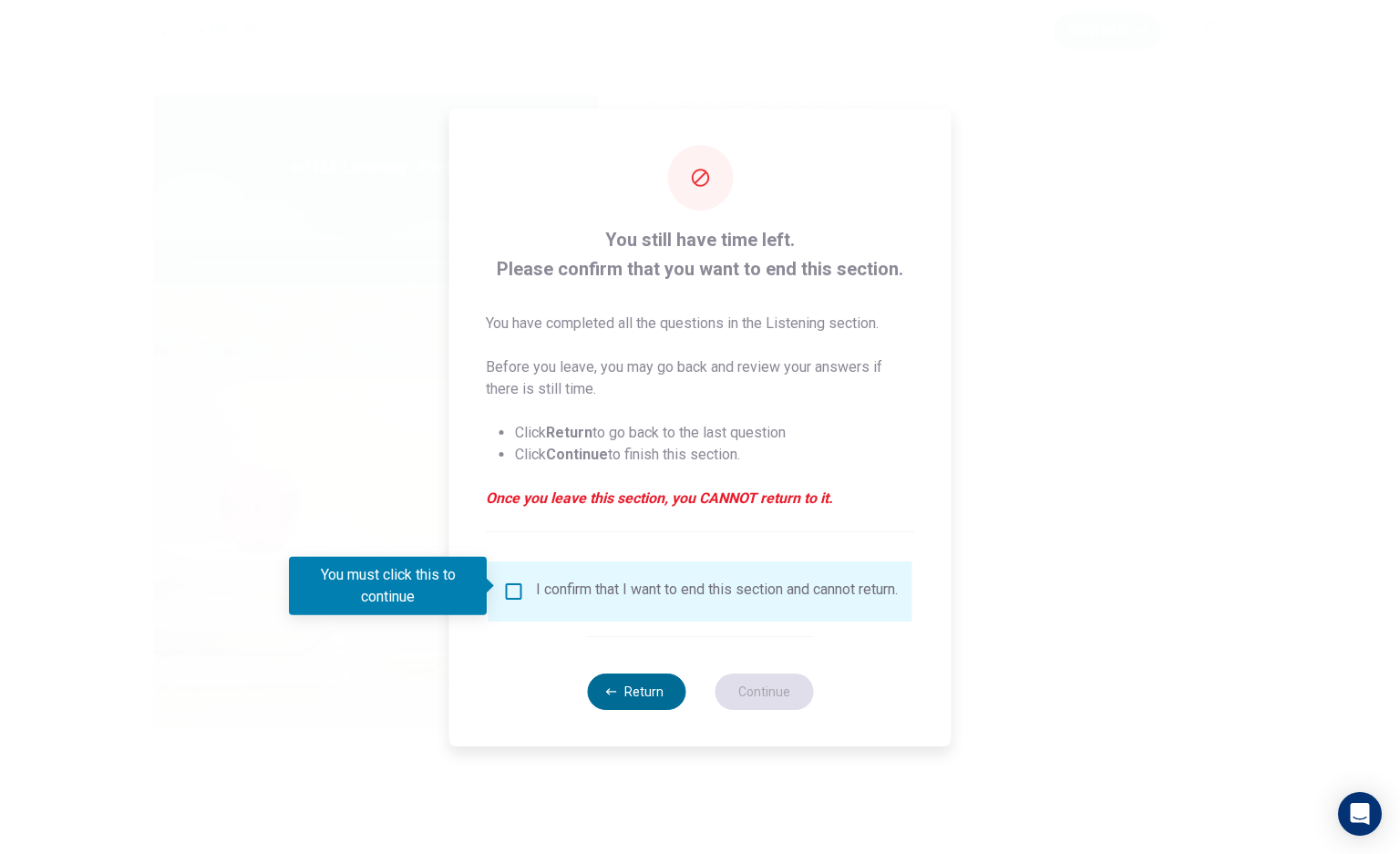 click on "Return" at bounding box center [636, 692] 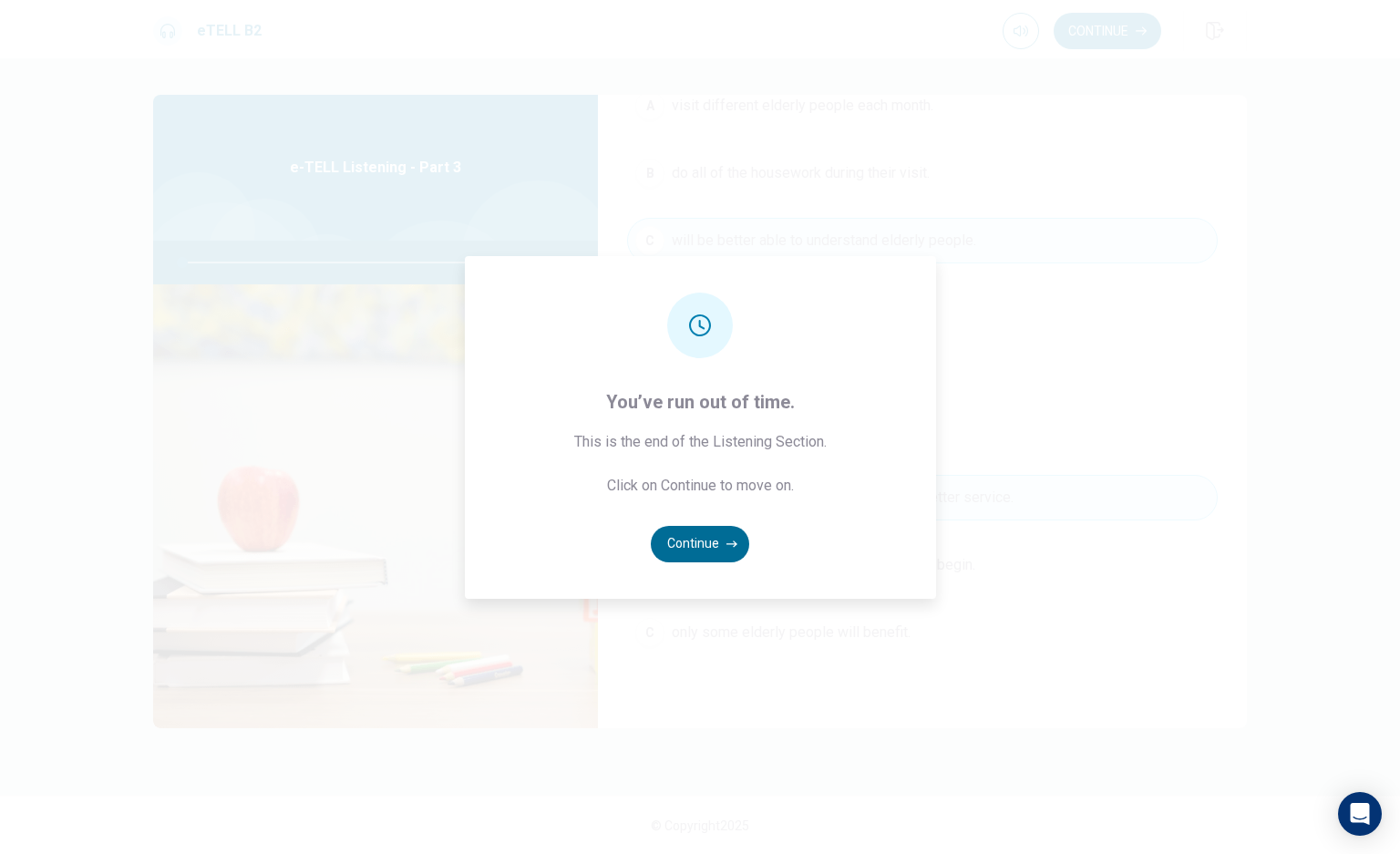 click 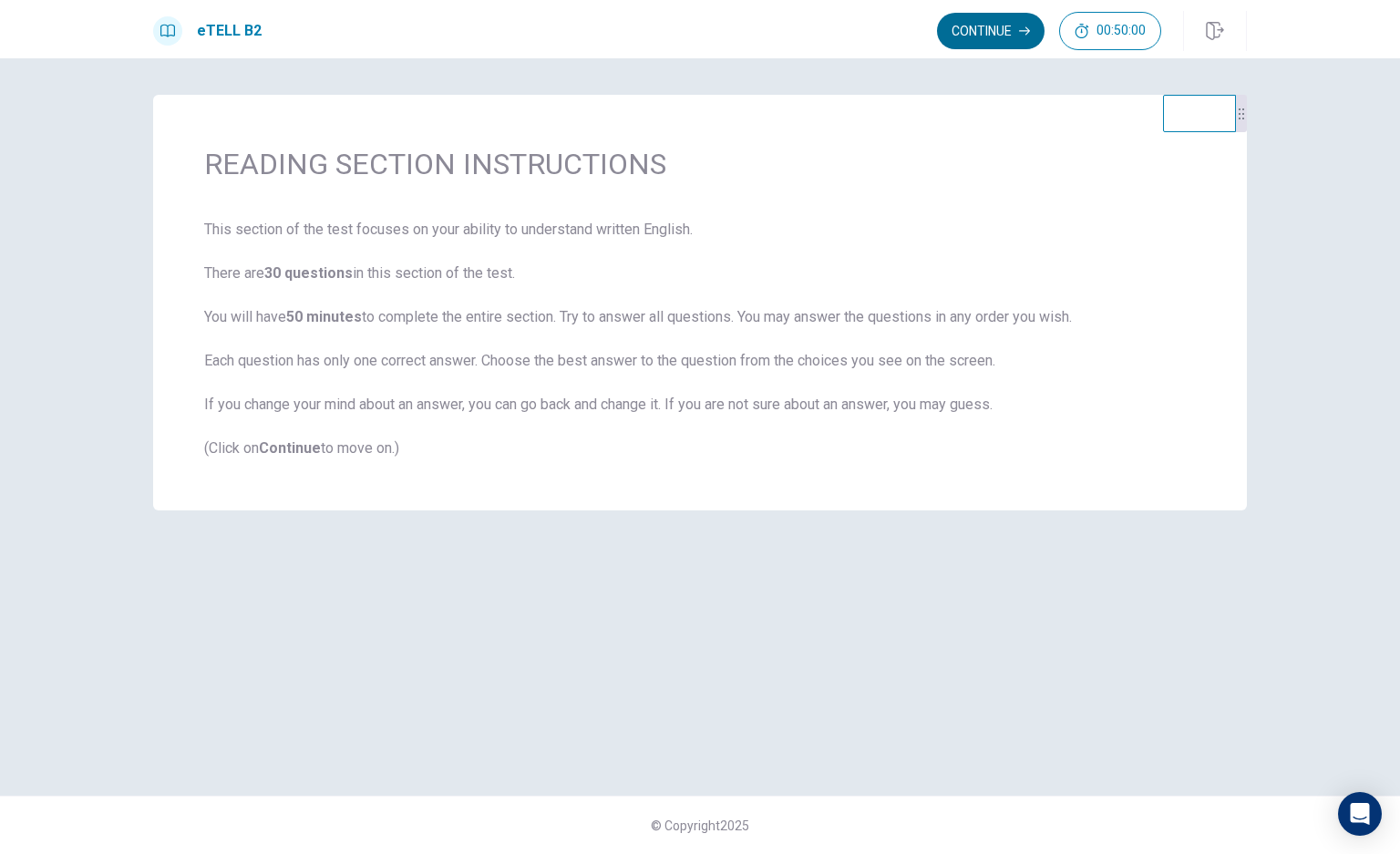 click on "Continue" at bounding box center (991, 31) 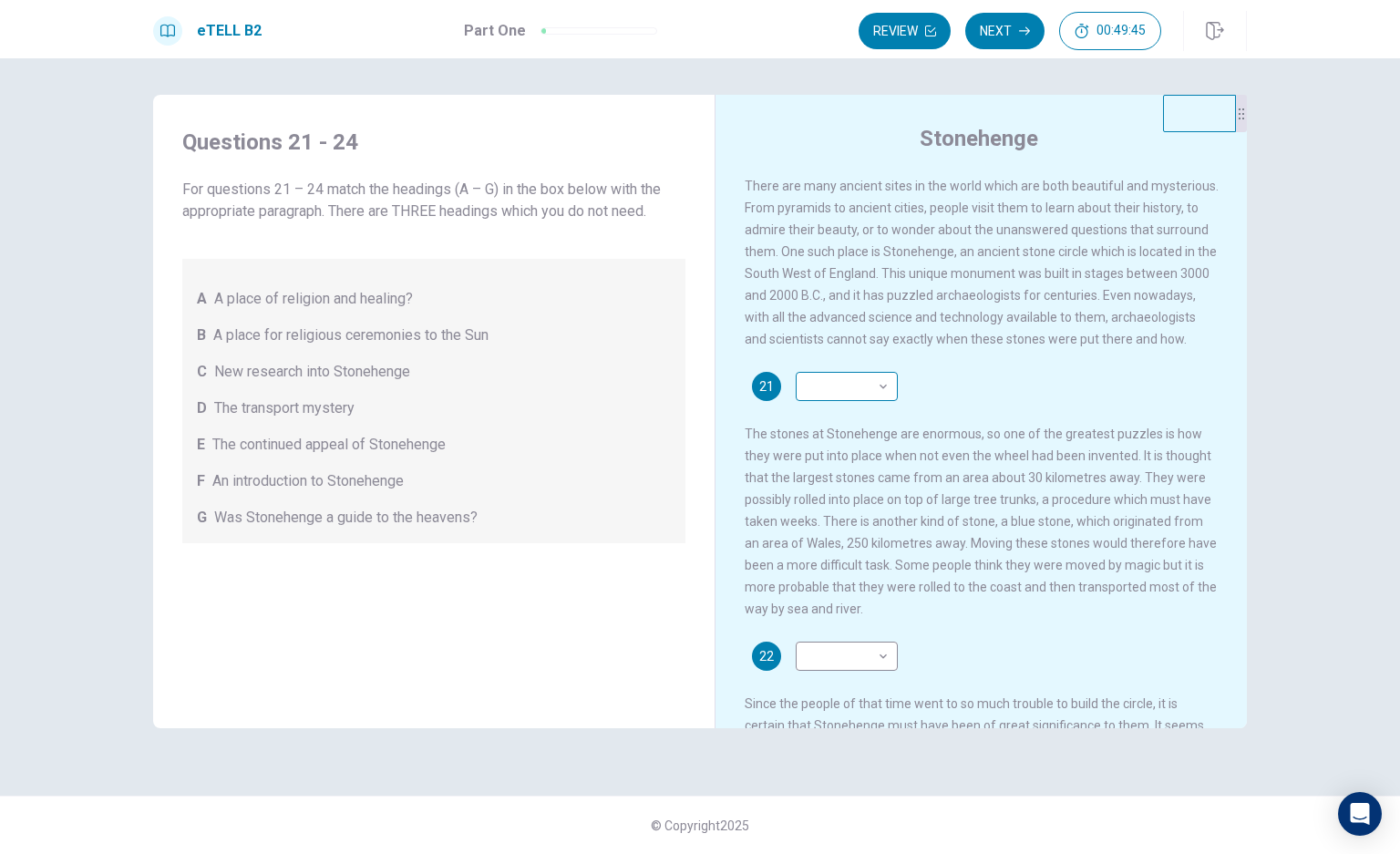 click on "Questions 21 – 24 For questions 21 – 24 match the headings (A – G) in the box below with the appropriate paragraph. There are THREE headings which you do not need. A A place of religion and healing? B A place for religious ceremonies to the Sun C New research into Stonehenge D The transport mystery E The continued appeal of Stonehenge F An introduction to Stonehenge G Was Stonehenge a guide to the heavens? Stonehenge 21 ​ ​ 22 ​ ​ 23 ​ ​ 24 ​ ​ © Copyright  2025 Going somewhere? You are not allowed to open other tabs/pages or switch windows during a test. Doing this will be reported as cheating to the Administrators. Are you sure you want to leave this page? Please continue until you finish your test. 00:00 WARNING: Continue" at bounding box center [700, 427] 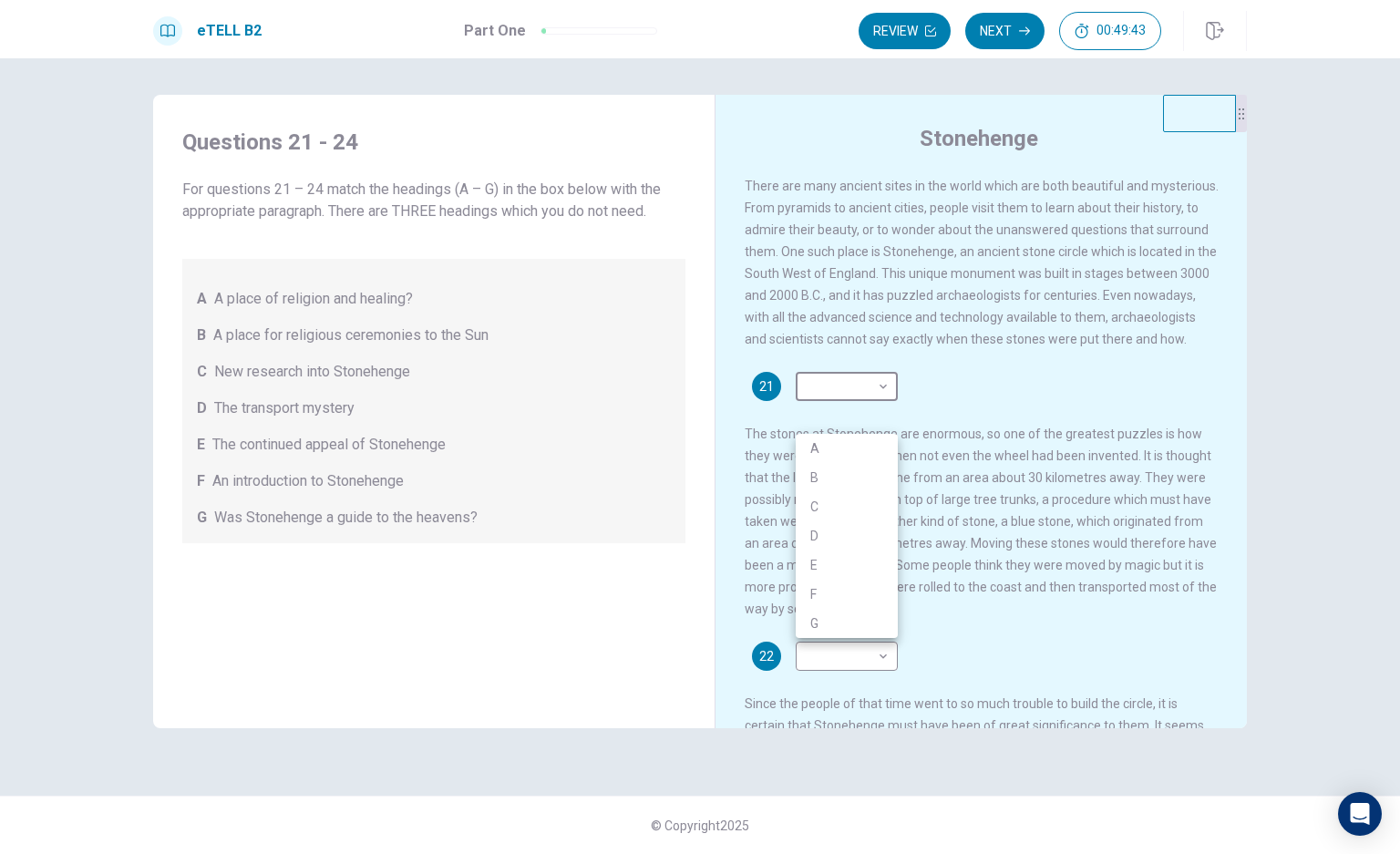 click at bounding box center [700, 427] 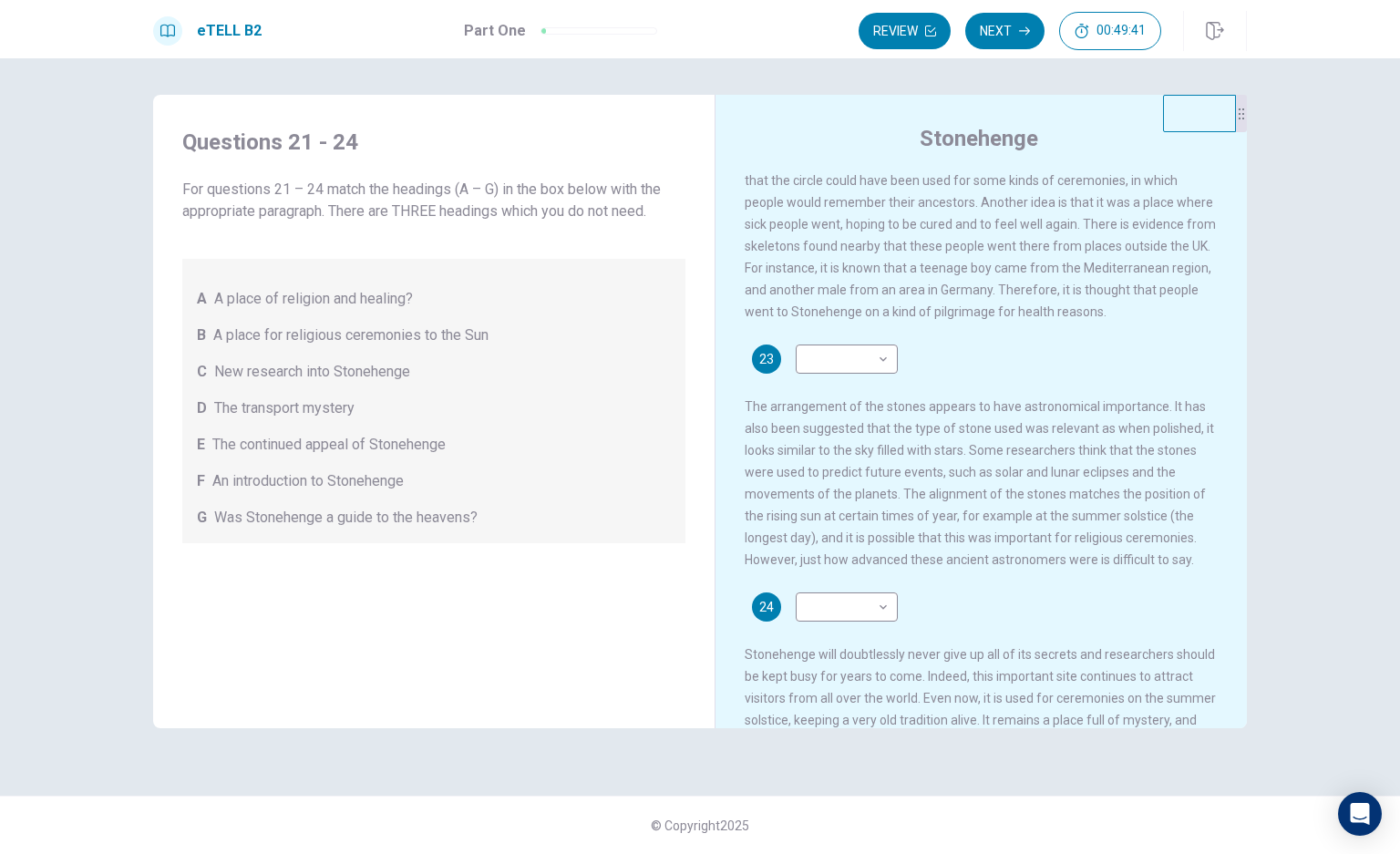 scroll, scrollTop: 544, scrollLeft: 0, axis: vertical 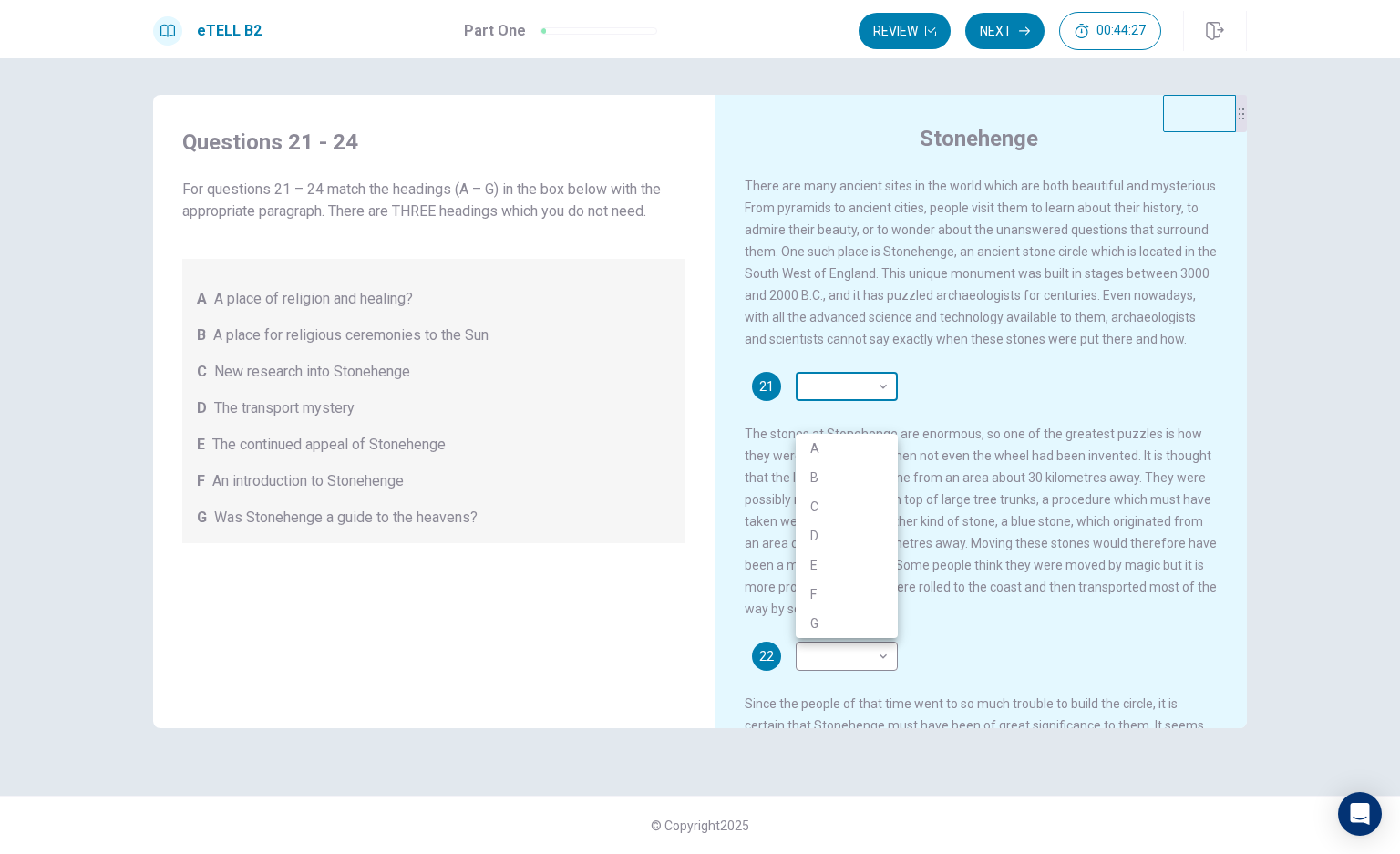 click on "Questions 21 – 24 For questions 21 – 24 match the headings (A – G) in the box below with the appropriate paragraph. There are THREE headings which you do not need. A A place of religion and healing? B A place for religious ceremonies to the Sun C New research into Stonehenge D The transport mystery E The continued appeal of Stonehenge F An introduction to Stonehenge G Was Stonehenge a guide to the heavens? Stonehenge 21 ​ ​ 22 ​ ​ 23 ​ ​ 24 ​ ​ © Copyright  2025 Going somewhere? You are not allowed to open other tabs/pages or switch windows during a test. Doing this will be reported as cheating to the Administrators. Are you sure you want to leave this page? Please continue until you finish your test. 00:00 WARNING: Continue" at bounding box center (700, 427) 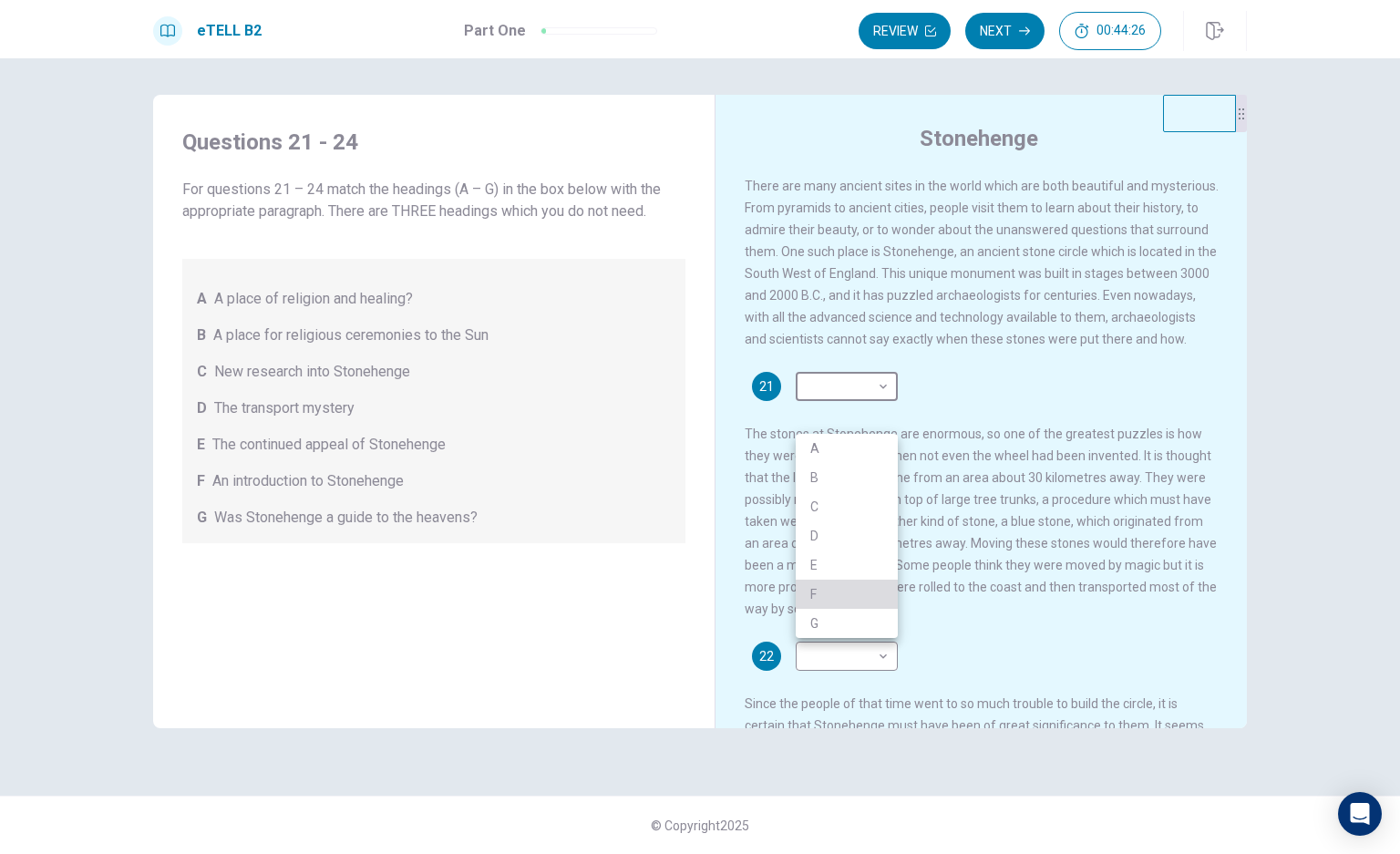 click on "F" at bounding box center (847, 594) 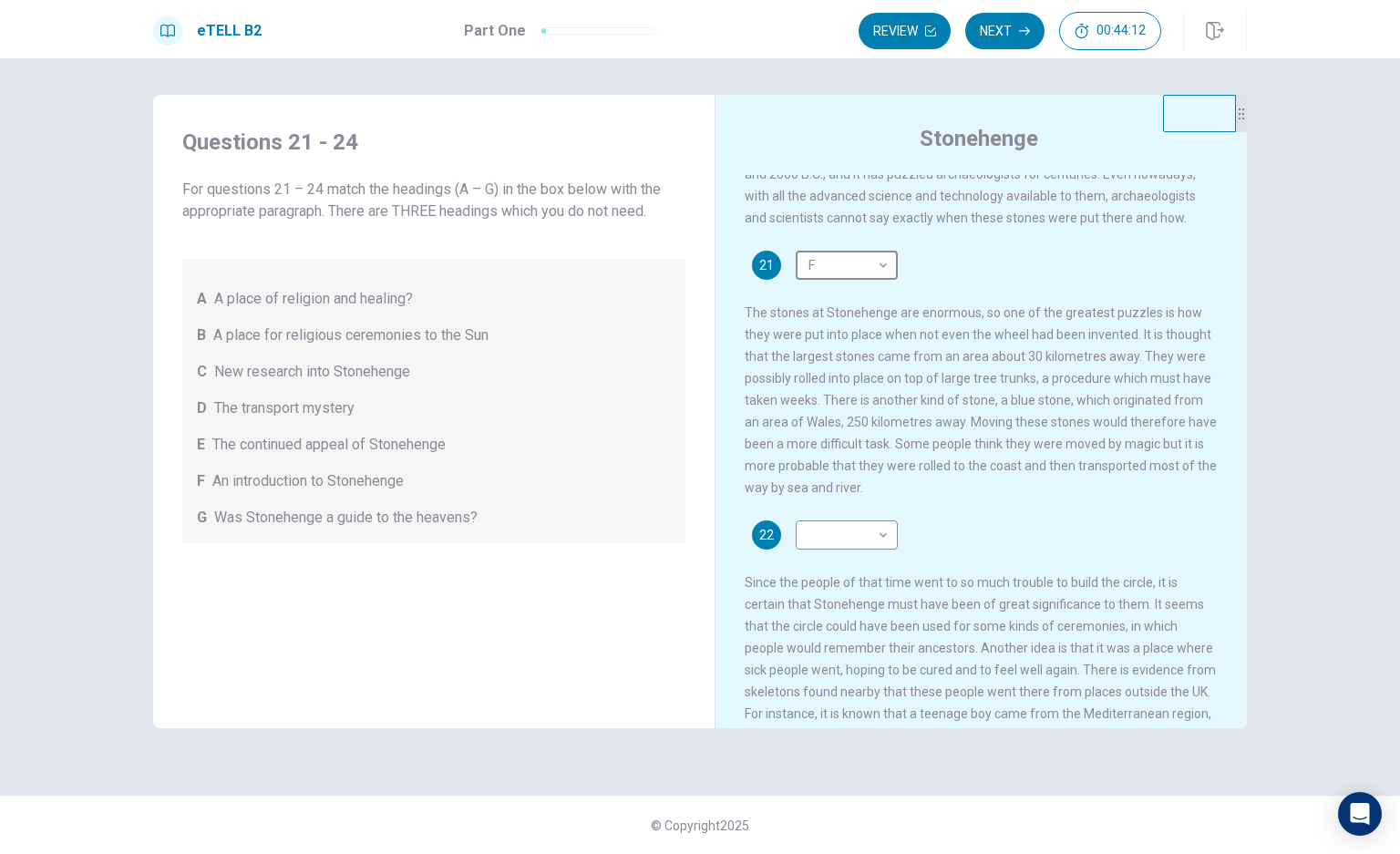 scroll, scrollTop: 242, scrollLeft: 0, axis: vertical 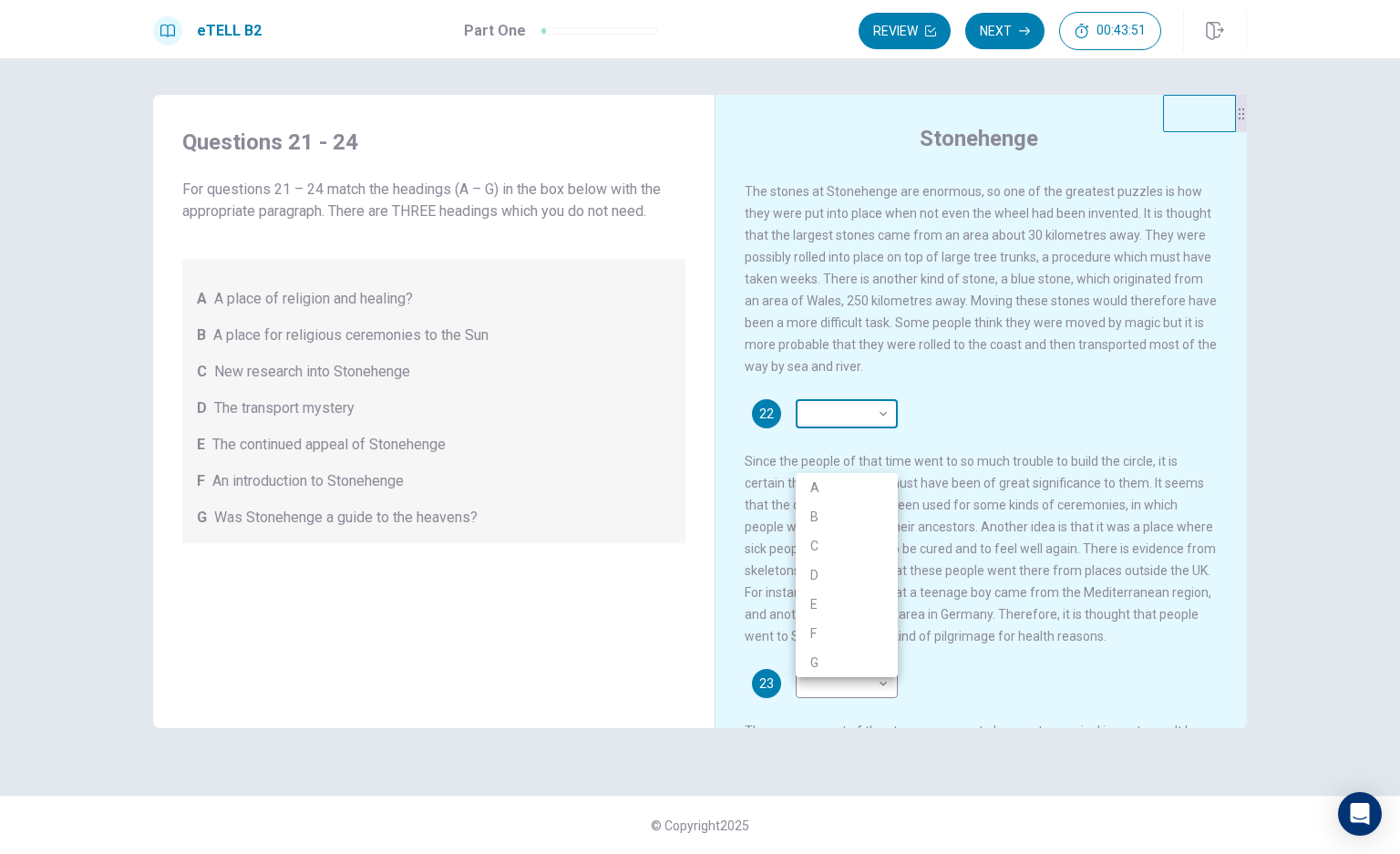 click on "Questions 21 – 24 For questions 21 – 24 match the headings (A – G) in the box below with the appropriate paragraph. There are THREE headings which you do not need. A A place of religion and healing? B A place for religious ceremonies to the Sun C New research into Stonehenge D The transport mystery E The continued appeal of Stonehenge F An introduction to Stonehenge G Was Stonehenge a guide to the heavens? Stonehenge 21 F * ​ 22 ​ ​ 23 ​ ​ 24 ​ ​ © Copyright  2025 Going somewhere? You are not allowed to open other tabs/pages or switch windows during a test. Doing this will be reported as cheating to the Administrators. Are you sure you want to leave this page? Please continue until you finish your test. 00:00 WARNING: Continue" at bounding box center (700, 427) 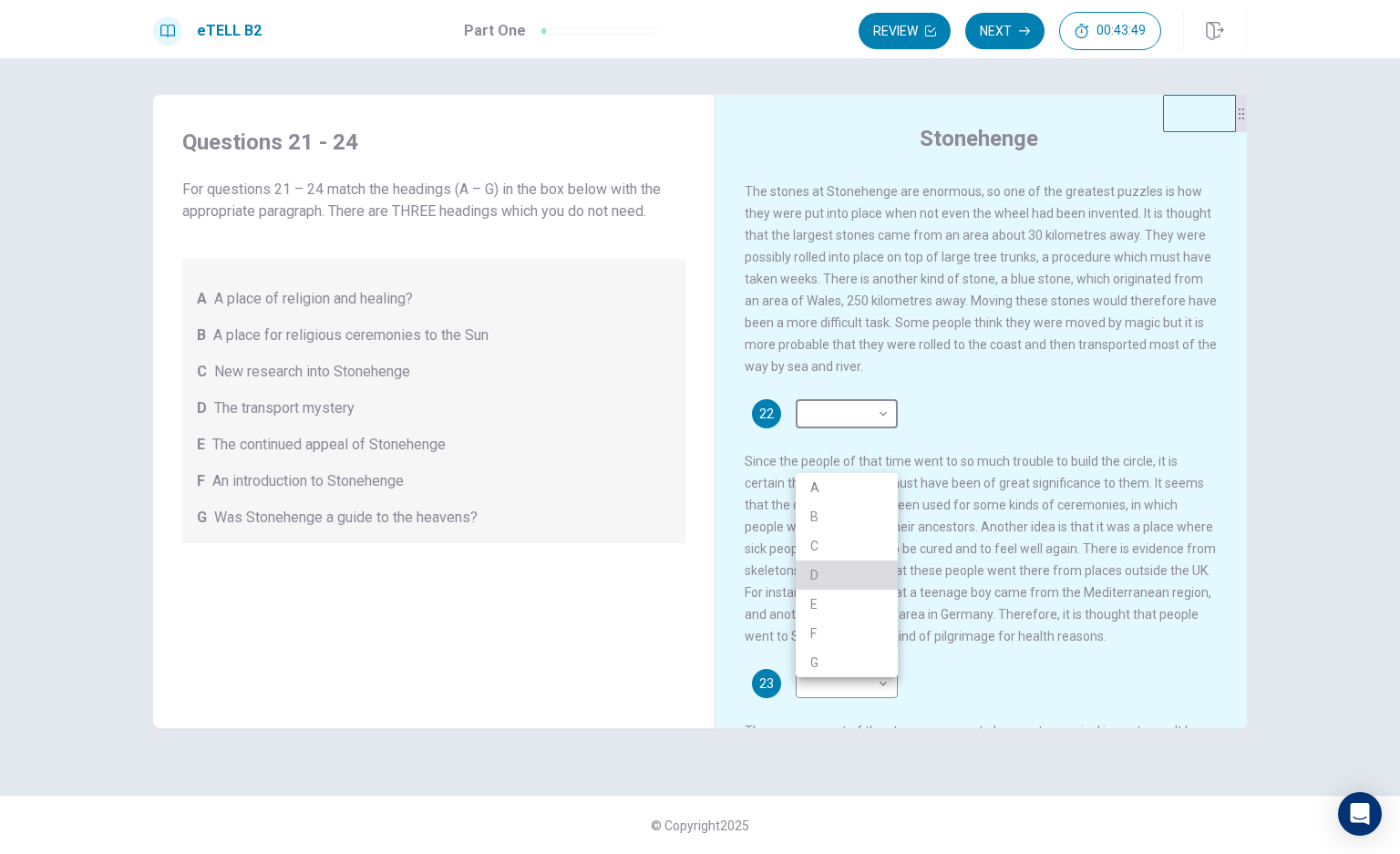 click on "D" at bounding box center [847, 575] 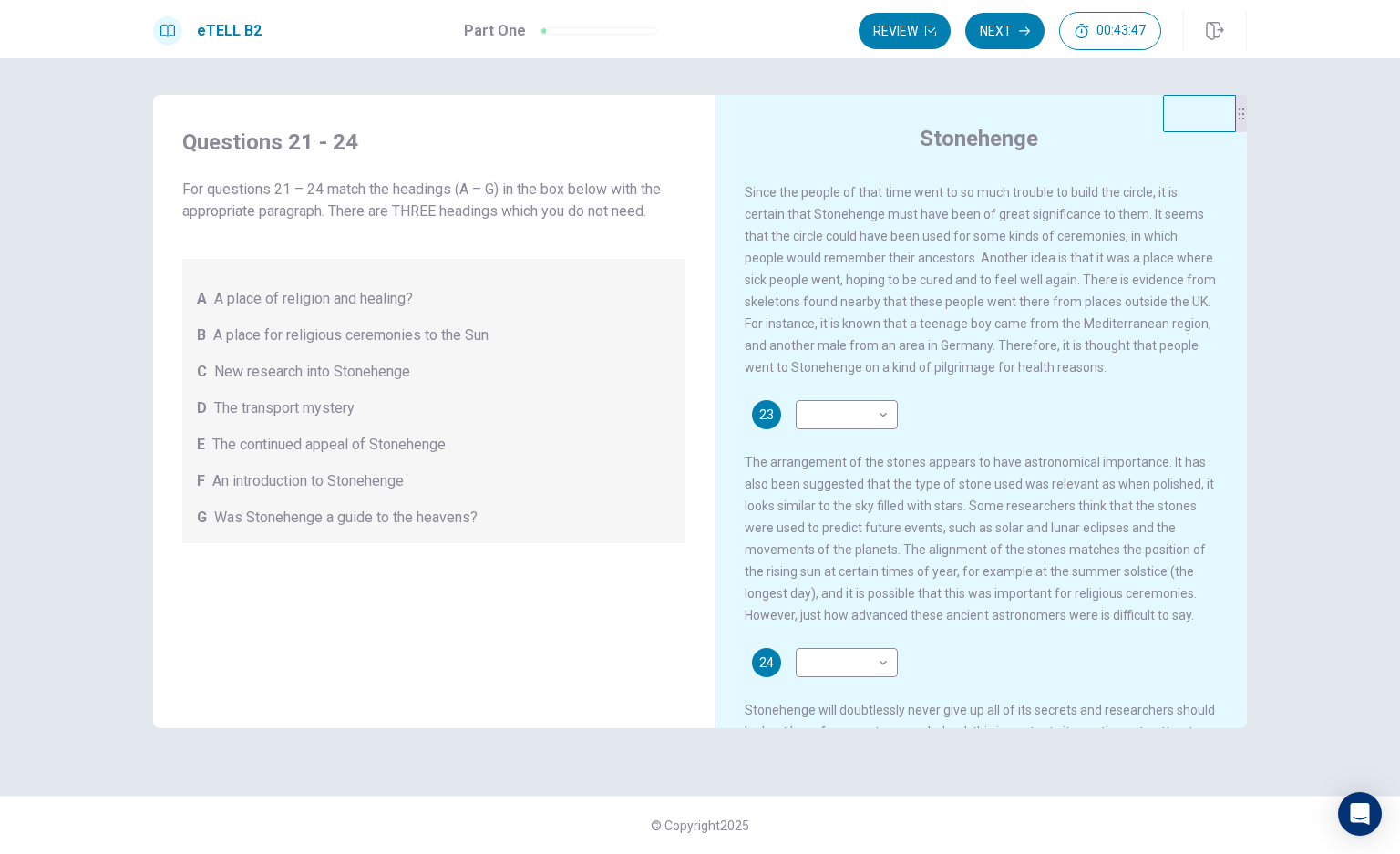 scroll, scrollTop: 486, scrollLeft: 0, axis: vertical 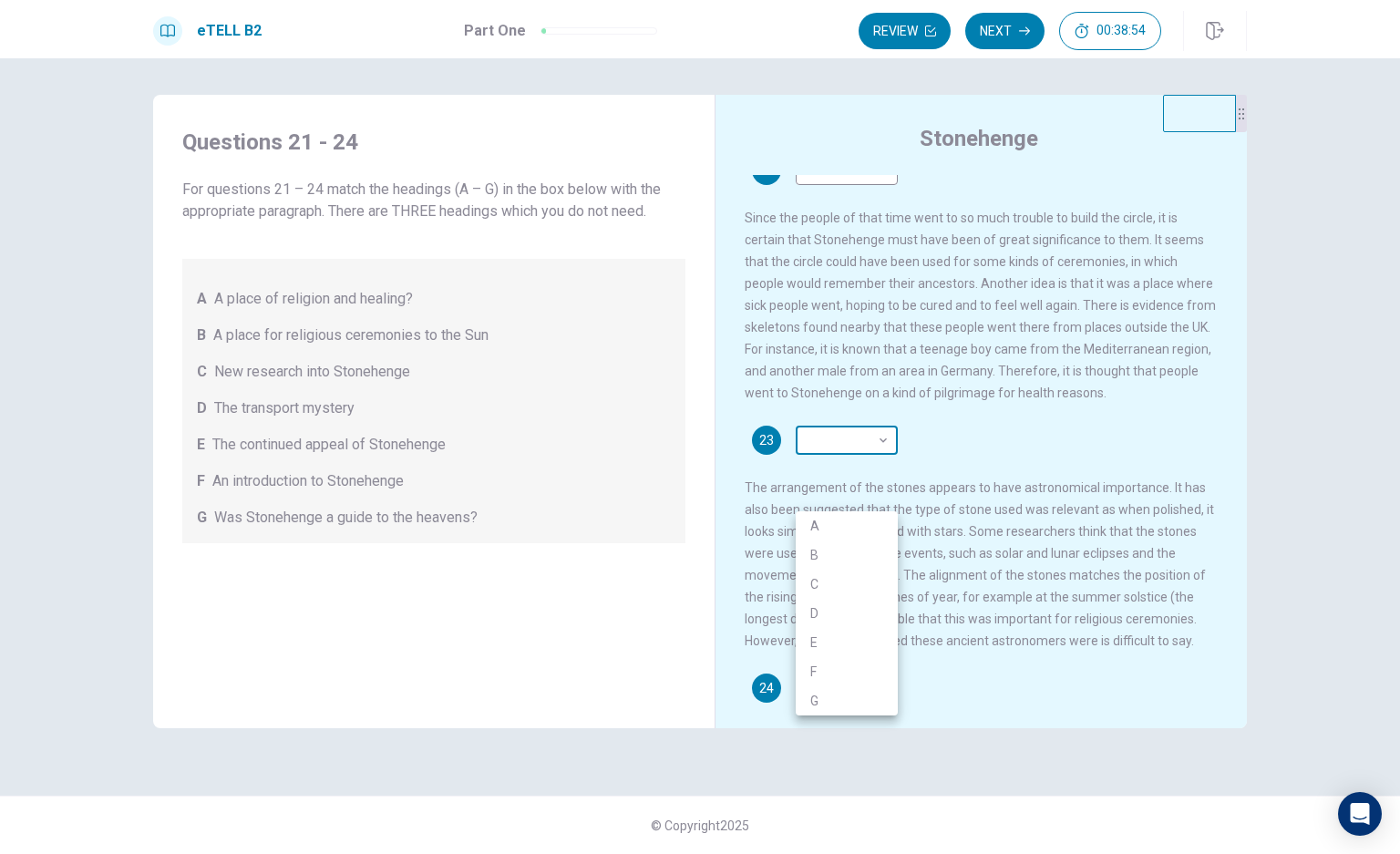 click on "This site uses cookies, as explained in our  Privacy Policy . If you agree to the use of cookies, please click the Accept button and continue to browse our site.   Privacy Policy Accept   eTELL B2 Part One Review Next 00:38:54 Question 1 - 4 of 30 00:38:54 Review Next Questions 21 - 24 For questions 21 – 24 match the headings (A – G) in the box below with the appropriate paragraph. There are THREE headings which you do not need. A A place of religion and healing? B A place for religious ceremonies to the Sun C New research into Stonehenge D The transport mystery E The continued appeal of Stonehenge F An introduction to Stonehenge G Was Stonehenge a guide to the heavens? Stonehenge 21 F * ​ 22 D * ​ 23 ​ ​ 24 ​ ​ © Copyright  2025 Going somewhere? You are not allowed to open other tabs/pages or switch windows during a test. Doing this will be reported as cheating to the Administrators. Are you sure you want to leave this page? Please continue until you finish your test. 00:00 WARNING: Continue" at bounding box center [700, 427] 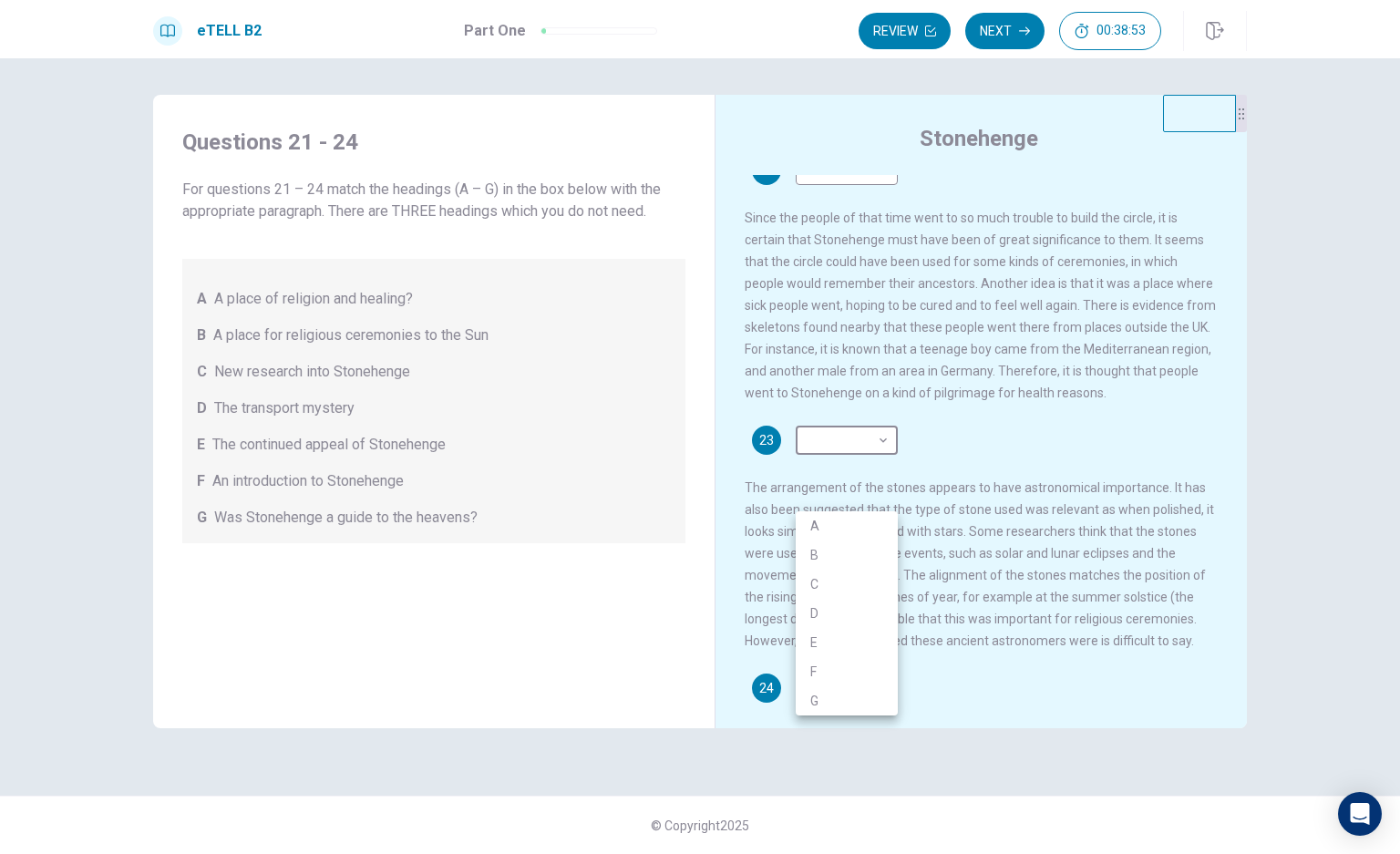 click on "A" at bounding box center (847, 526) 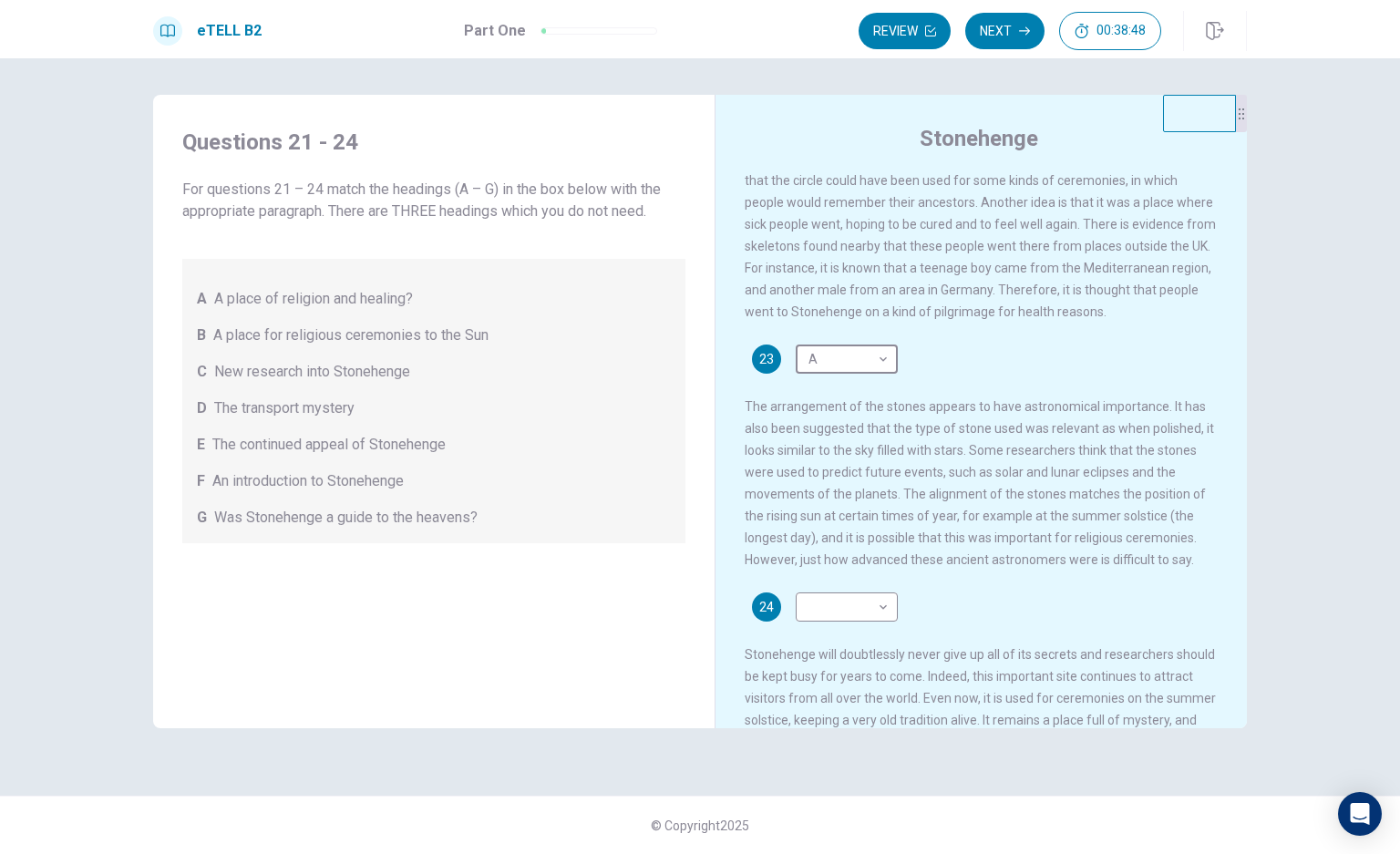 scroll, scrollTop: 689, scrollLeft: 0, axis: vertical 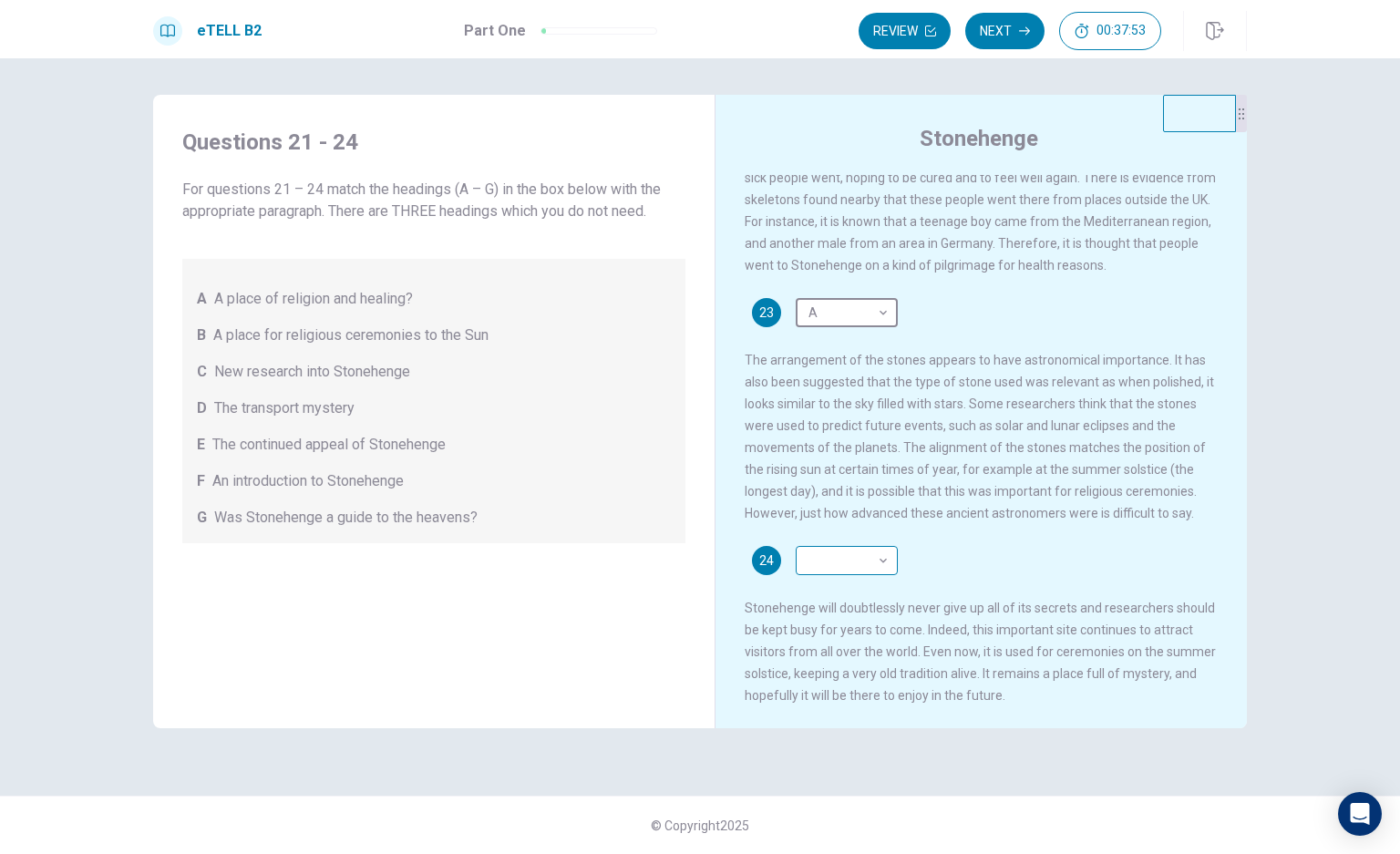 click on "This site uses cookies, as explained in our  Privacy Policy . If you agree to the use of cookies, please click the Accept button and continue to browse our site.   Privacy Policy Accept   eTELL B2 Part One Review Next 00:37:53 Question 1 - 4 of 30 00:37:53 Review Next Questions 21 - 24 For questions 21 – 24 match the headings (A – G) in the box below with the appropriate paragraph. There are THREE headings which you do not need. A A place of religion and healing? B A place for religious ceremonies to the Sun C New research into Stonehenge D The transport mystery E The continued appeal of Stonehenge F An introduction to Stonehenge G Was Stonehenge a guide to the heavens? Stonehenge 21 F * ​ 22 D * ​ 23 A * ​ 24 ​ ​ © Copyright  2025 Going somewhere? You are not allowed to open other tabs/pages or switch windows during a test. Doing this will be reported as cheating to the Administrators. Are you sure you want to leave this page? Please continue until you finish your test. 00:00 WARNING: Continue" at bounding box center [700, 427] 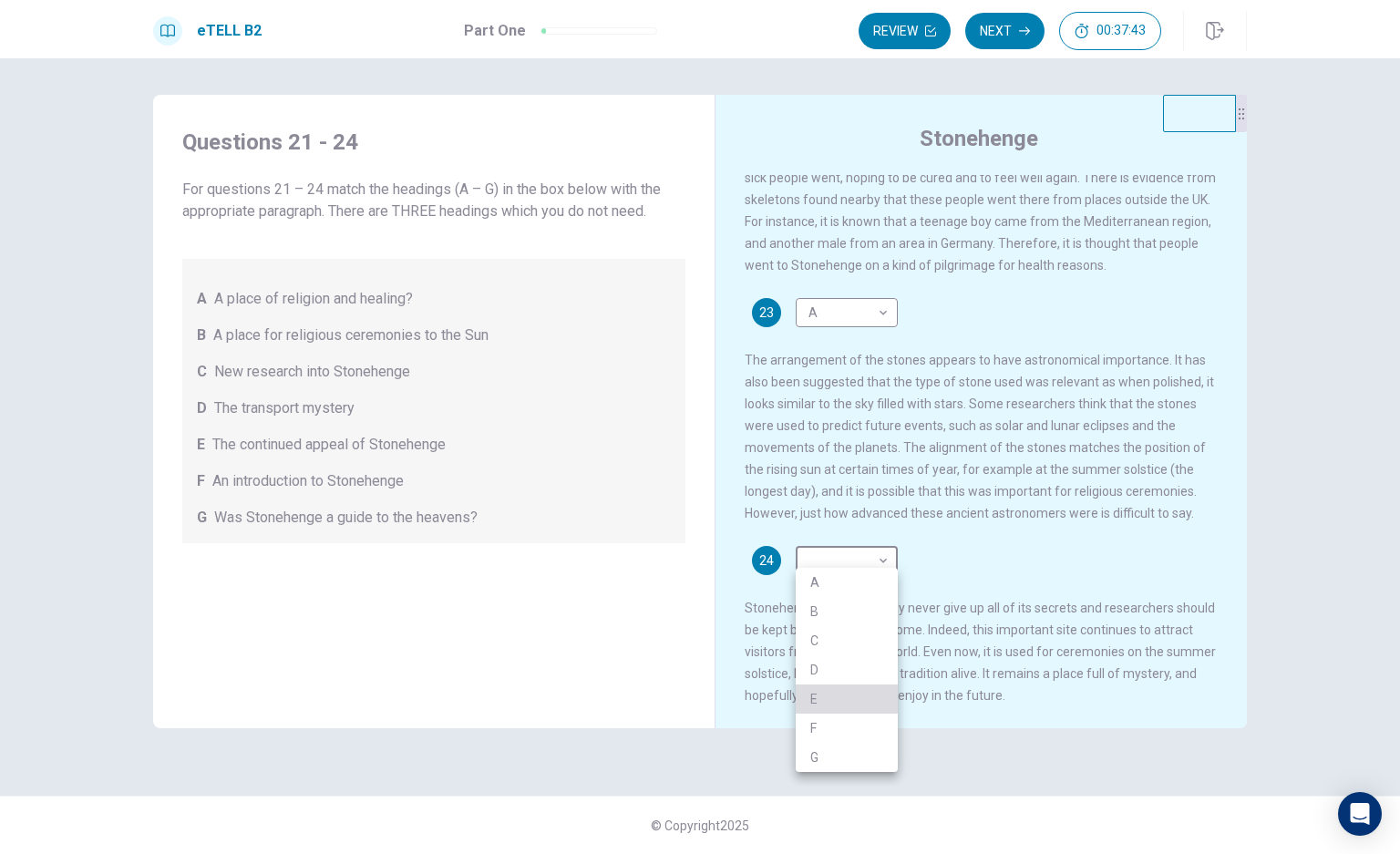 click on "E" at bounding box center (847, 699) 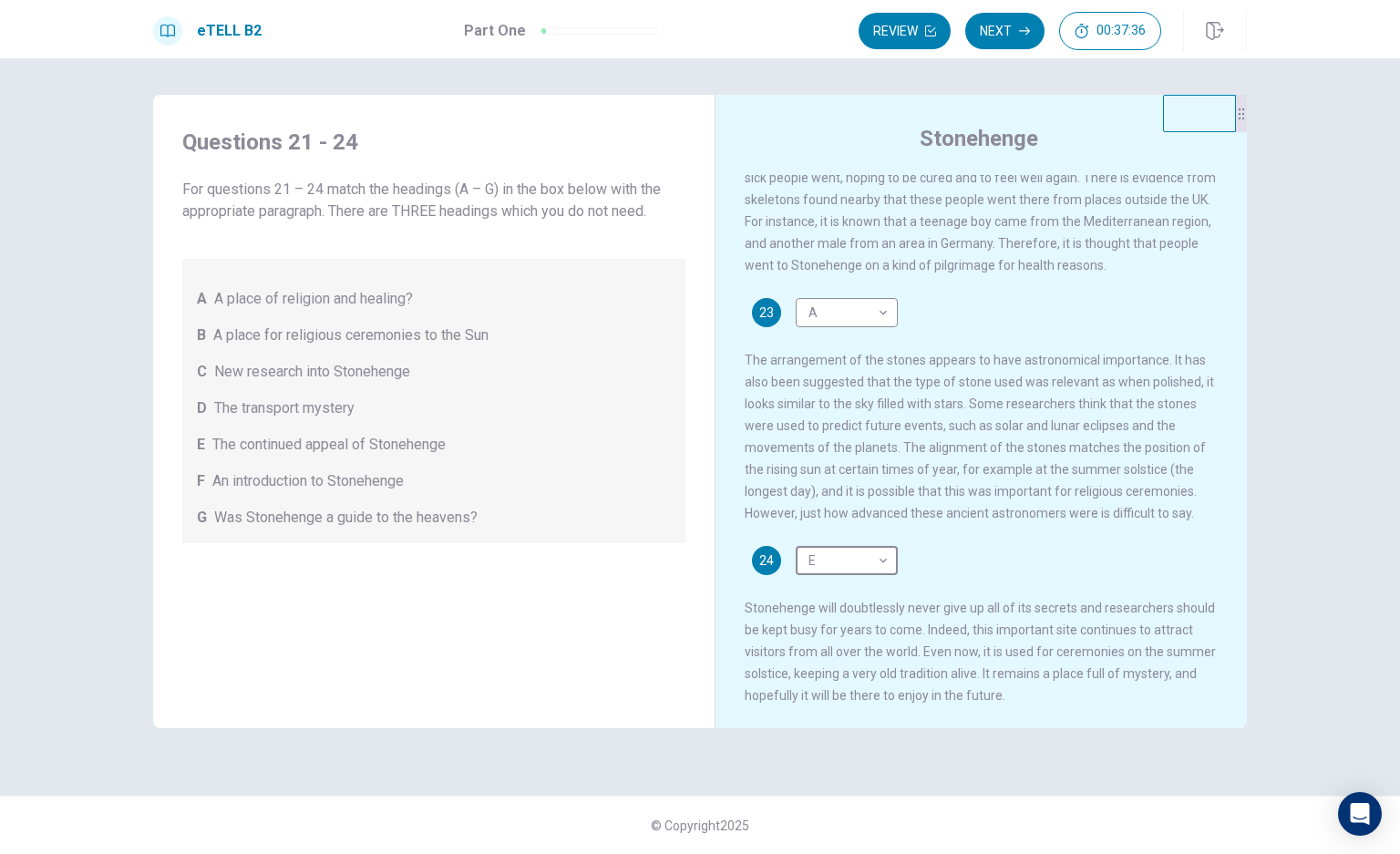 scroll, scrollTop: 689, scrollLeft: 0, axis: vertical 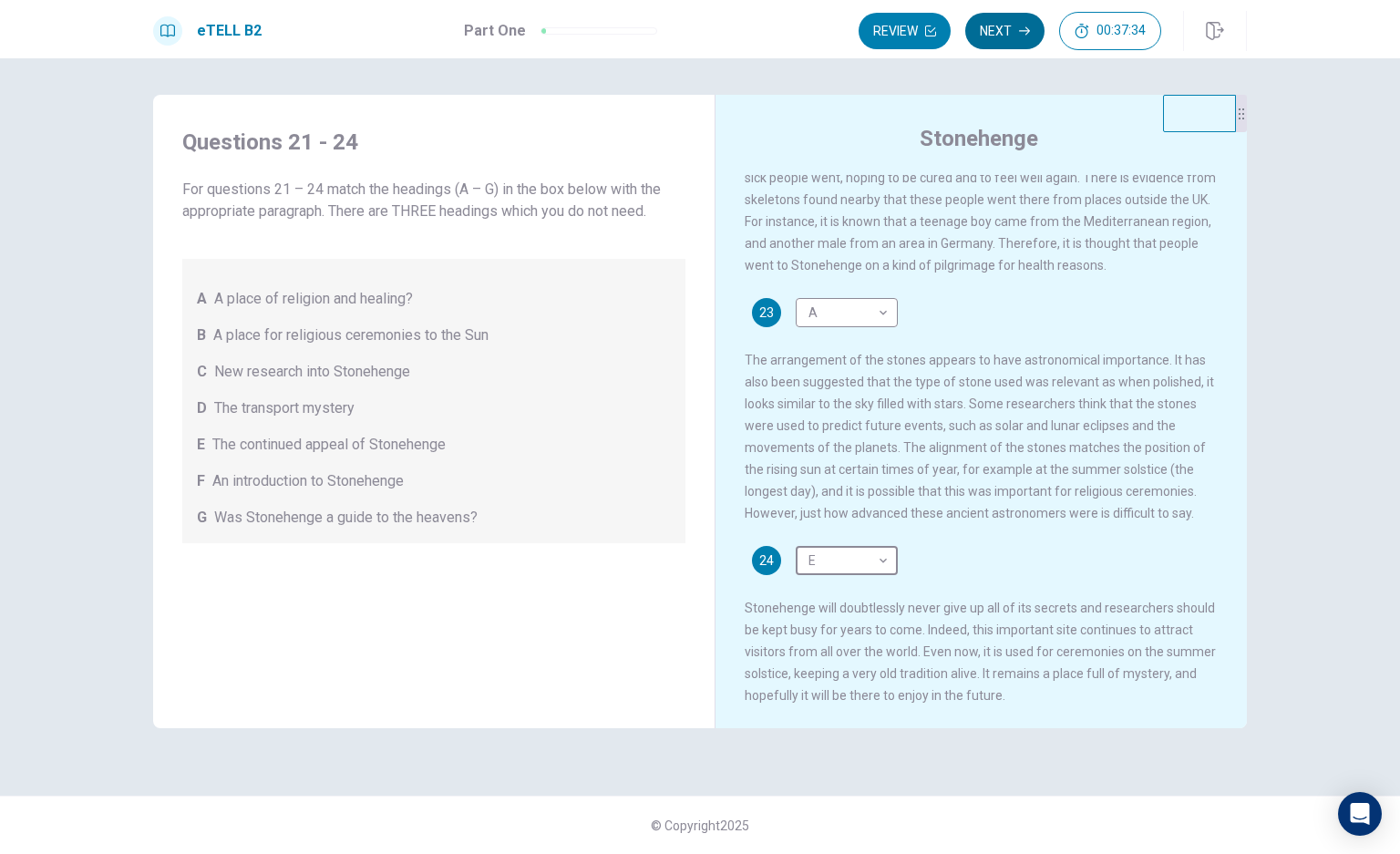 click on "Next" at bounding box center (1004, 31) 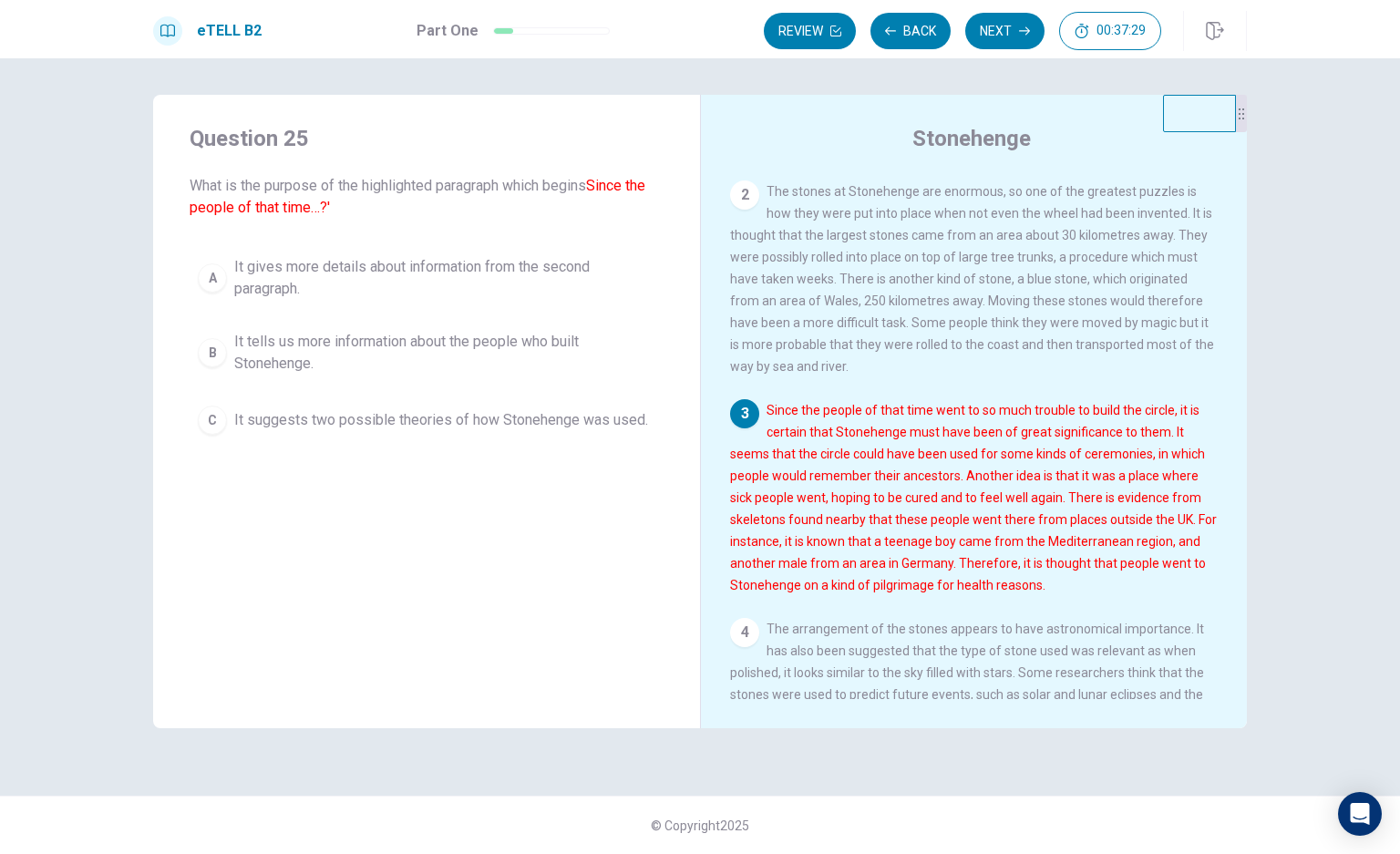 scroll, scrollTop: 0, scrollLeft: 0, axis: both 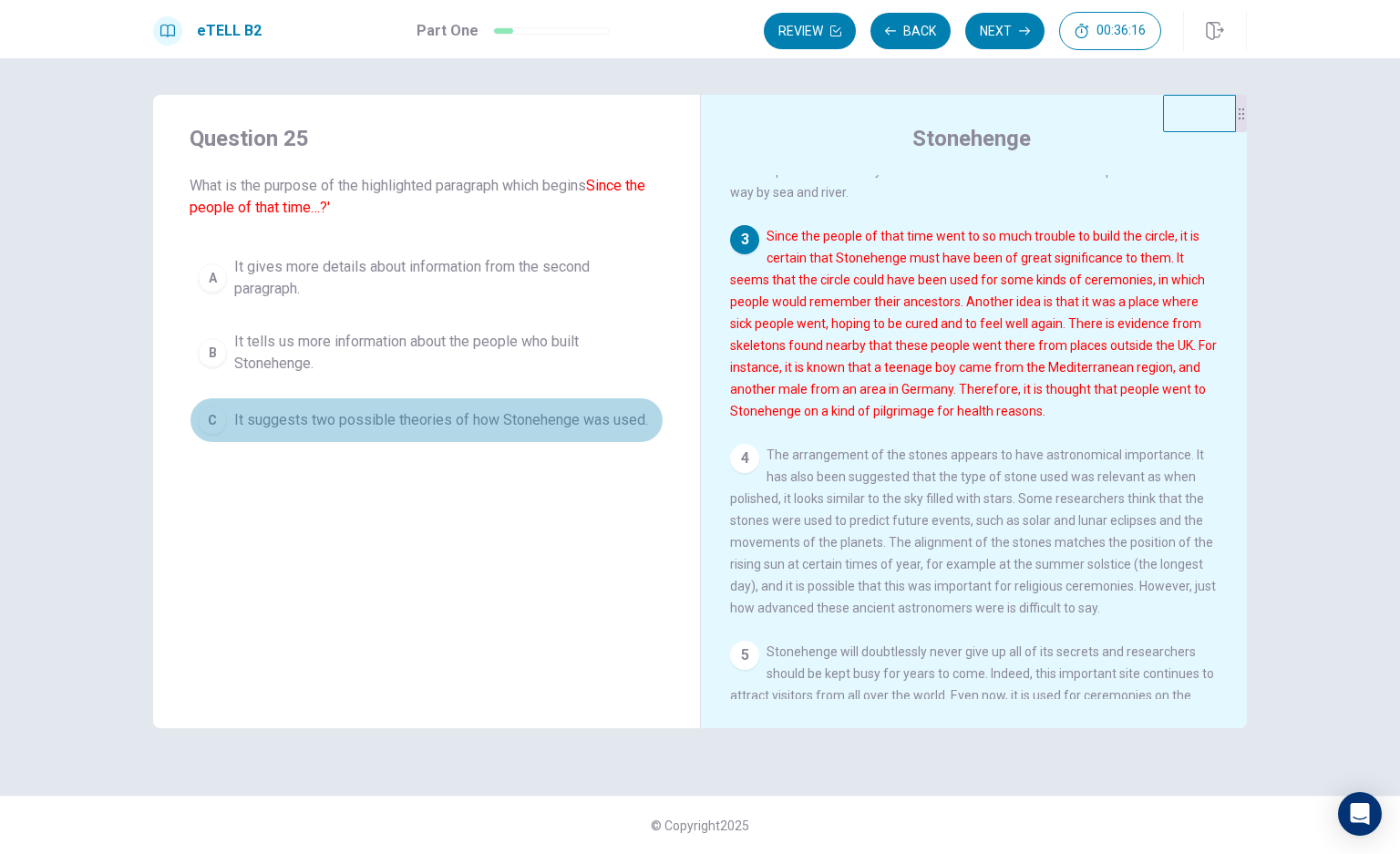 click on "It suggests two possible theories of how Stonehenge was used." at bounding box center [441, 420] 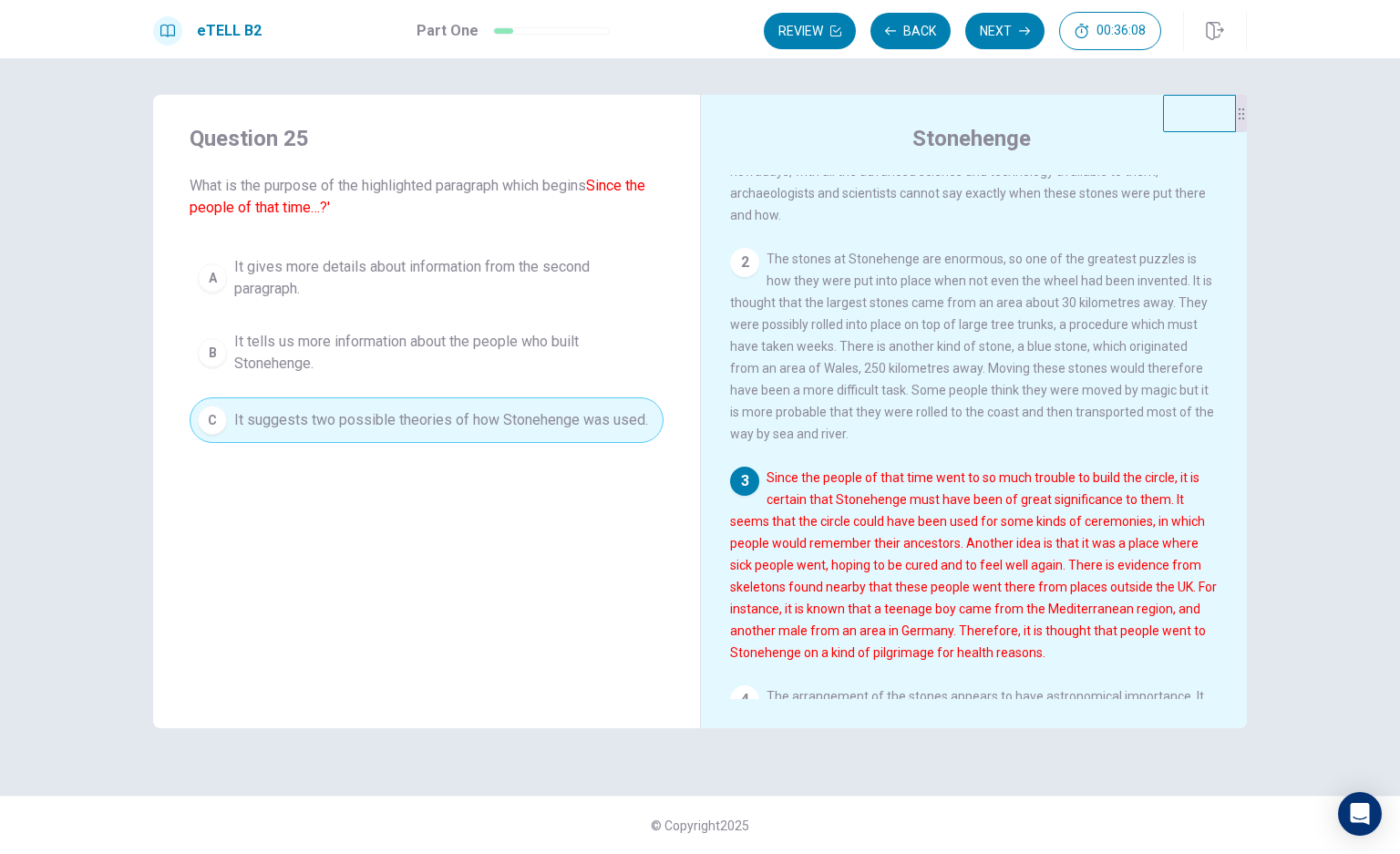 scroll, scrollTop: 144, scrollLeft: 0, axis: vertical 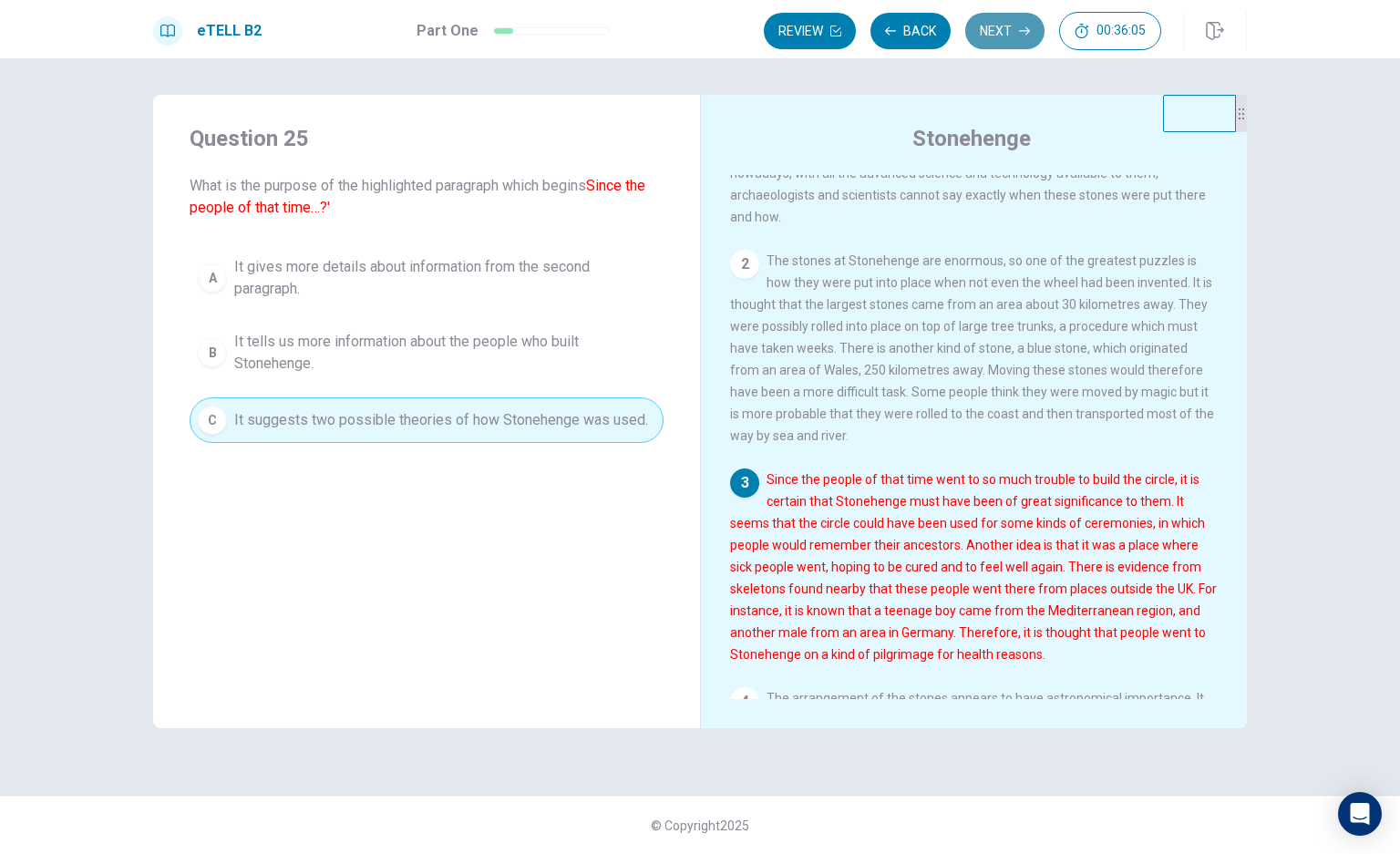 click on "Next" at bounding box center (1004, 31) 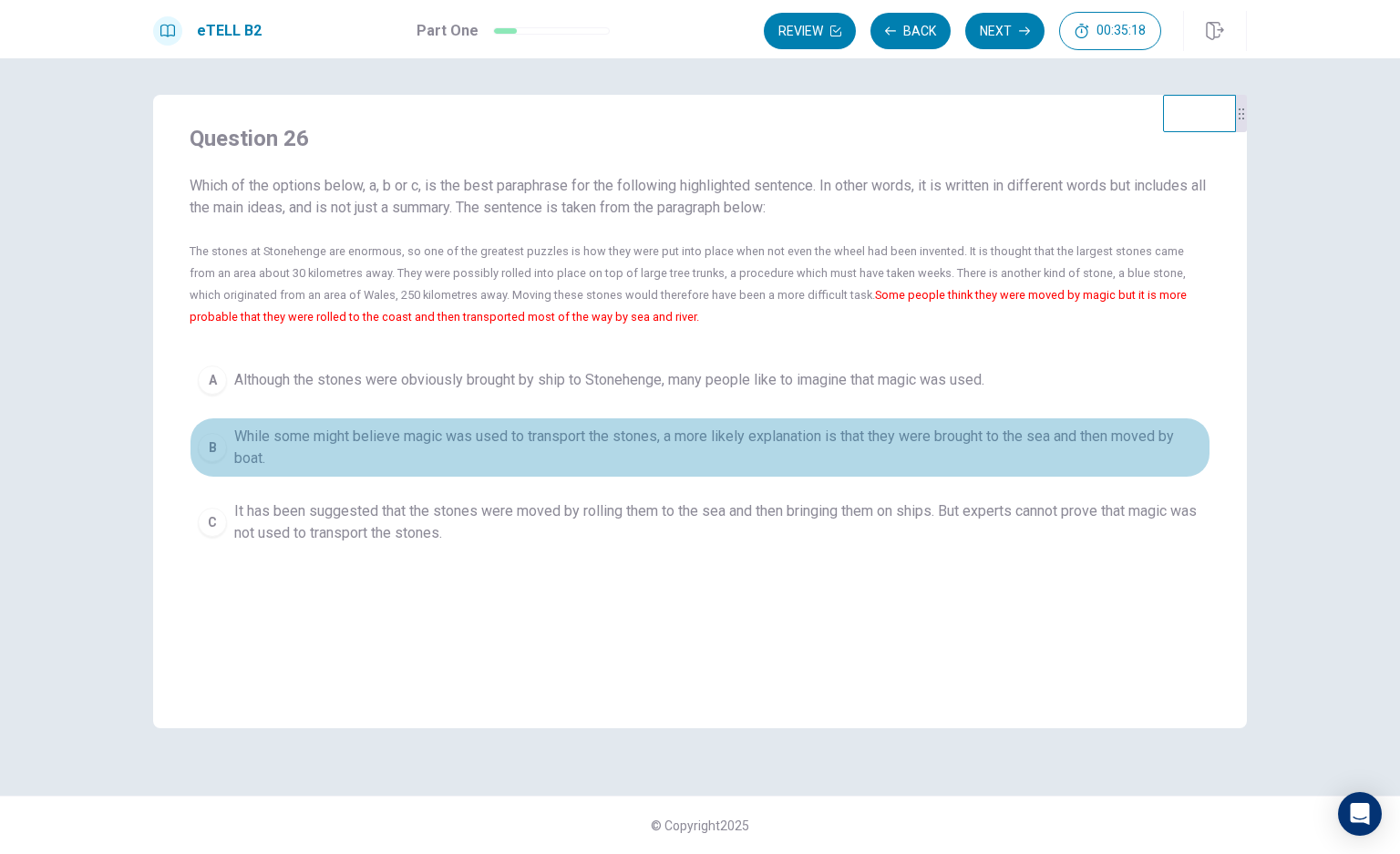 click on "While some might believe magic was used to transport the stones, a more likely explanation is that they were brought to the sea and then moved by boat." at bounding box center (718, 448) 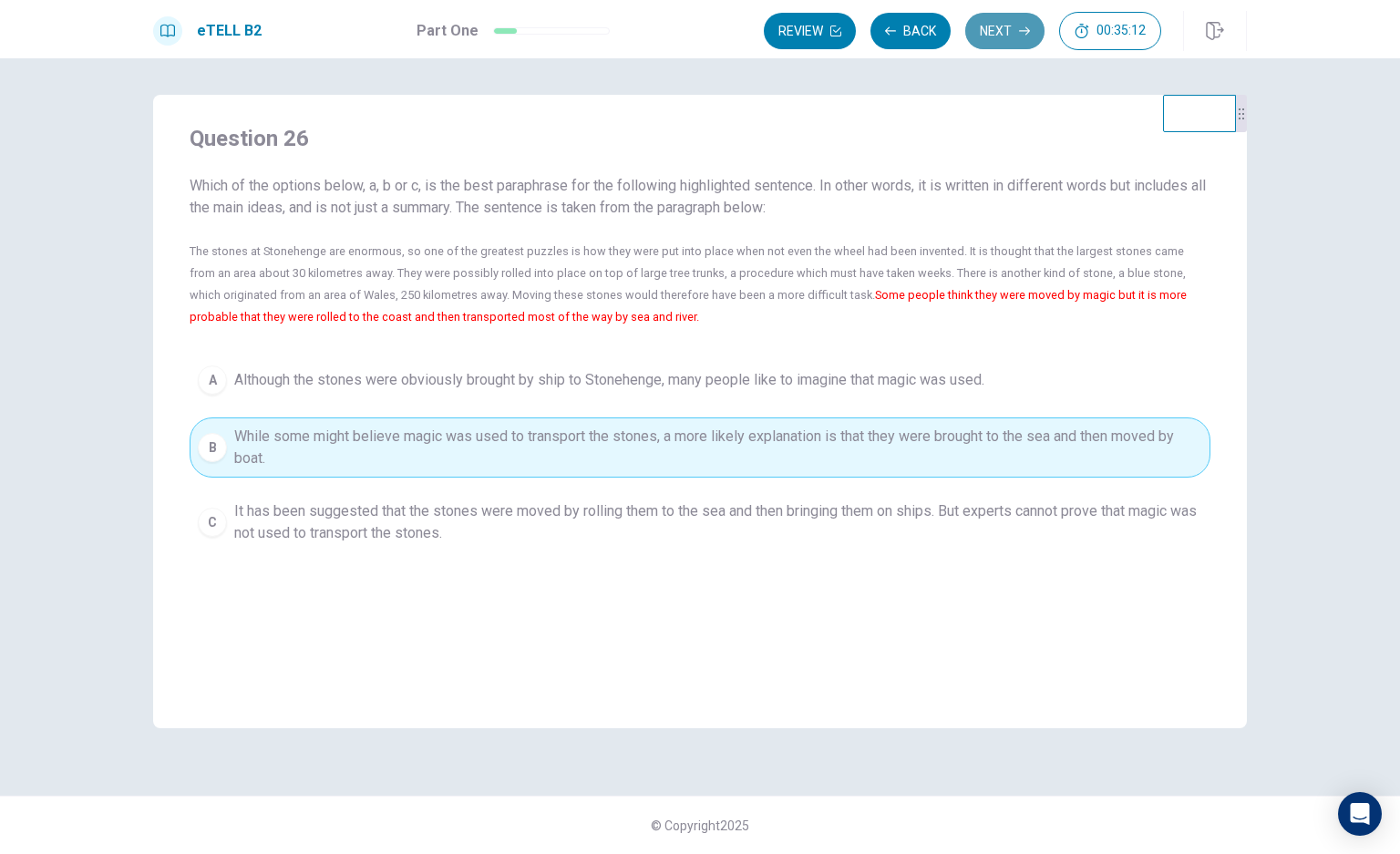 click on "Next" at bounding box center [1004, 31] 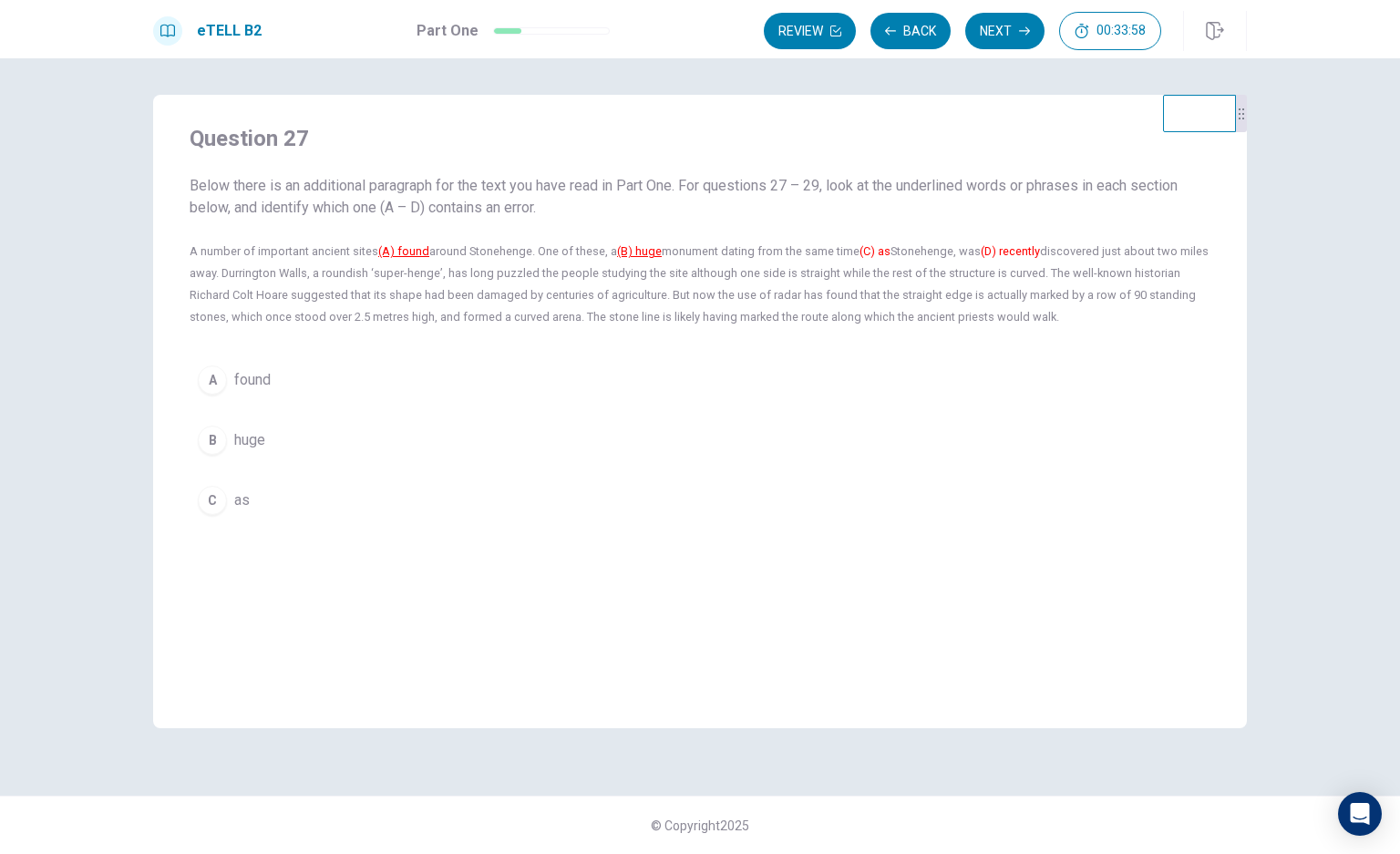 click on "found" at bounding box center [252, 380] 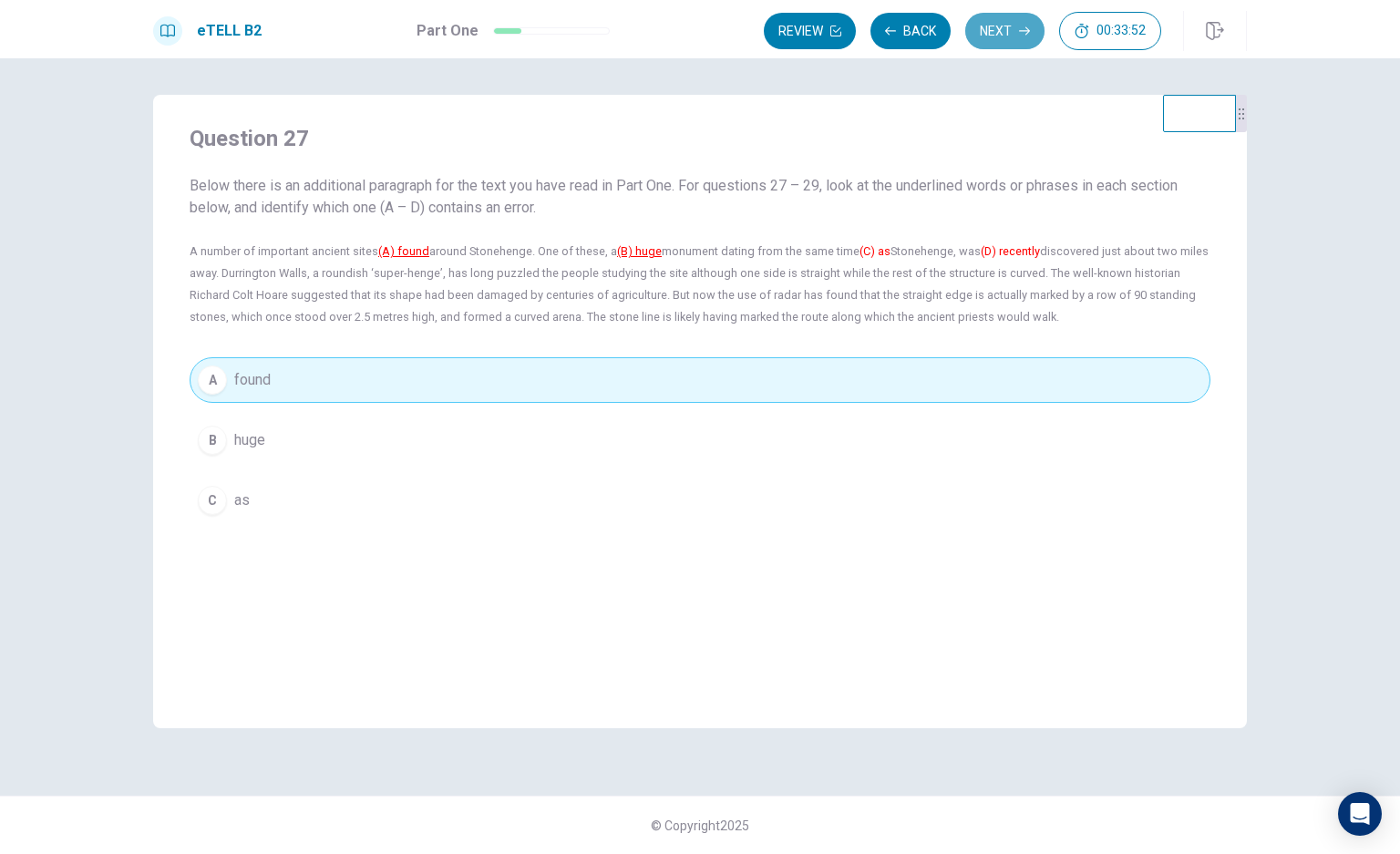 drag, startPoint x: 1012, startPoint y: 15, endPoint x: 1000, endPoint y: 59, distance: 45.607017 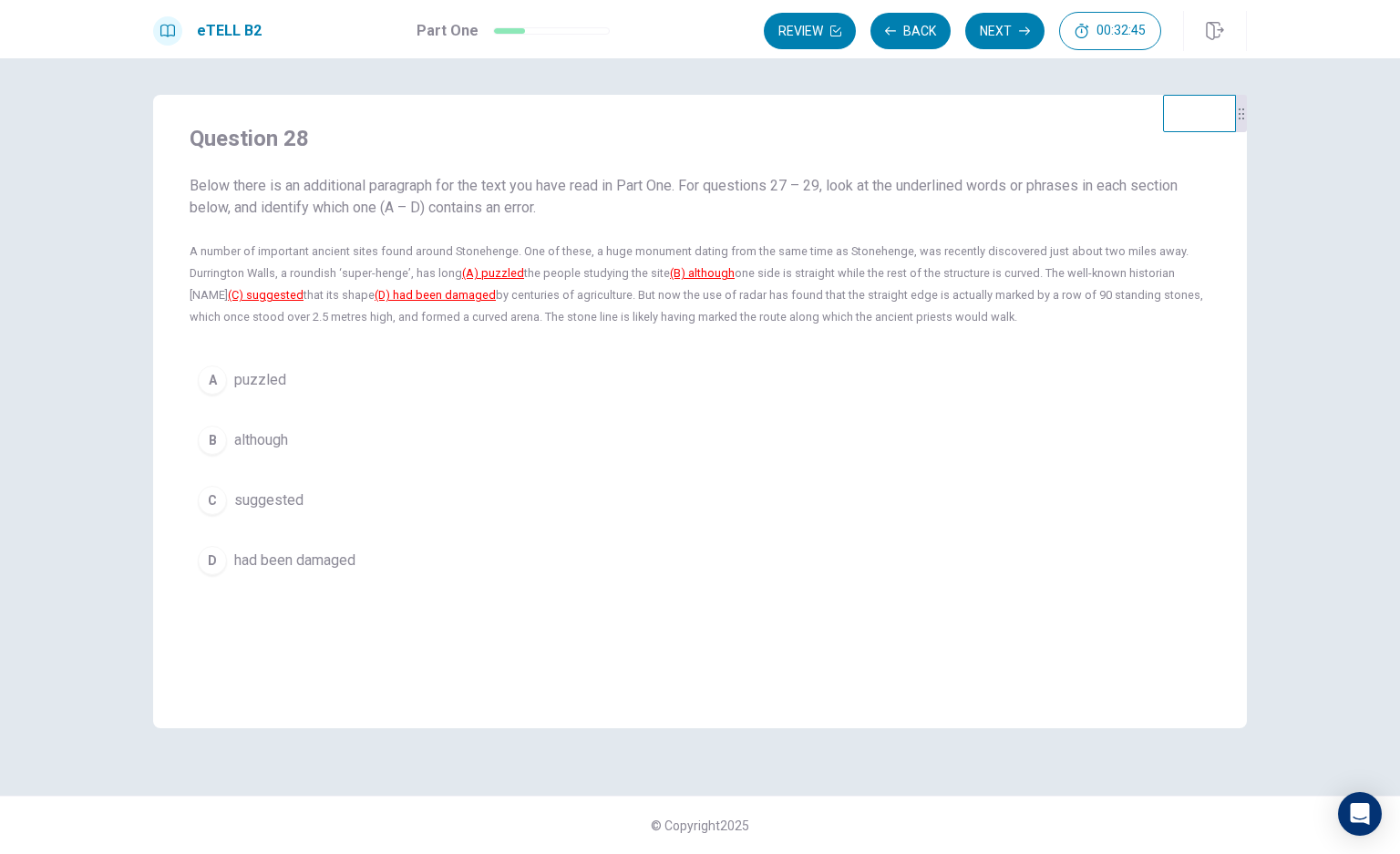 click on "B" at bounding box center (212, 440) 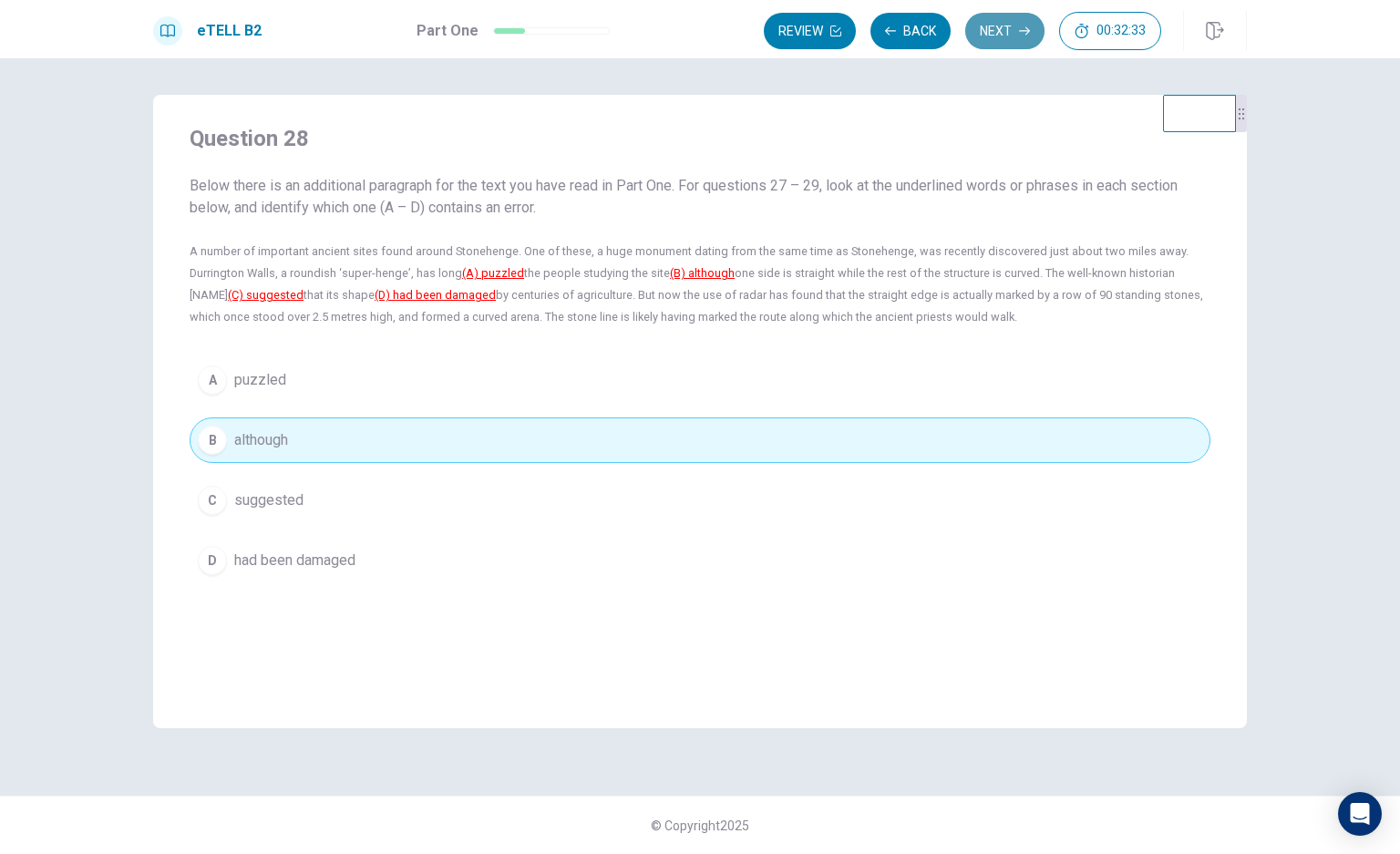 click 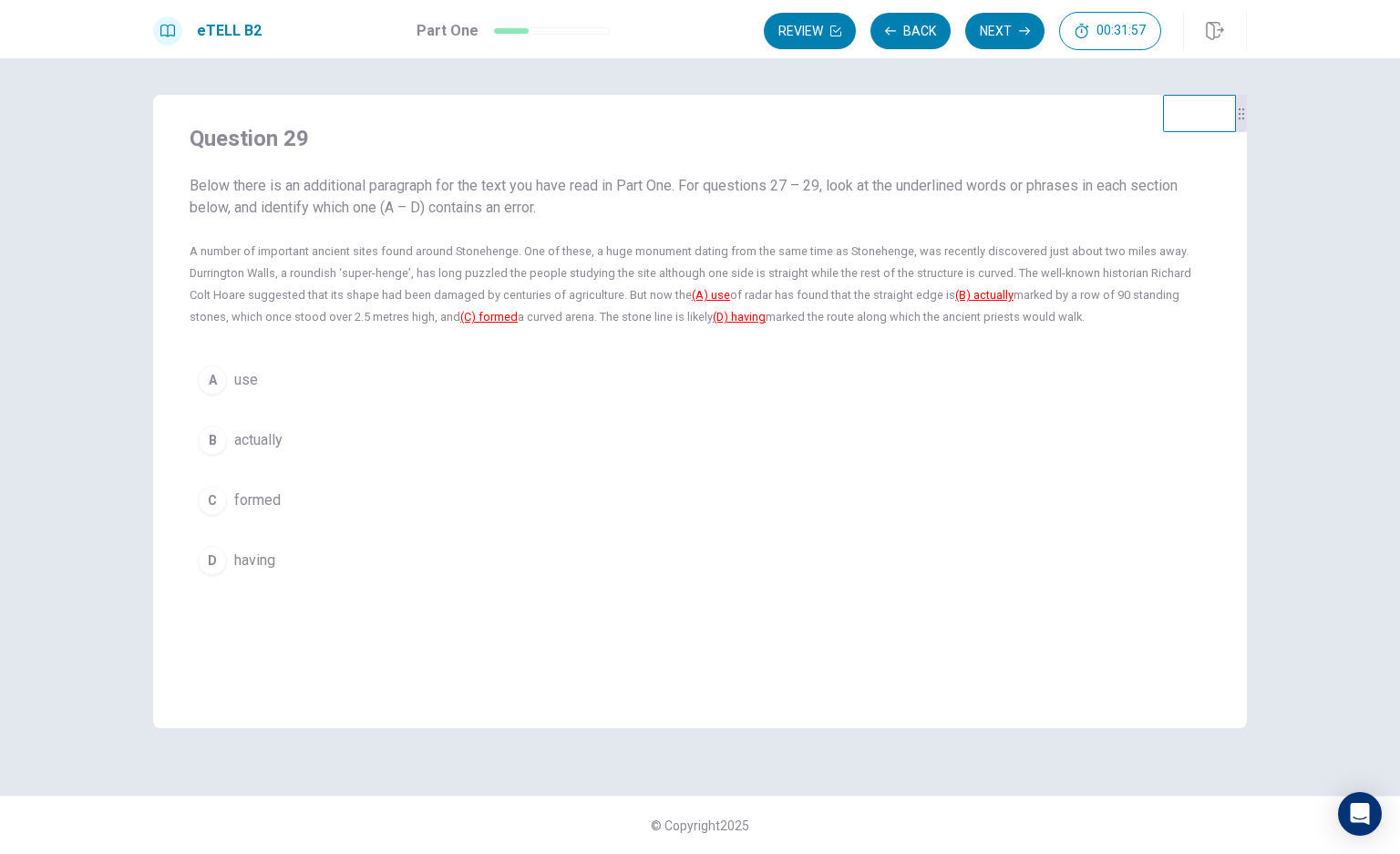 click on "having" at bounding box center (254, 561) 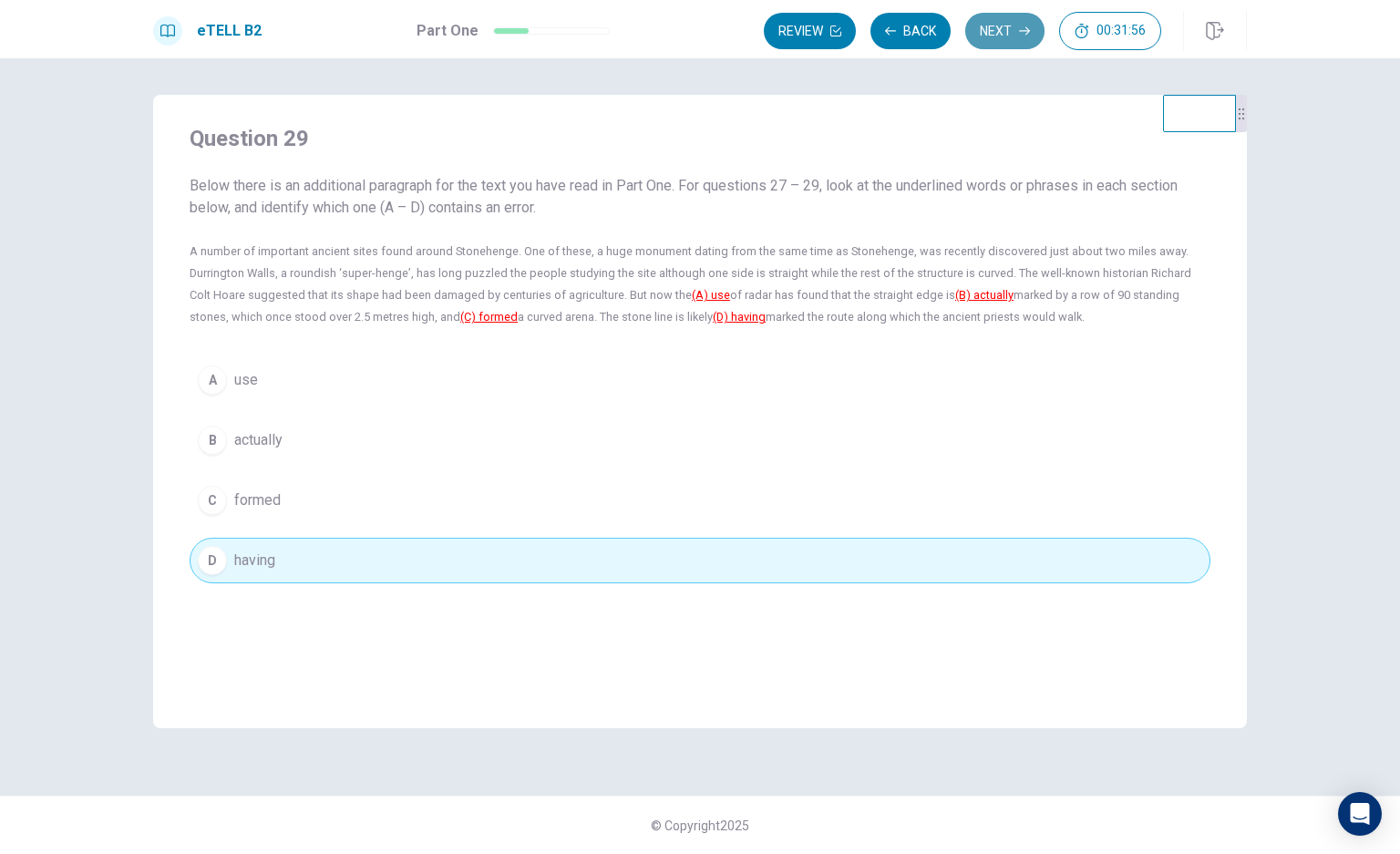click on "Next" at bounding box center (1004, 31) 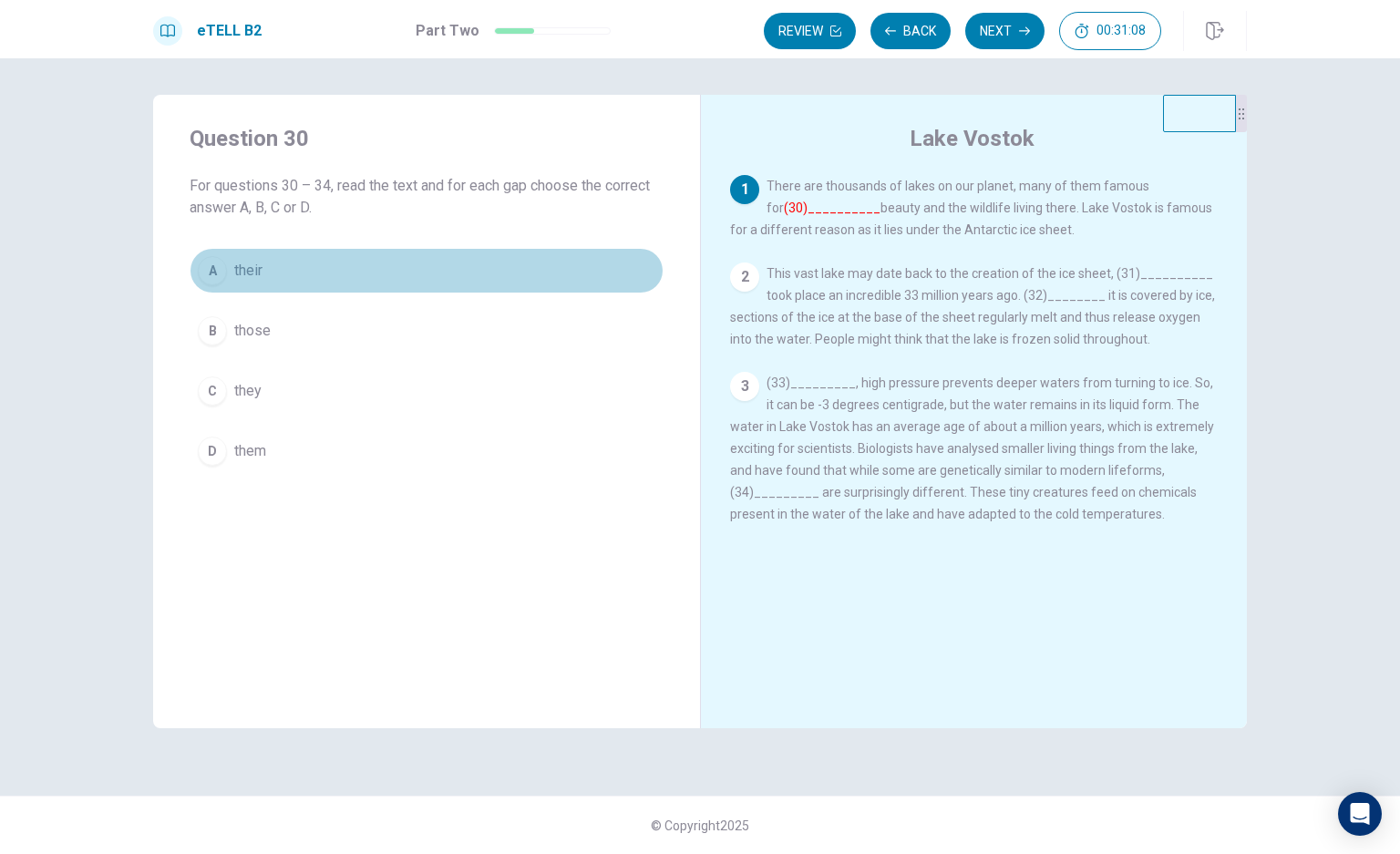 click on "their" at bounding box center [248, 271] 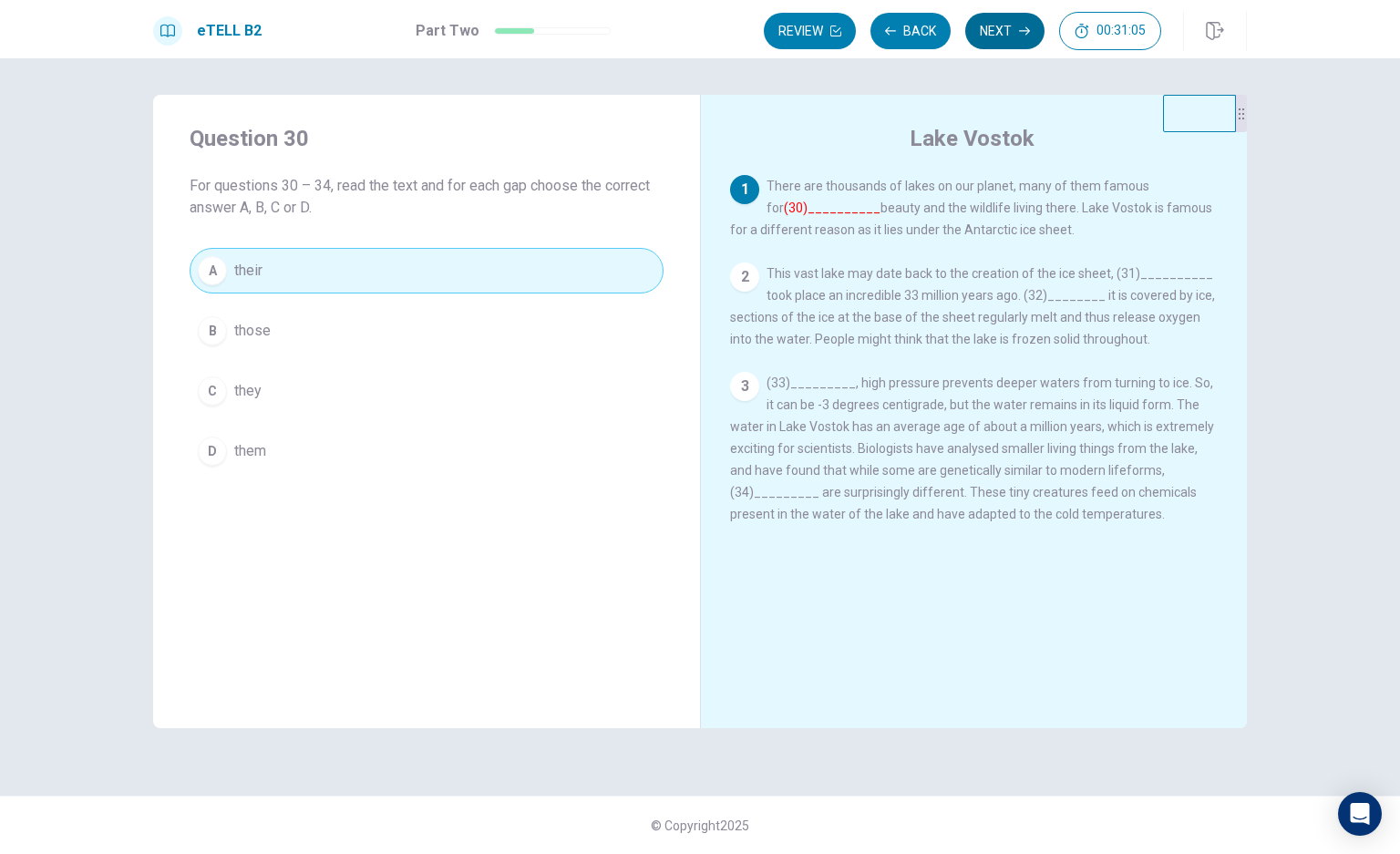 click on "Next" at bounding box center (1004, 31) 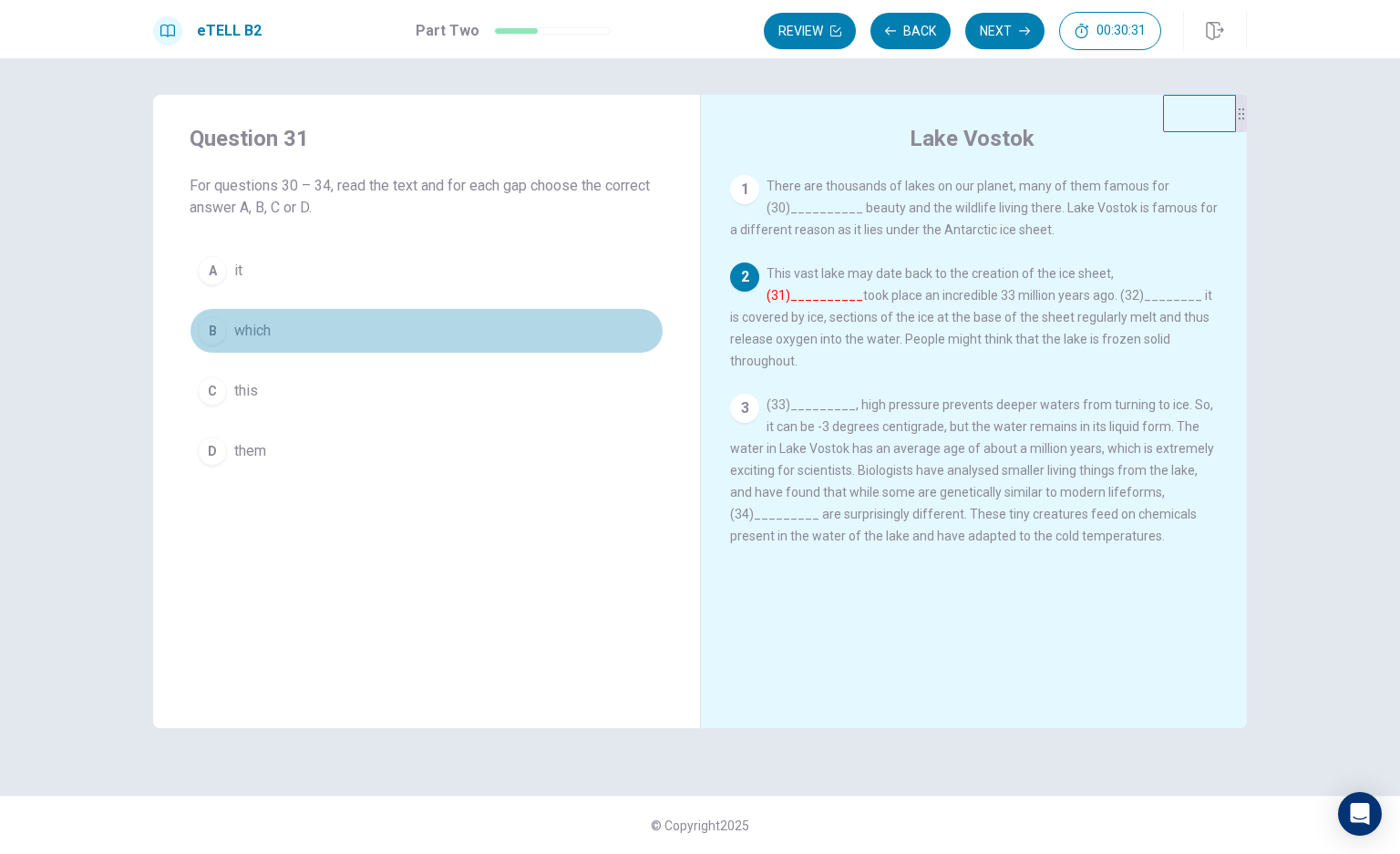 click on "B which" at bounding box center [427, 331] 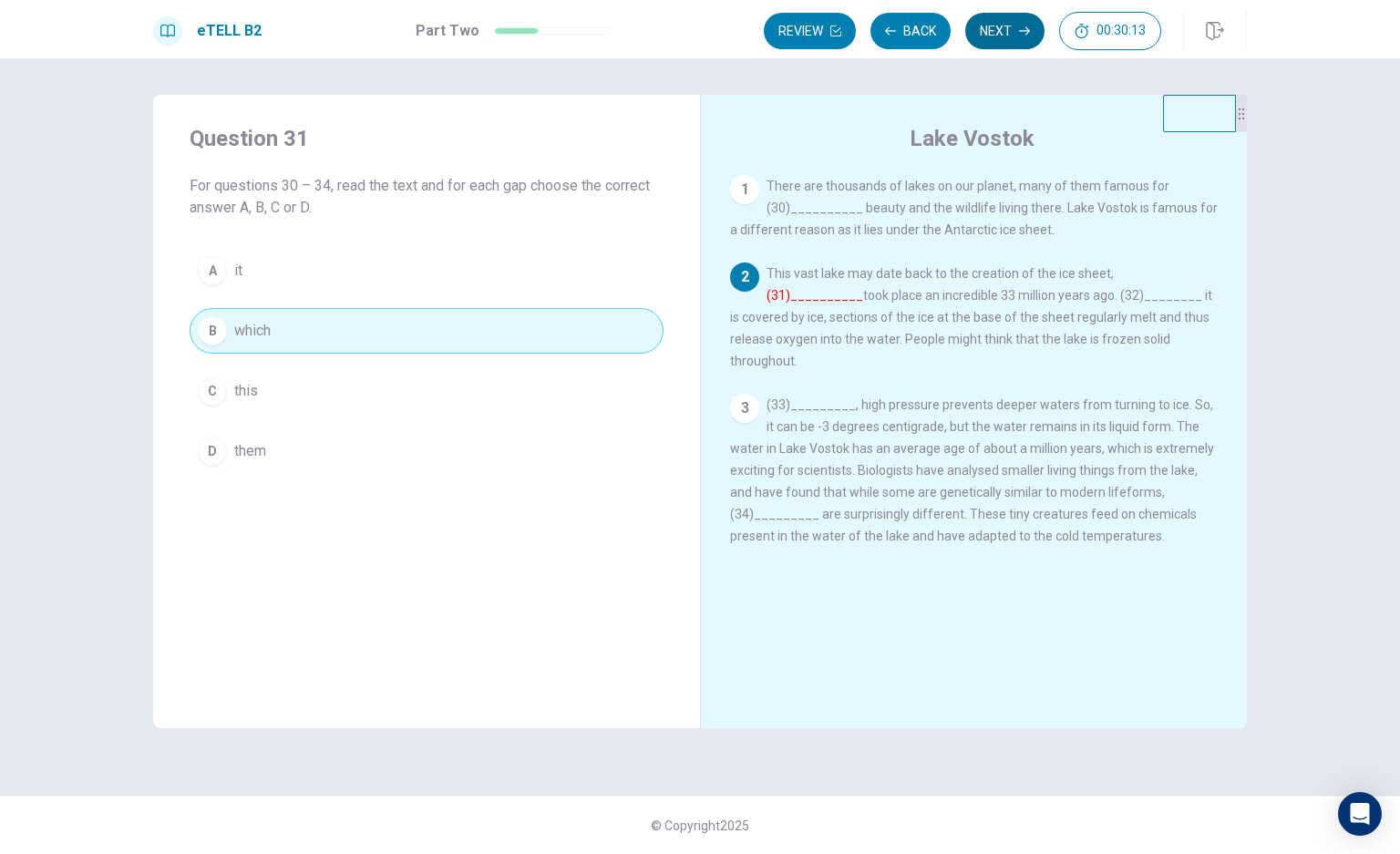 click on "Next" at bounding box center [1004, 31] 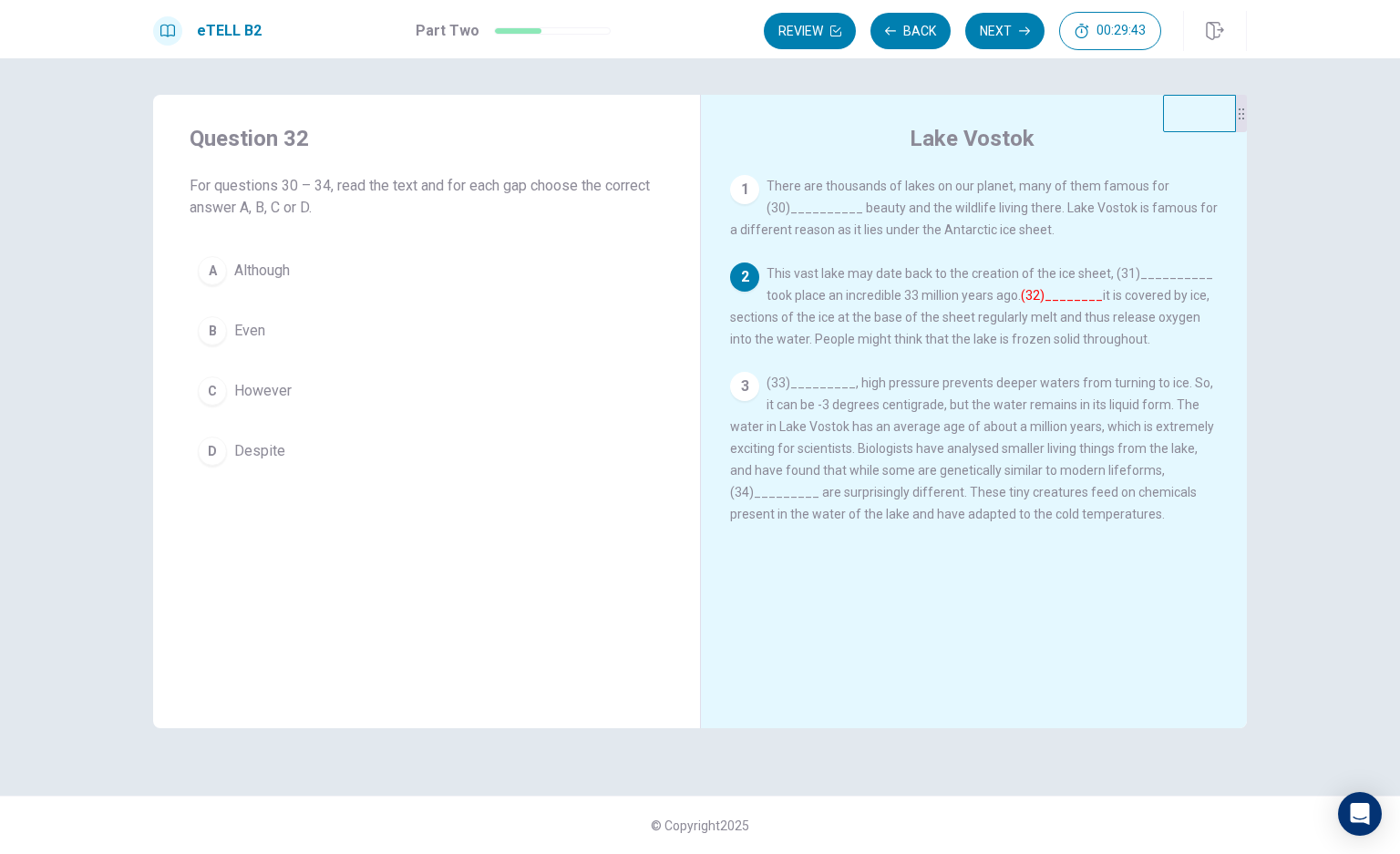 click on "Although" at bounding box center (262, 271) 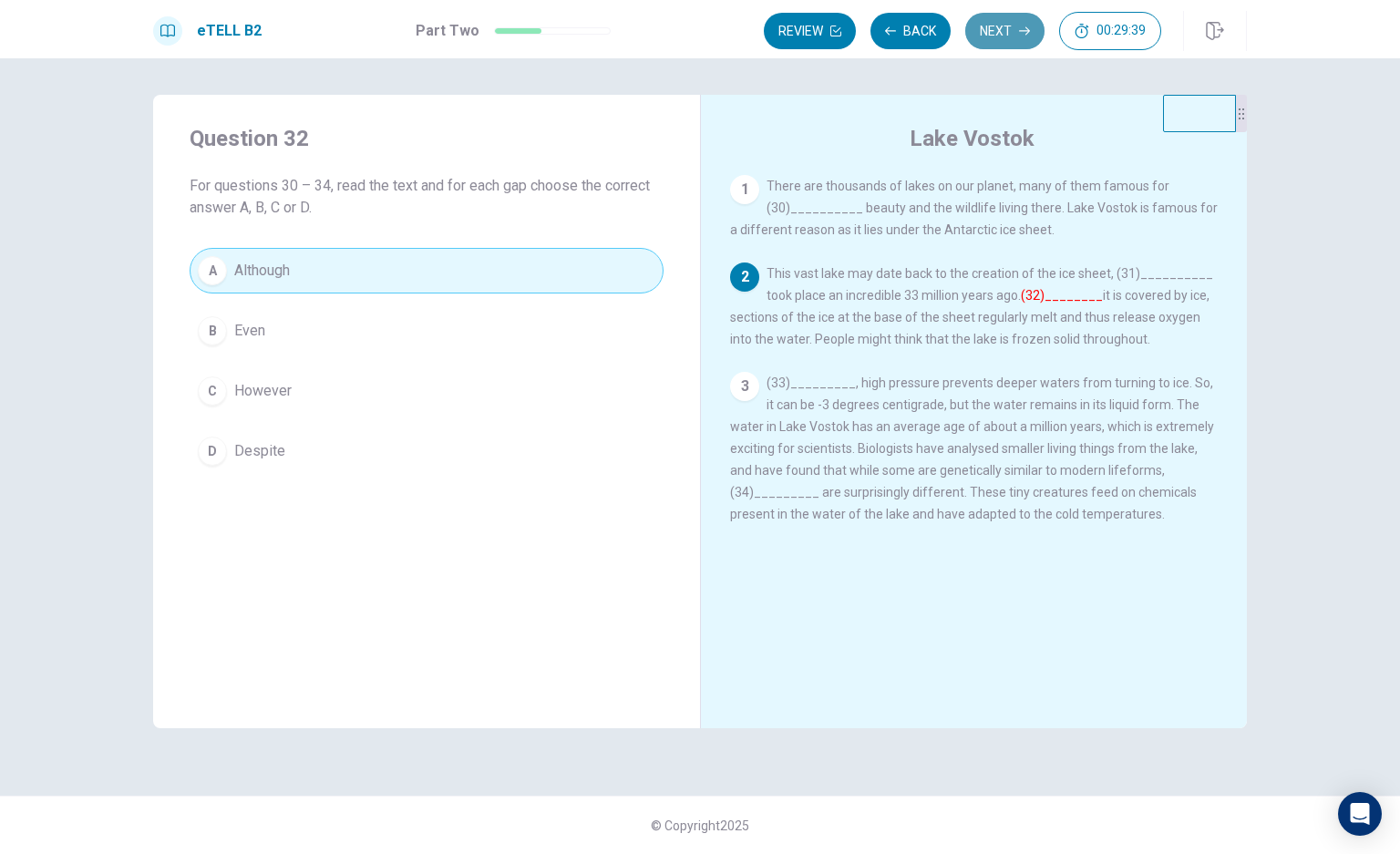 click on "Next" at bounding box center [1004, 31] 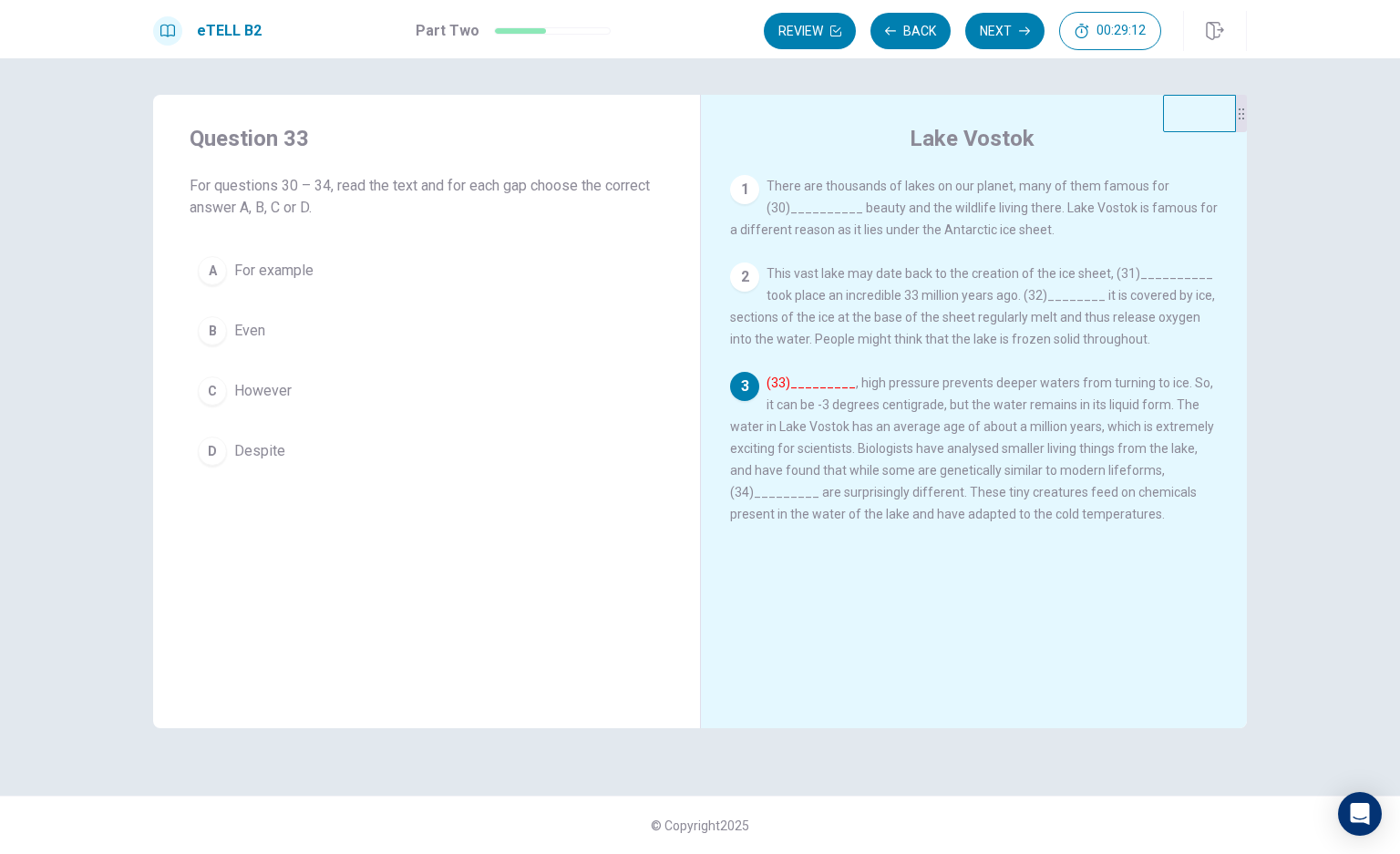 click on "Even" at bounding box center (250, 331) 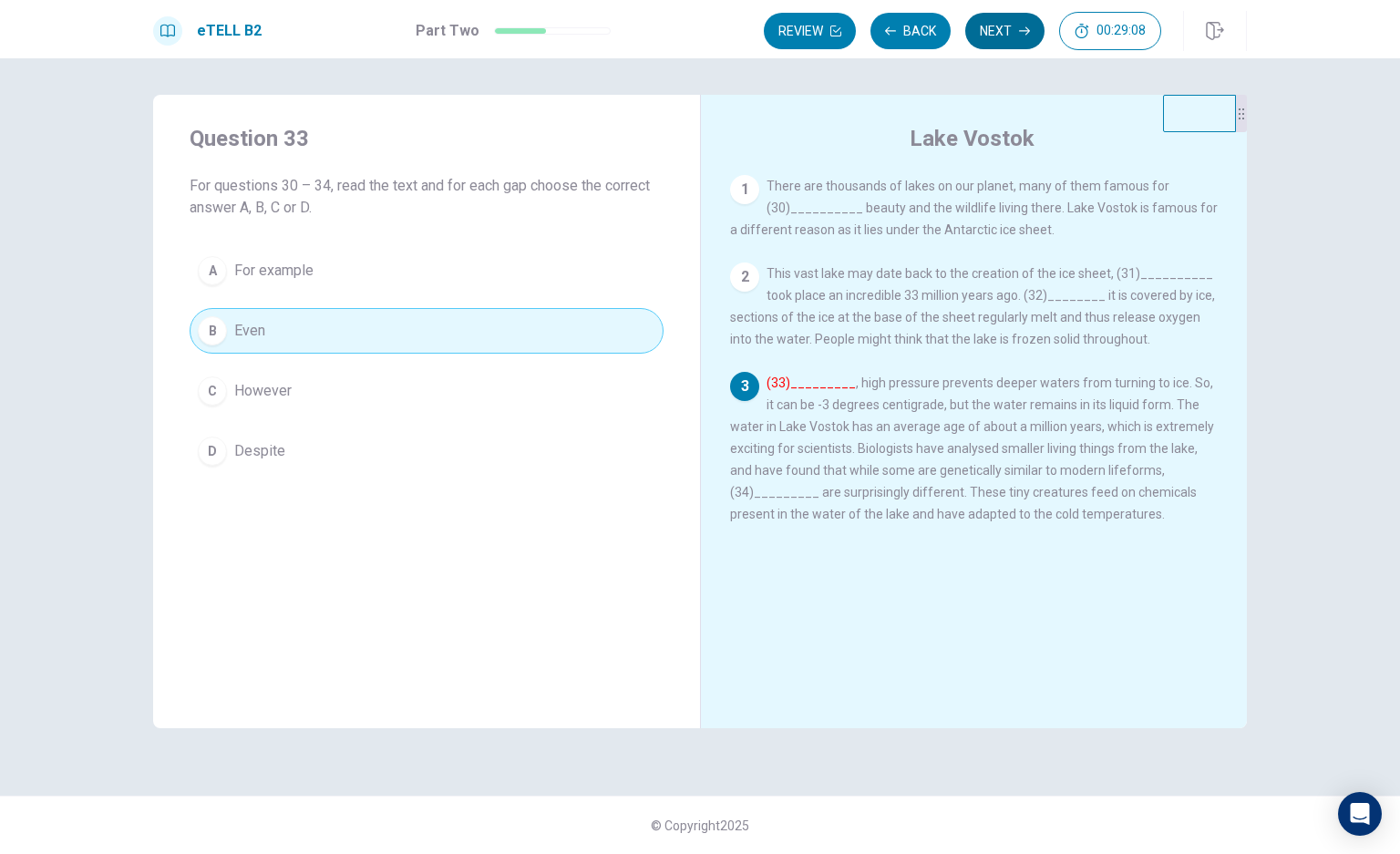 click on "Next" at bounding box center [1004, 31] 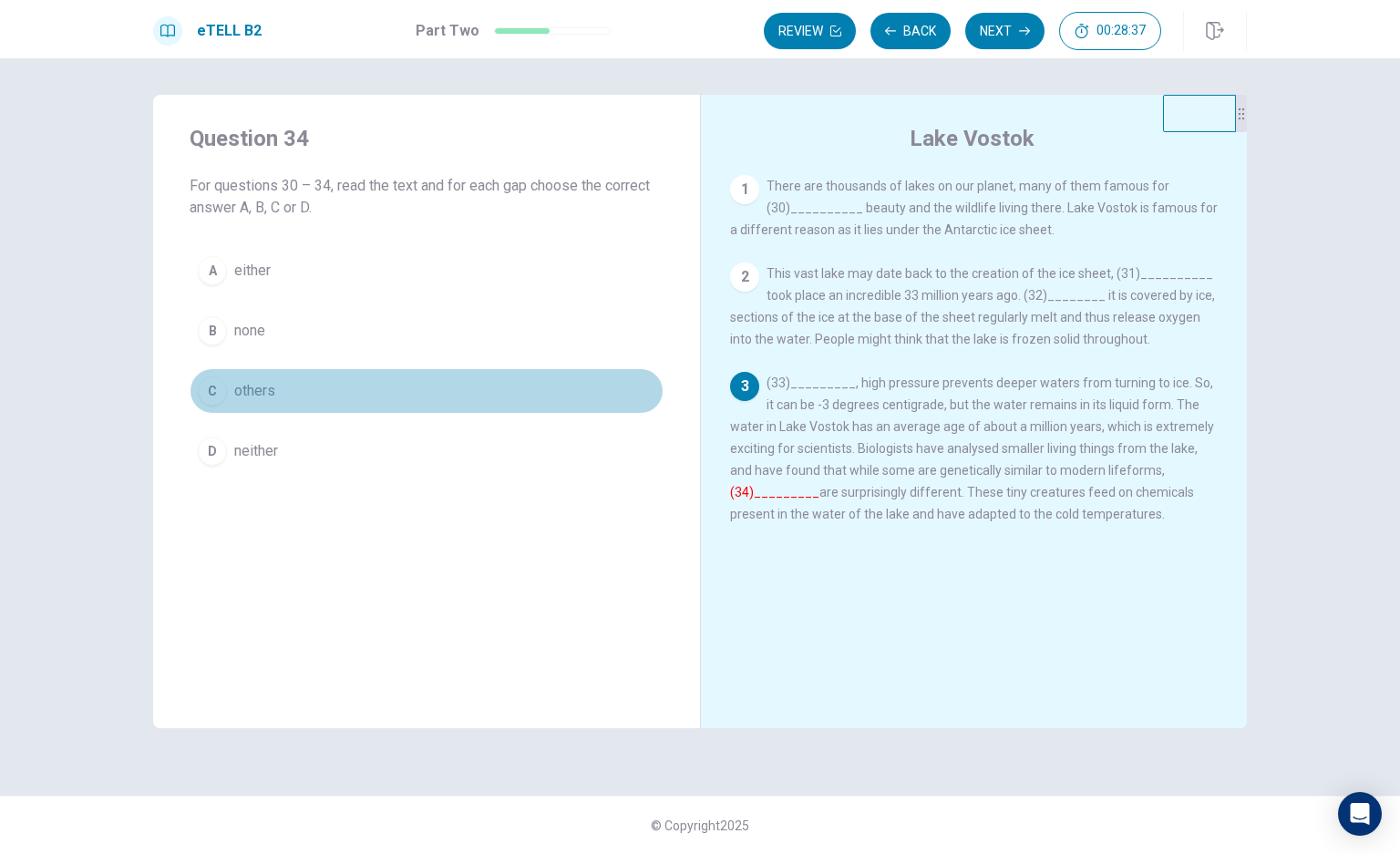 click on "others" at bounding box center (254, 391) 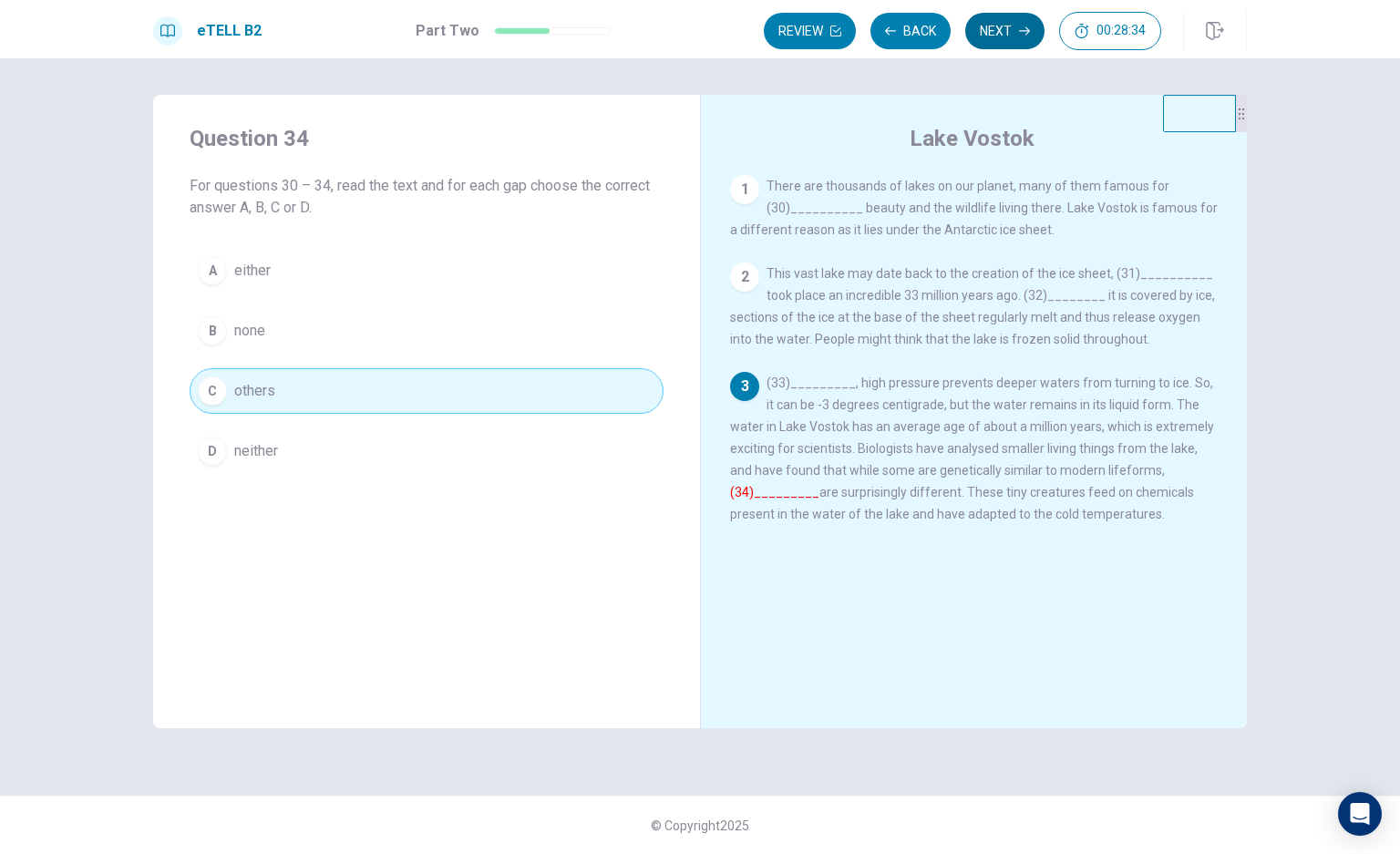 click 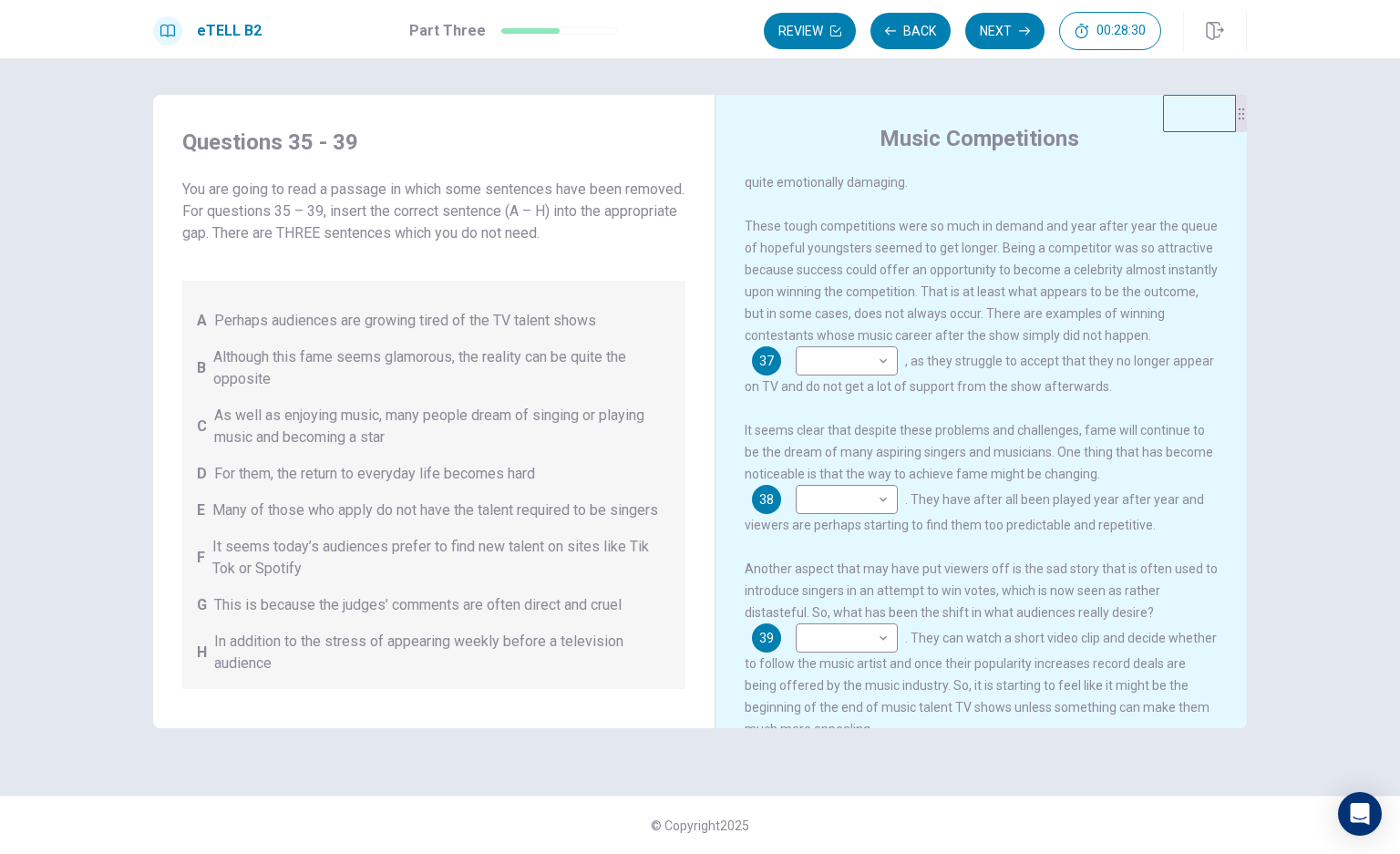 scroll, scrollTop: 0, scrollLeft: 0, axis: both 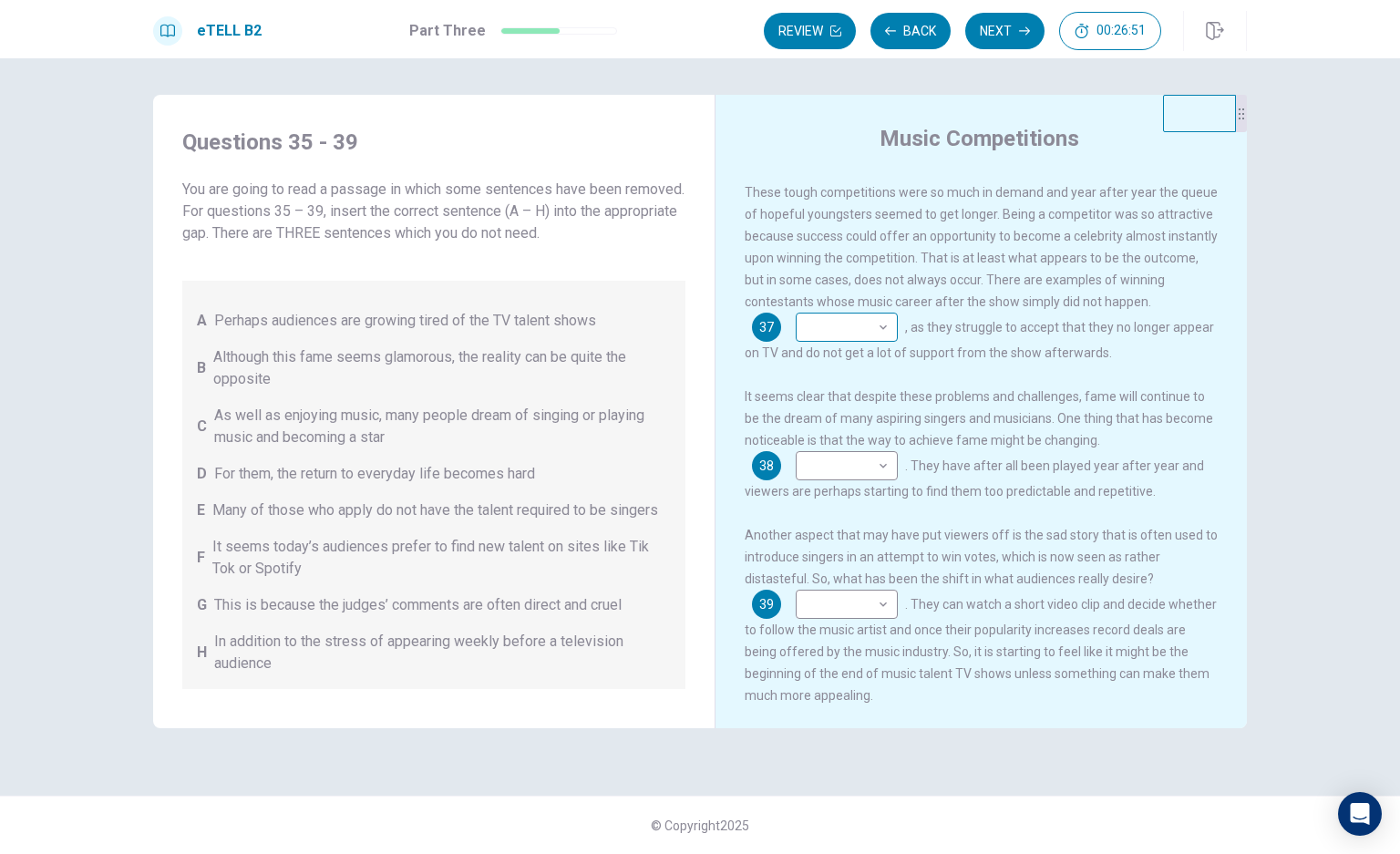 click on "This site uses cookies, as explained in our  Privacy Policy . If you agree to the use of cookies, please click the Accept button and continue to browse our site.   Privacy Policy Accept   eTELL B2 Part Three Review Back Next 00:26:51 Question 15 - 19 of 30 00:26:51 Review Back Next Questions 35 - 39 You are going to read a passage in which some sentences have been  removed. For questions 35 – 39, insert the correct sentence (A – H) into the  appropriate gap. There are THREE sentences which you do not need. A Perhaps audiences are growing tired of the TV talent shows B Although this fame seems glamorous, the reality can be quite the opposite C As well as enjoying music, many people dream of singing or playing music and becoming a star D For them, the return to everyday life becomes hard E Many of those who apply do not have the talent required to be singers F It seems today’s audiences prefer to find new talent on sites like Tik Tok or Spotify G H Music Competitions 35 ​ ​ . 36 ​ ​ 37 ​ ​ 38" at bounding box center [700, 427] 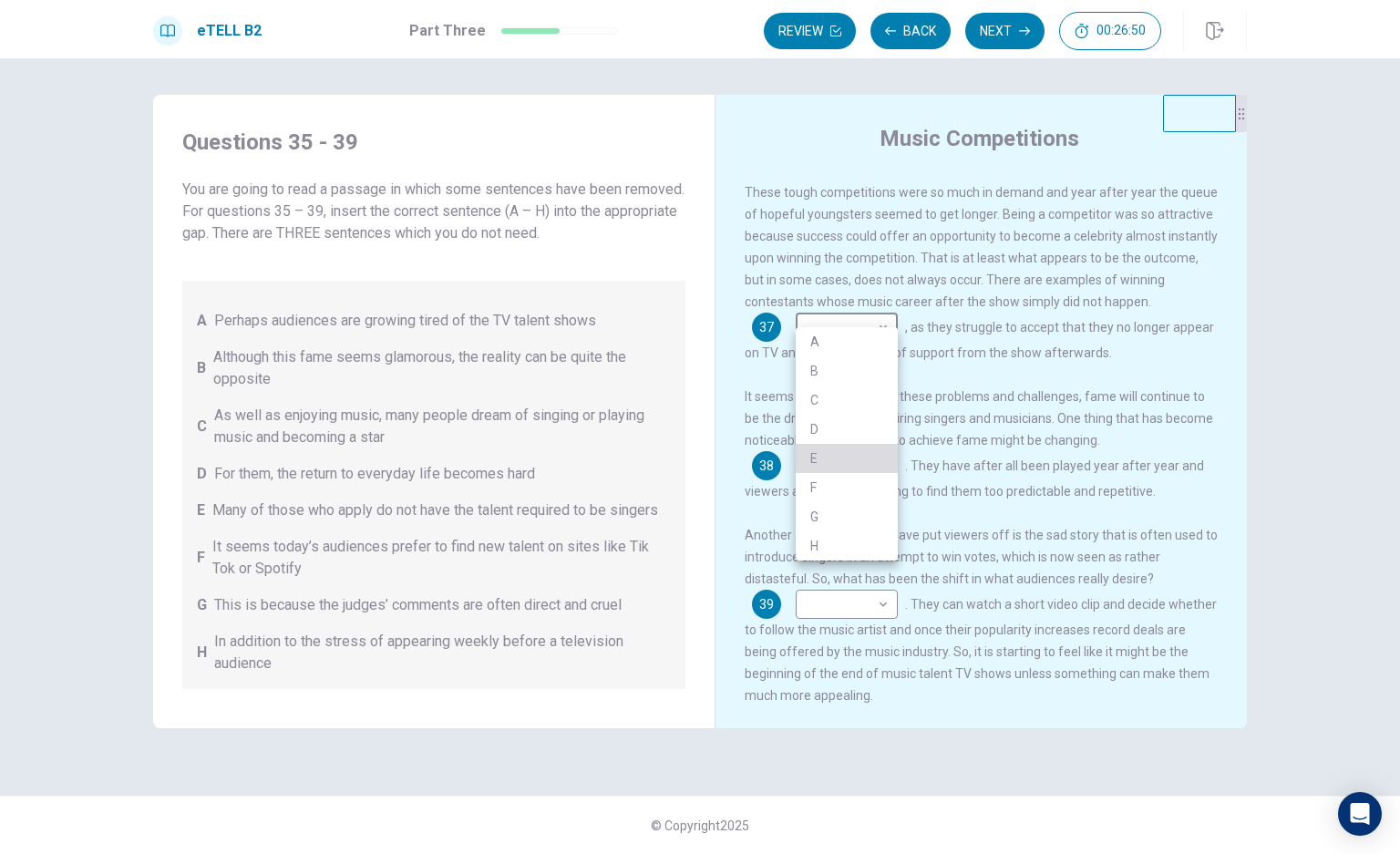 click on "E" at bounding box center [847, 458] 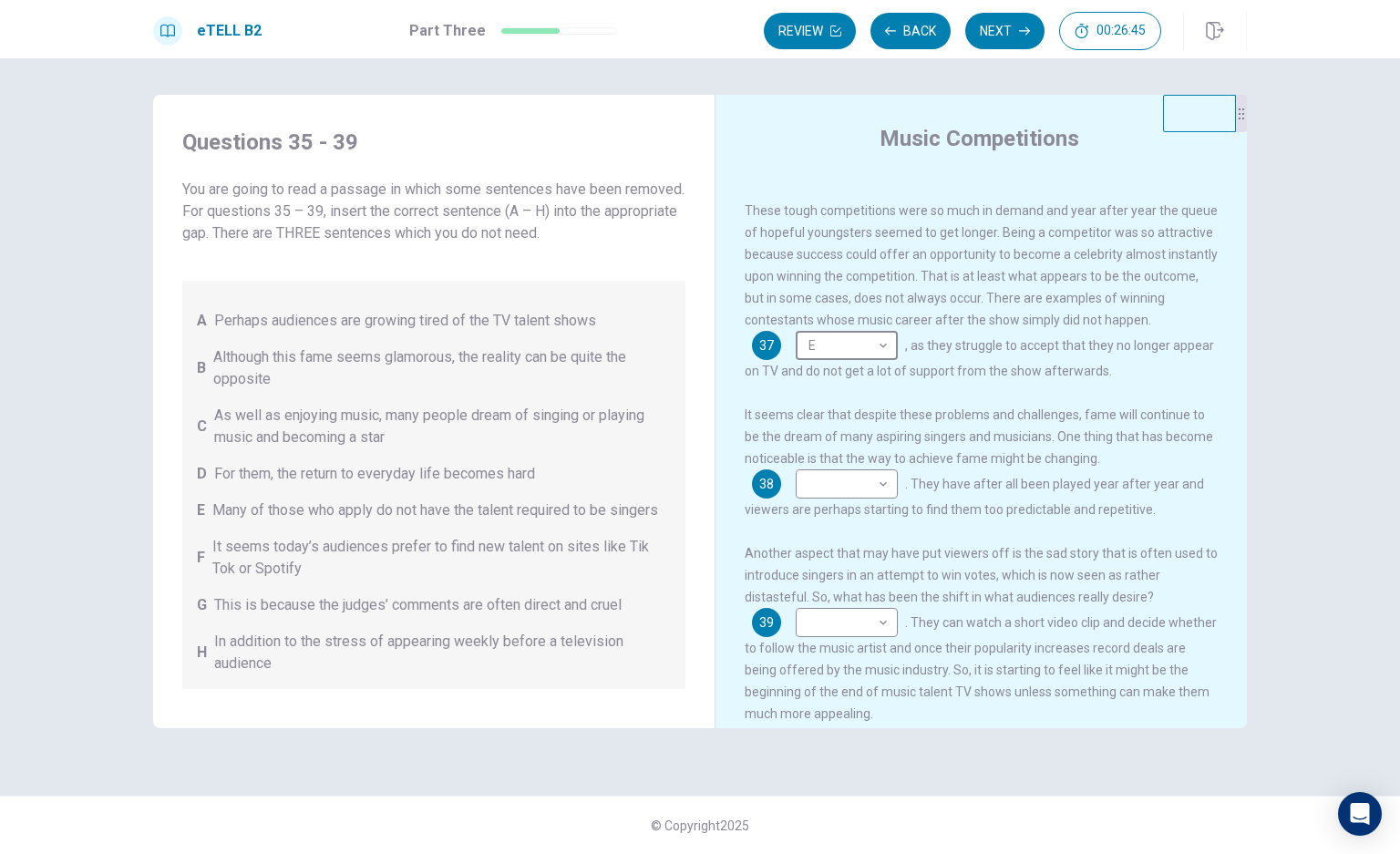 scroll, scrollTop: 417, scrollLeft: 0, axis: vertical 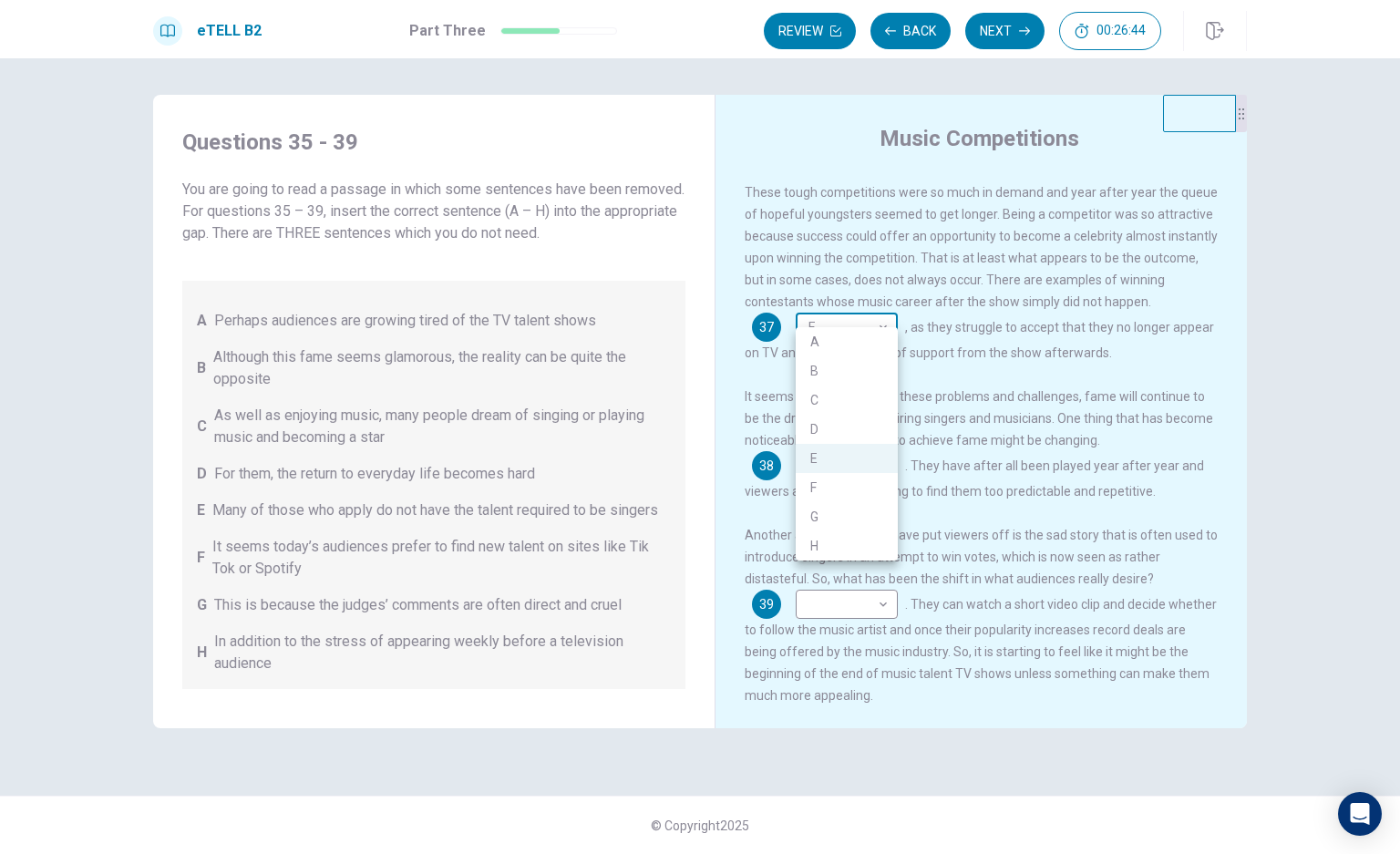 click on "Questions 35 - 39 You are going to read a passage in which some sentences have been  removed. For questions 35 – 39, insert the correct sentence (A – H) into the  appropriate gap. There are THREE sentences which you do not need. A Perhaps audiences are growing tired of the TV talent shows B Although this fame seems glamorous, the reality can be quite the opposite C As well as enjoying music, many people dream of singing or playing music and becoming a star D For them, the return to everyday life becomes hard E Many of those who apply do not have the talent required to be singers F It seems today’s audiences prefer to find new talent on sites like Tik Tok or Spotify G H Music Competitions 35 ​ ​ . 36 ​ ​ 37 E * ​ 38" at bounding box center (700, 427) 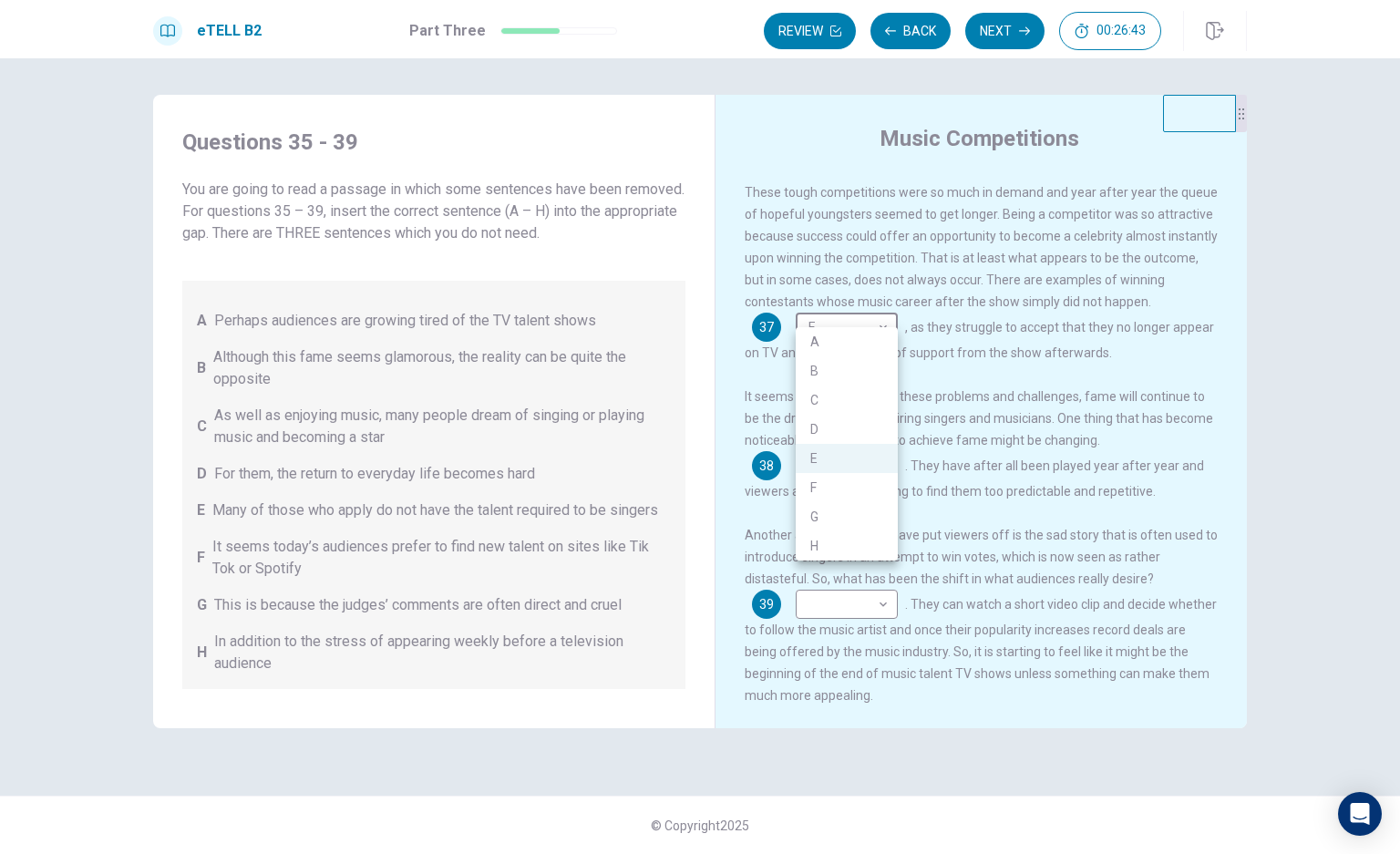 click on "E" at bounding box center (847, 458) 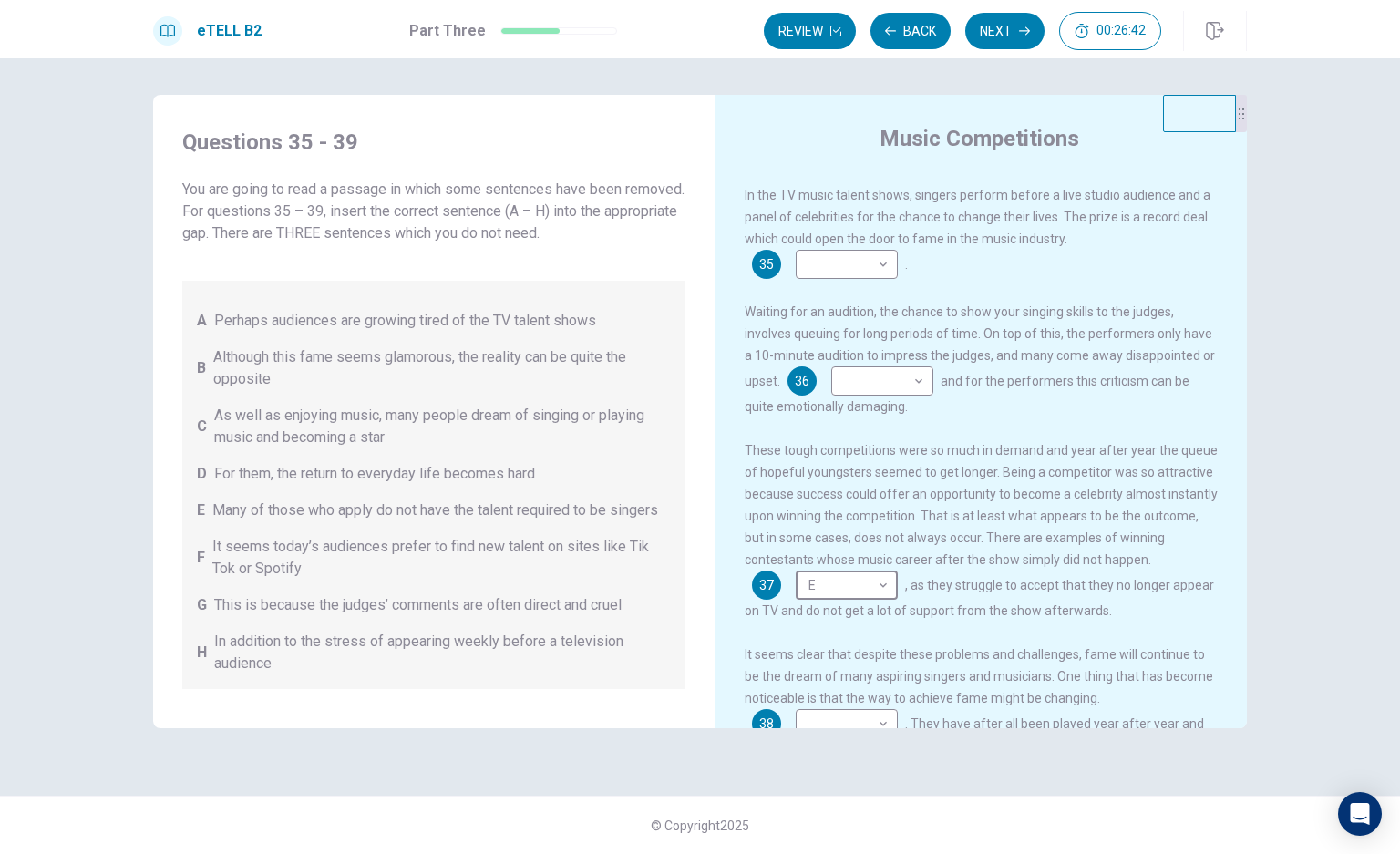 scroll, scrollTop: 0, scrollLeft: 0, axis: both 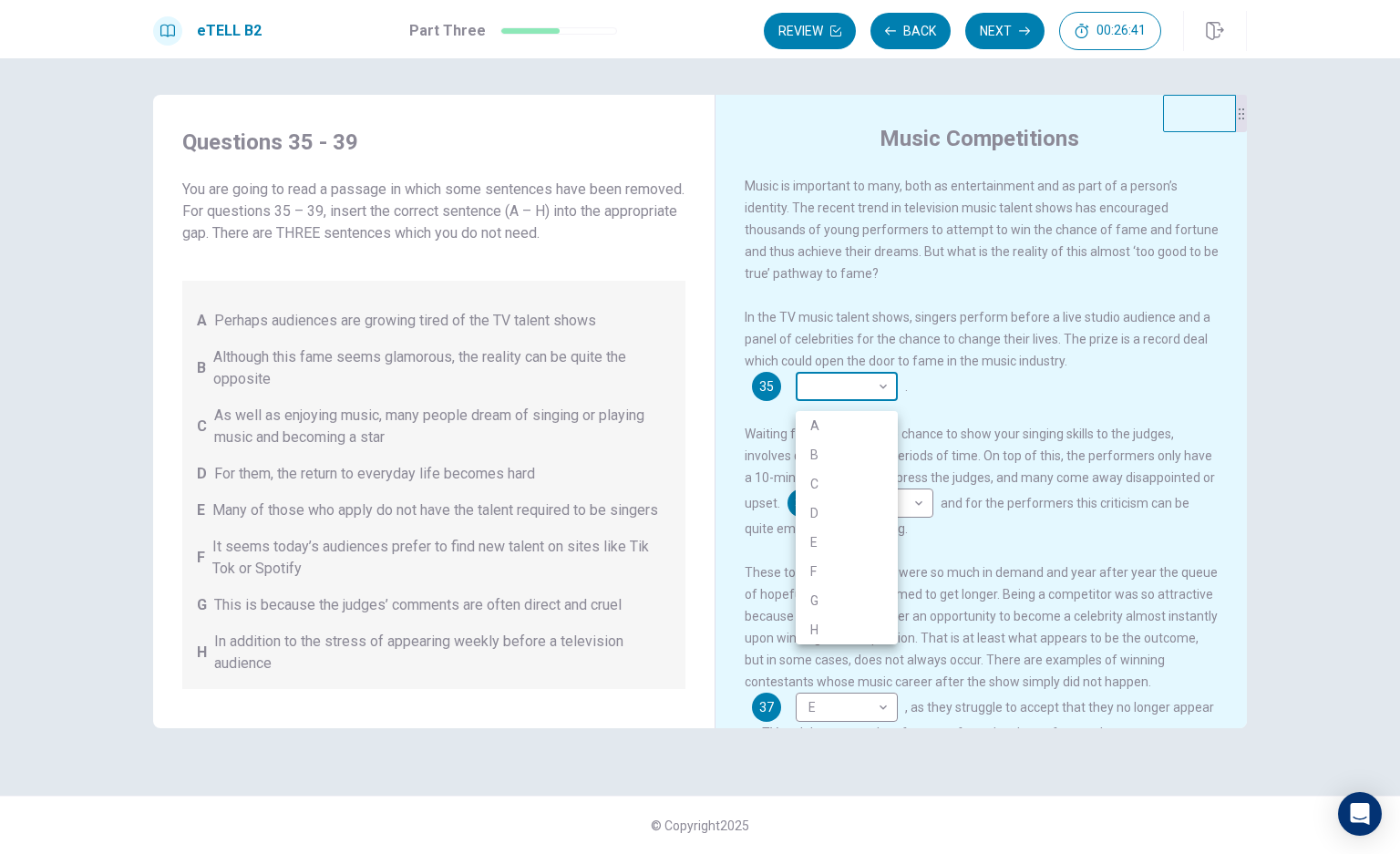 click on "This site uses cookies, as explained in our  Privacy Policy . If you agree to the use of cookies, please click the Accept button and continue to browse our site.   Privacy Policy Accept   eTELL B2 Part Three Review Back Next 00:26:41 Question 15 - 19 of 30 00:26:41 Review Back Next Questions 35 - 39 You are going to read a passage in which some sentences have been  removed. For questions 35 – 39, insert the correct sentence (A – H) into the  appropriate gap. There are THREE sentences which you do not need. A Perhaps audiences are growing tired of the TV talent shows B Although this fame seems glamorous, the reality can be quite the opposite C As well as enjoying music, many people dream of singing or playing music and becoming a star D For them, the return to everyday life becomes hard E Many of those who apply do not have the talent required to be singers F It seems today’s audiences prefer to find new talent on sites like Tik Tok or Spotify G H Music Competitions 35 ​ ​ . 36 ​ ​ 37 E * ​ 38" at bounding box center [700, 427] 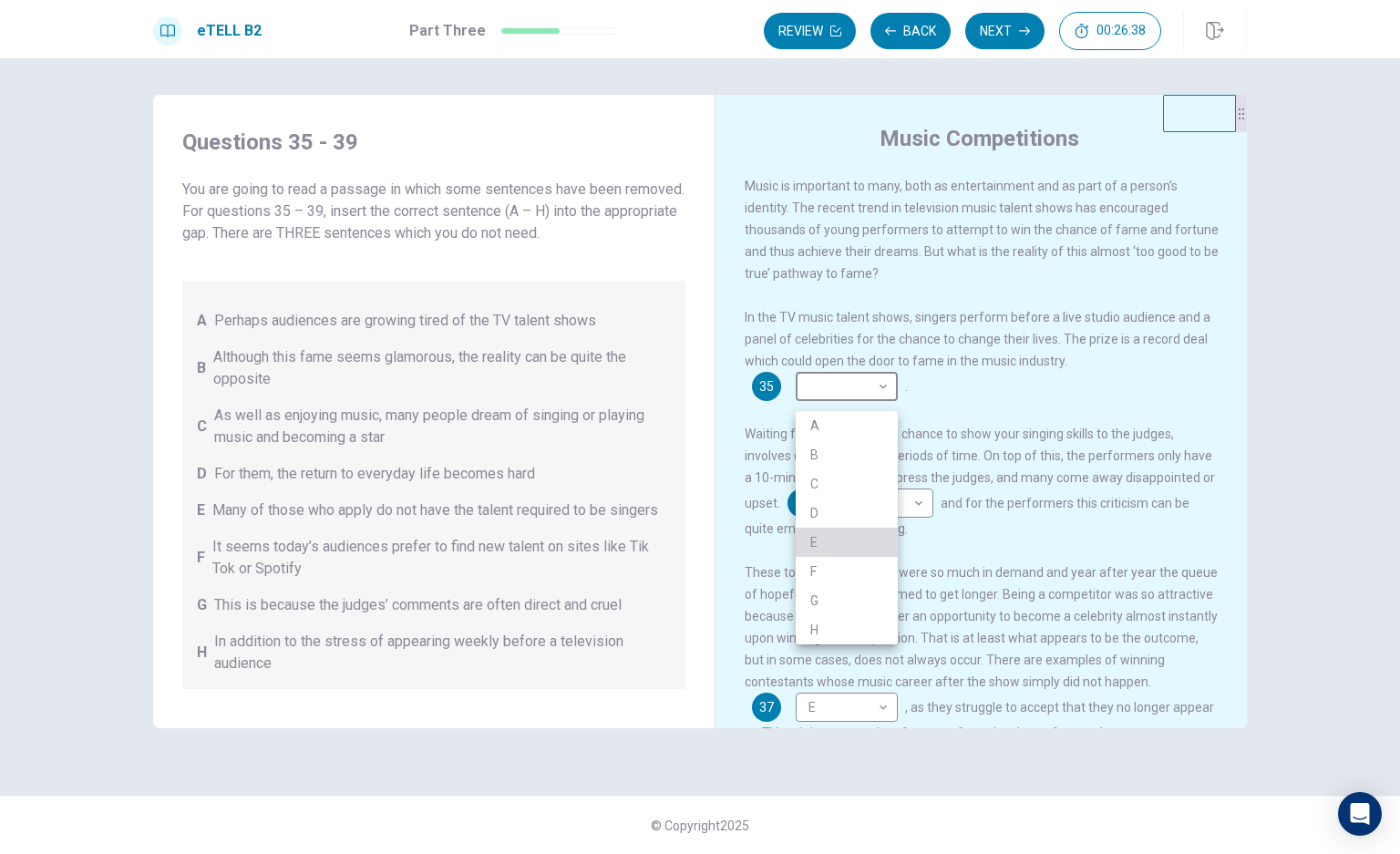 drag, startPoint x: 824, startPoint y: 541, endPoint x: 891, endPoint y: 532, distance: 67.601775 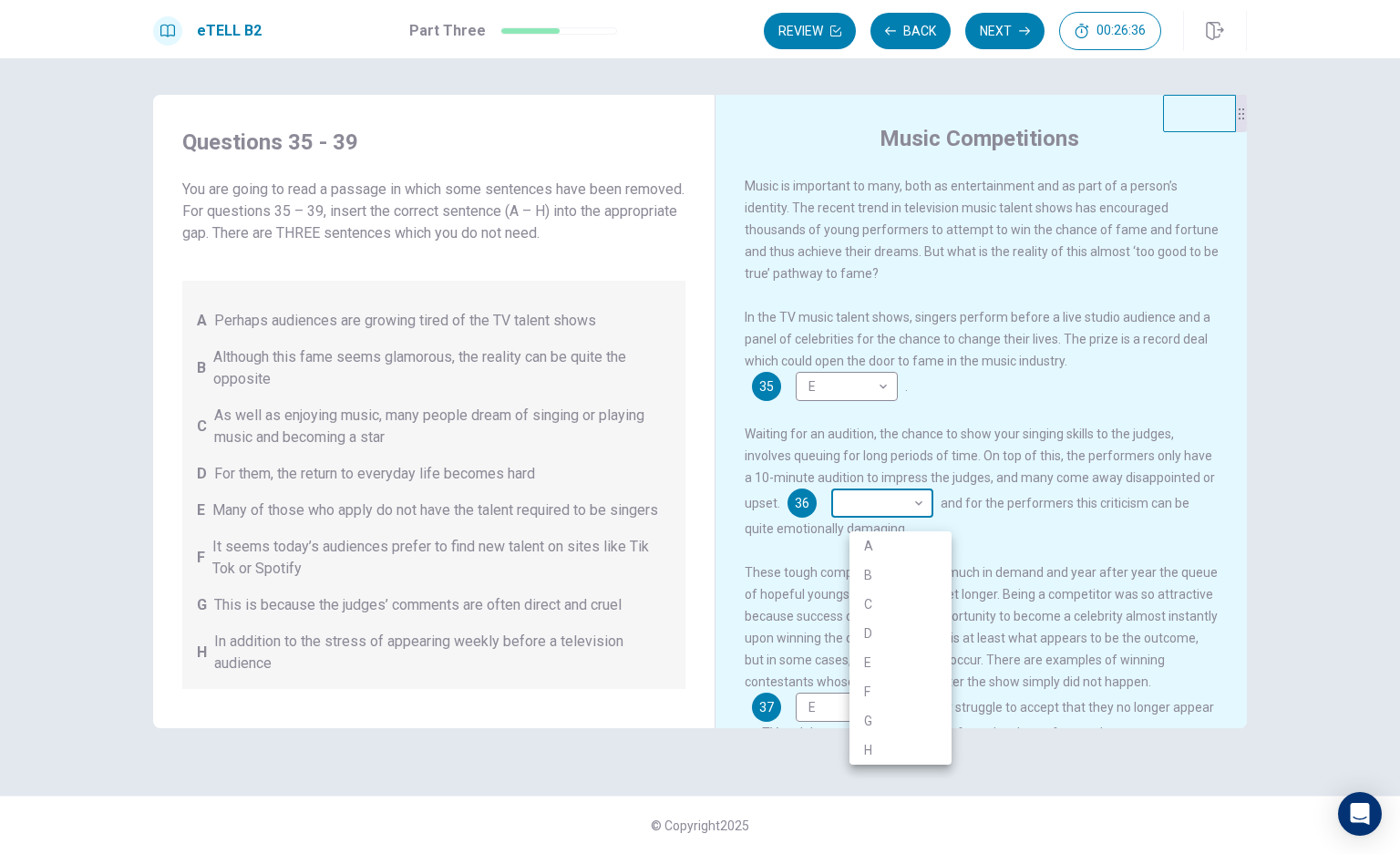 click on "This site uses cookies, as explained in our  Privacy Policy . If you agree to the use of cookies, please click the Accept button and continue to browse our site.   Privacy Policy Accept   eTELL B2 Part Three Review Back Next 00:26:36 Question 15 - 19 of 30 00:26:36 Review Back Next Questions 35 - 39 You are going to read a passage in which some sentences have been  removed. For questions 35 – 39, insert the correct sentence (A – H) into the  appropriate gap. There are THREE sentences which you do not need. A Perhaps audiences are growing tired of the TV talent shows B Although this fame seems glamorous, the reality can be quite the opposite C As well as enjoying music, many people dream of singing or playing music and becoming a star D For them, the return to everyday life becomes hard E Many of those who apply do not have the talent required to be singers F It seems today’s audiences prefer to find new talent on sites like Tik Tok or Spotify G H Music Competitions 35 E * ​ . 36 ​ ​ 37 E * ​ 38" at bounding box center [700, 427] 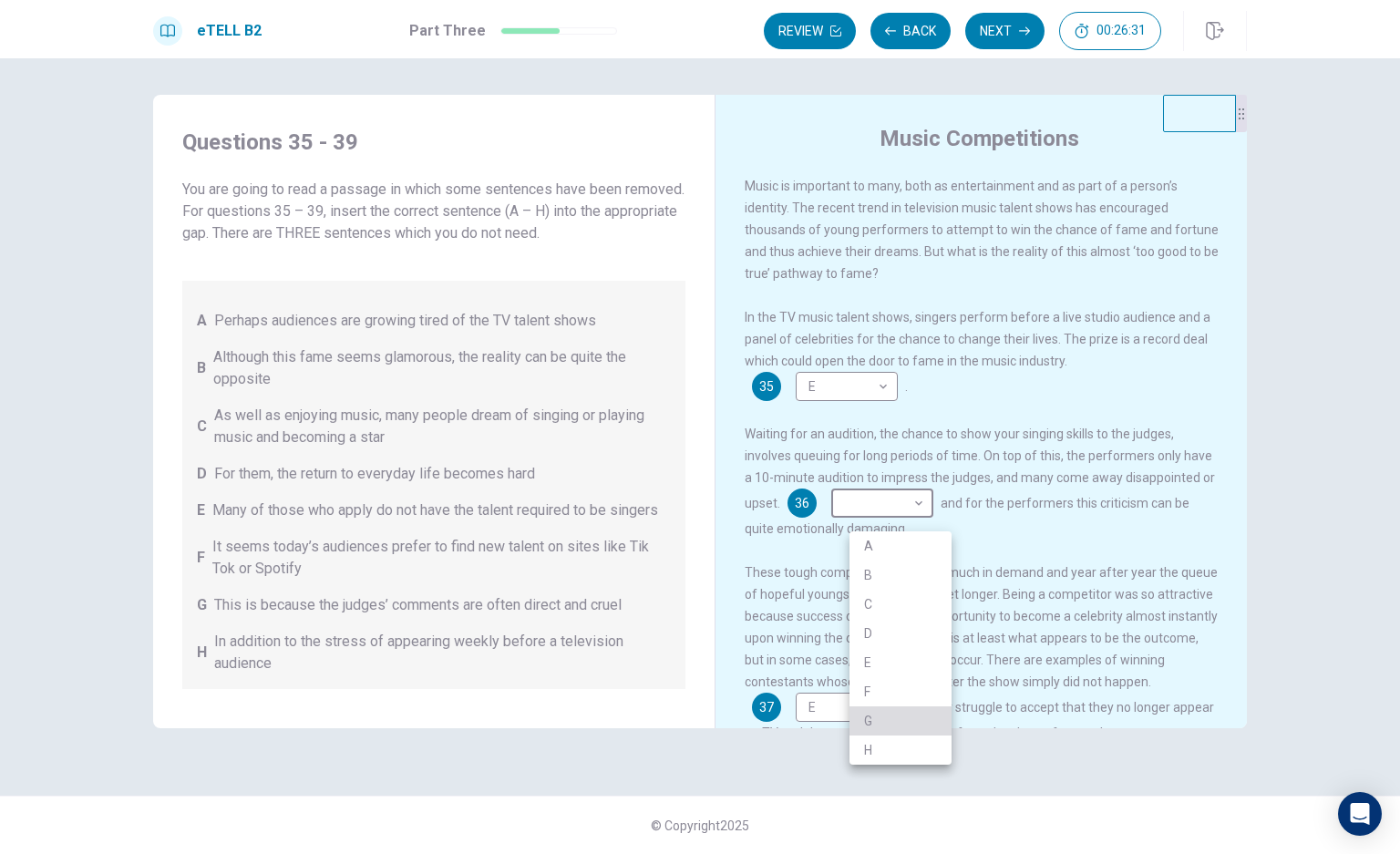 click on "G" at bounding box center [901, 721] 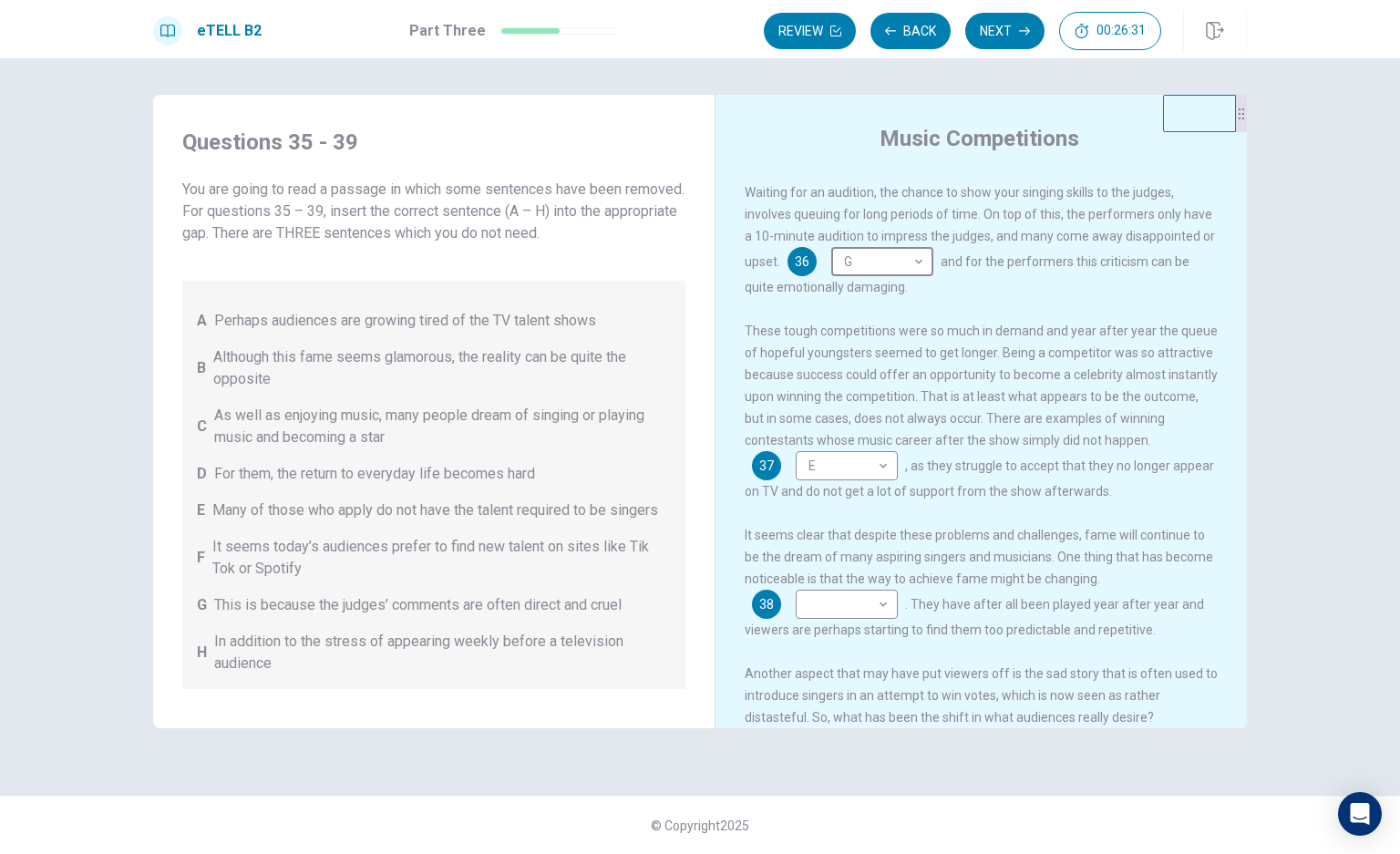 scroll, scrollTop: 242, scrollLeft: 0, axis: vertical 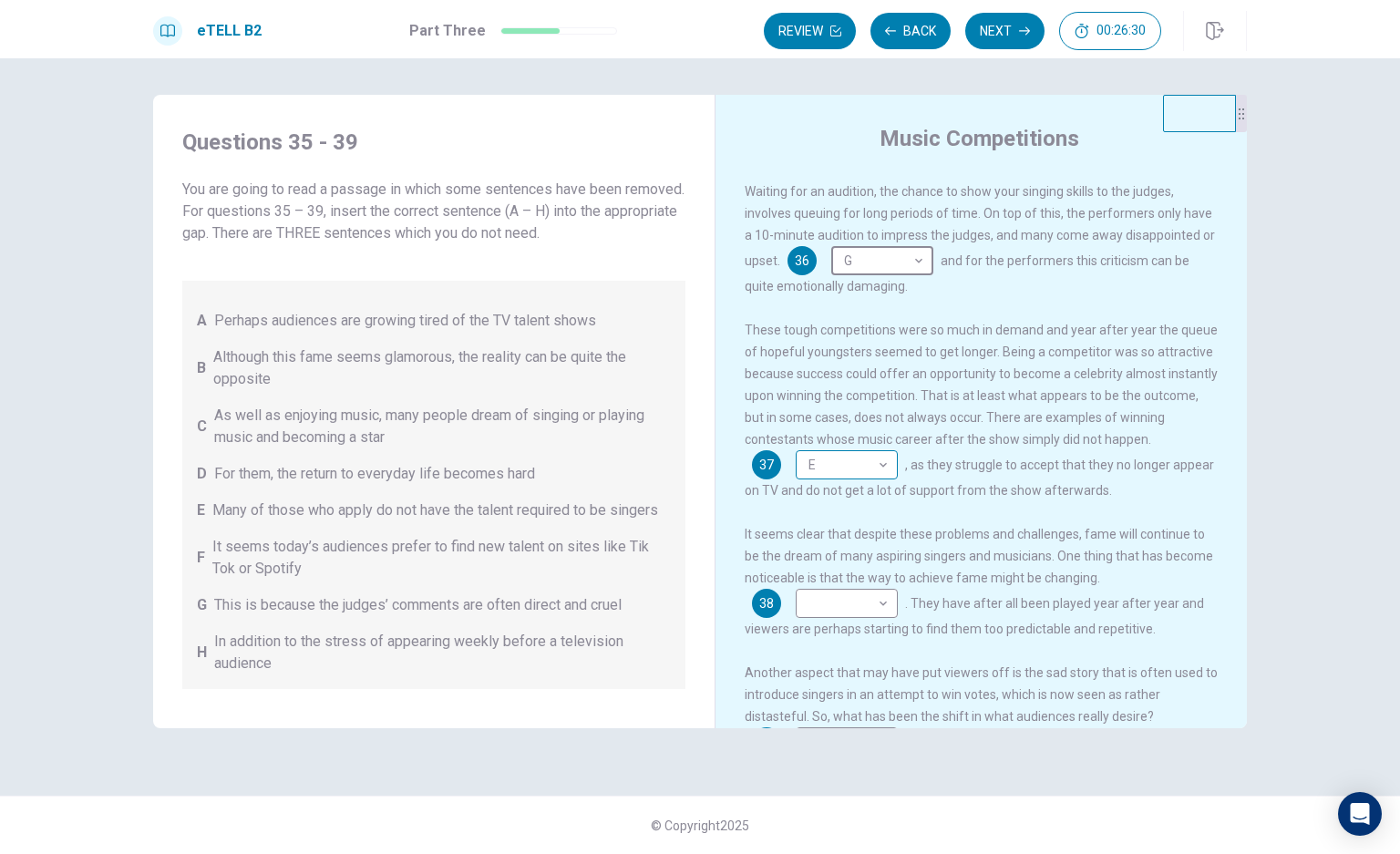 click on "Questions 35 - 39 You are going to read a passage in which some sentences have been  removed. For questions 35 – 39, insert the correct sentence (A – H) into the  appropriate gap. There are THREE sentences which you do not need. A Perhaps audiences are growing tired of the TV talent shows B Although this fame seems glamorous, the reality can be quite the opposite C As well as enjoying music, many people dream of singing or playing music and becoming a star D For them, the return to everyday life becomes hard E Many of those who apply do not have the talent required to be singers F It seems today’s audiences prefer to find new talent on sites like Tik Tok or Spotify G H Music Competitions 35 E * ​ . 36 G * ​ 37 E * ​ 38" at bounding box center [700, 427] 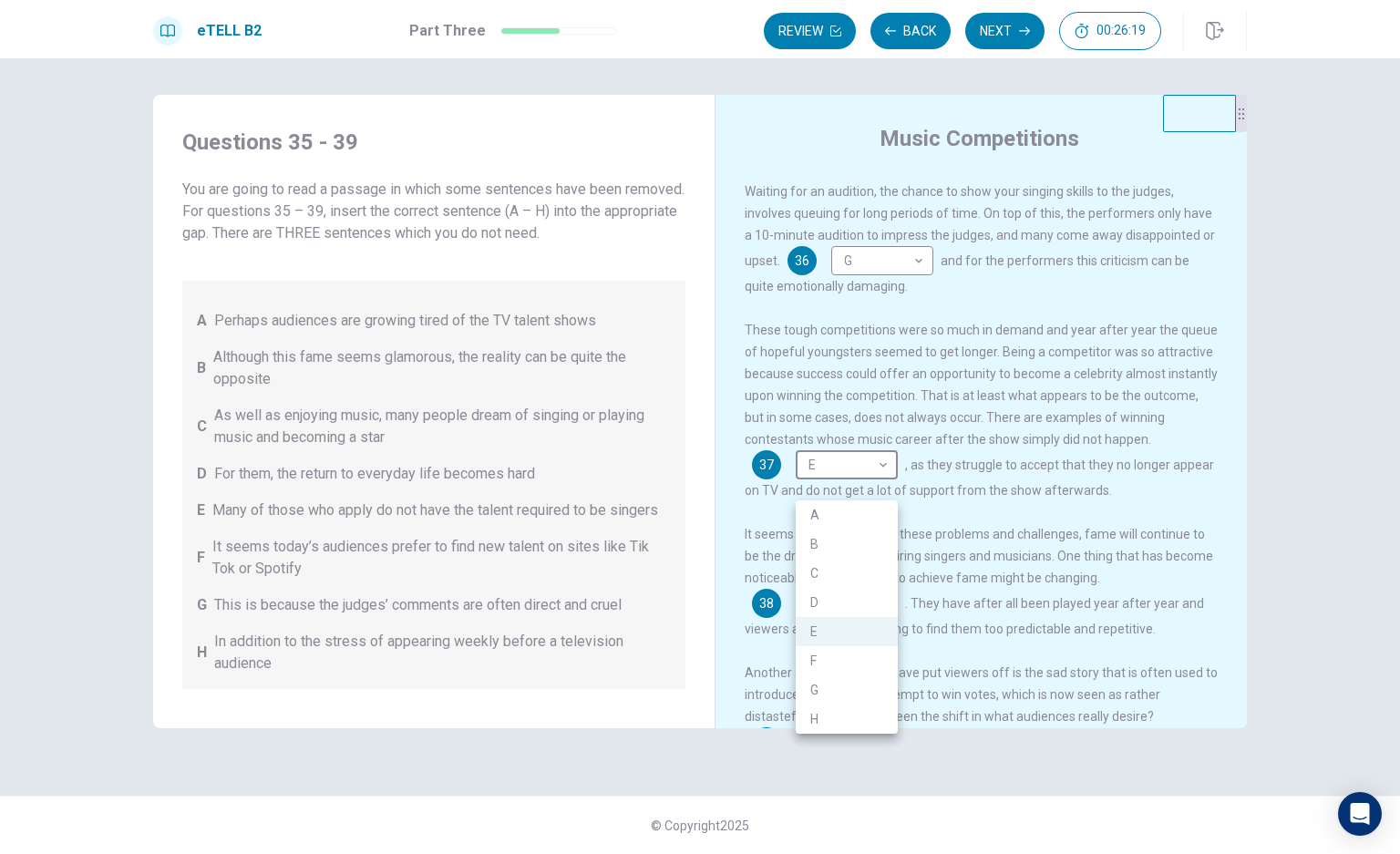 click at bounding box center [700, 427] 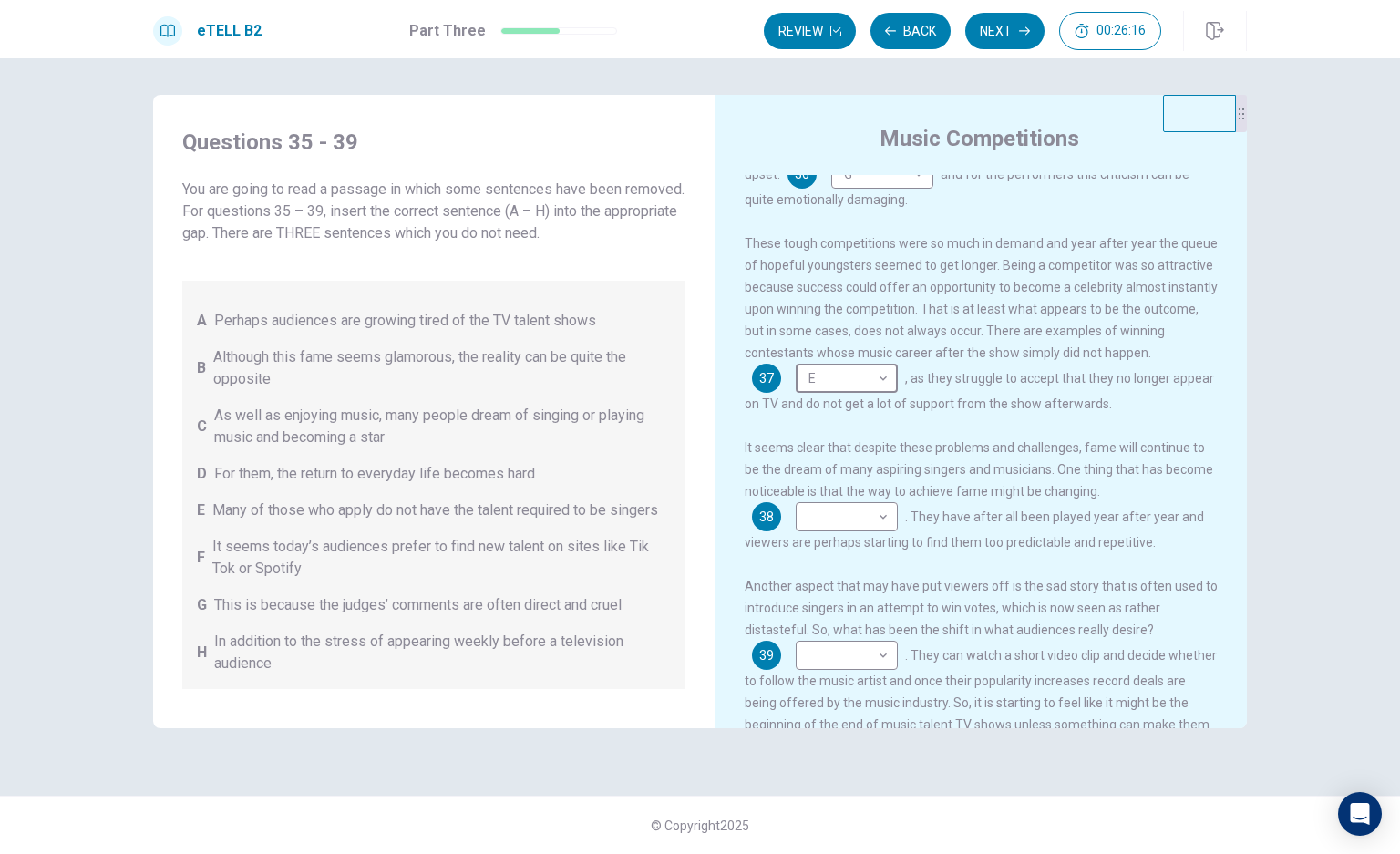 scroll, scrollTop: 417, scrollLeft: 0, axis: vertical 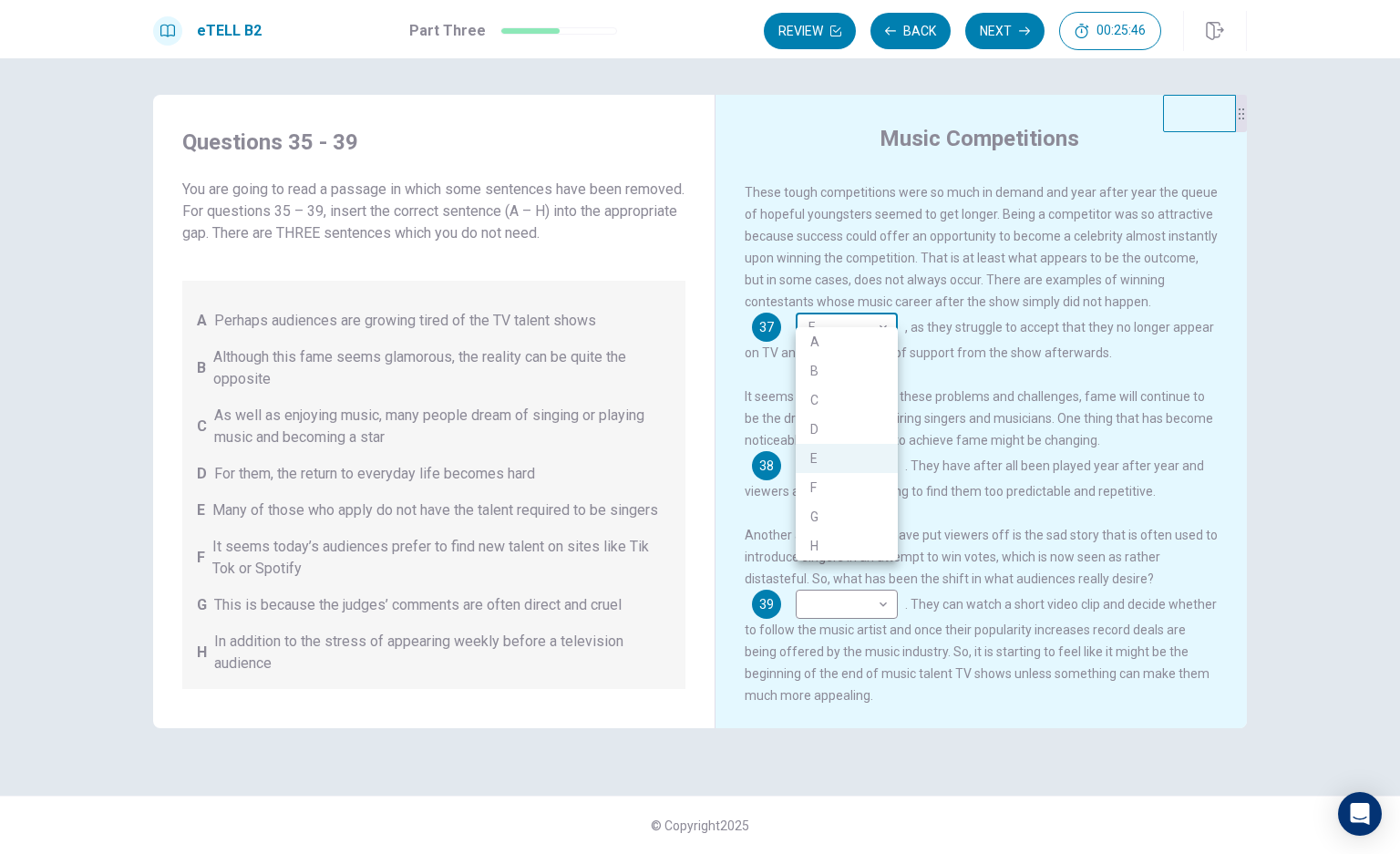 click on "Questions 35 - 39 You are going to read a passage in which some sentences have been  removed. For questions 35 – 39, insert the correct sentence (A – H) into the  appropriate gap. There are THREE sentences which you do not need. A Perhaps audiences are growing tired of the TV talent shows B Although this fame seems glamorous, the reality can be quite the opposite C As well as enjoying music, many people dream of singing or playing music and becoming a star D For them, the return to everyday life becomes hard E Many of those who apply do not have the talent required to be singers F It seems today’s audiences prefer to find new talent on sites like Tik Tok or Spotify G H Music Competitions 35 E * ​ . 36 G * ​ 37 D * ​ 38" at bounding box center [700, 427] 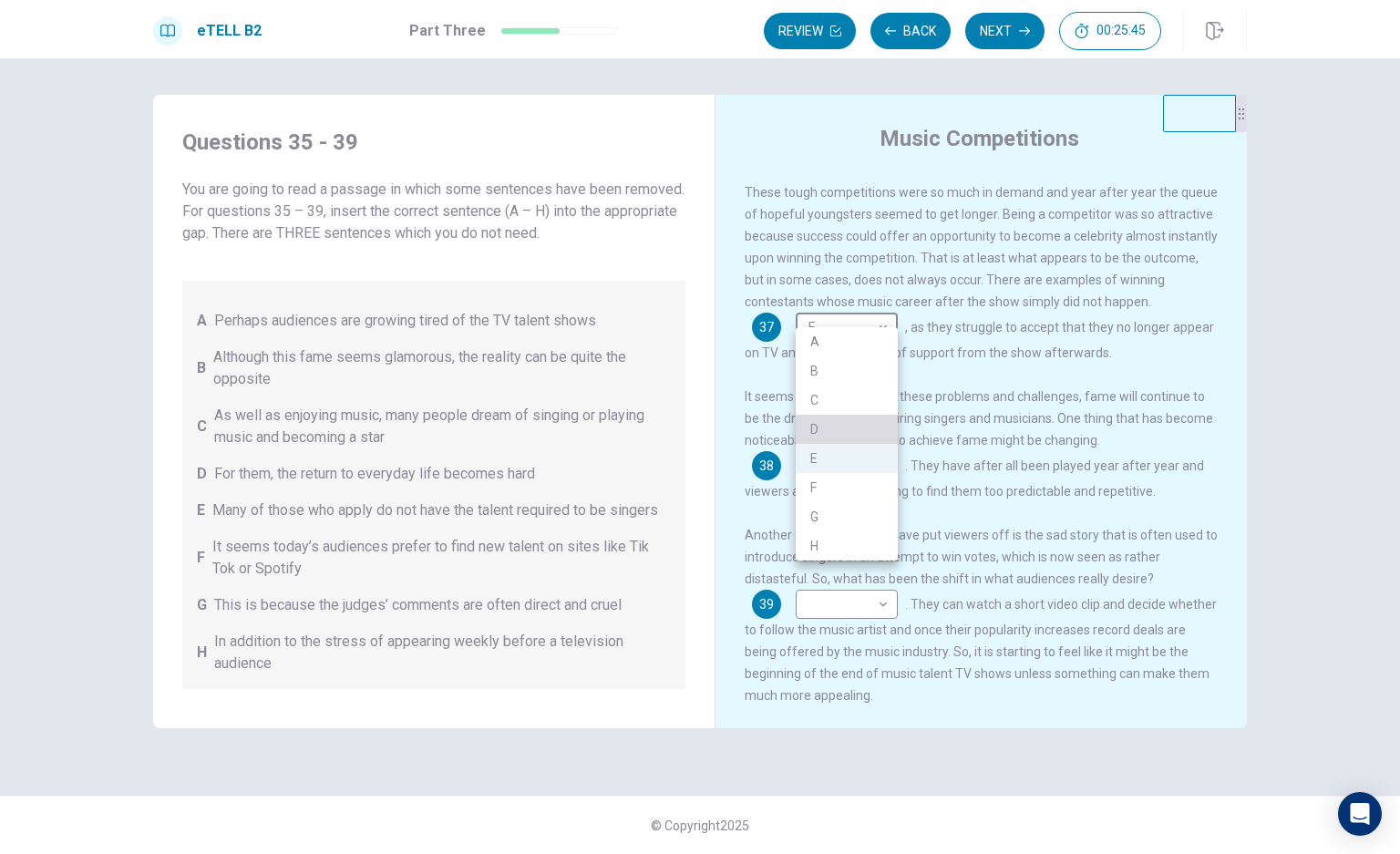 click on "D" at bounding box center [847, 429] 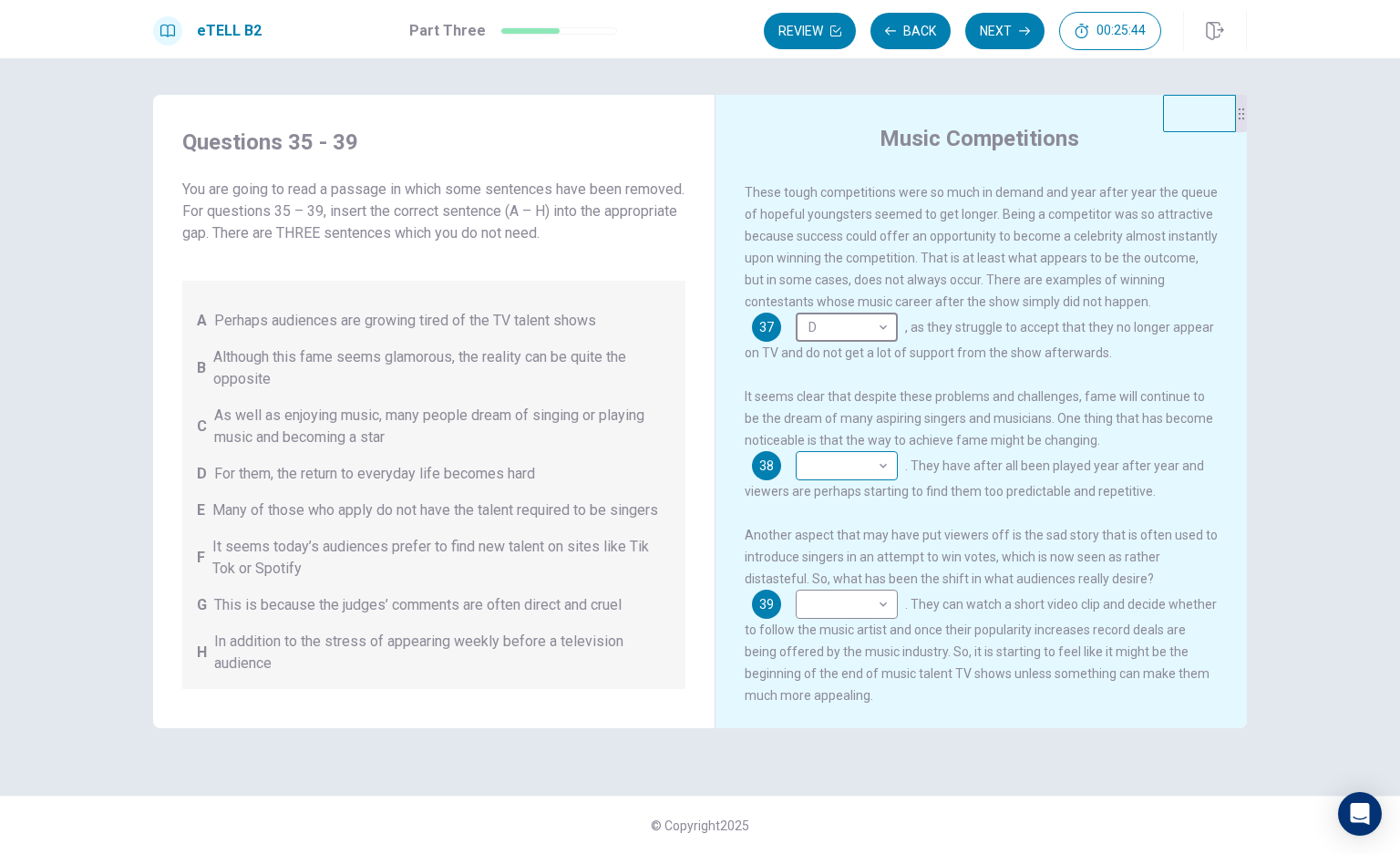 click on "Questions 35 - 39 You are going to read a passage in which some sentences have been  removed. For questions 35 – 39, insert the correct sentence (A – H) into the  appropriate gap. There are THREE sentences which you do not need. A Perhaps audiences are growing tired of the TV talent shows B Although this fame seems glamorous, the reality can be quite the opposite C As well as enjoying music, many people dream of singing or playing music and becoming a star D For them, the return to everyday life becomes hard E Many of those who apply do not have the talent required to be singers F It seems today’s audiences prefer to find new talent on sites like Tik Tok or Spotify G H Music Competitions 35 E * ​ . 36 G * ​ 37 D * ​ 38" at bounding box center (700, 427) 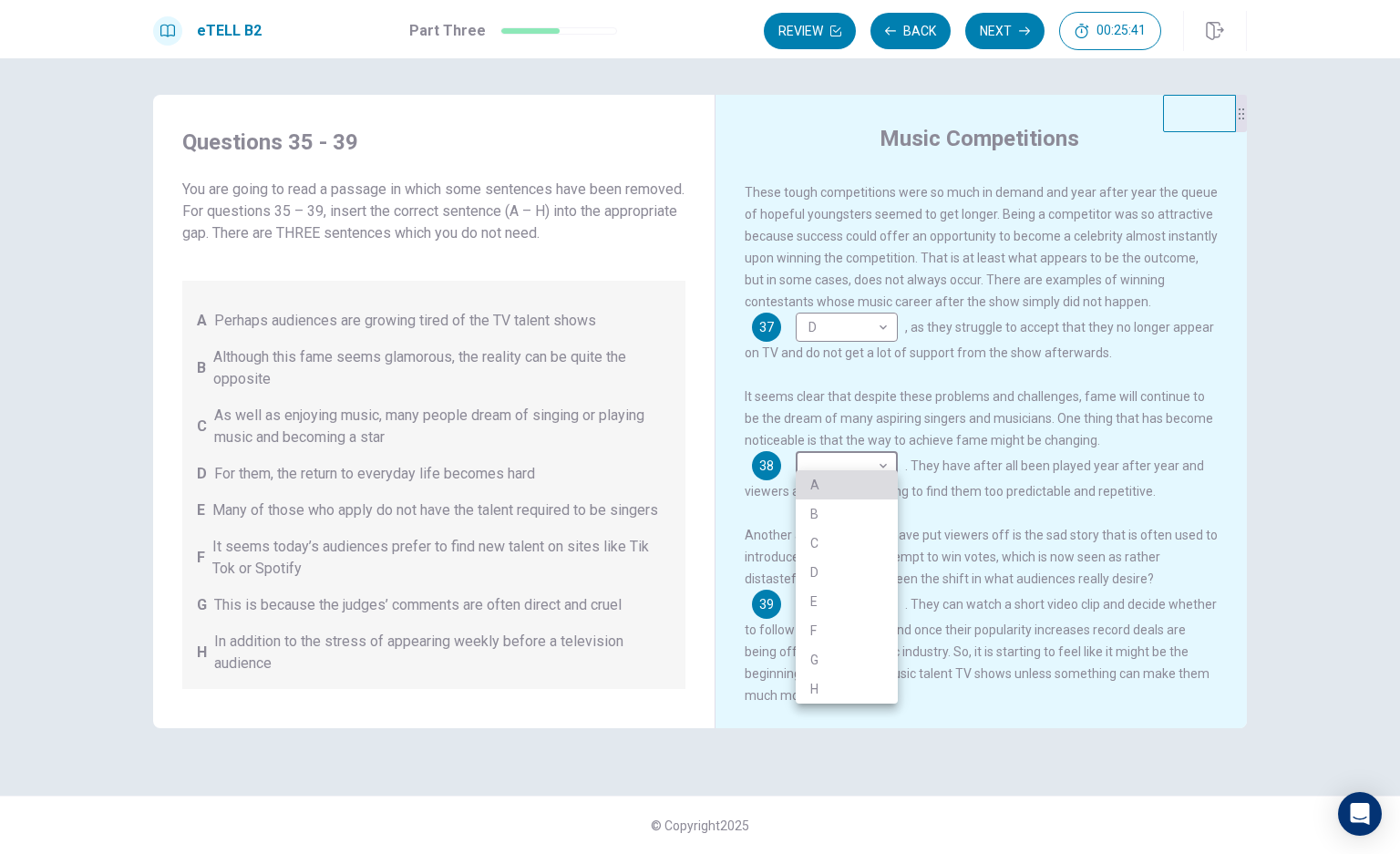 click on "A" at bounding box center (847, 485) 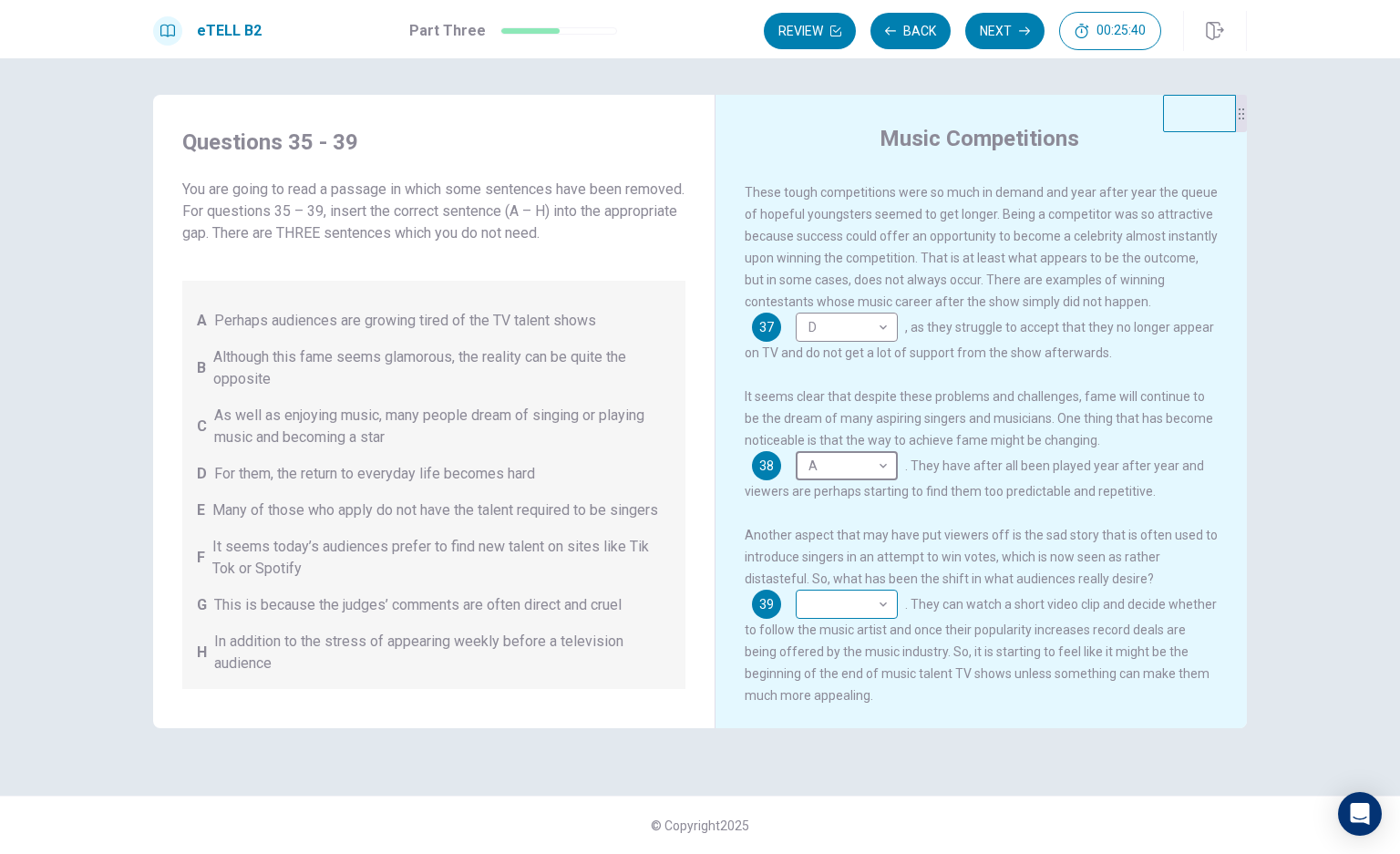click on "Questions 35 - 39 You are going to read a passage in which some sentences have been  removed. For questions 35 – 39, insert the correct sentence (A – H) into the  appropriate gap. There are THREE sentences which you do not need. A Perhaps audiences are growing tired of the TV talent shows B Although this fame seems glamorous, the reality can be quite the opposite C As well as enjoying music, many people dream of singing or playing music and becoming a star D For them, the return to everyday life becomes hard E Many of those who apply do not have the talent required to be singers F It seems today’s audiences prefer to find new talent on sites like Tik Tok or Spotify G H Music Competitions 35 E * ​ . 36 G * ​ 37 D * ​ 38" at bounding box center [700, 427] 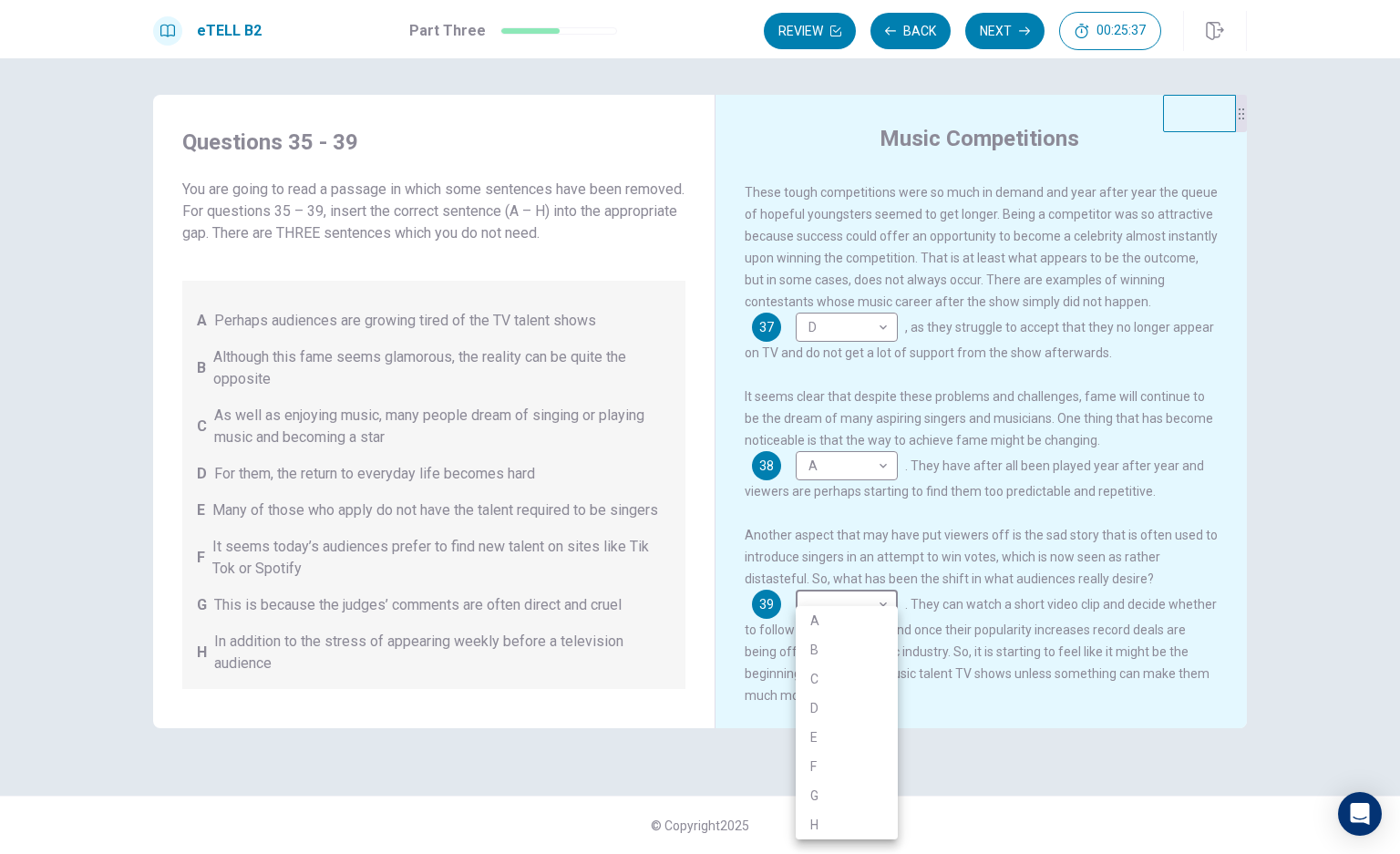 click on "F" at bounding box center [847, 767] 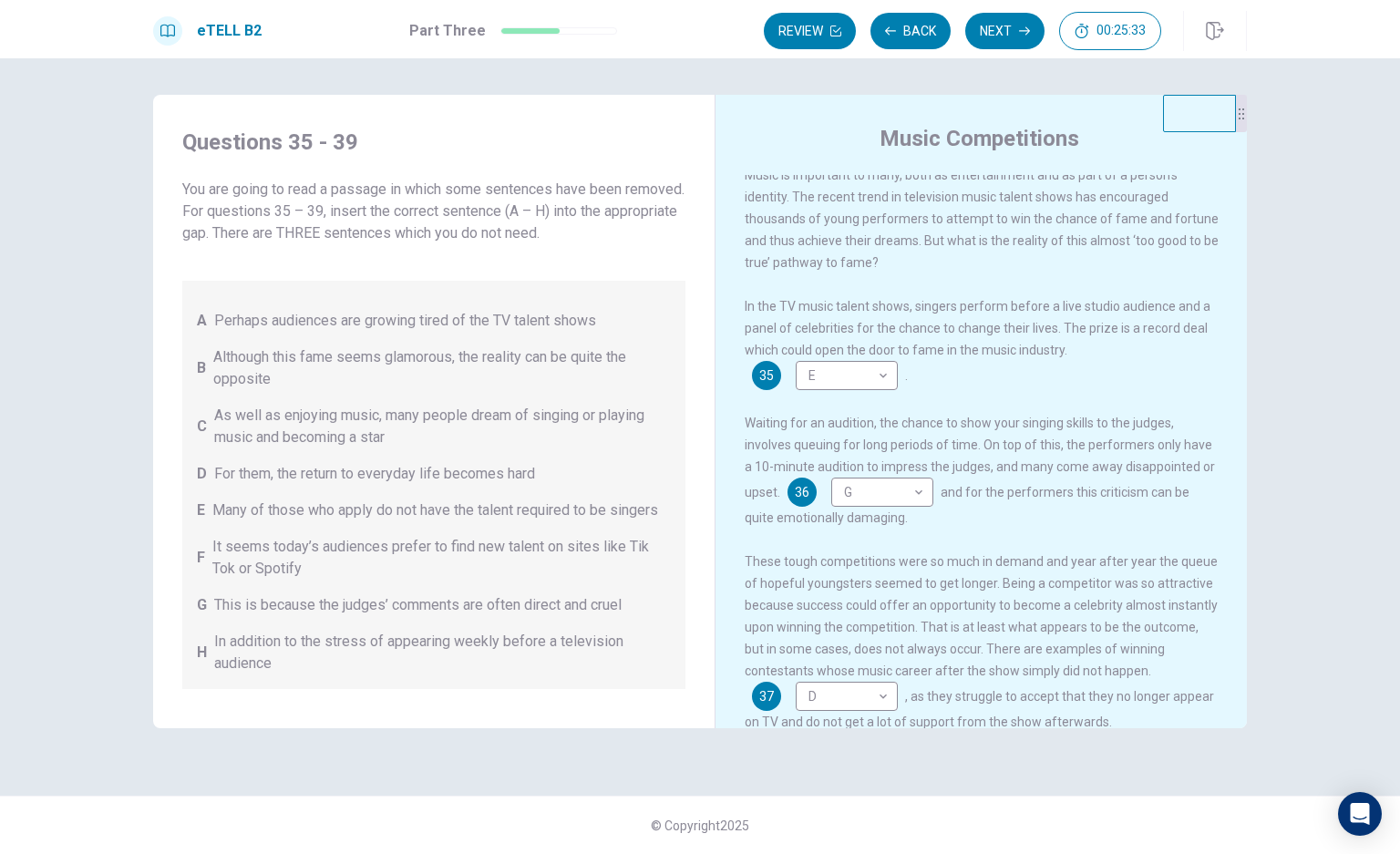 scroll, scrollTop: 0, scrollLeft: 0, axis: both 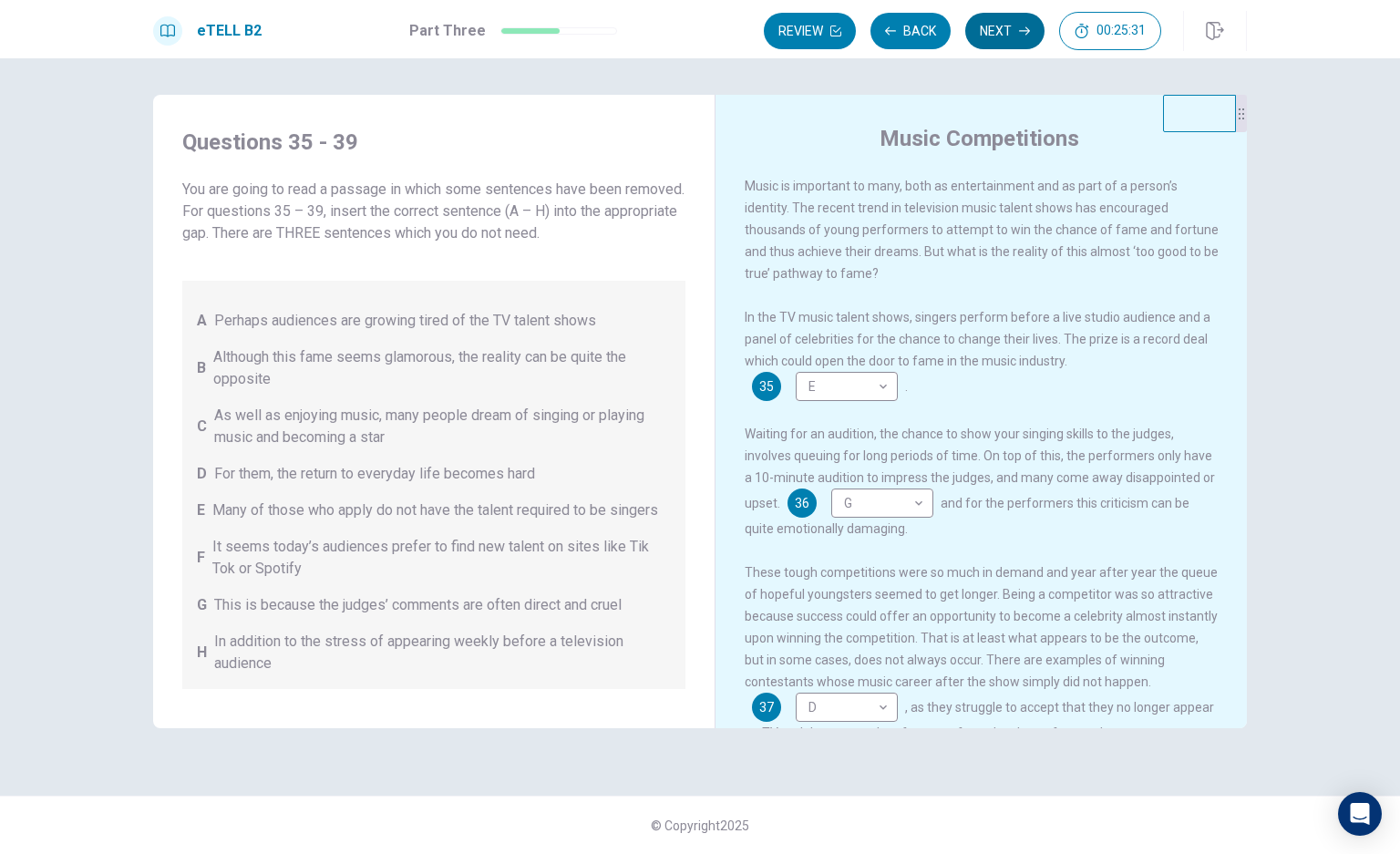 drag, startPoint x: 1000, startPoint y: 24, endPoint x: 1011, endPoint y: 63, distance: 40.5216 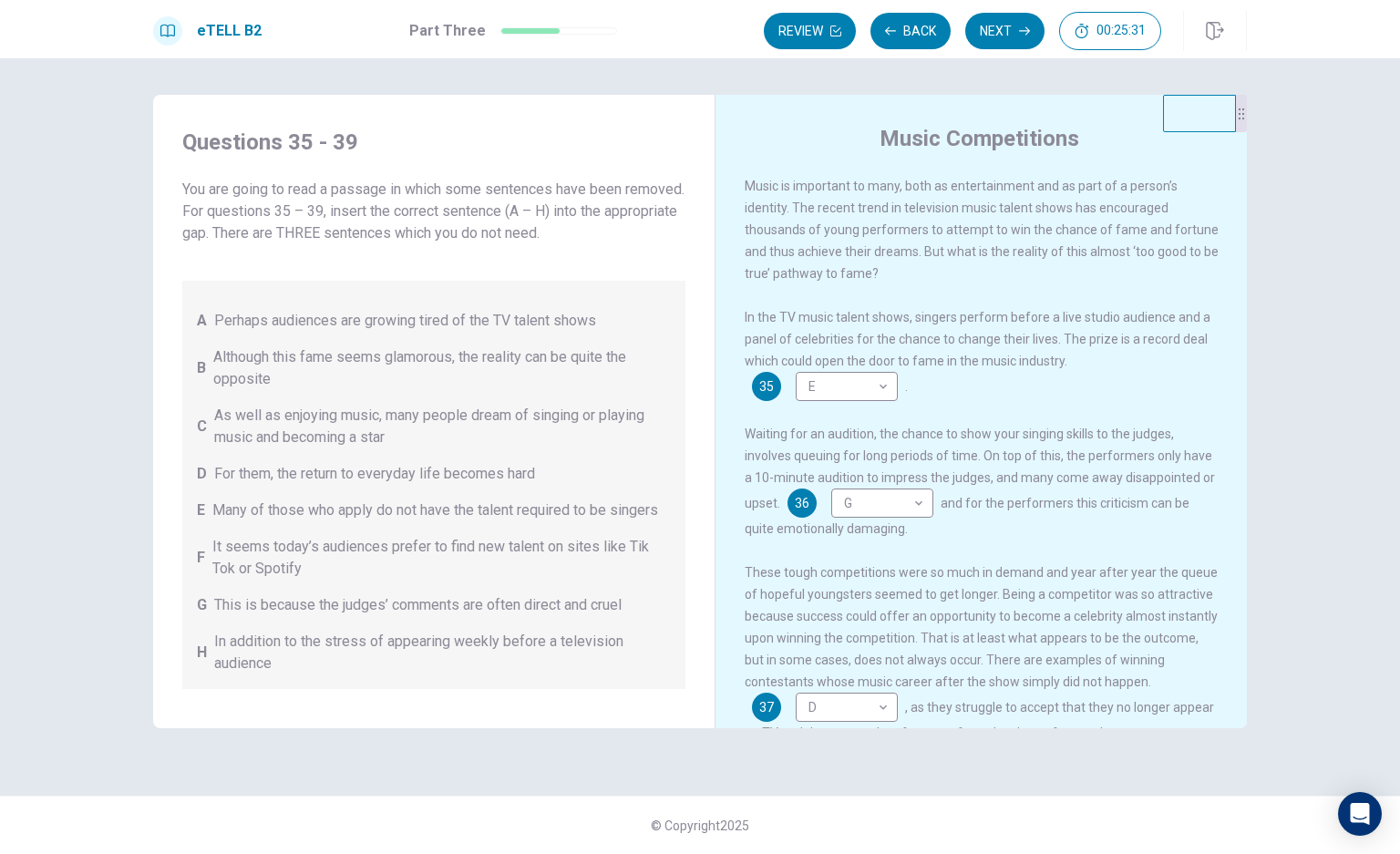 click on "Next" at bounding box center [1004, 31] 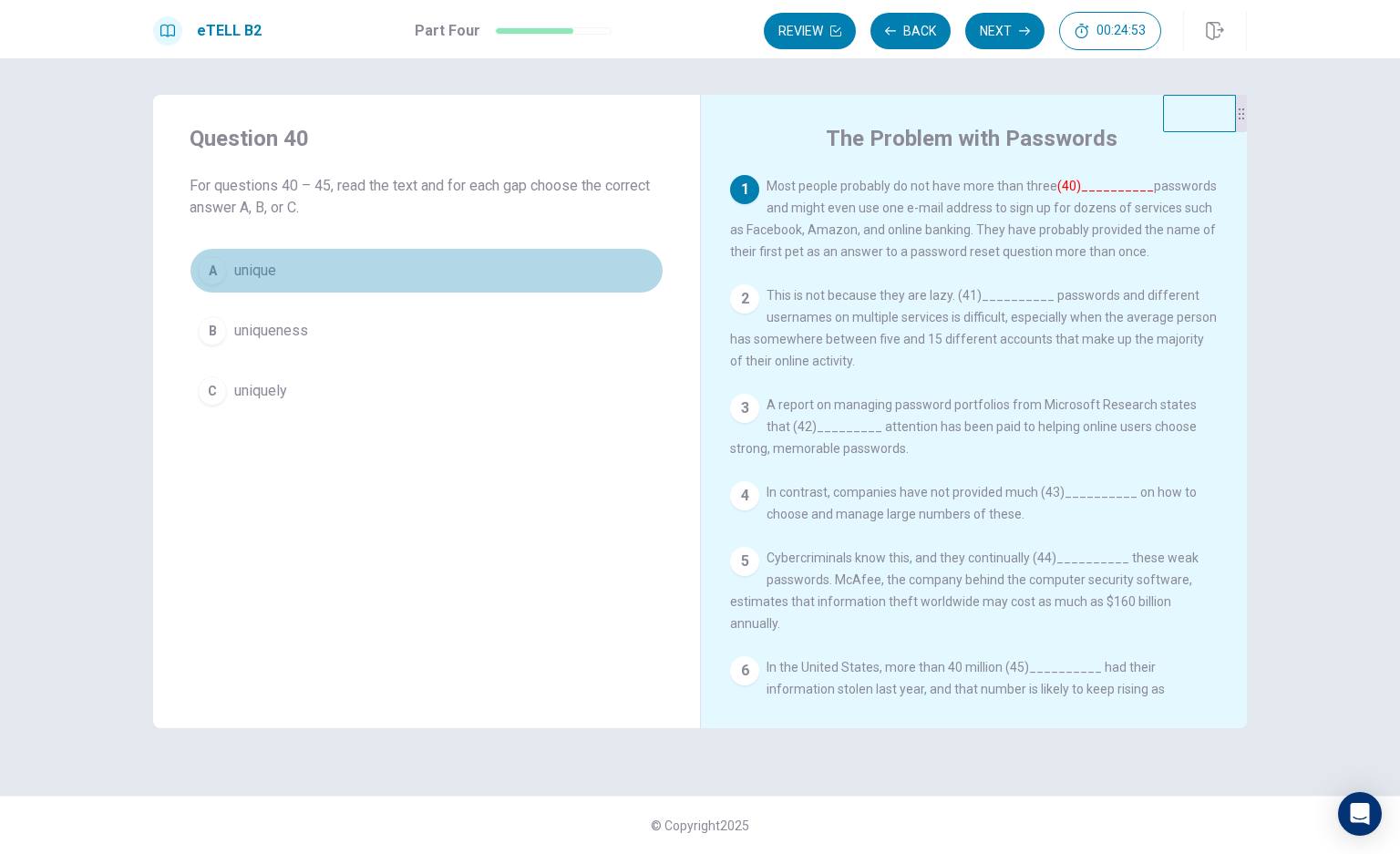 click on "unique" at bounding box center (255, 271) 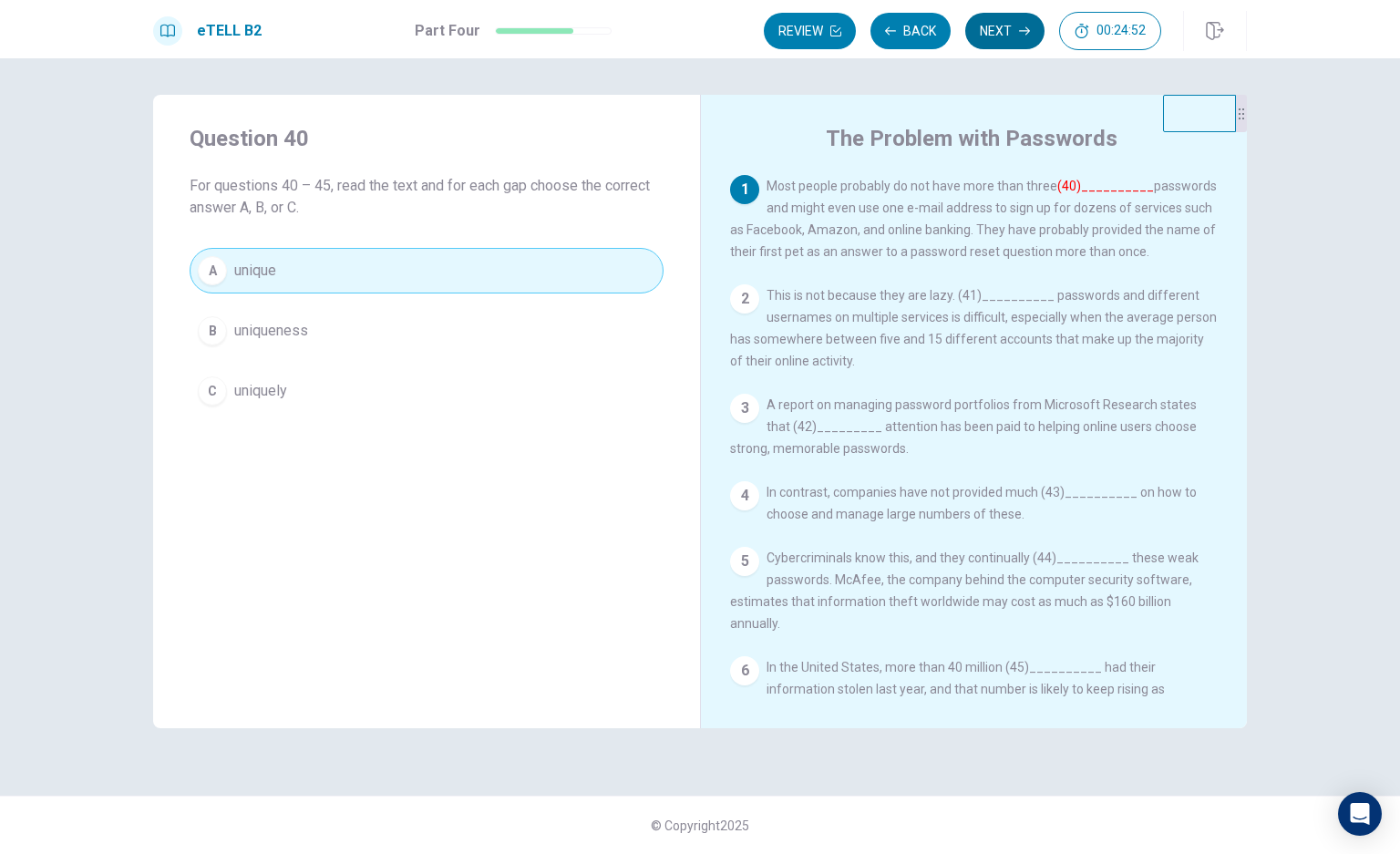 click on "Next" at bounding box center (1004, 31) 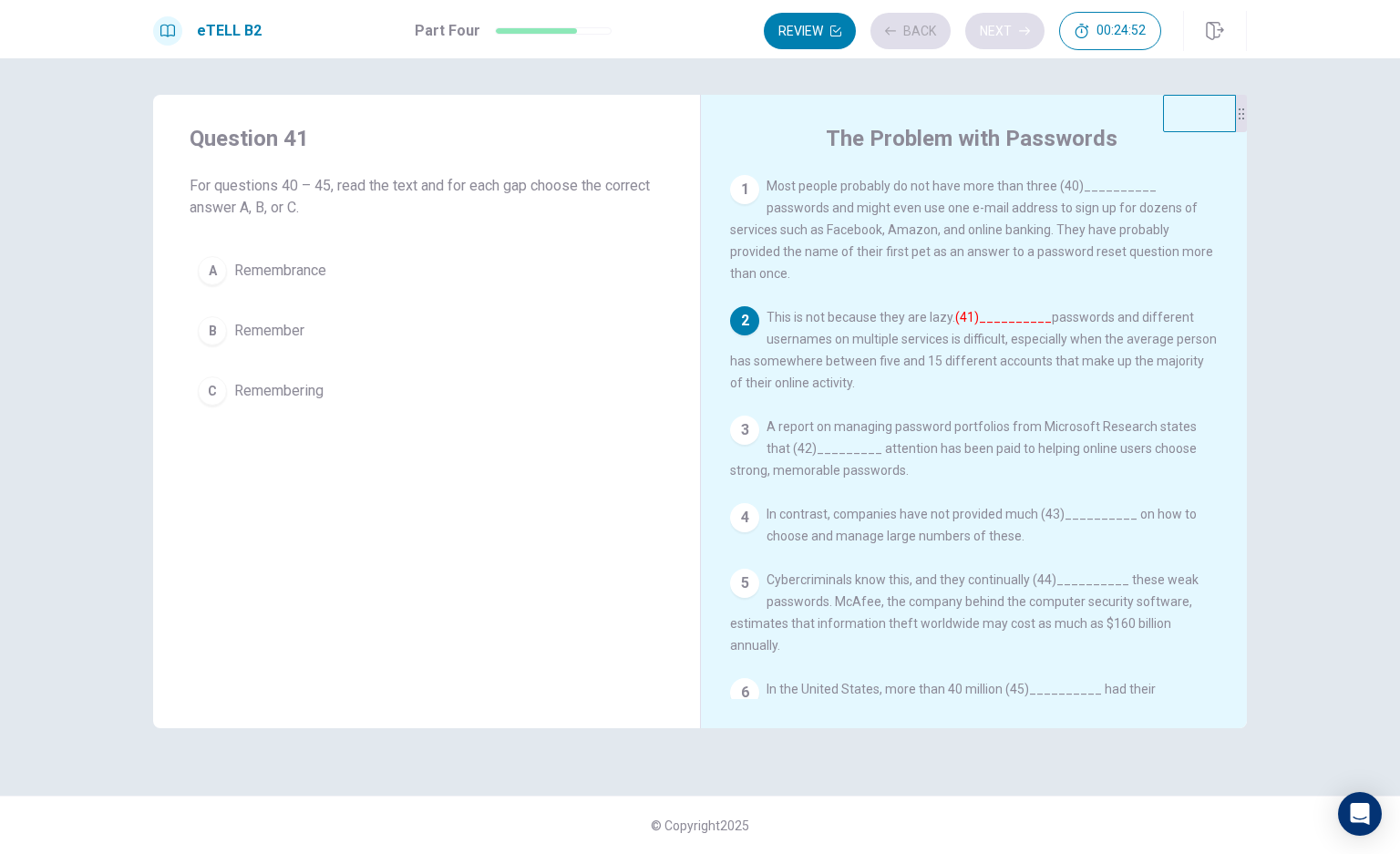 scroll, scrollTop: 69, scrollLeft: 0, axis: vertical 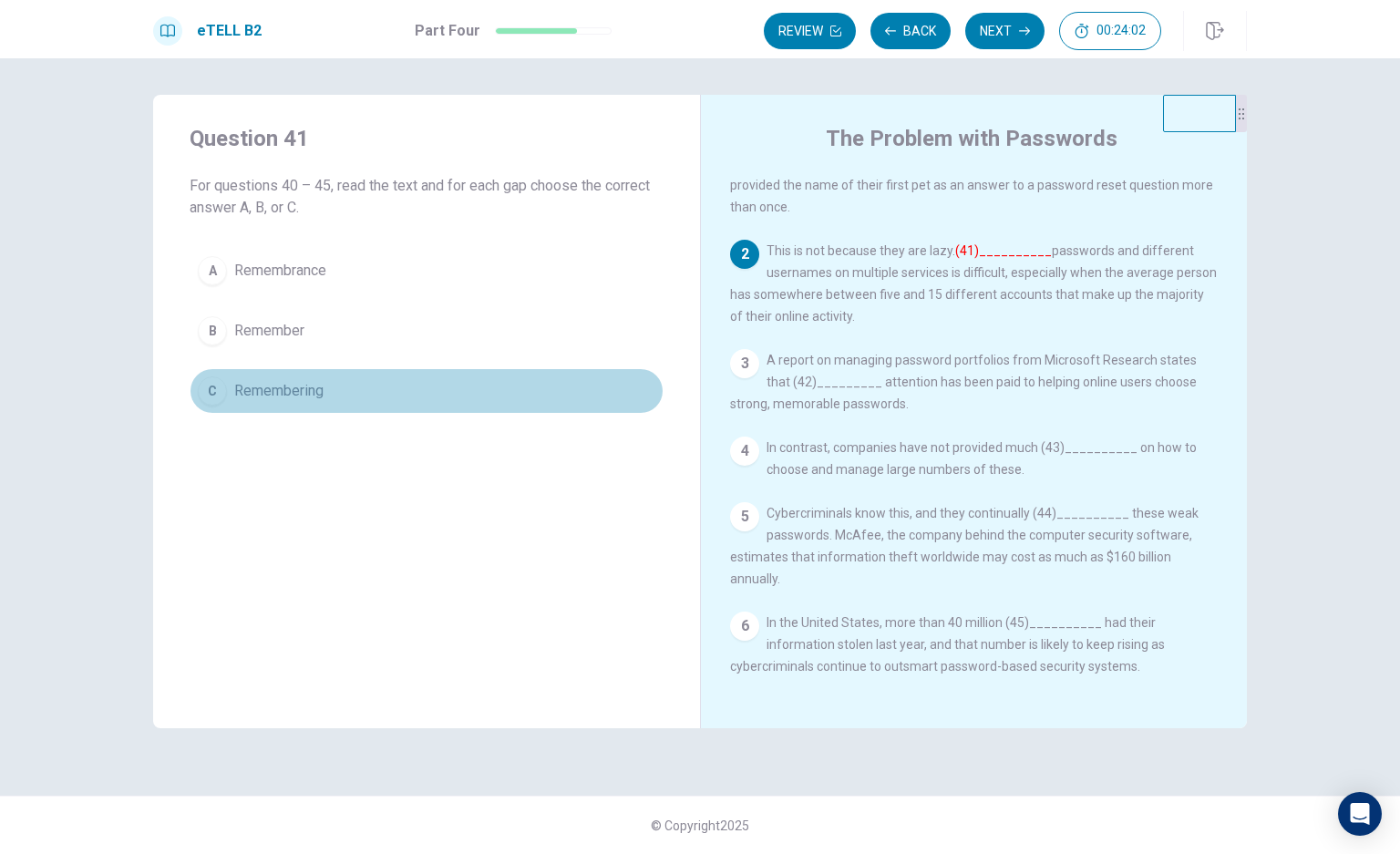 click on "Remembering" at bounding box center (279, 391) 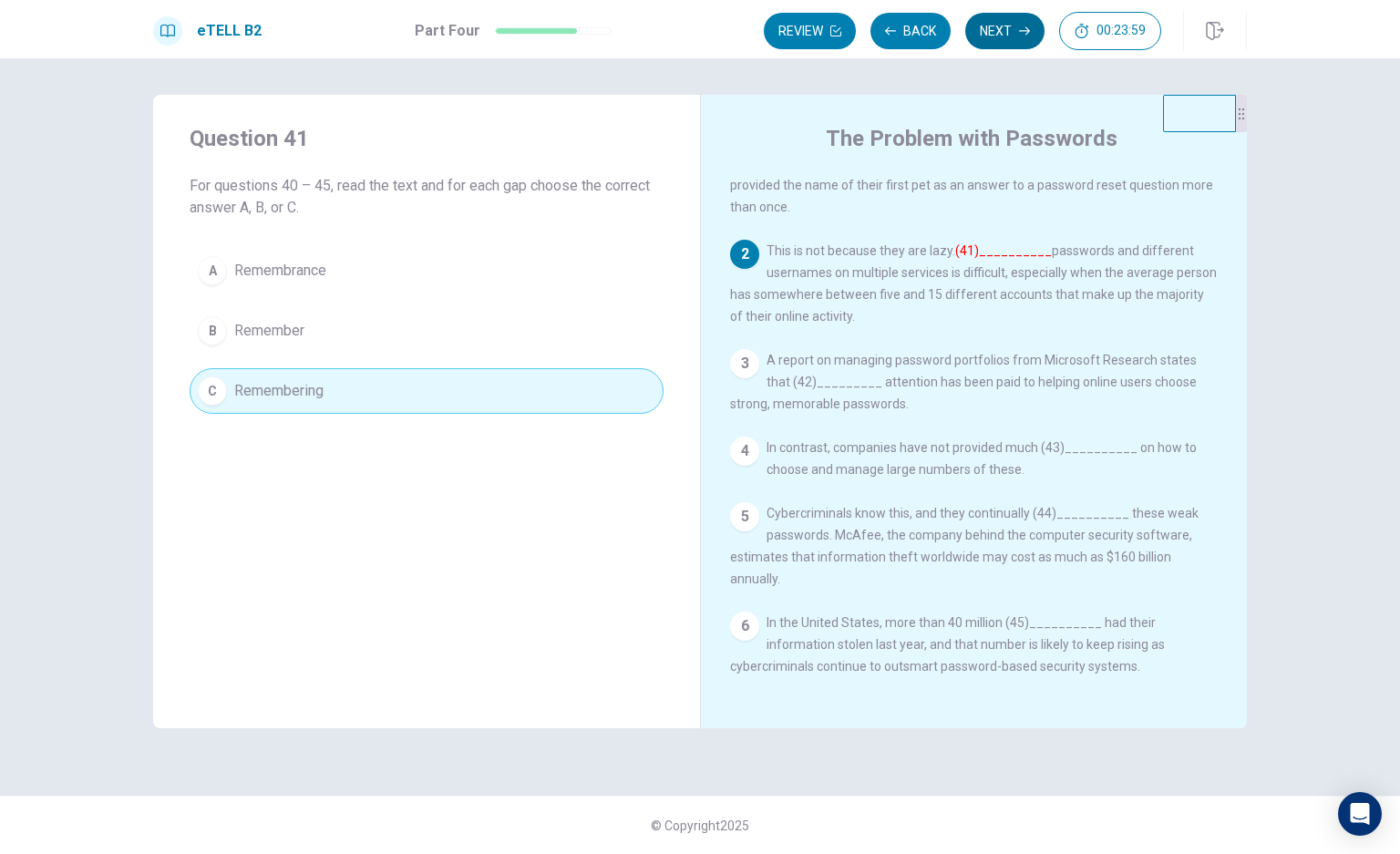 click on "Next" at bounding box center [1004, 31] 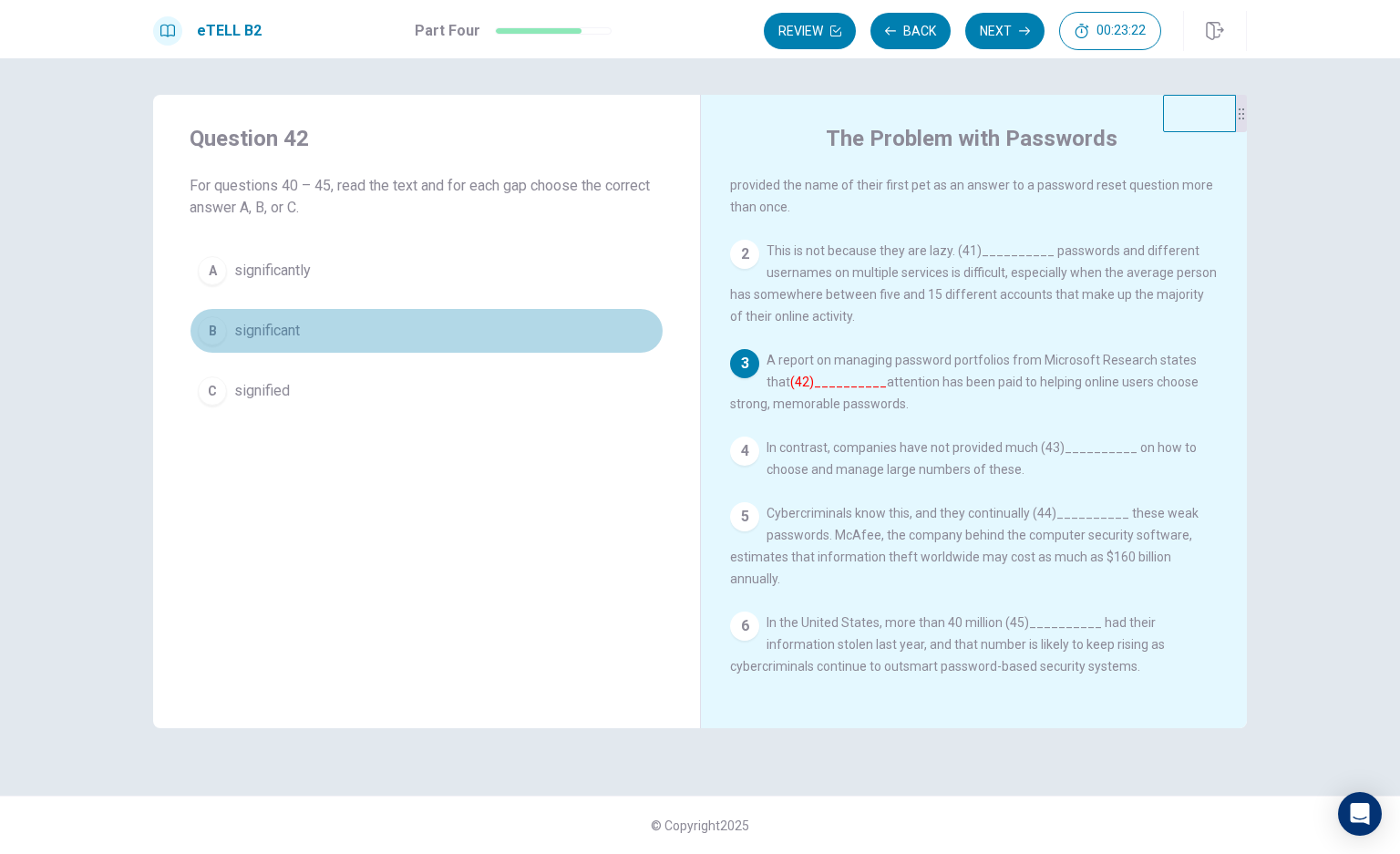 click on "significant" at bounding box center (267, 331) 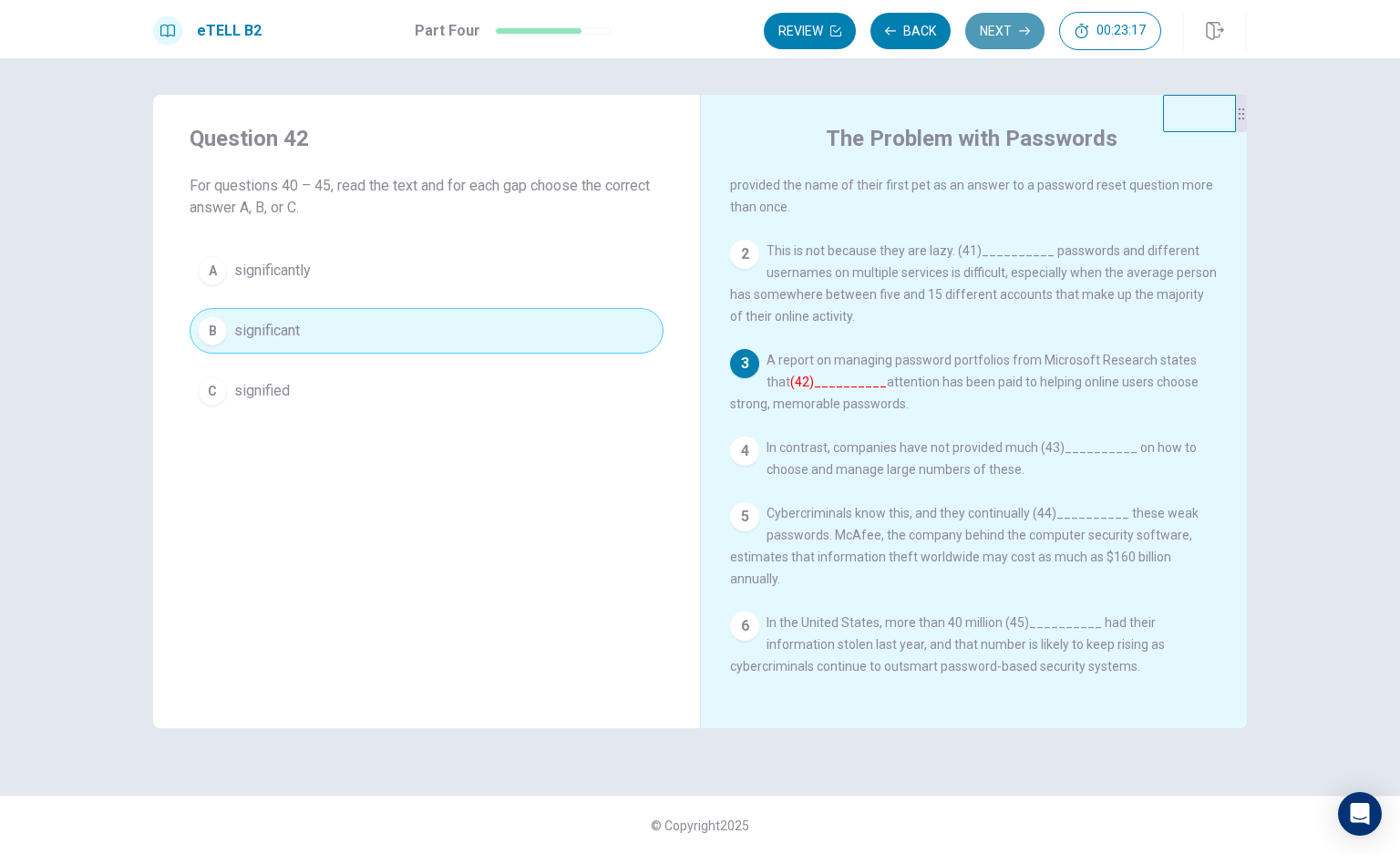 click on "Next" at bounding box center [1004, 31] 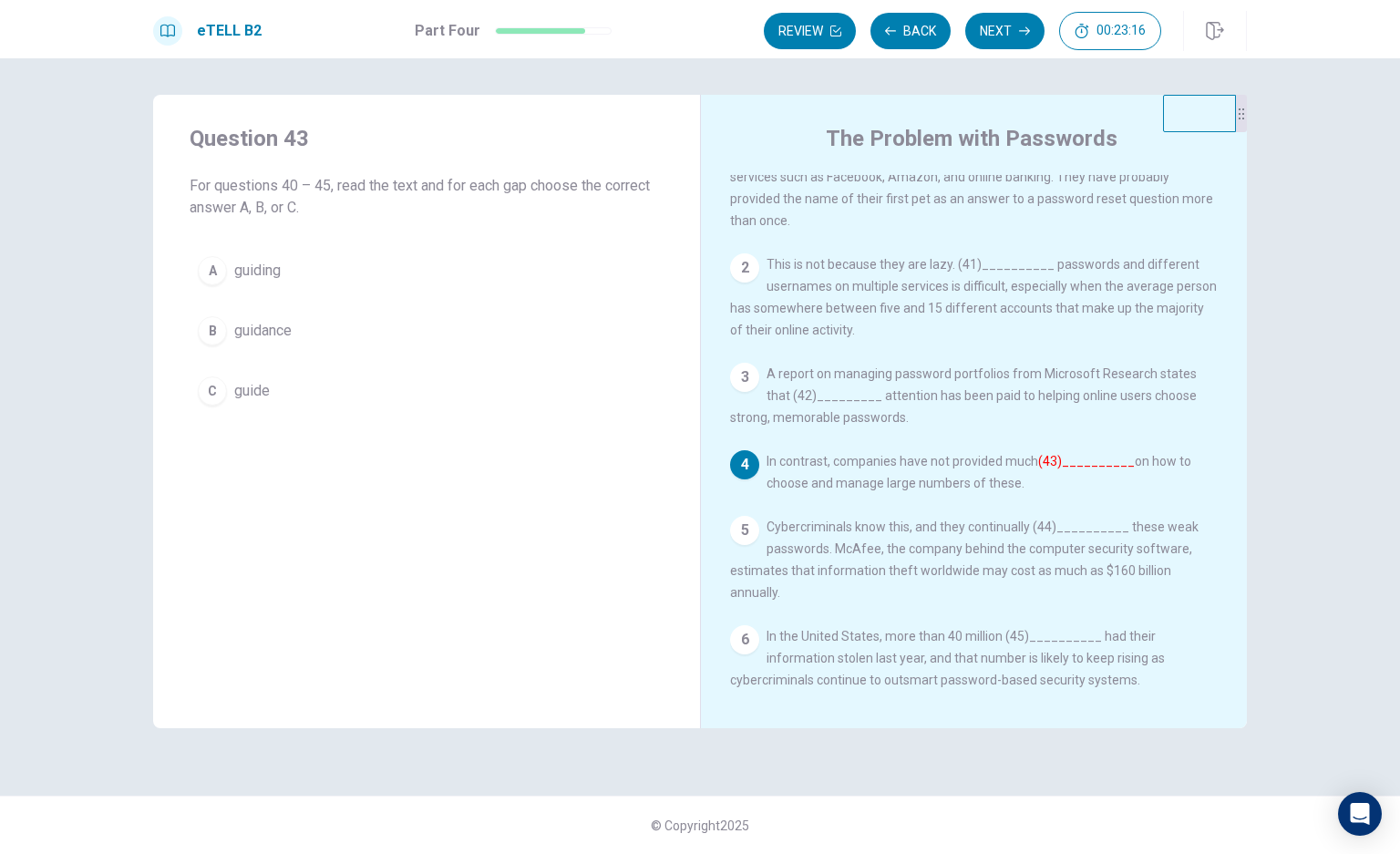 scroll, scrollTop: 69, scrollLeft: 0, axis: vertical 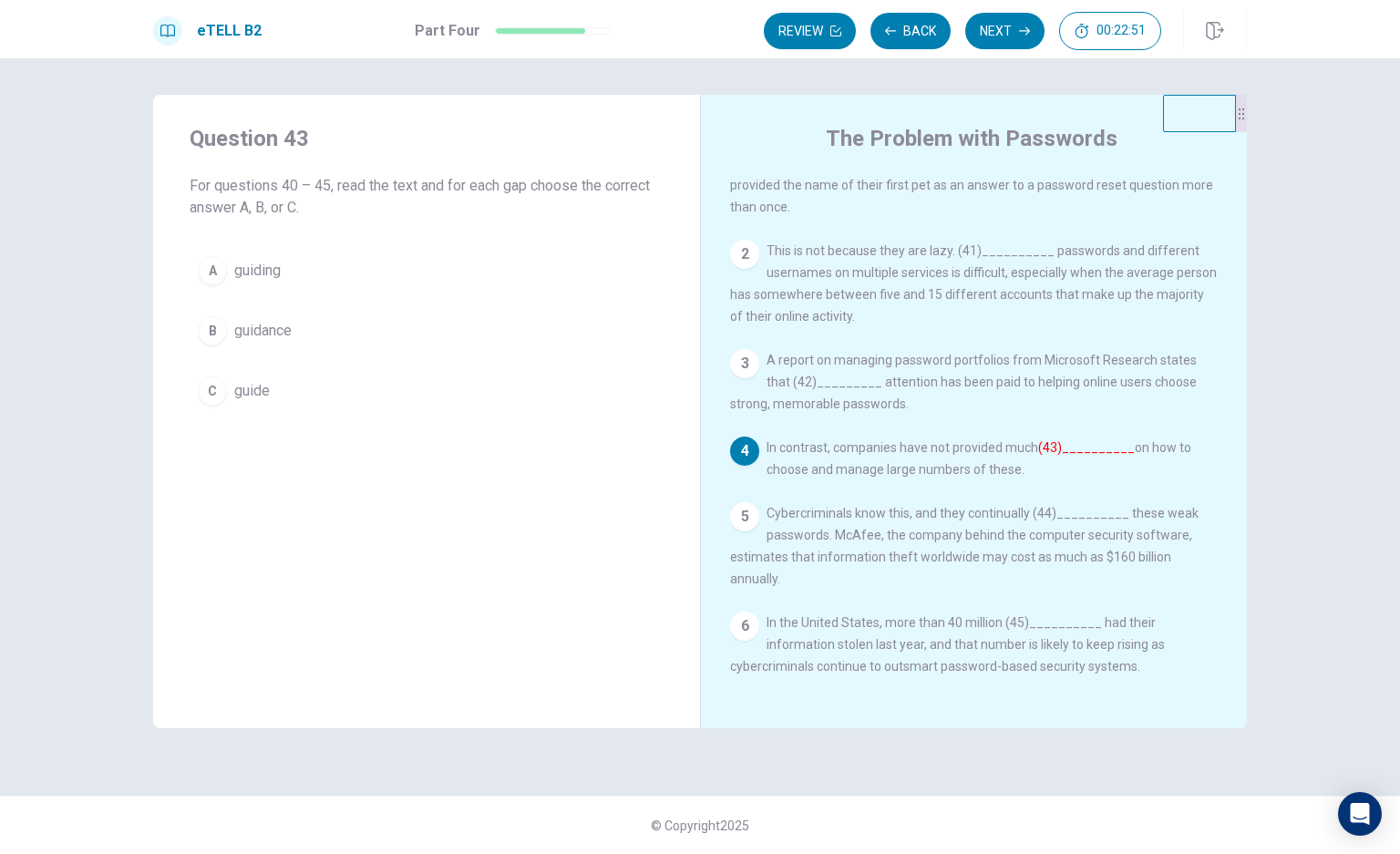 click on "guidance" at bounding box center [262, 331] 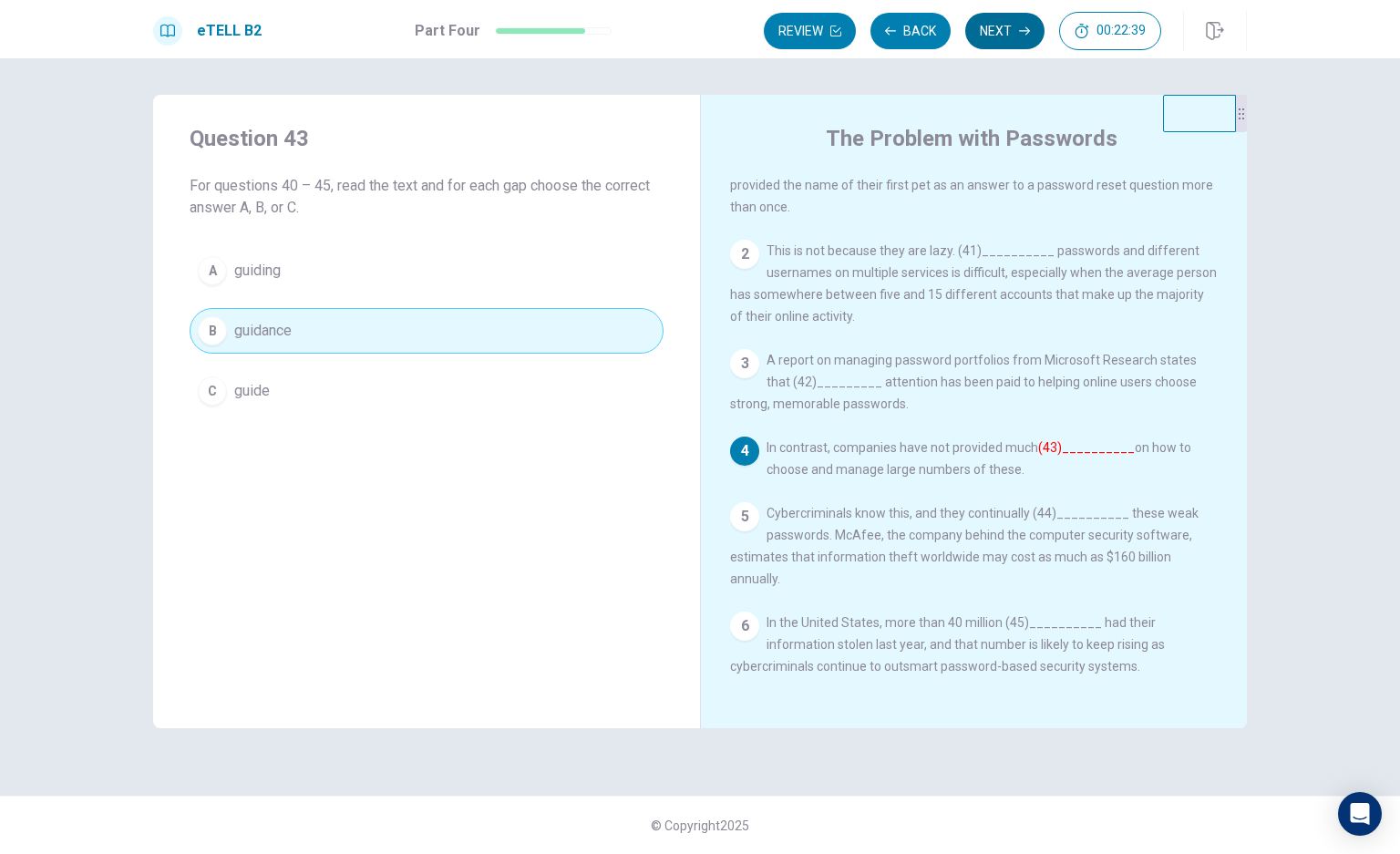 click on "Next" at bounding box center [1004, 31] 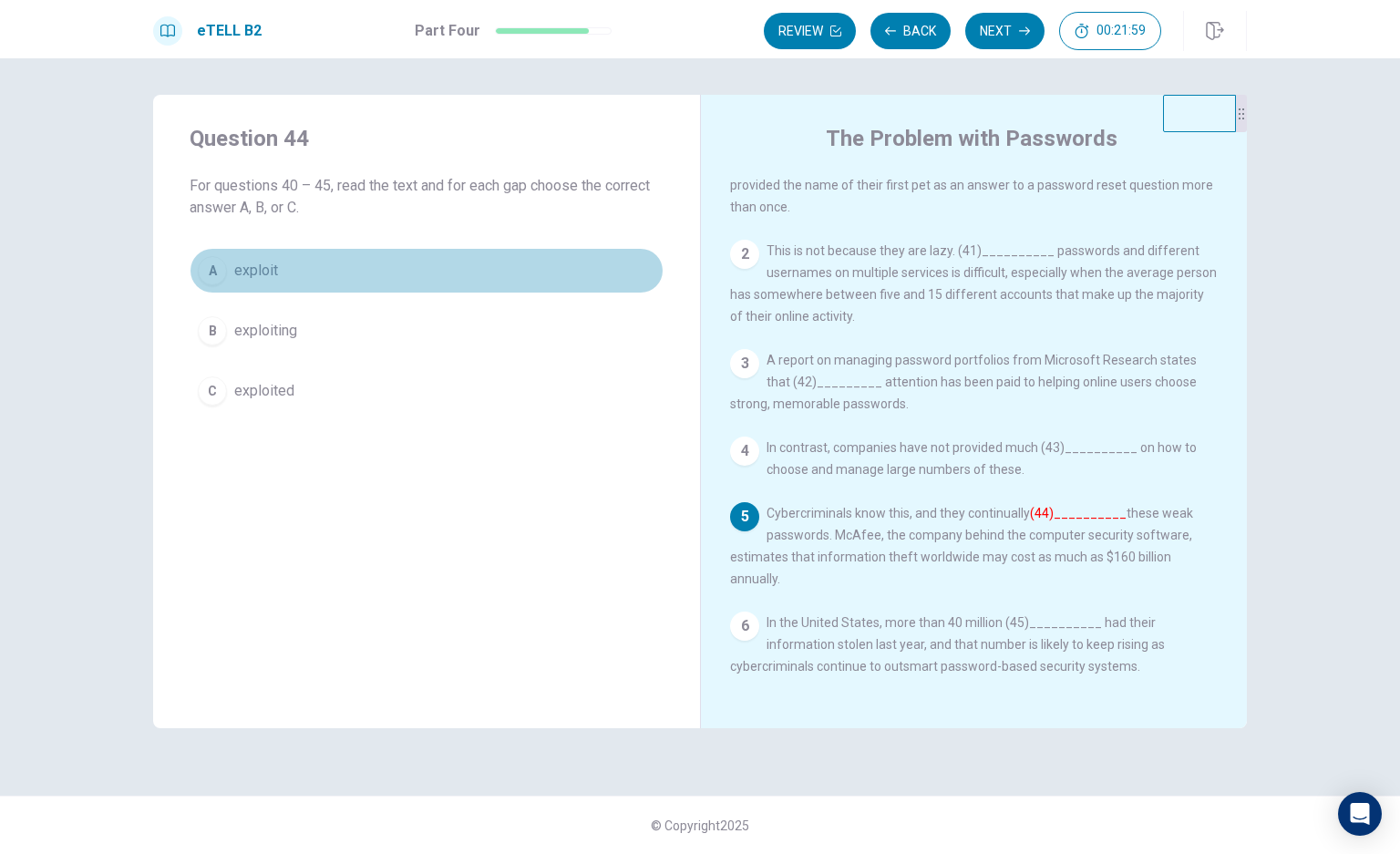 click on "A exploit" at bounding box center [427, 271] 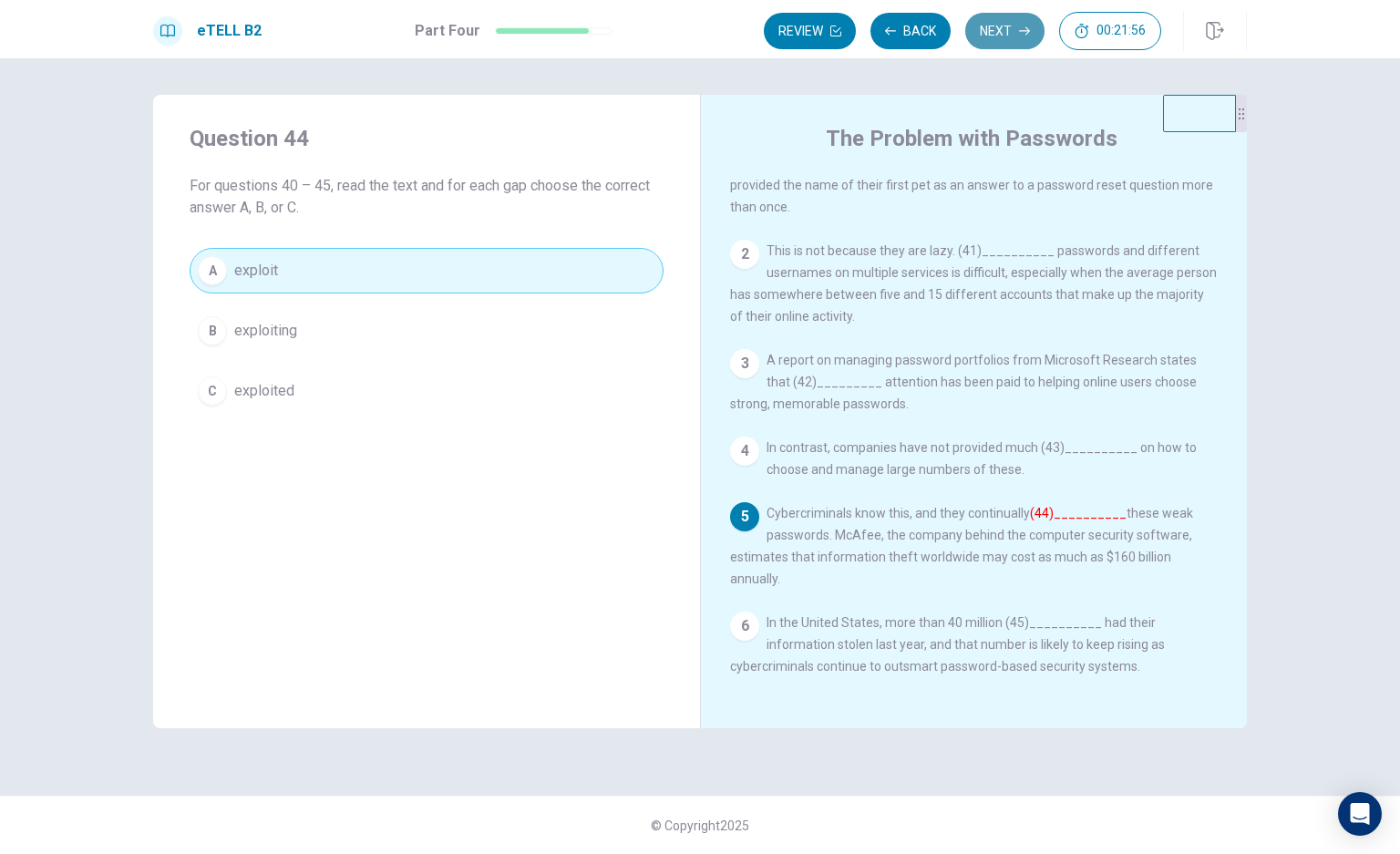 click on "Next" at bounding box center (1004, 31) 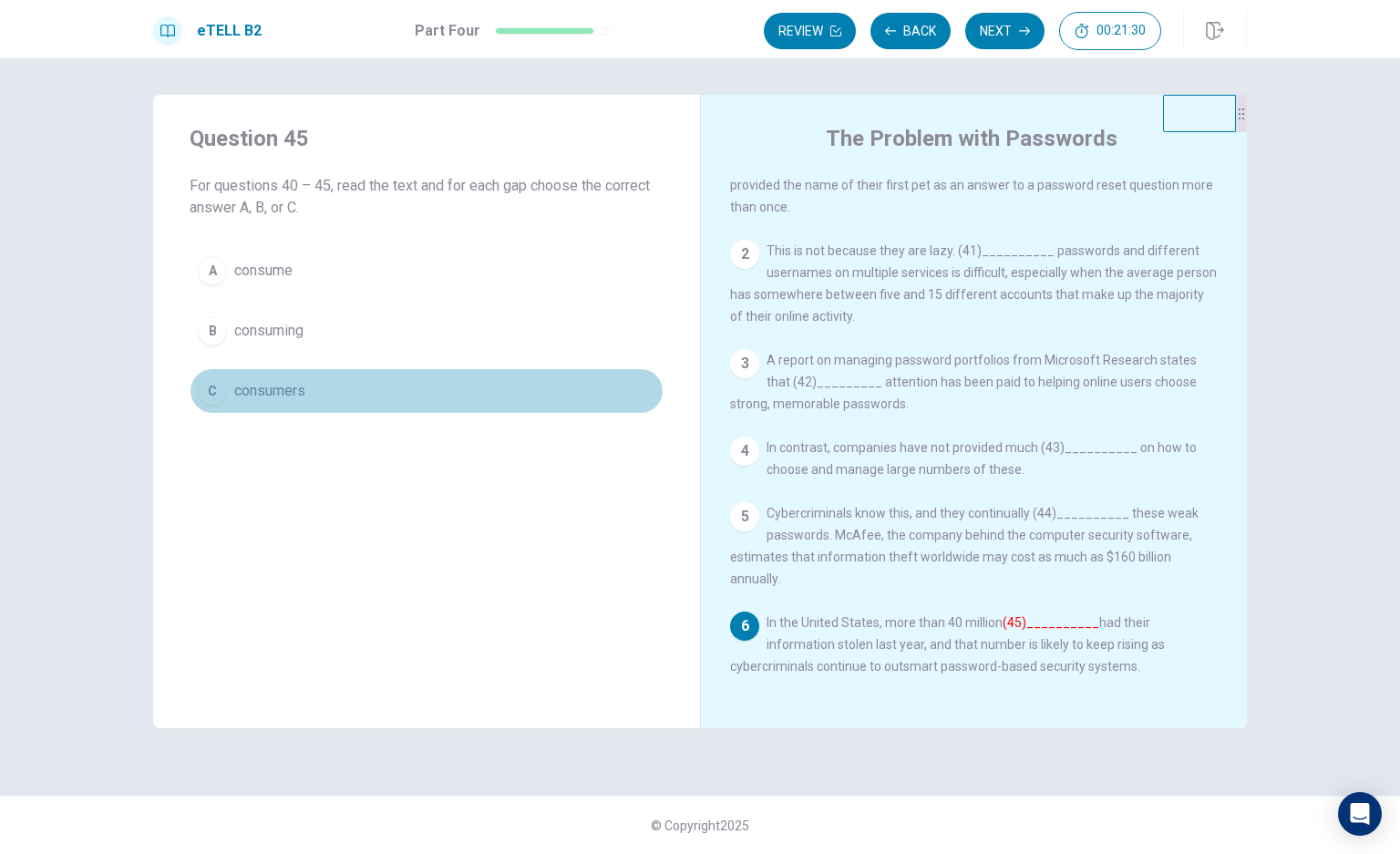 click on "C consumers" at bounding box center [427, 391] 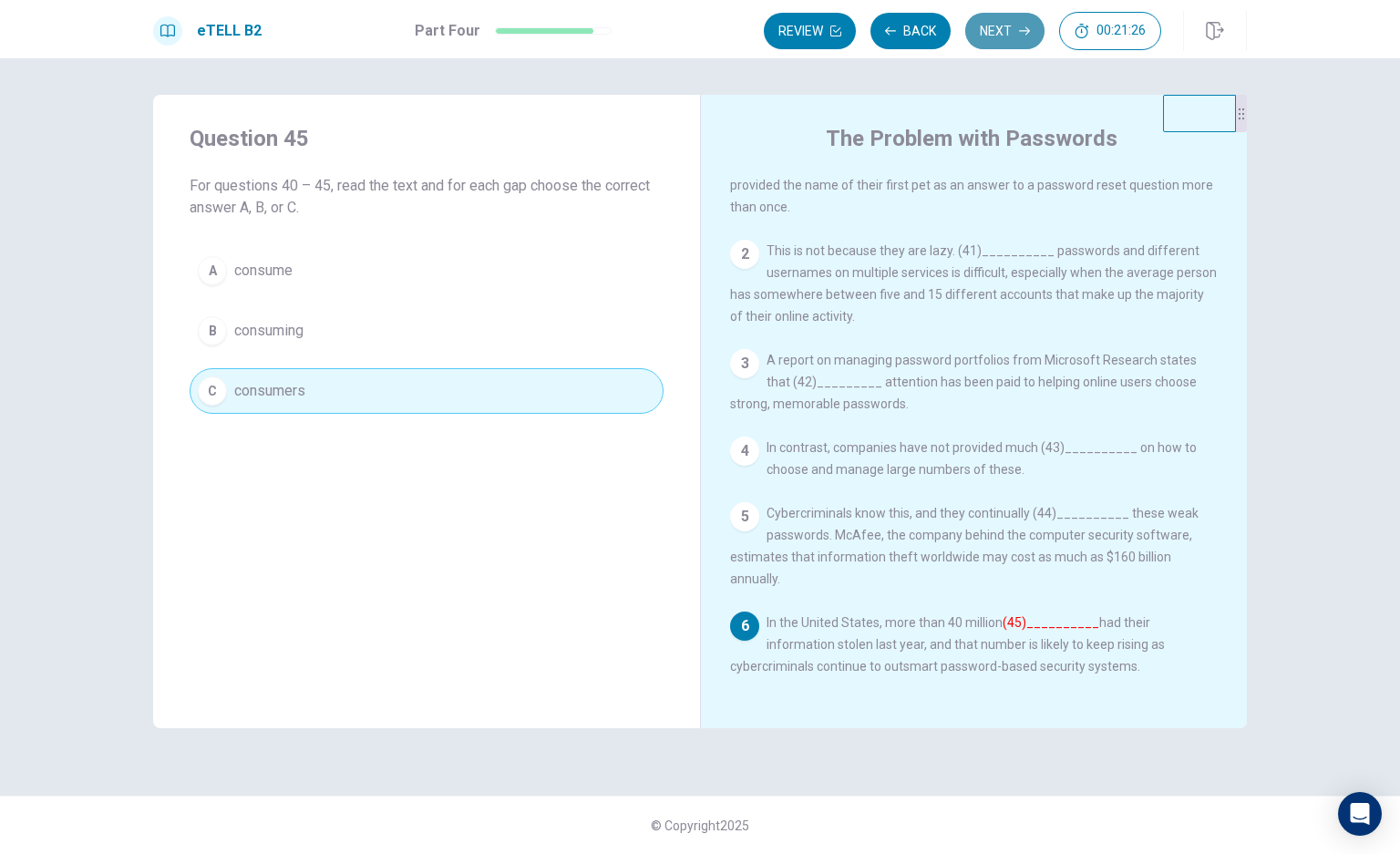 click on "Next" at bounding box center [1004, 31] 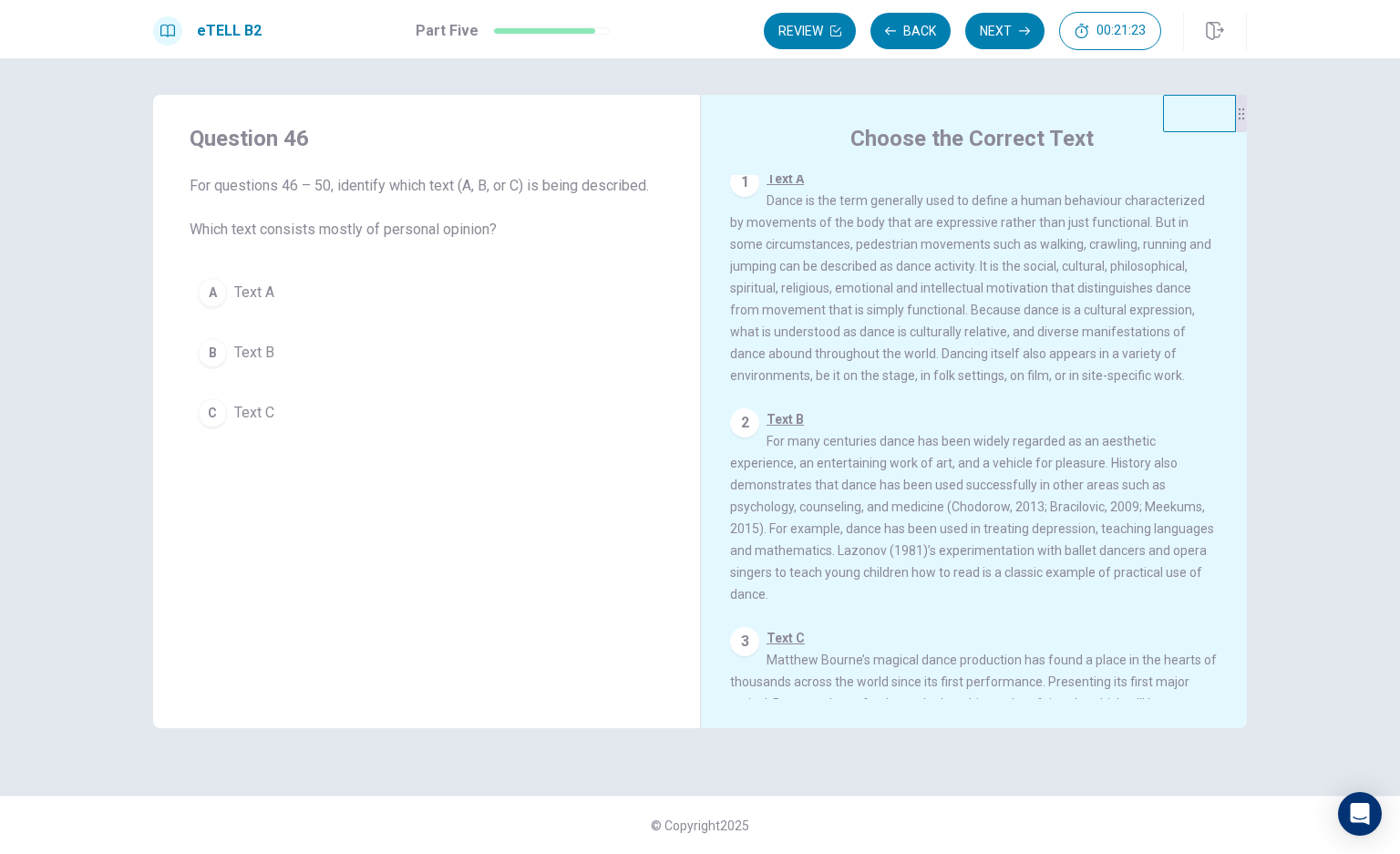 scroll, scrollTop: 0, scrollLeft: 0, axis: both 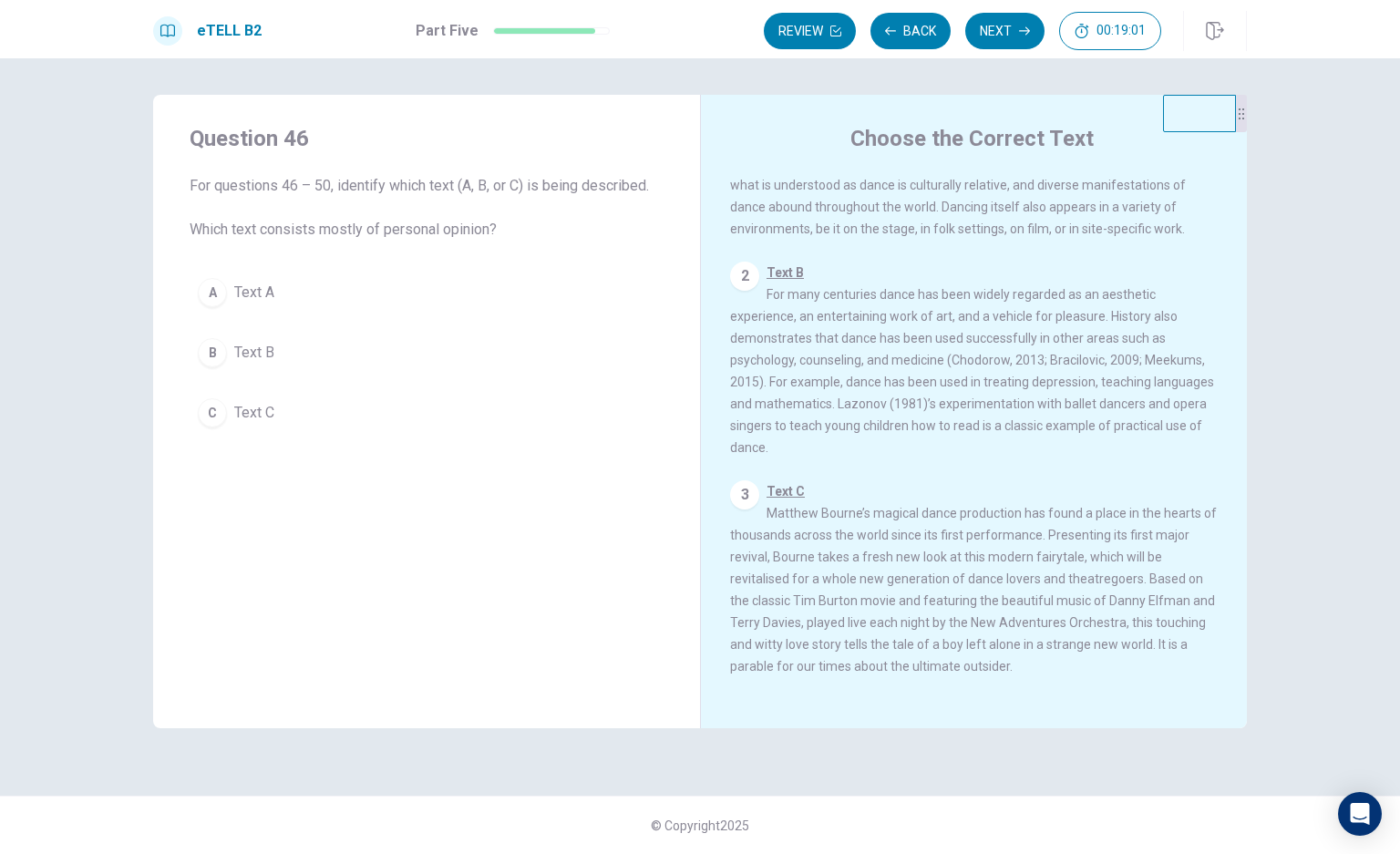 click on "C Text C" at bounding box center [427, 413] 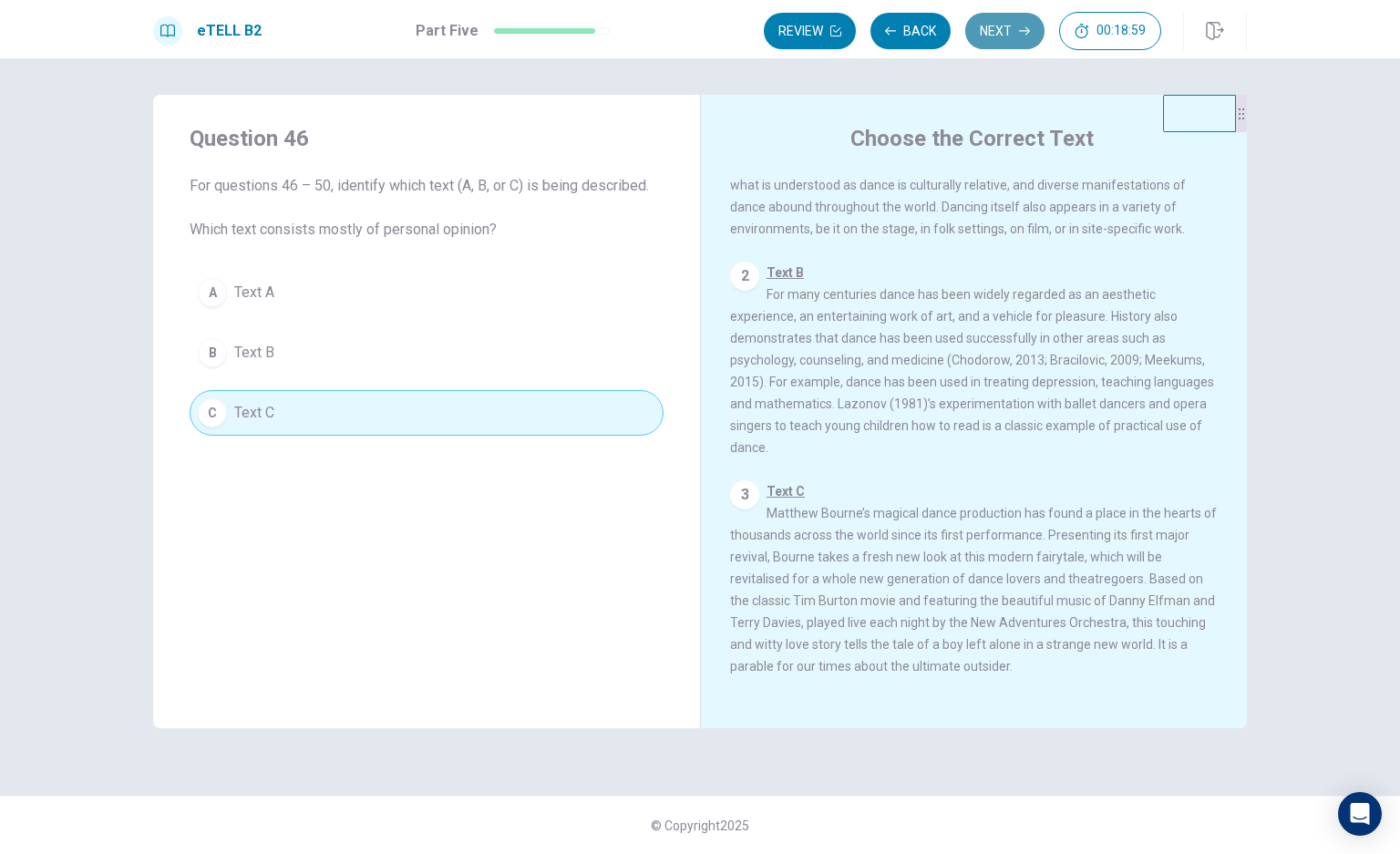 click on "Next" at bounding box center [1004, 31] 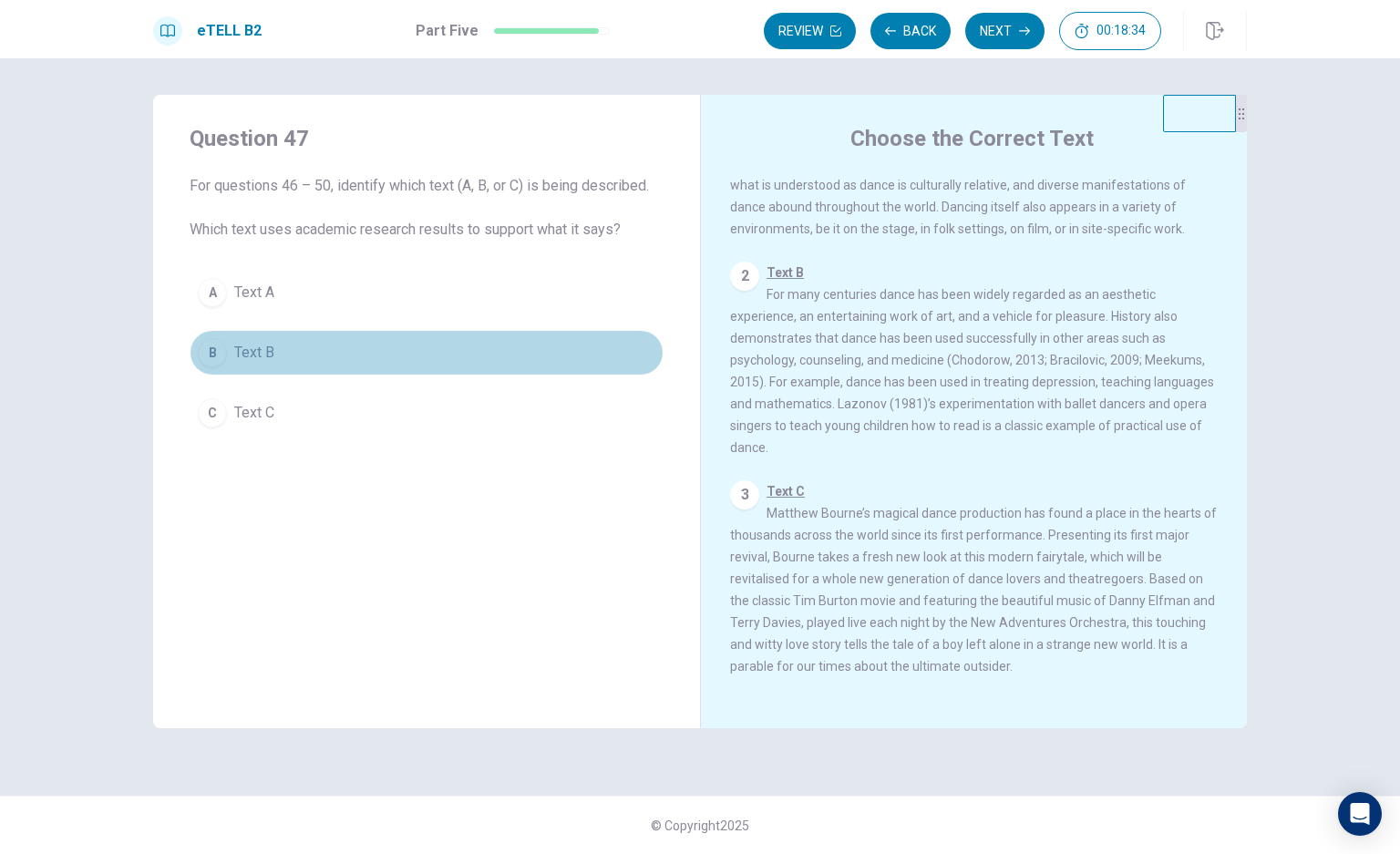click on "B Text B" at bounding box center [427, 353] 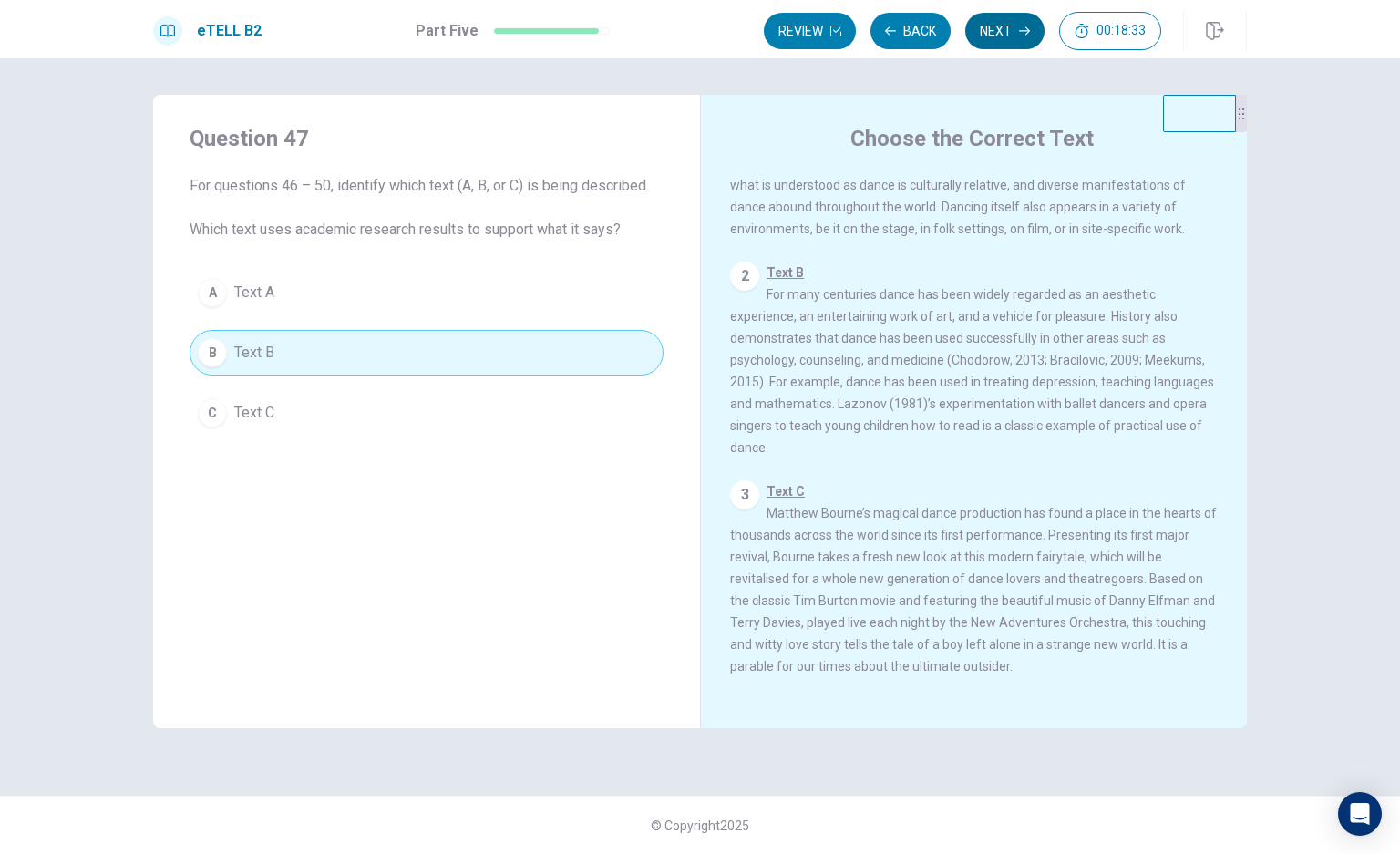 click on "Next" at bounding box center [1004, 31] 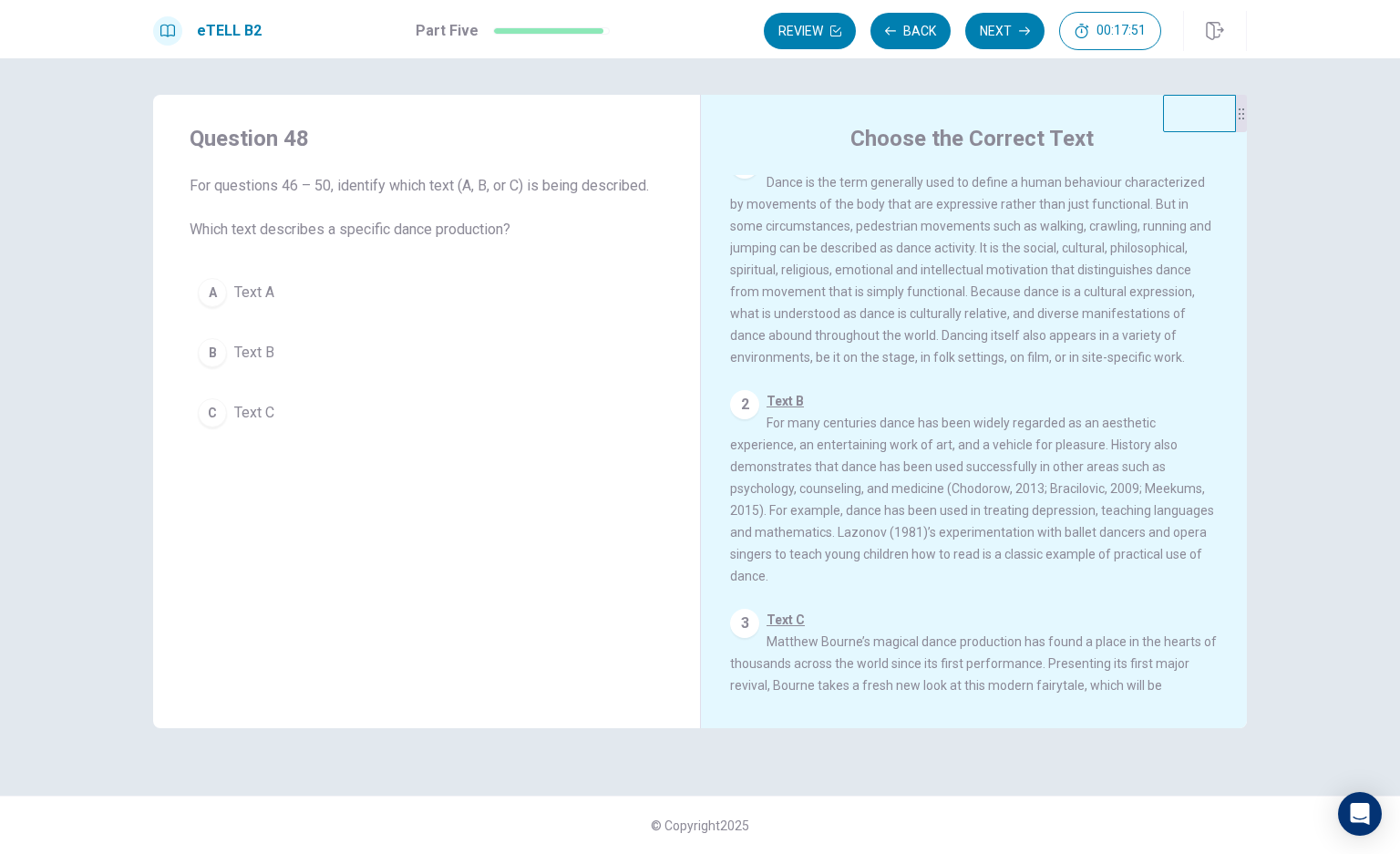 scroll, scrollTop: 0, scrollLeft: 0, axis: both 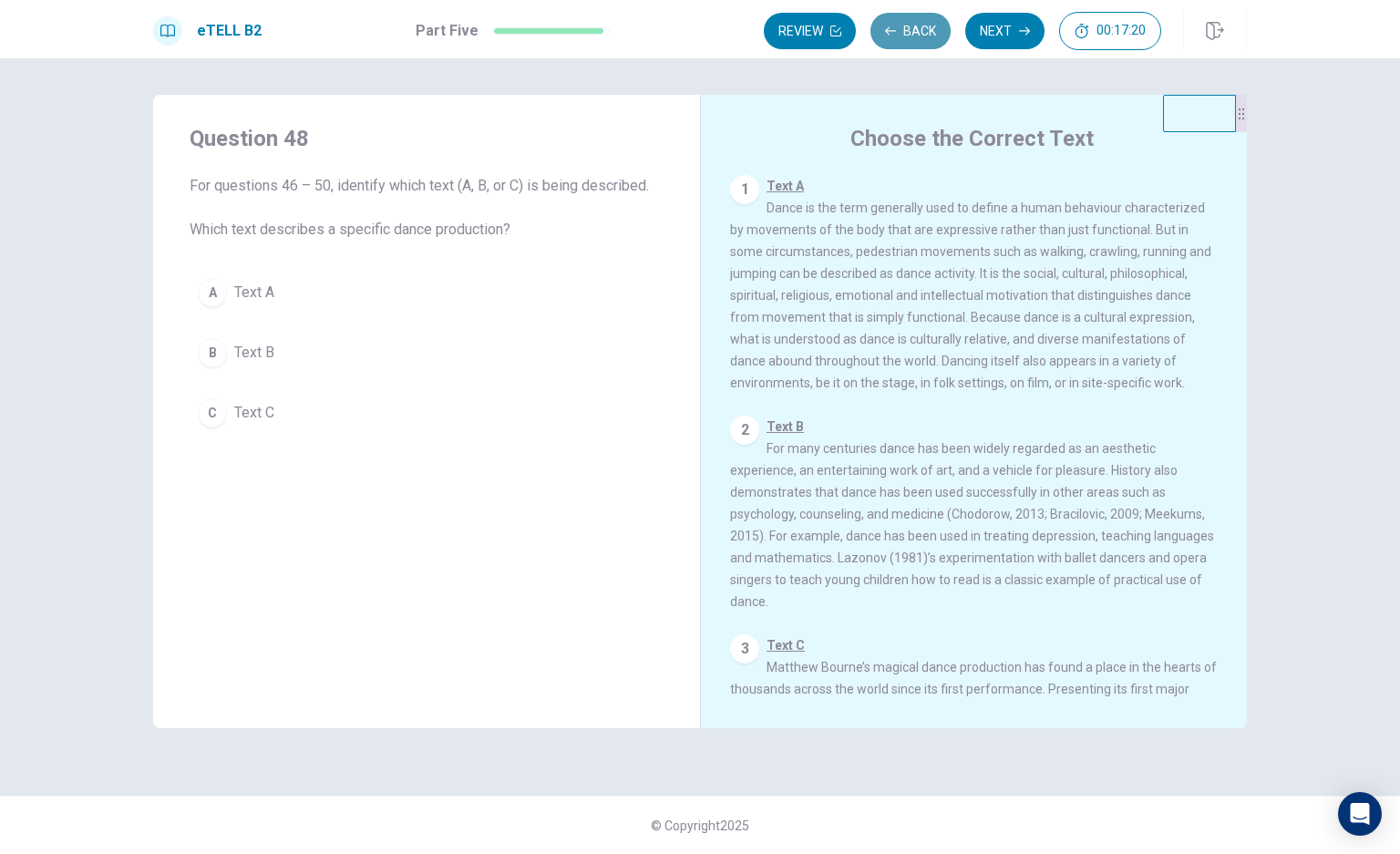 click on "Back" at bounding box center (911, 31) 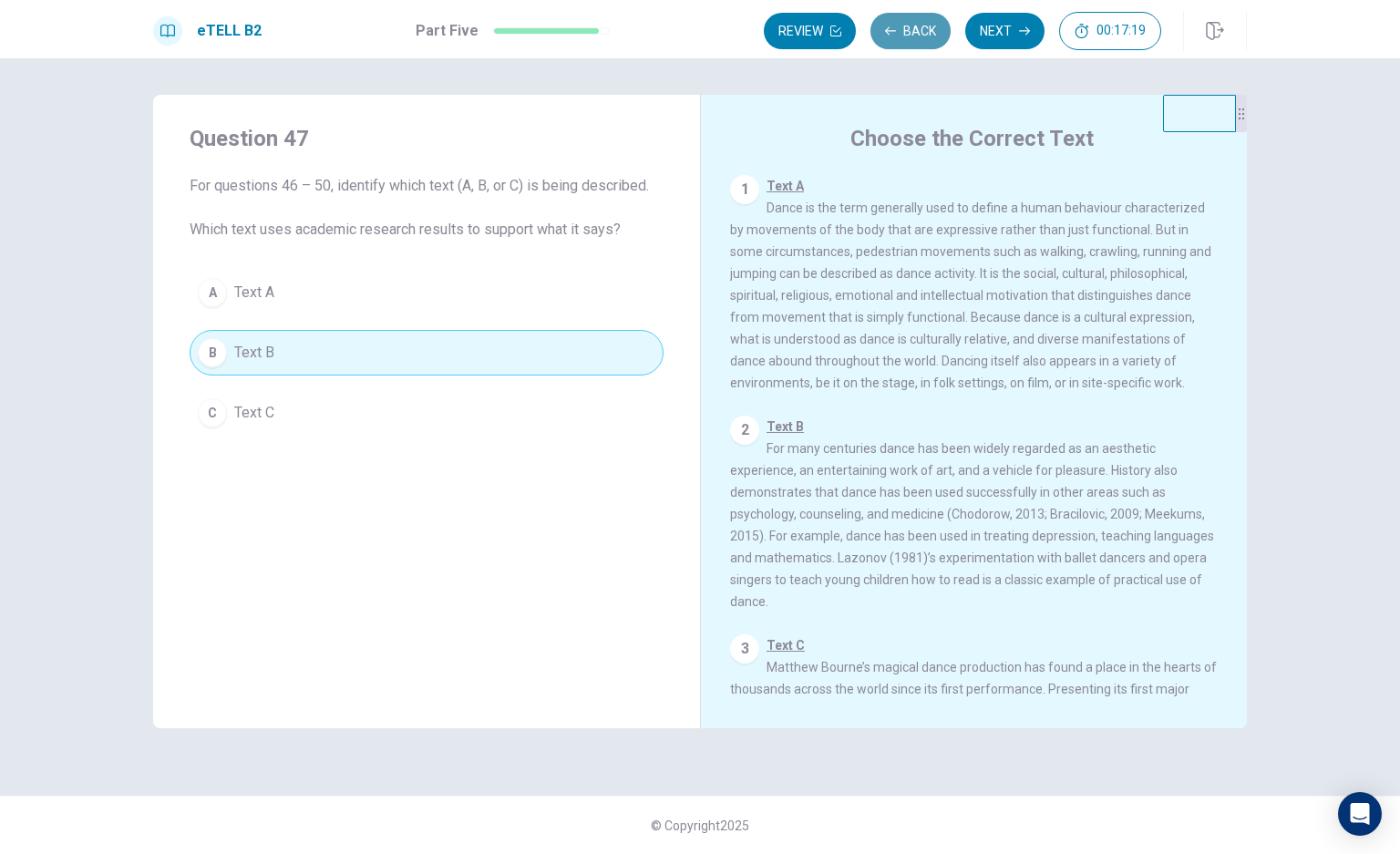 click on "Back" at bounding box center (911, 31) 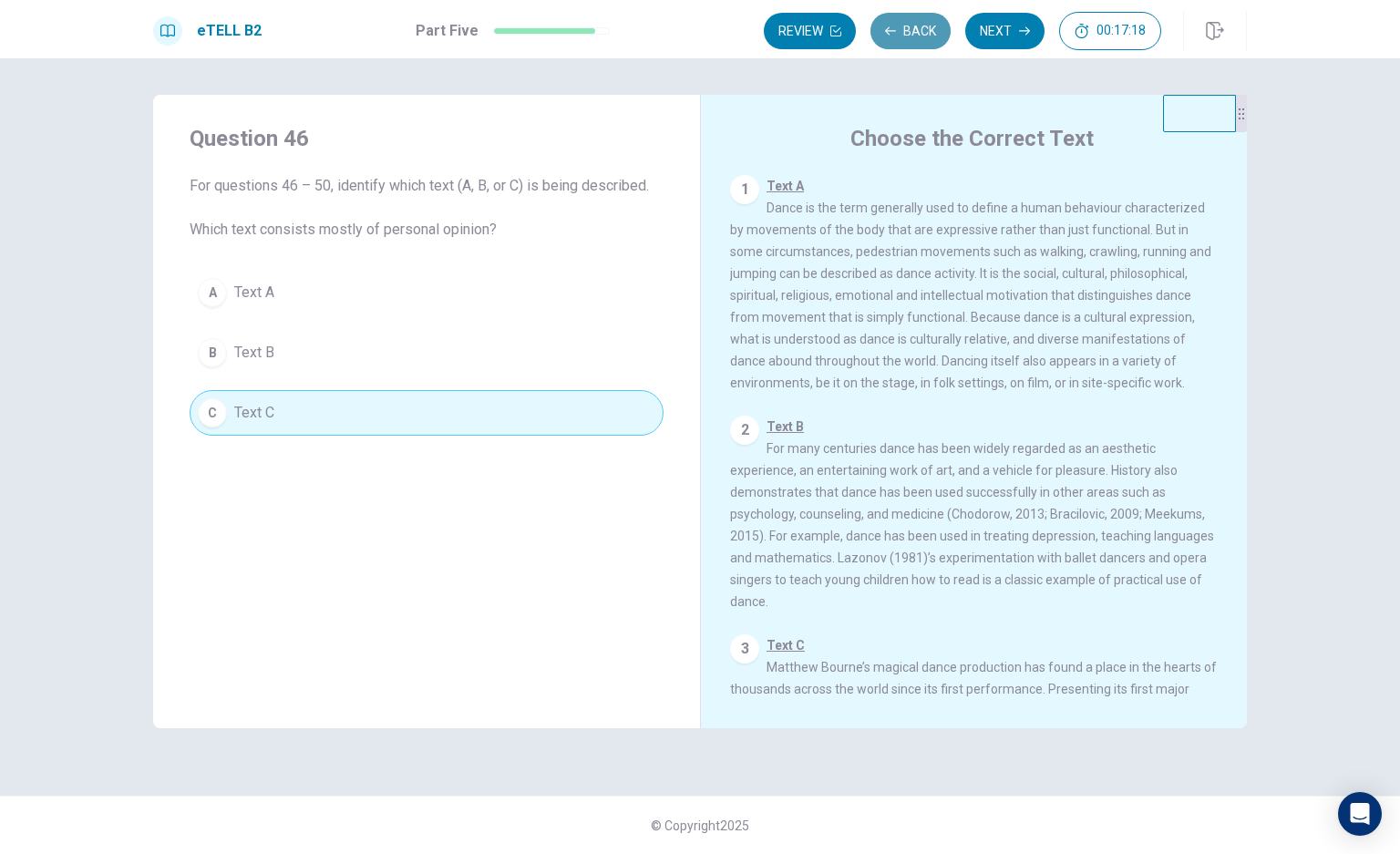 click on "Back" at bounding box center (911, 31) 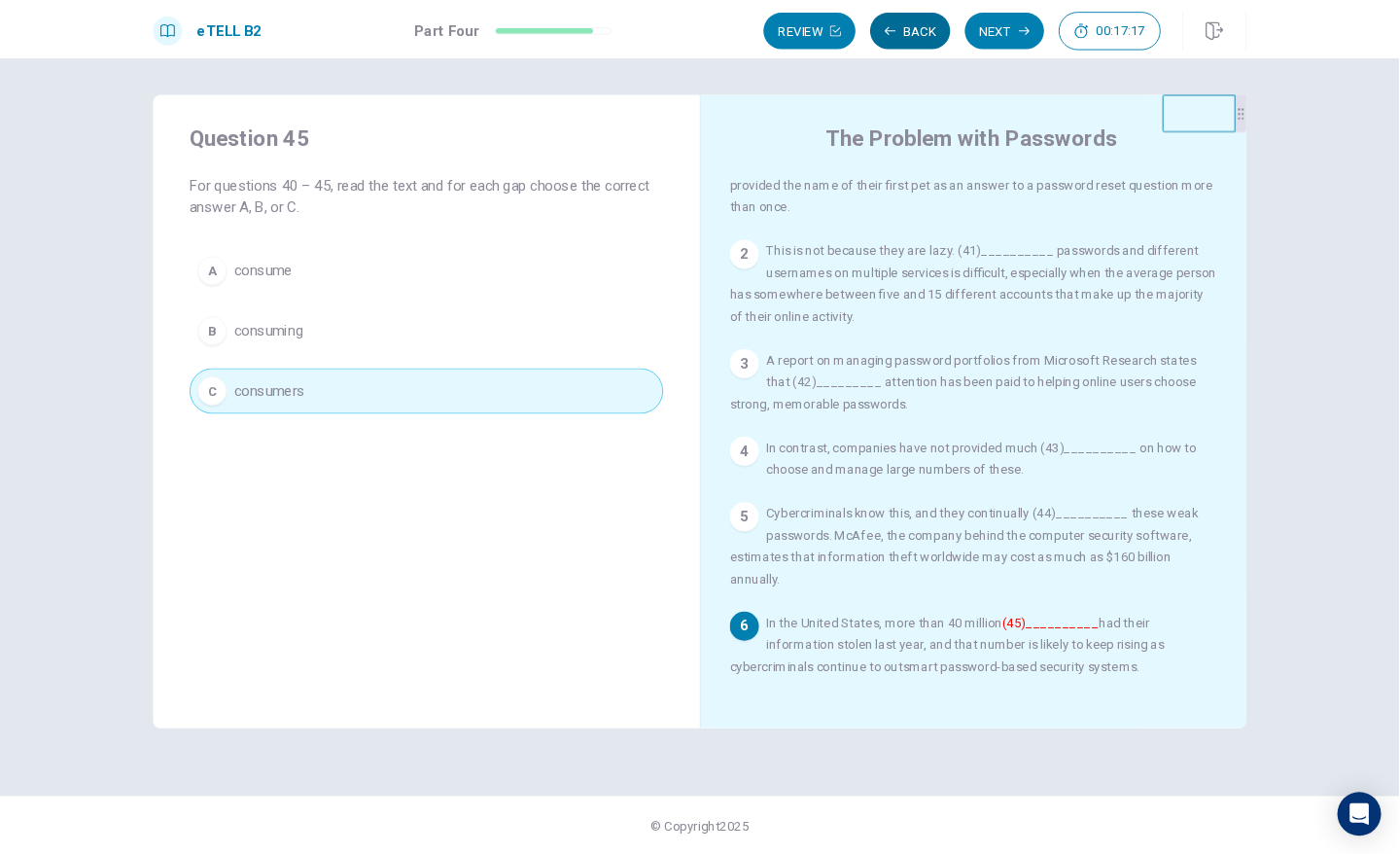 scroll, scrollTop: 74, scrollLeft: 0, axis: vertical 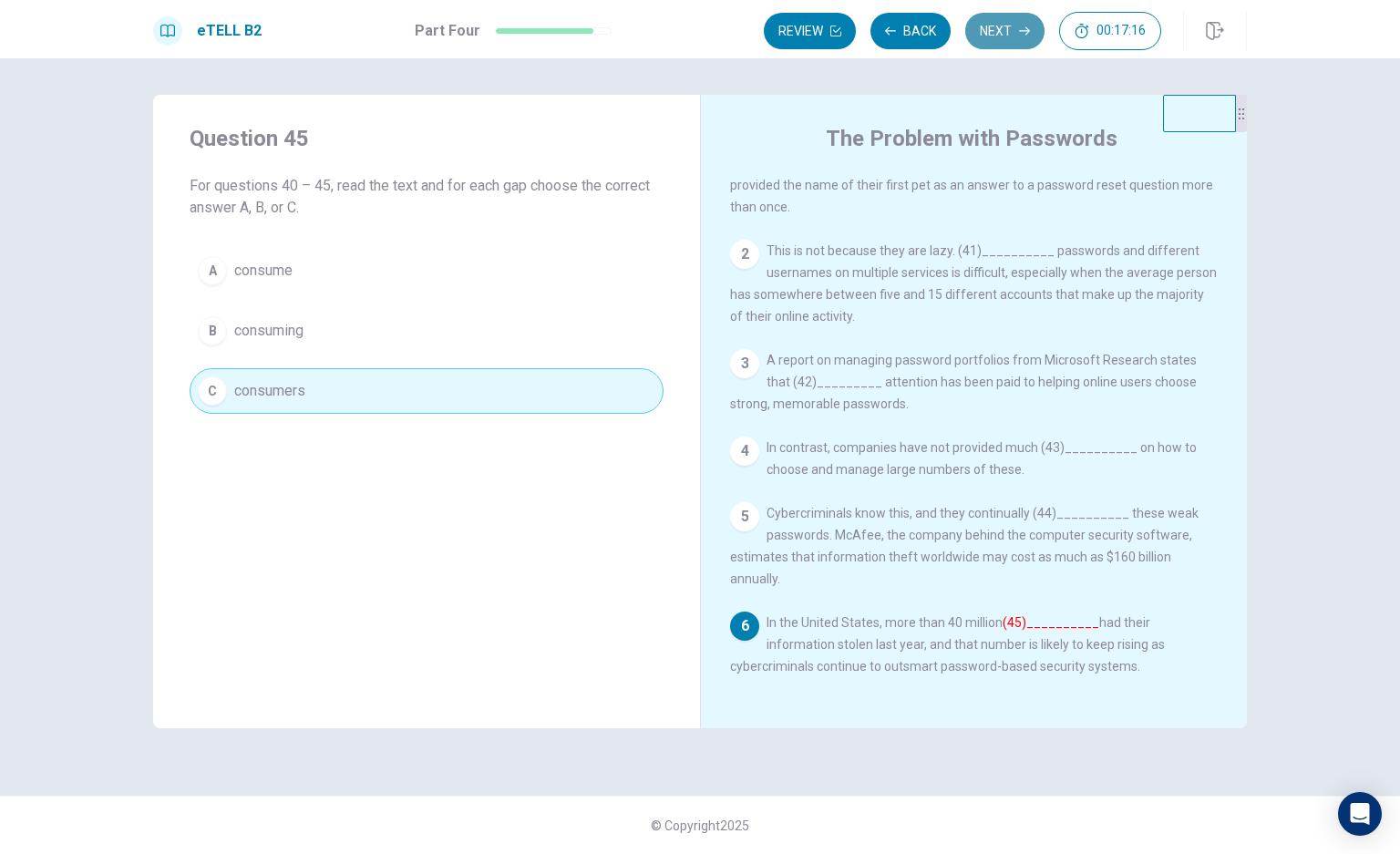 click on "Next" at bounding box center (1004, 31) 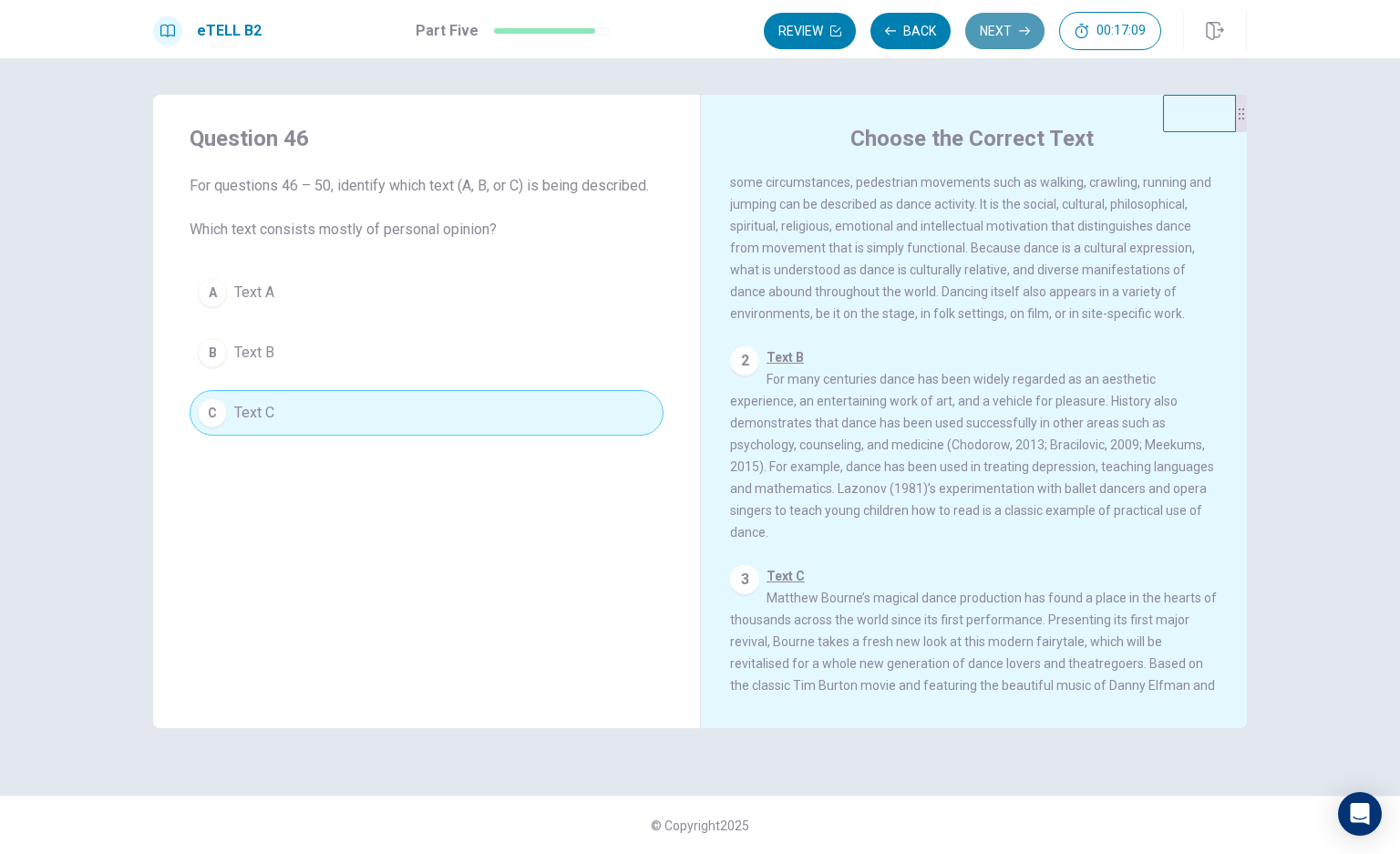 click on "Next" at bounding box center (1004, 31) 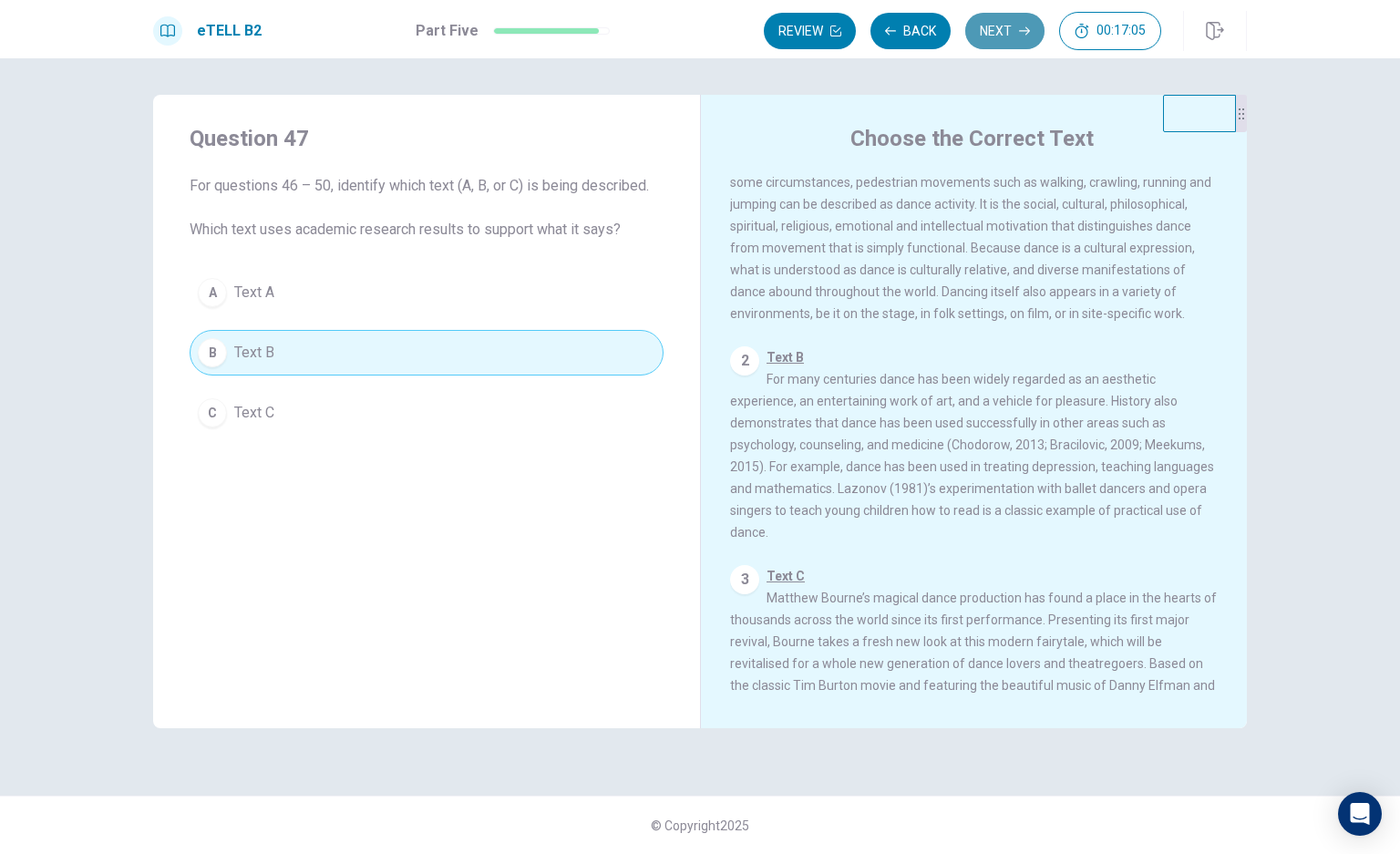 click on "Next" at bounding box center [1004, 31] 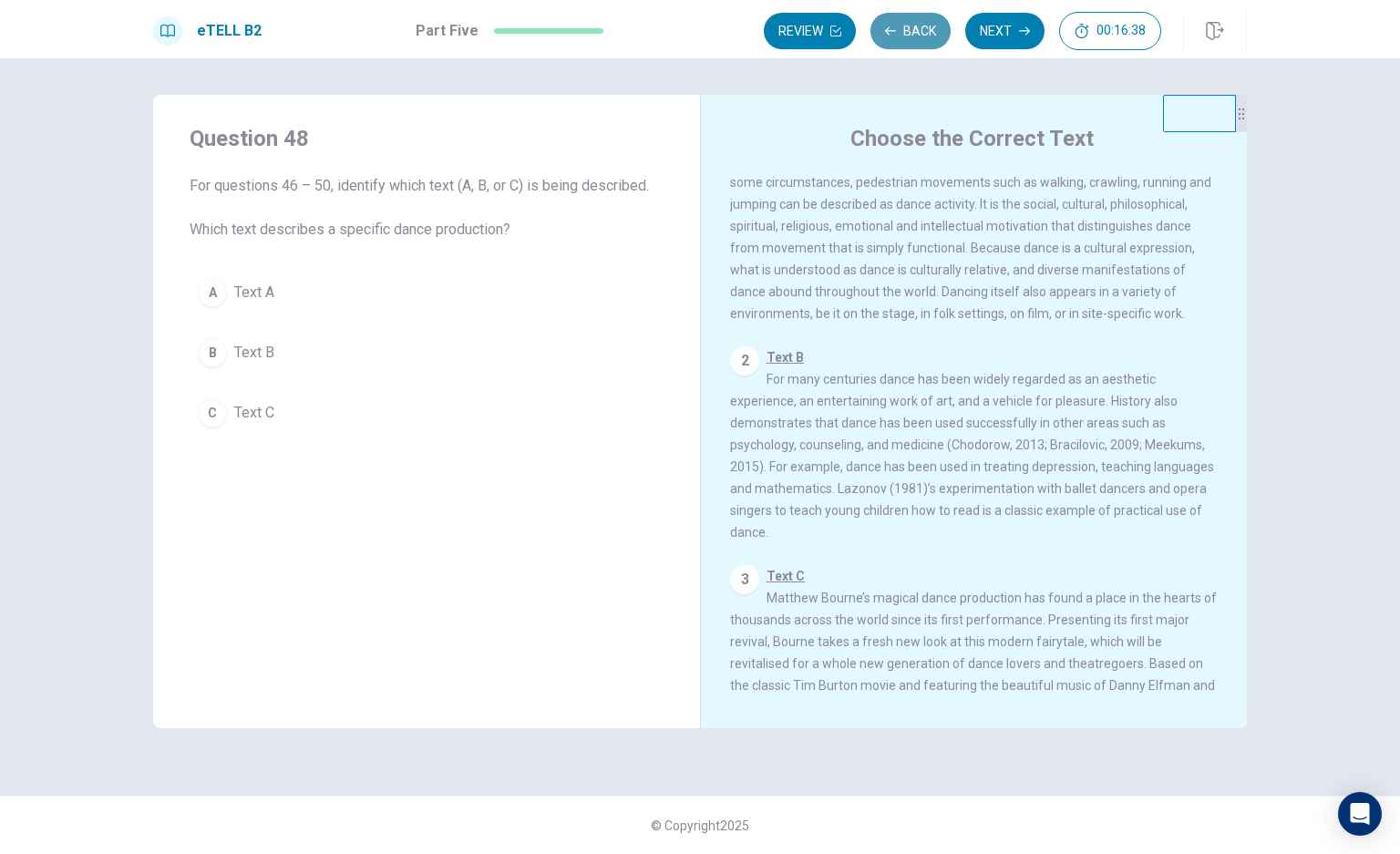 click on "Back" at bounding box center [911, 31] 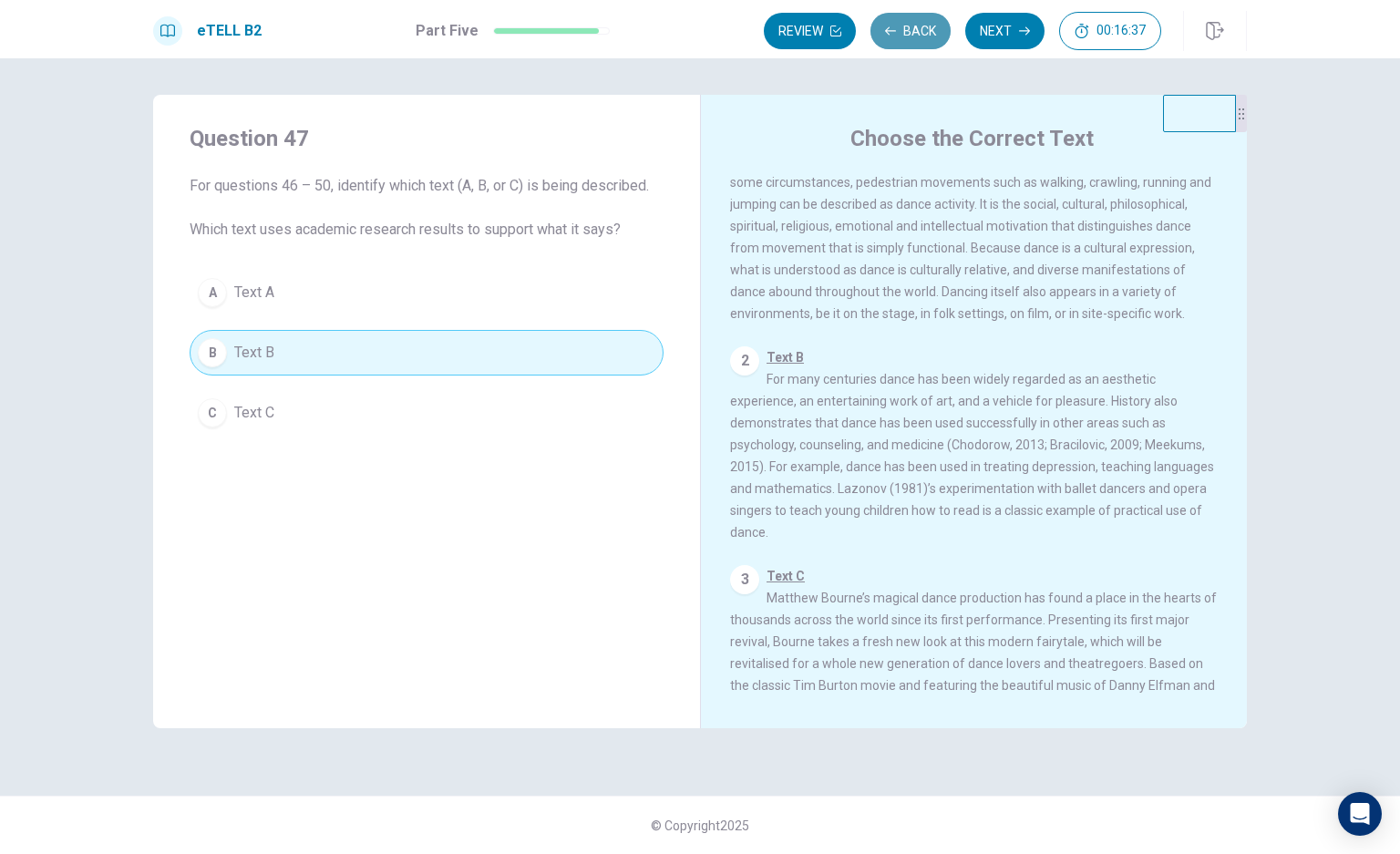 click on "Back" at bounding box center [911, 31] 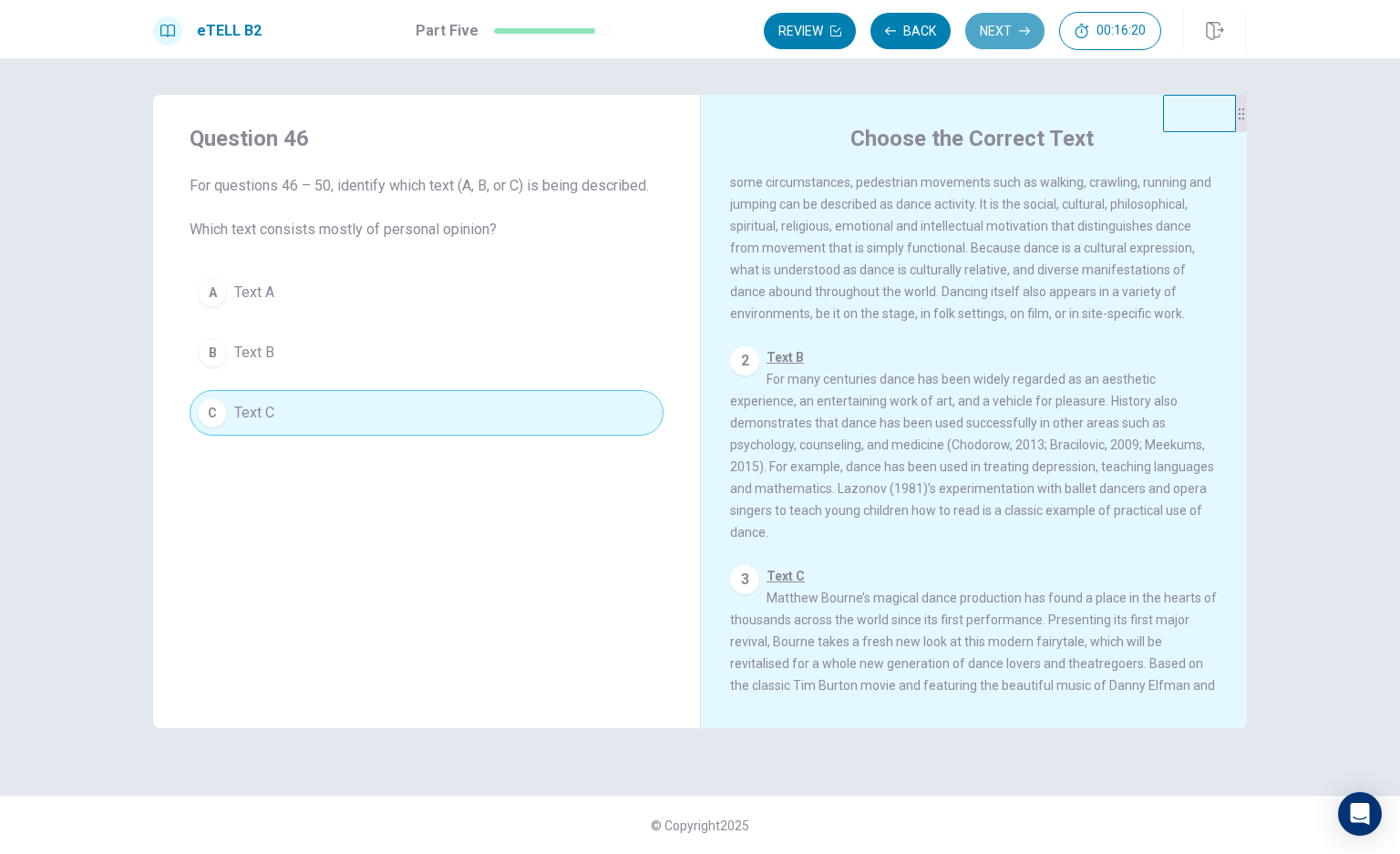 click on "Next" at bounding box center (1004, 31) 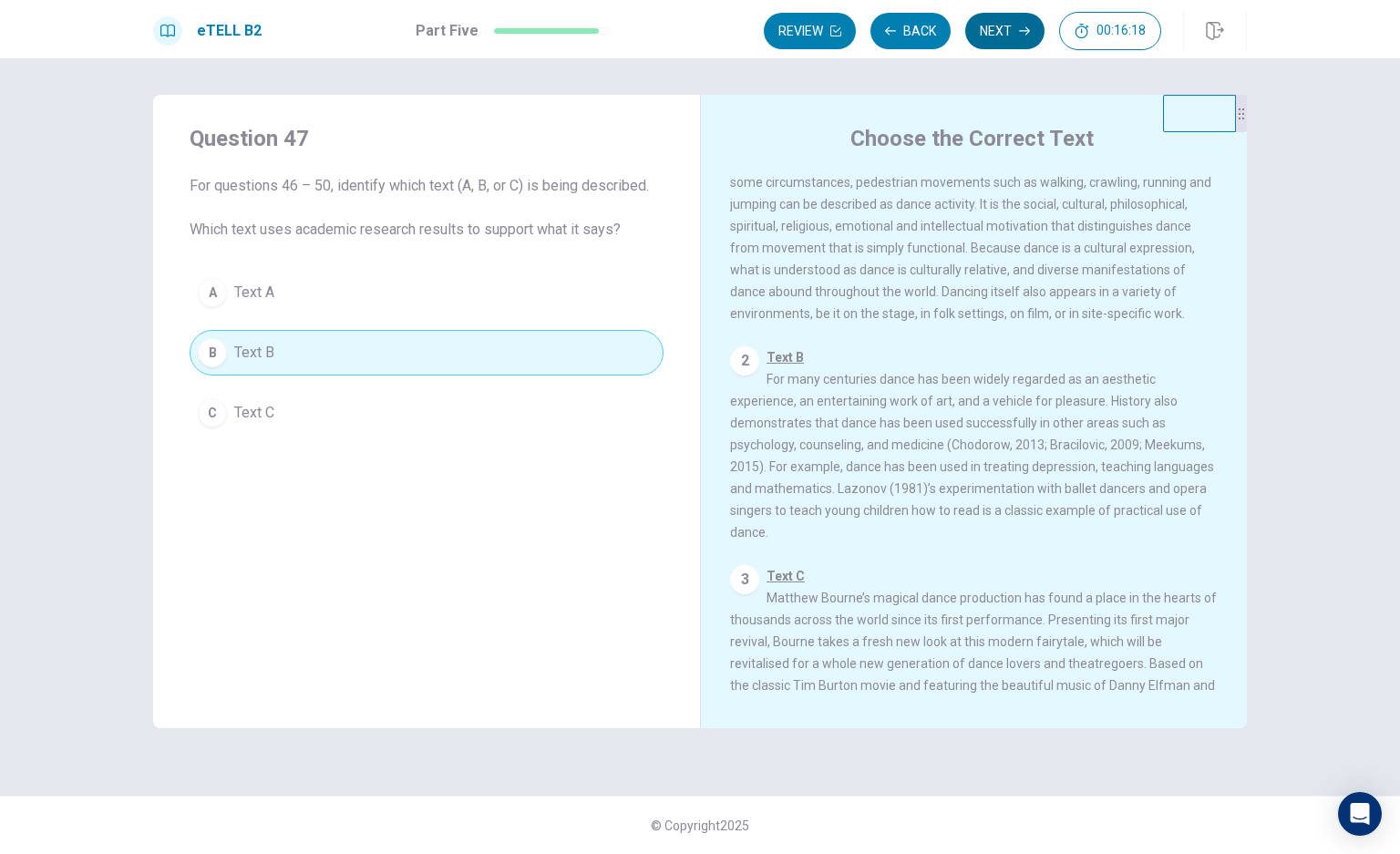 click on "Next" at bounding box center (1004, 31) 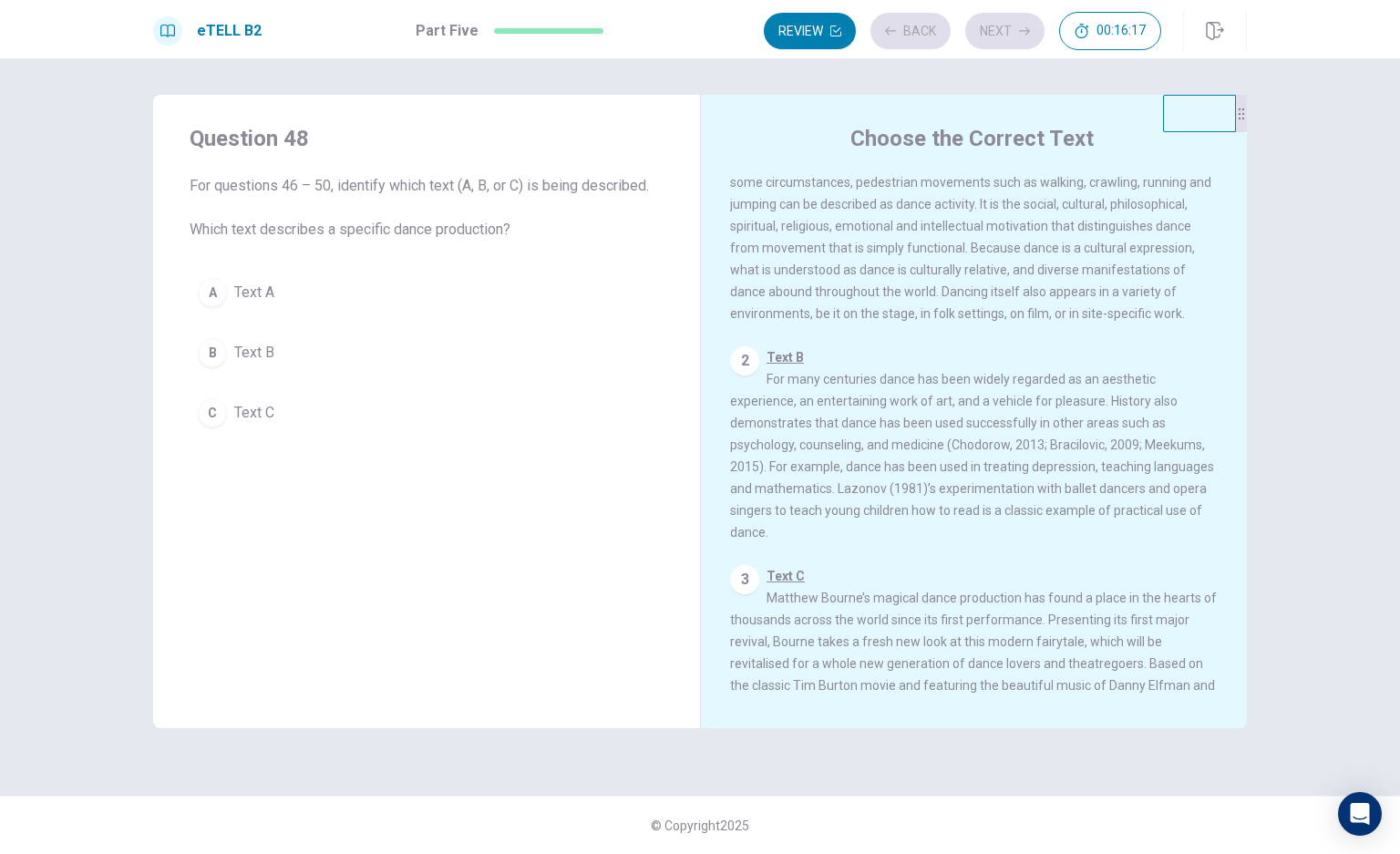 click on "C Text C" at bounding box center [427, 413] 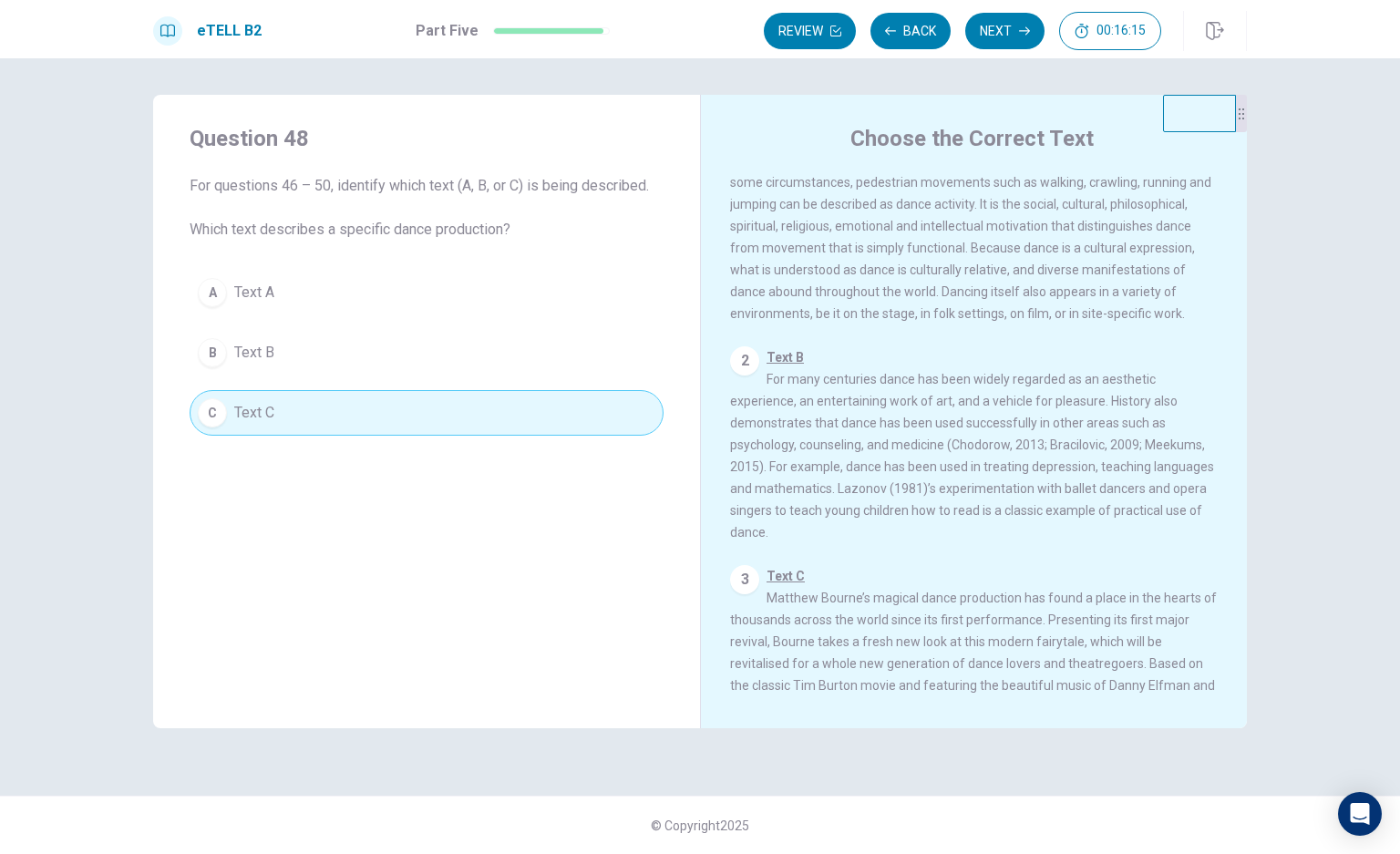 click on "Next" at bounding box center [1004, 31] 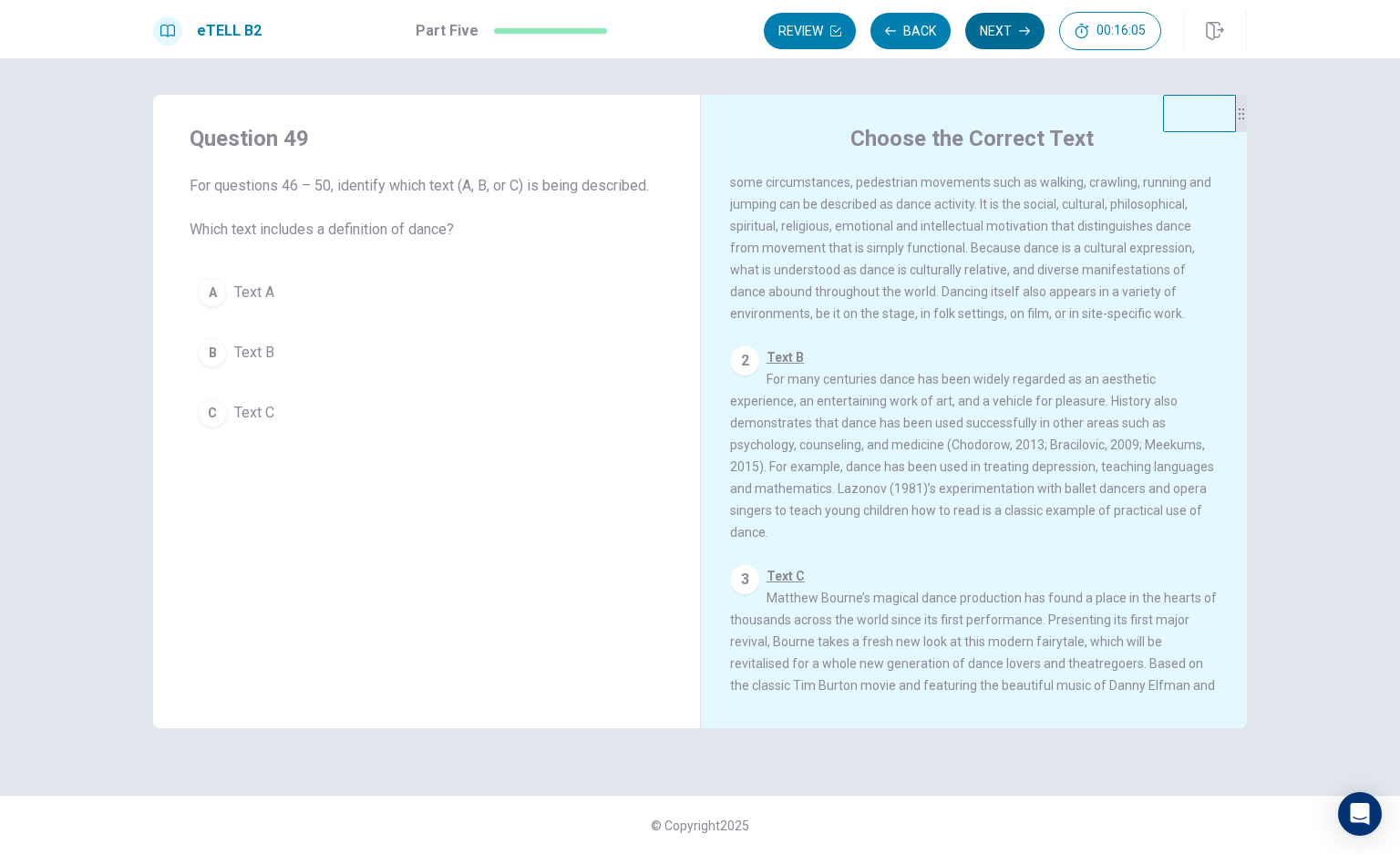 click on "Next" at bounding box center [1004, 31] 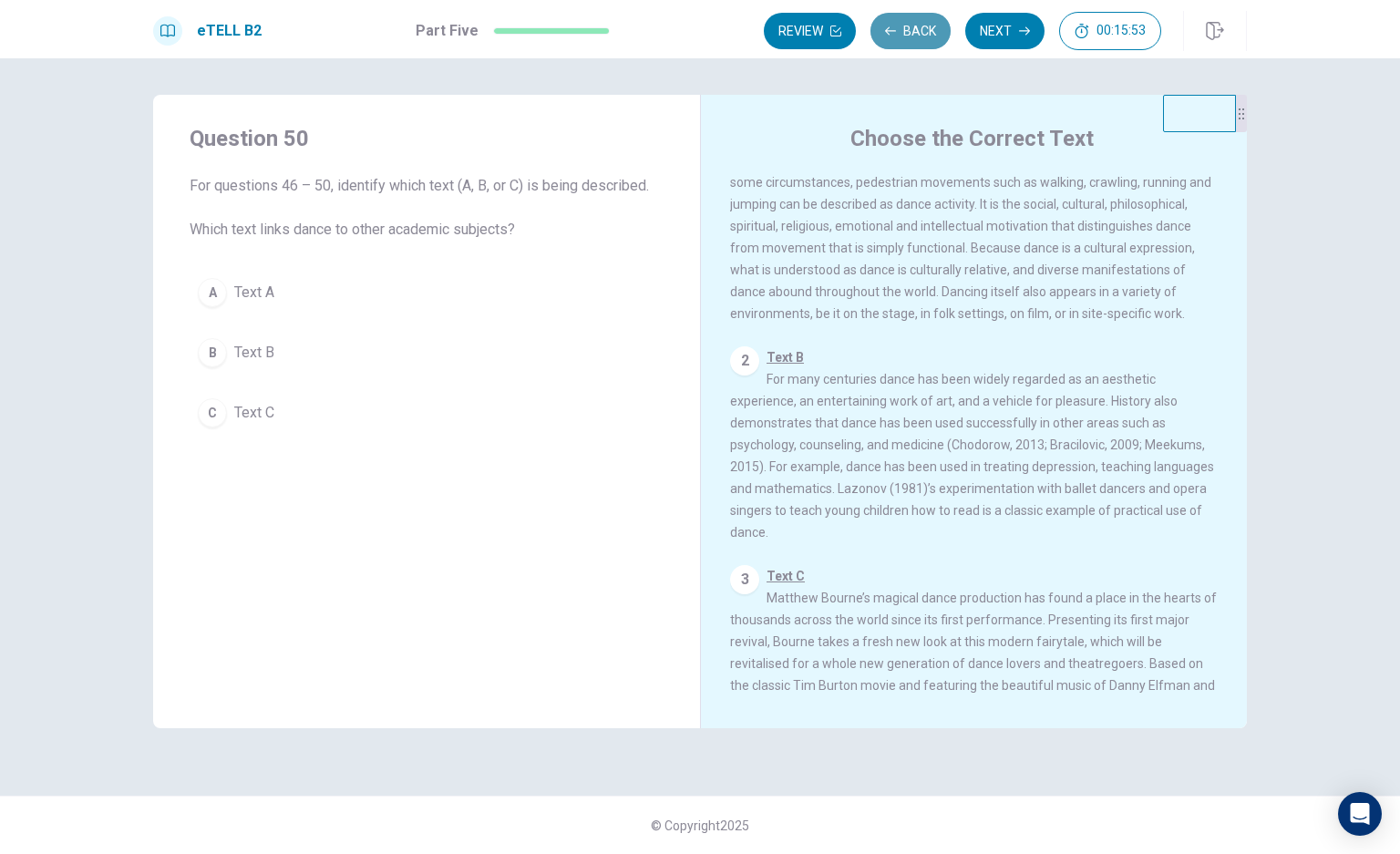 click on "Back" at bounding box center [911, 31] 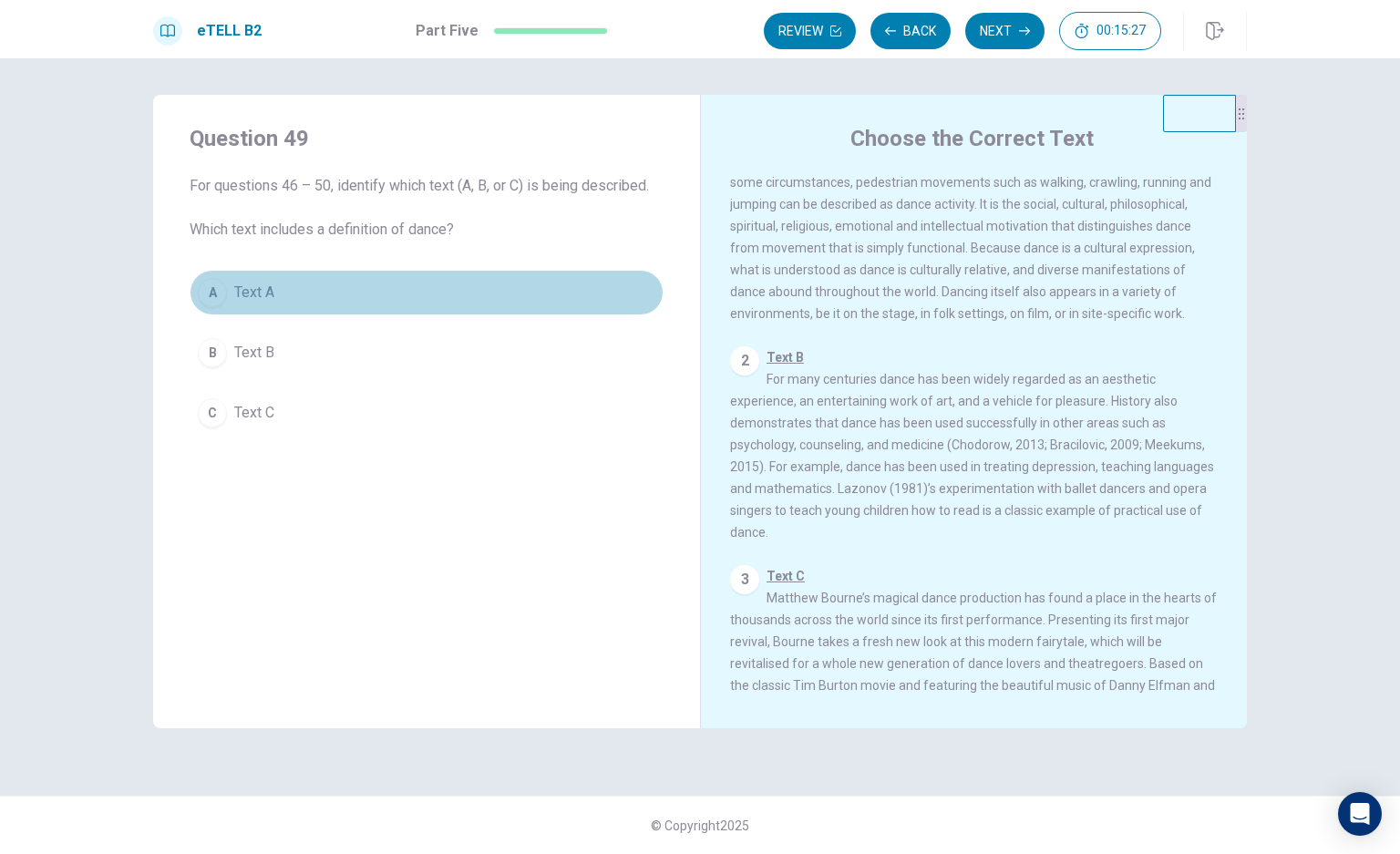 click on "Text A" at bounding box center [254, 293] 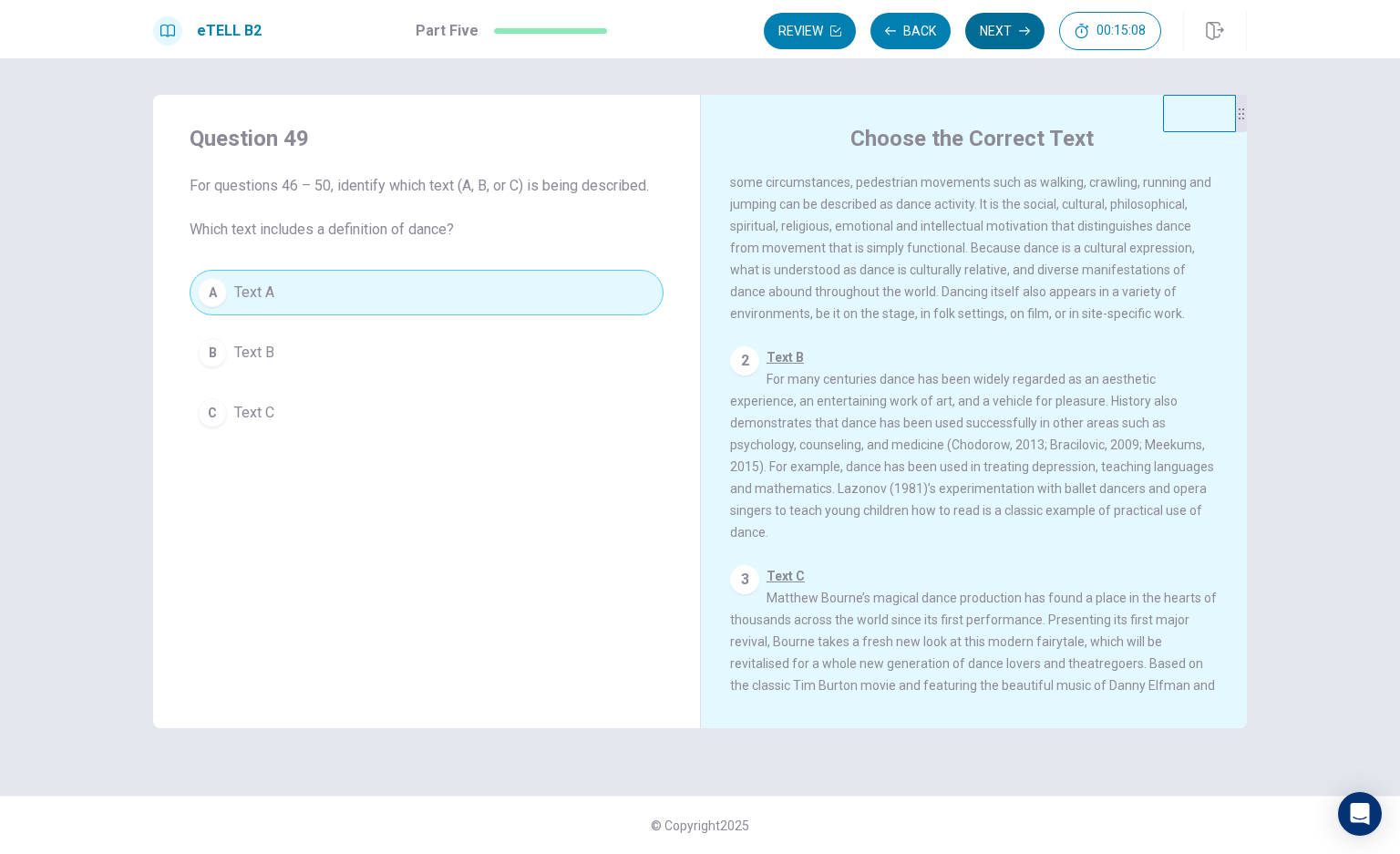 click on "Next" at bounding box center [1004, 31] 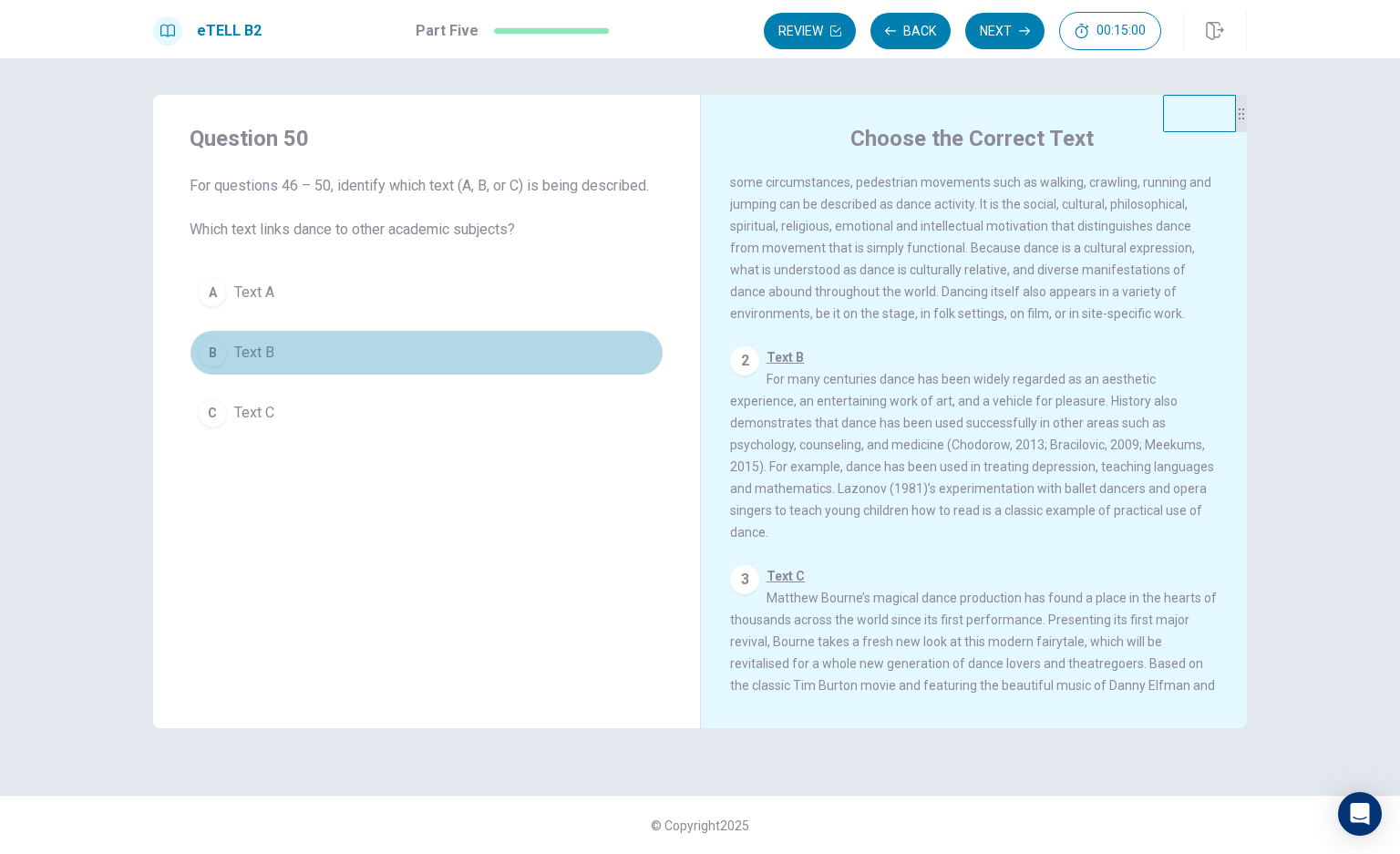 click on "B Text B" at bounding box center [427, 353] 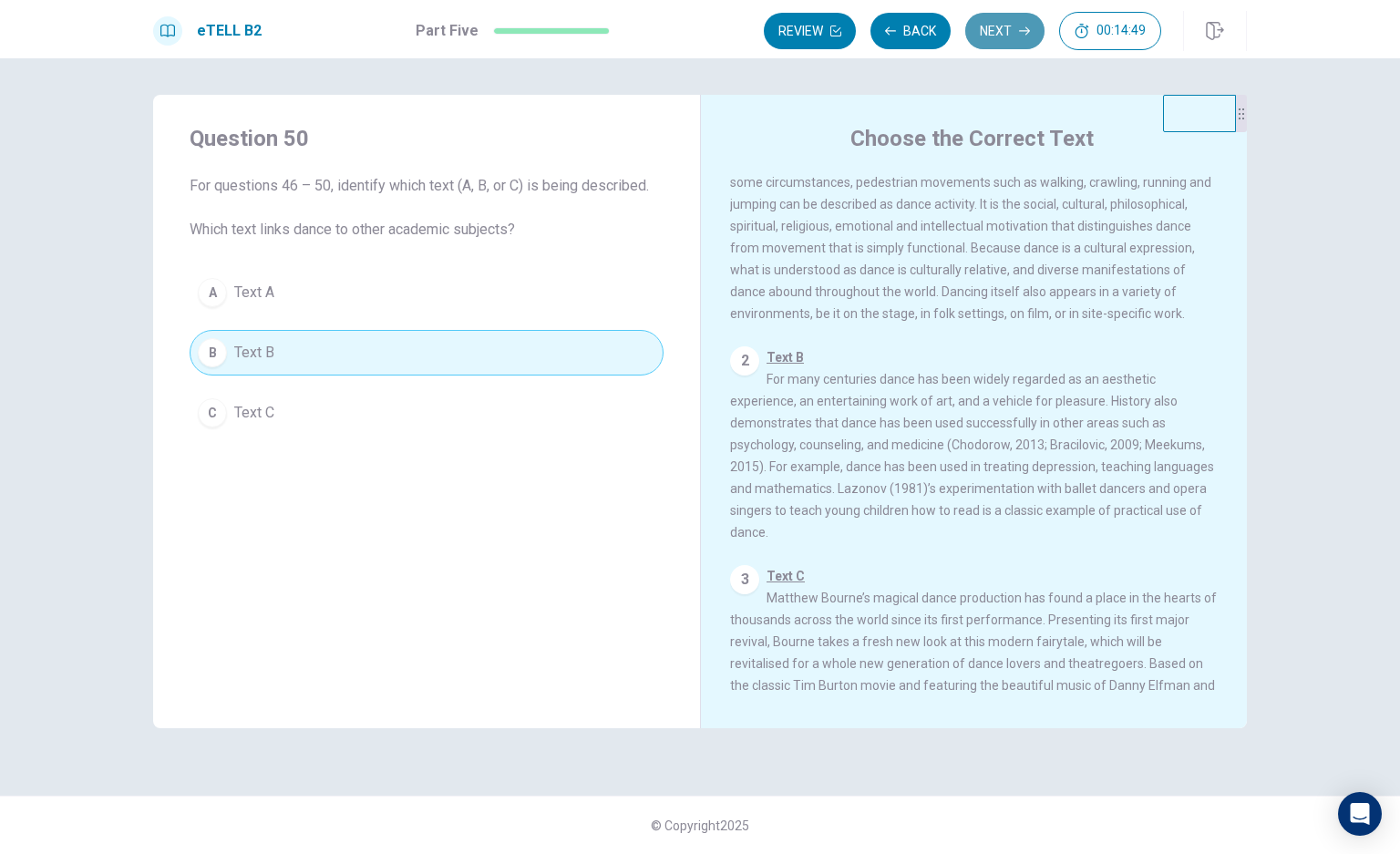 click on "Next" at bounding box center [1004, 31] 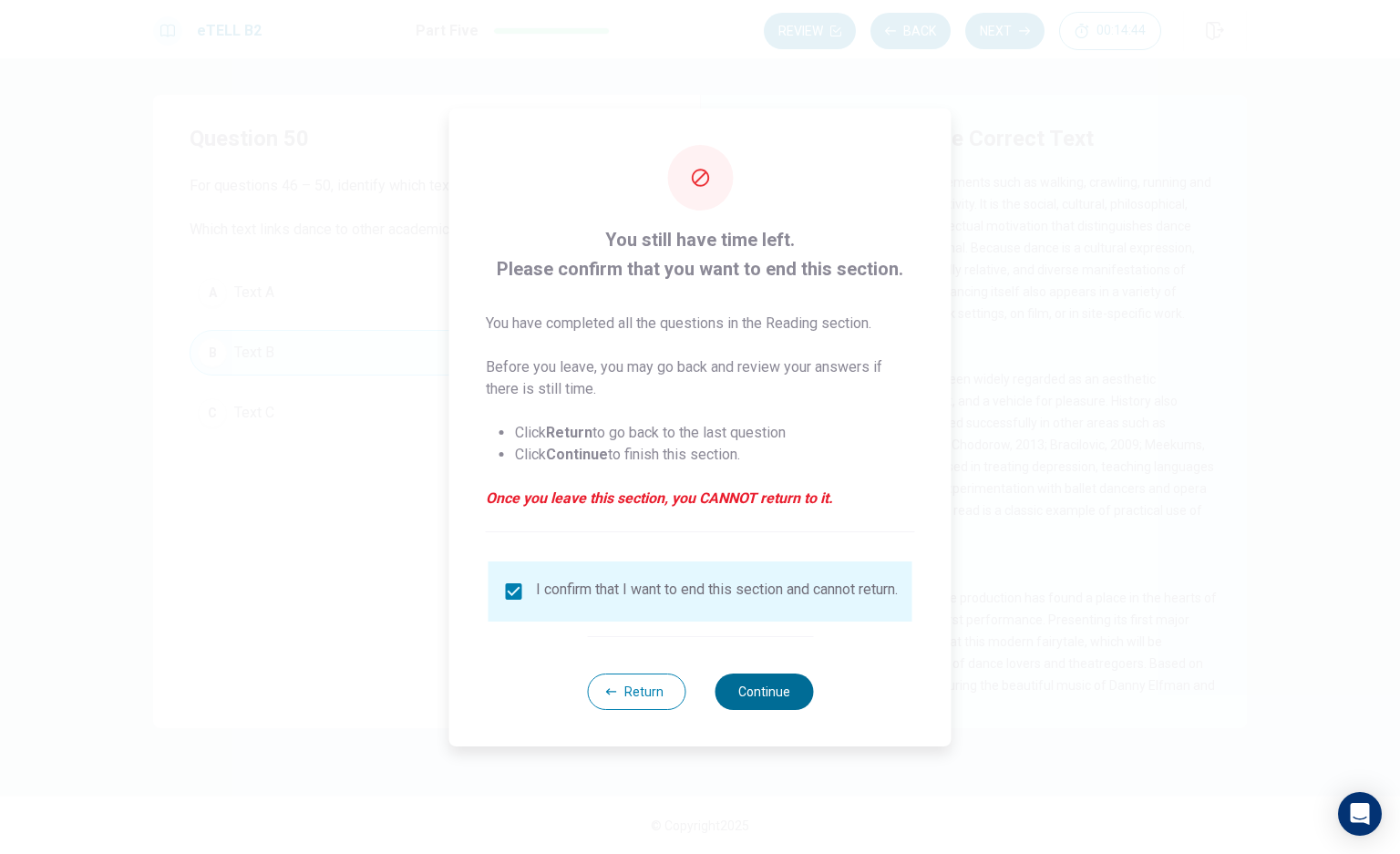click on "Continue" at bounding box center (764, 692) 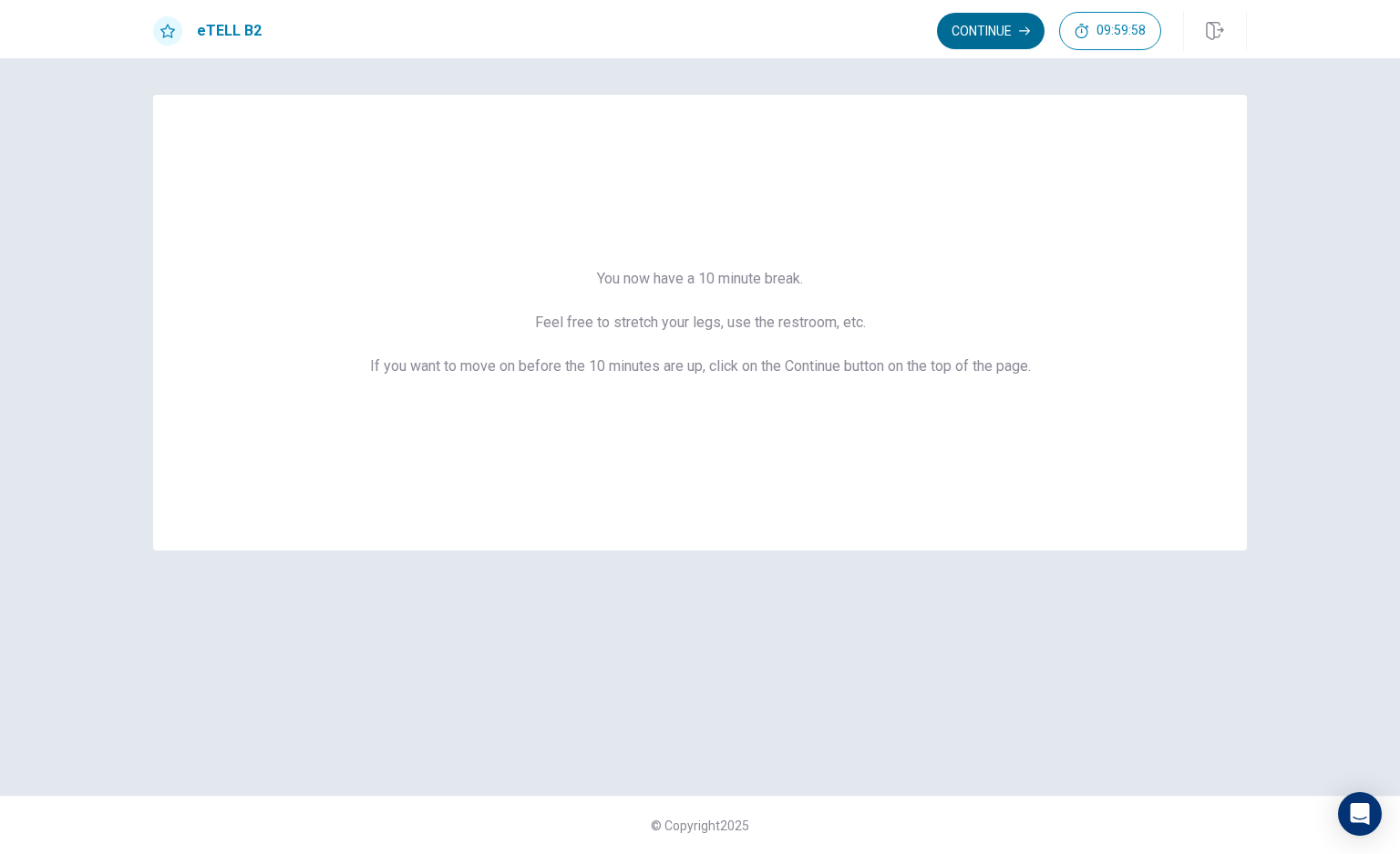 click on "Continue" at bounding box center [991, 31] 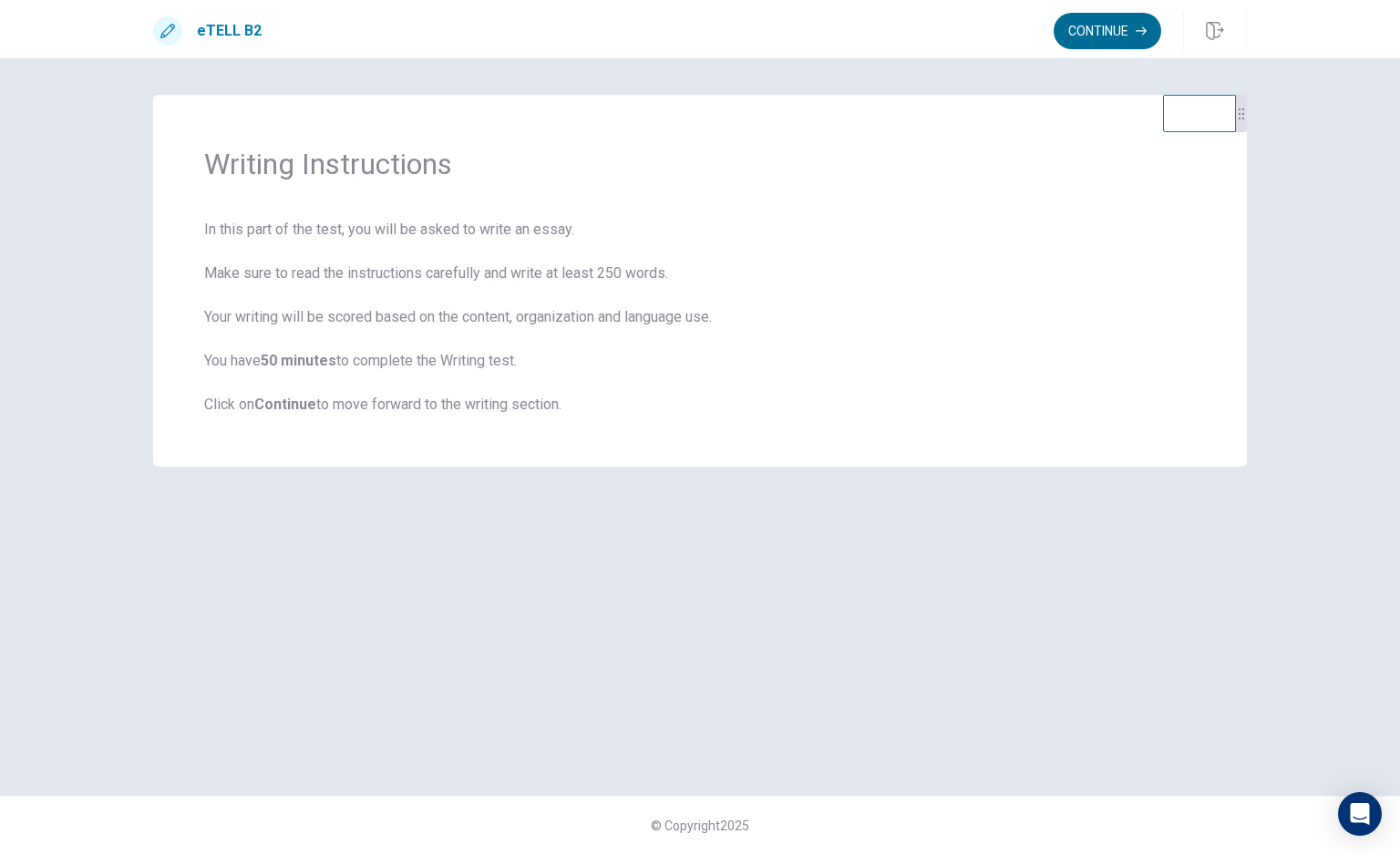 drag, startPoint x: 1088, startPoint y: 20, endPoint x: 1084, endPoint y: 57, distance: 37.215588 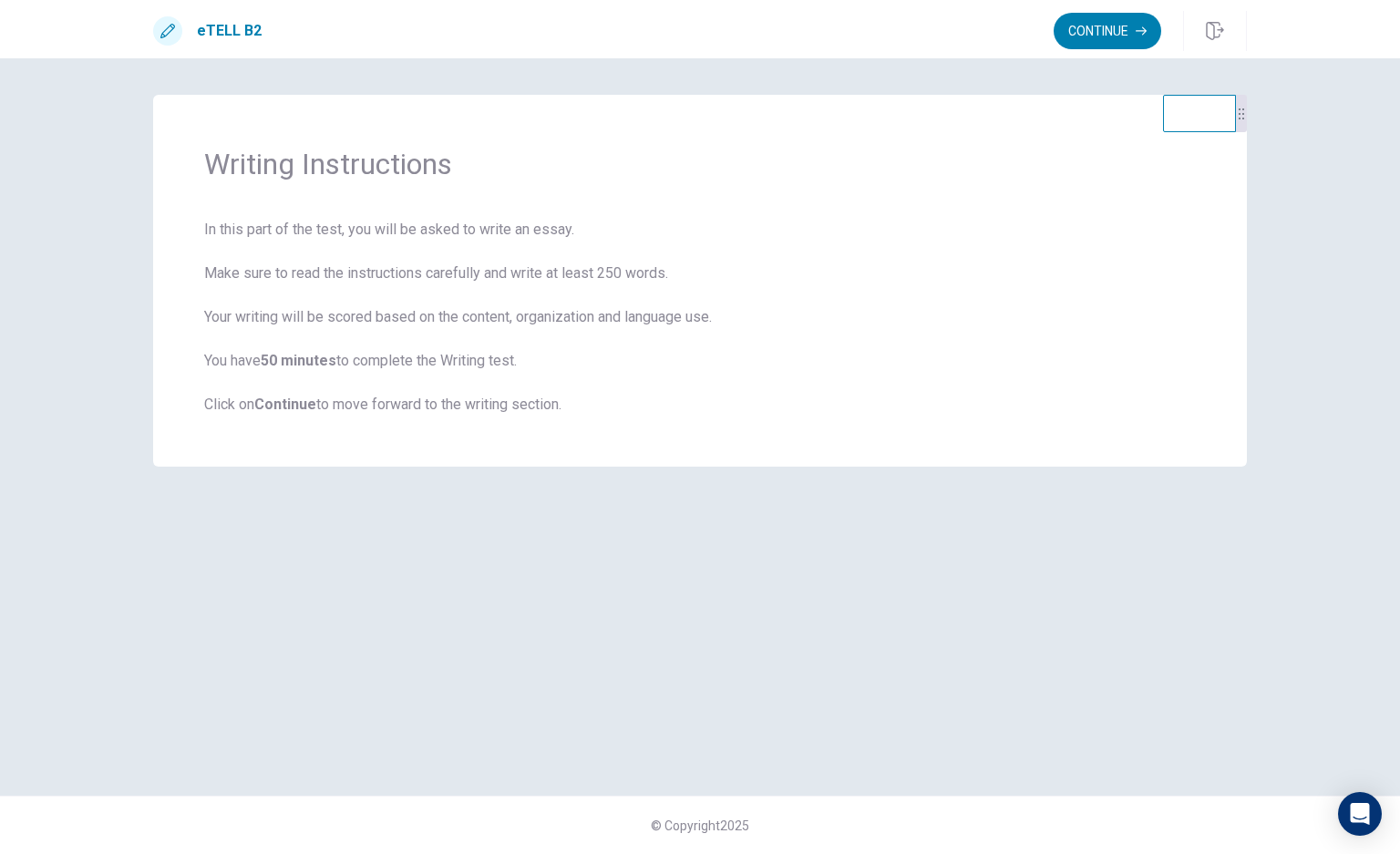 click on "Continue" at bounding box center [1107, 31] 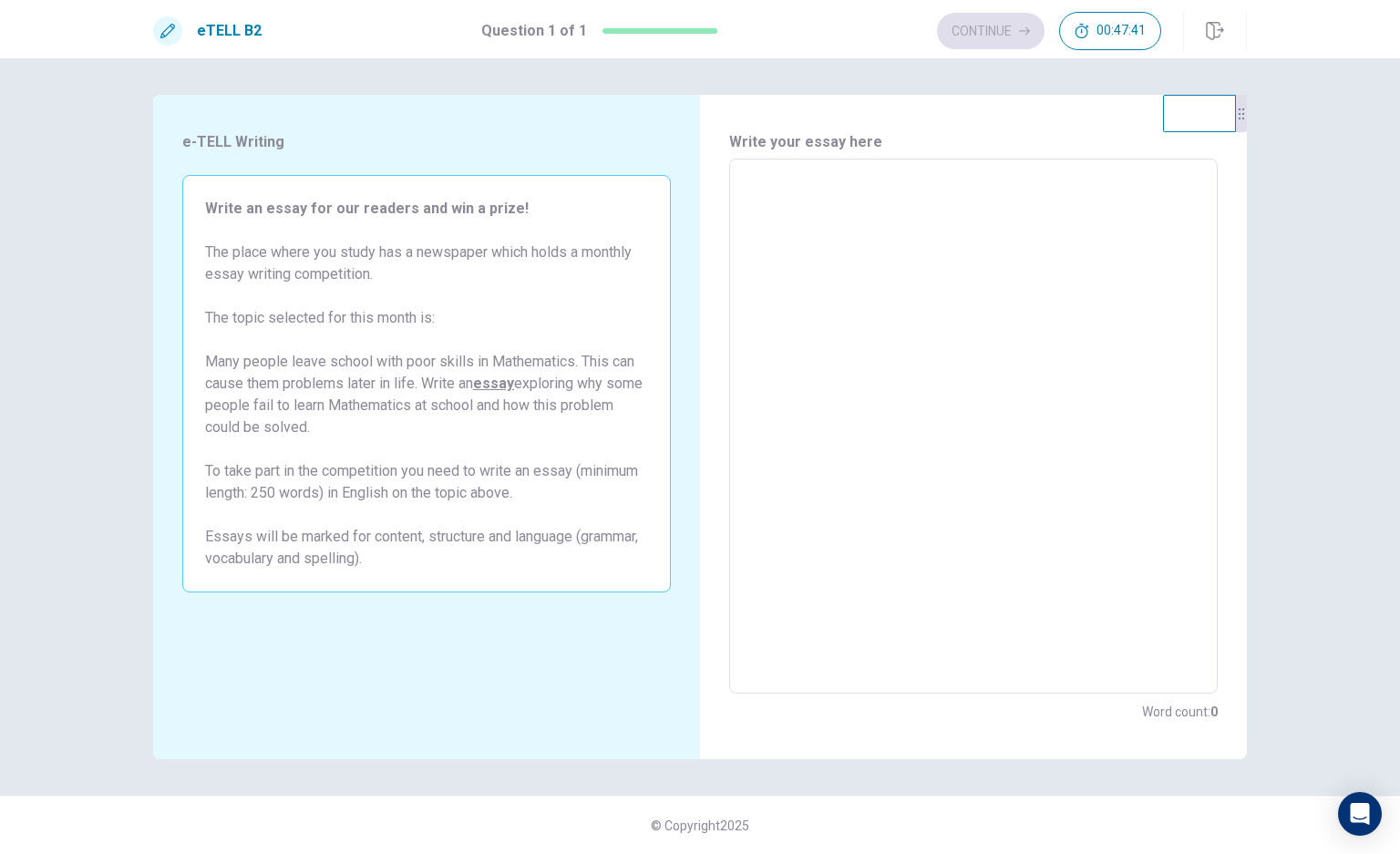 drag, startPoint x: 971, startPoint y: 430, endPoint x: 959, endPoint y: 431, distance: 12.041595 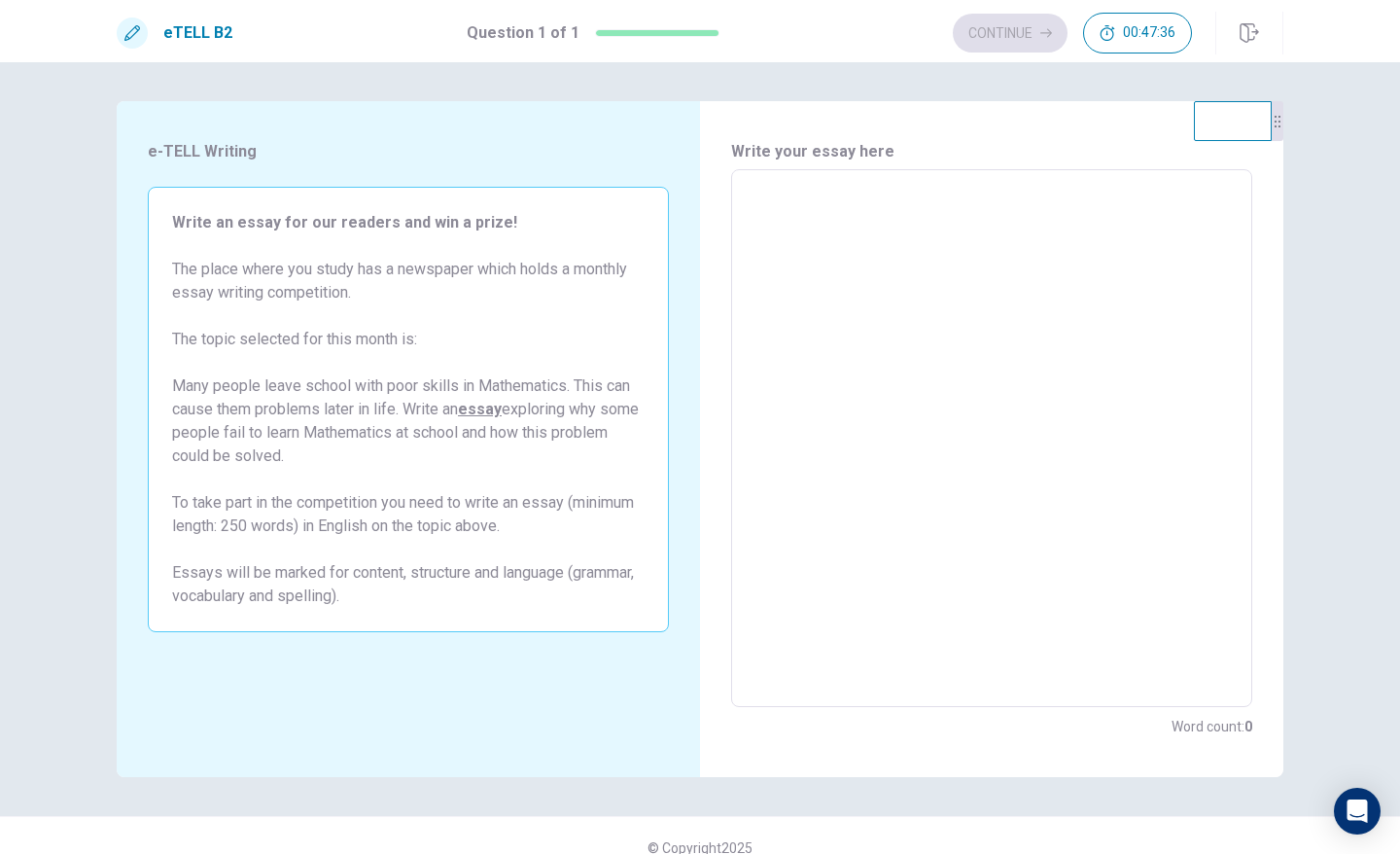 type on "*" 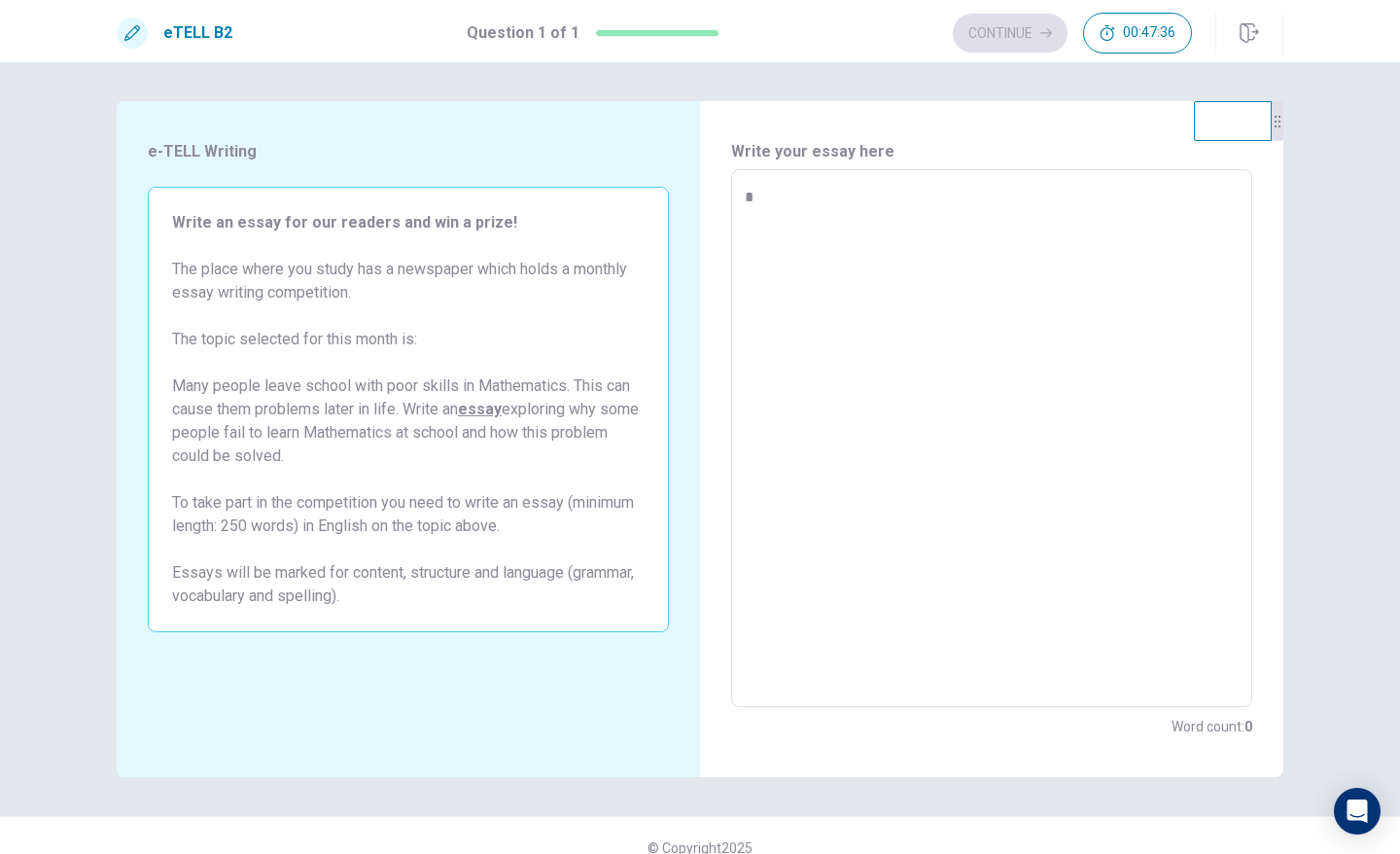 type on "*" 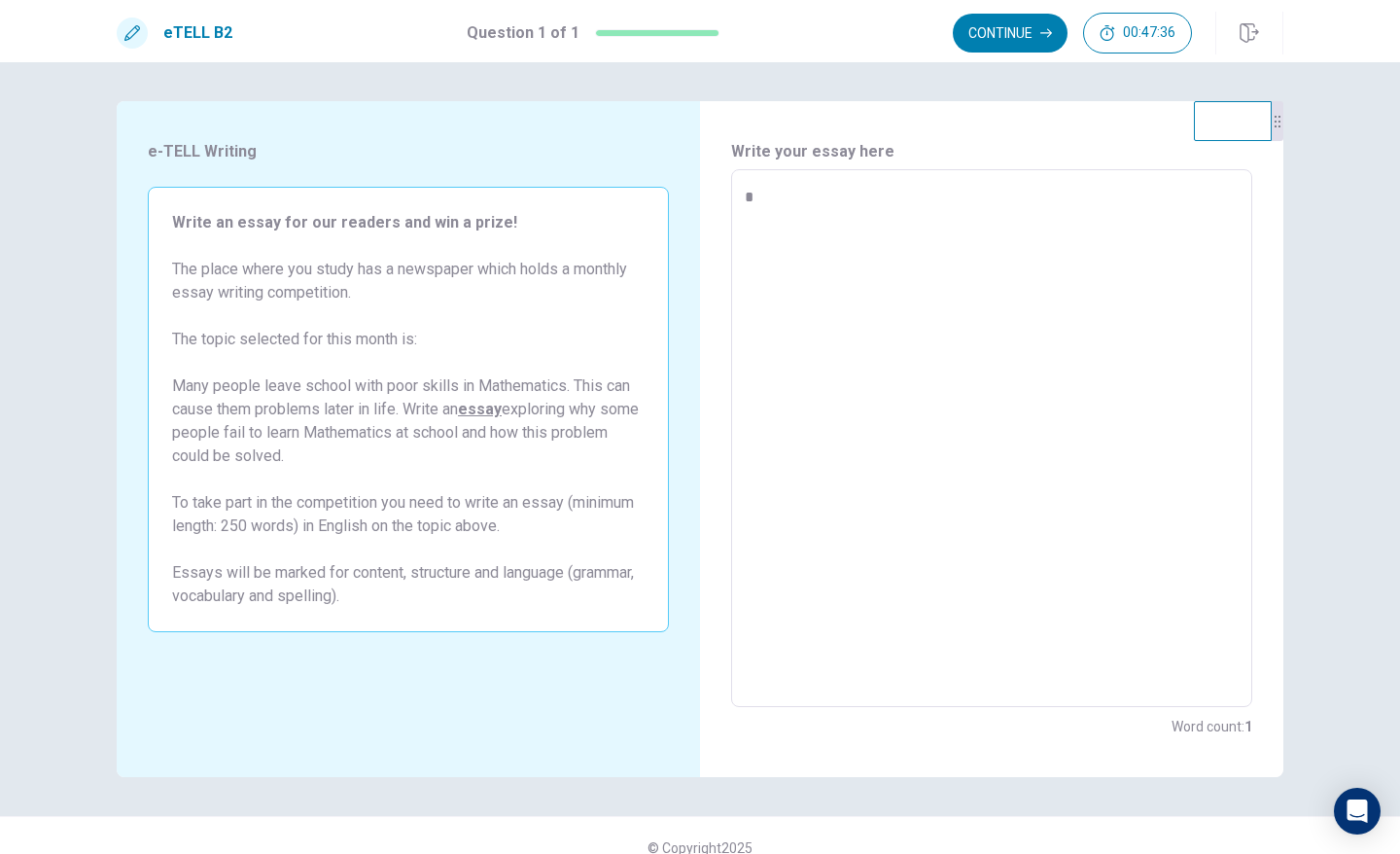 type on "**" 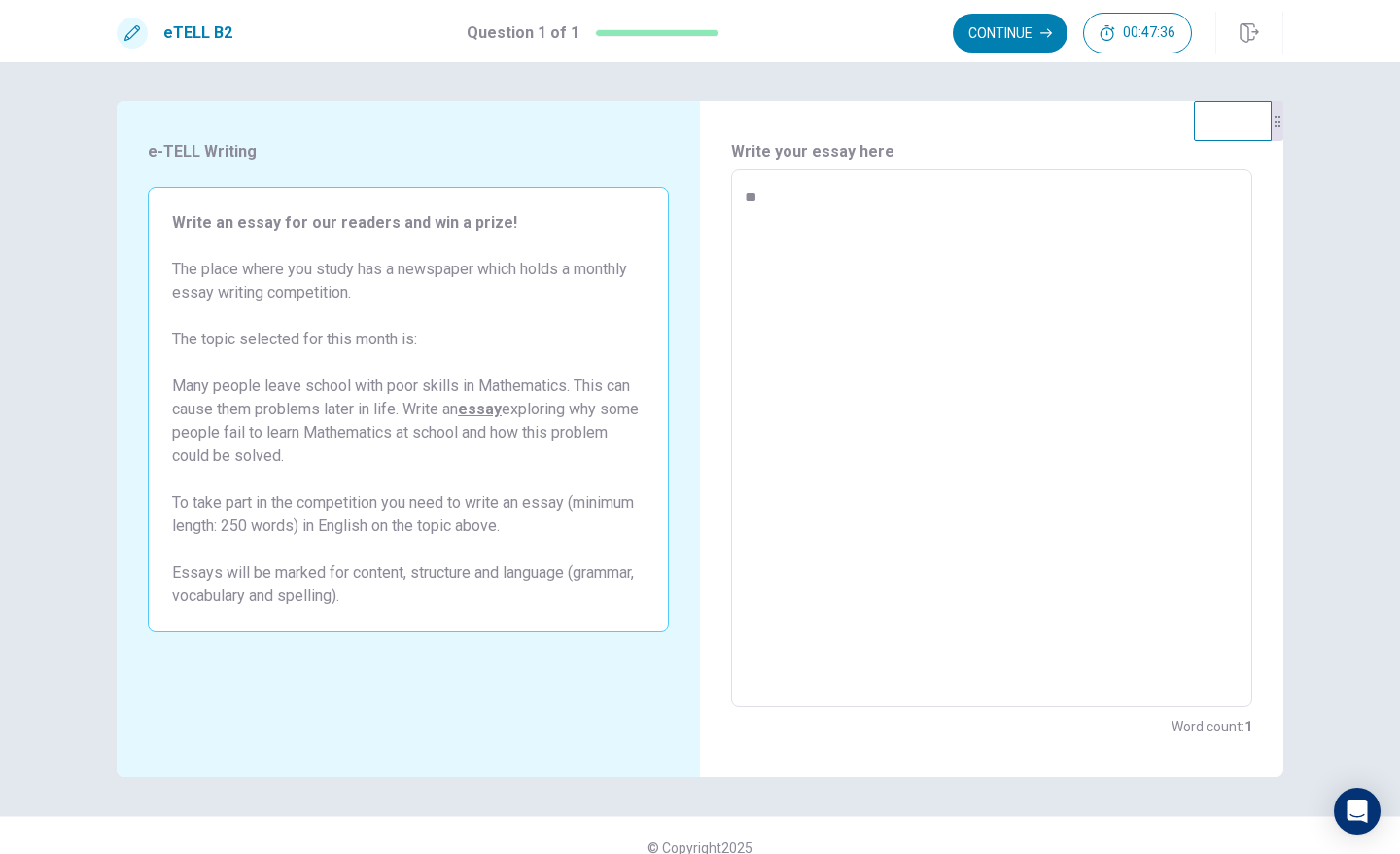 type on "*" 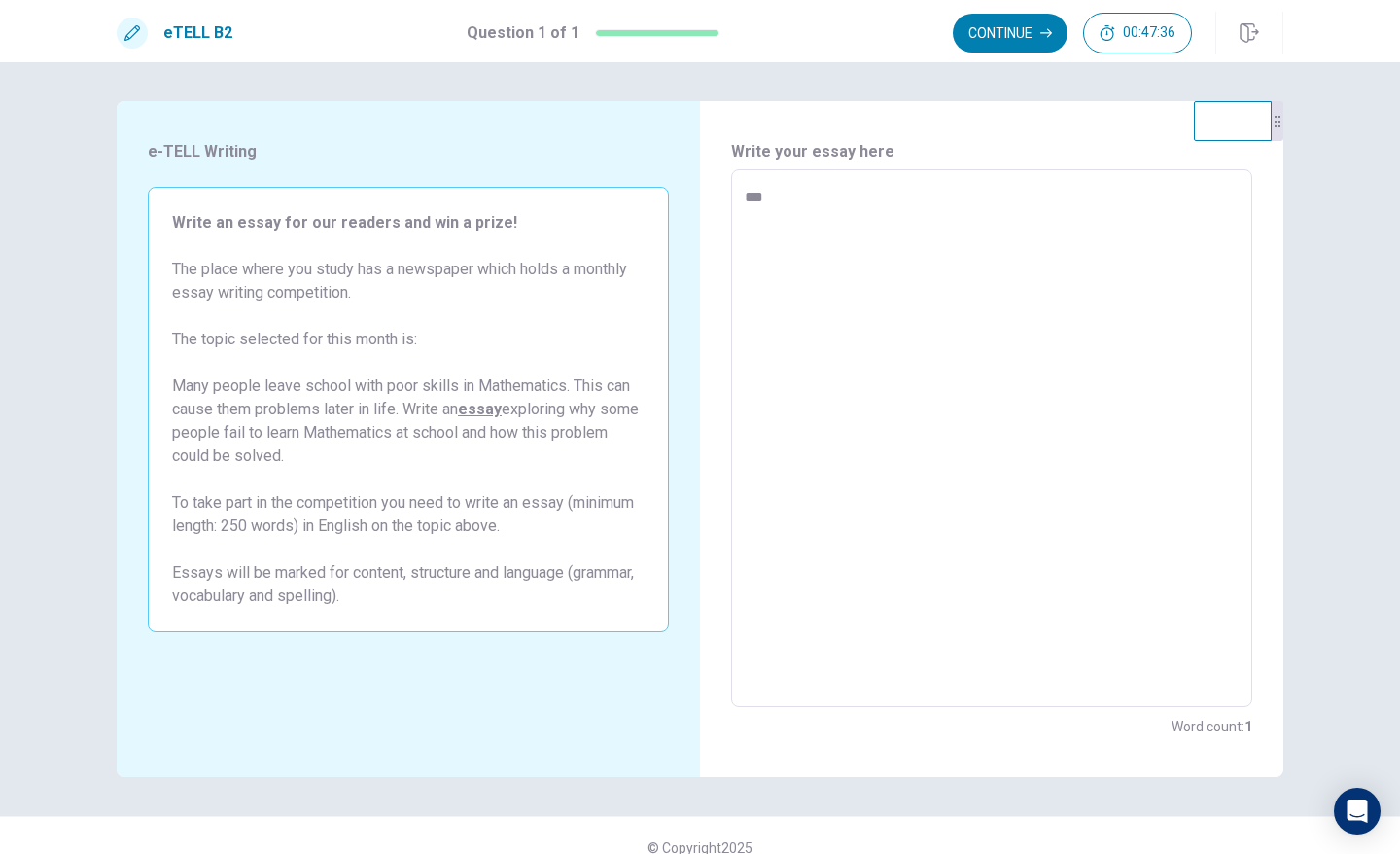 type on "*" 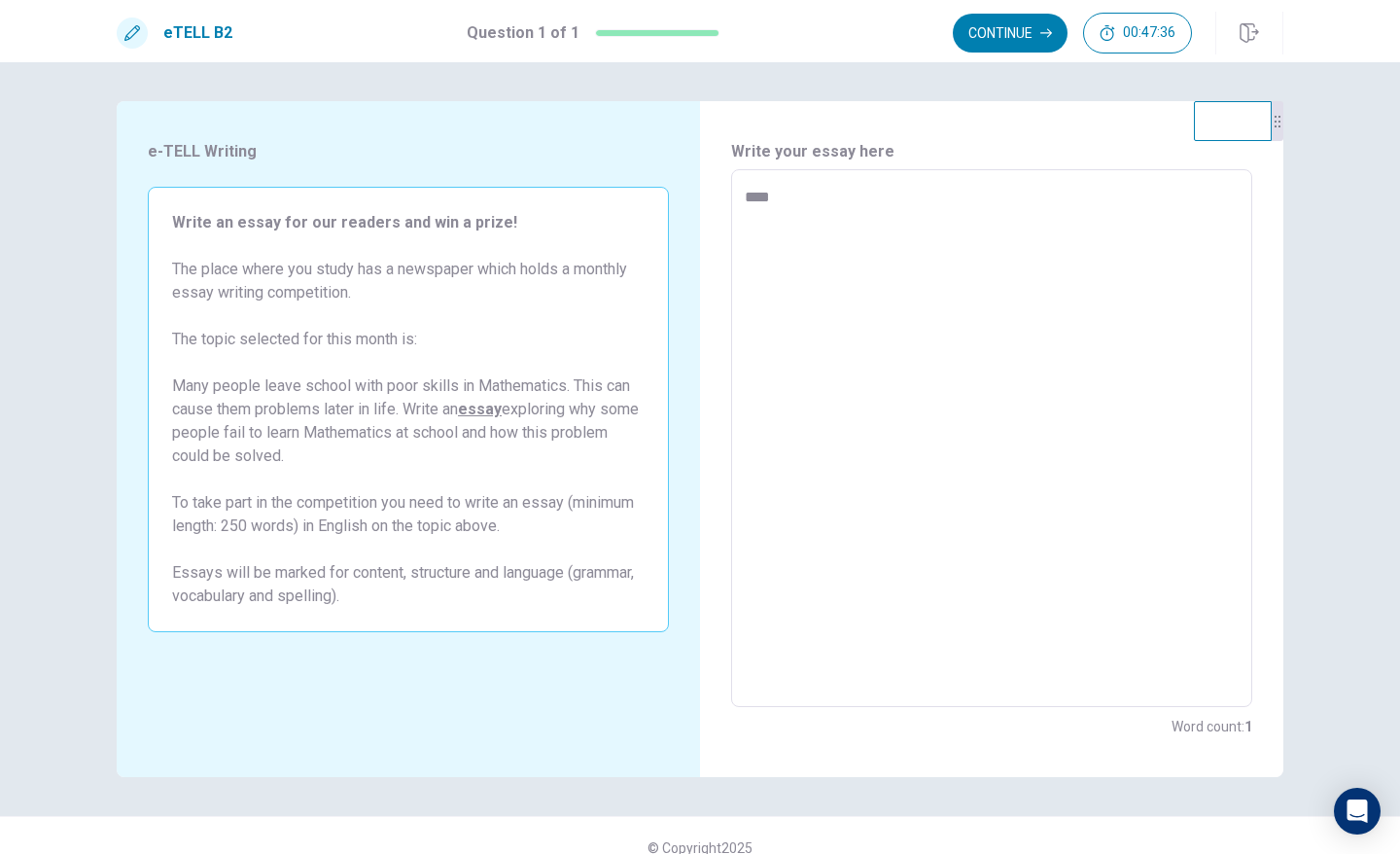 type on "*" 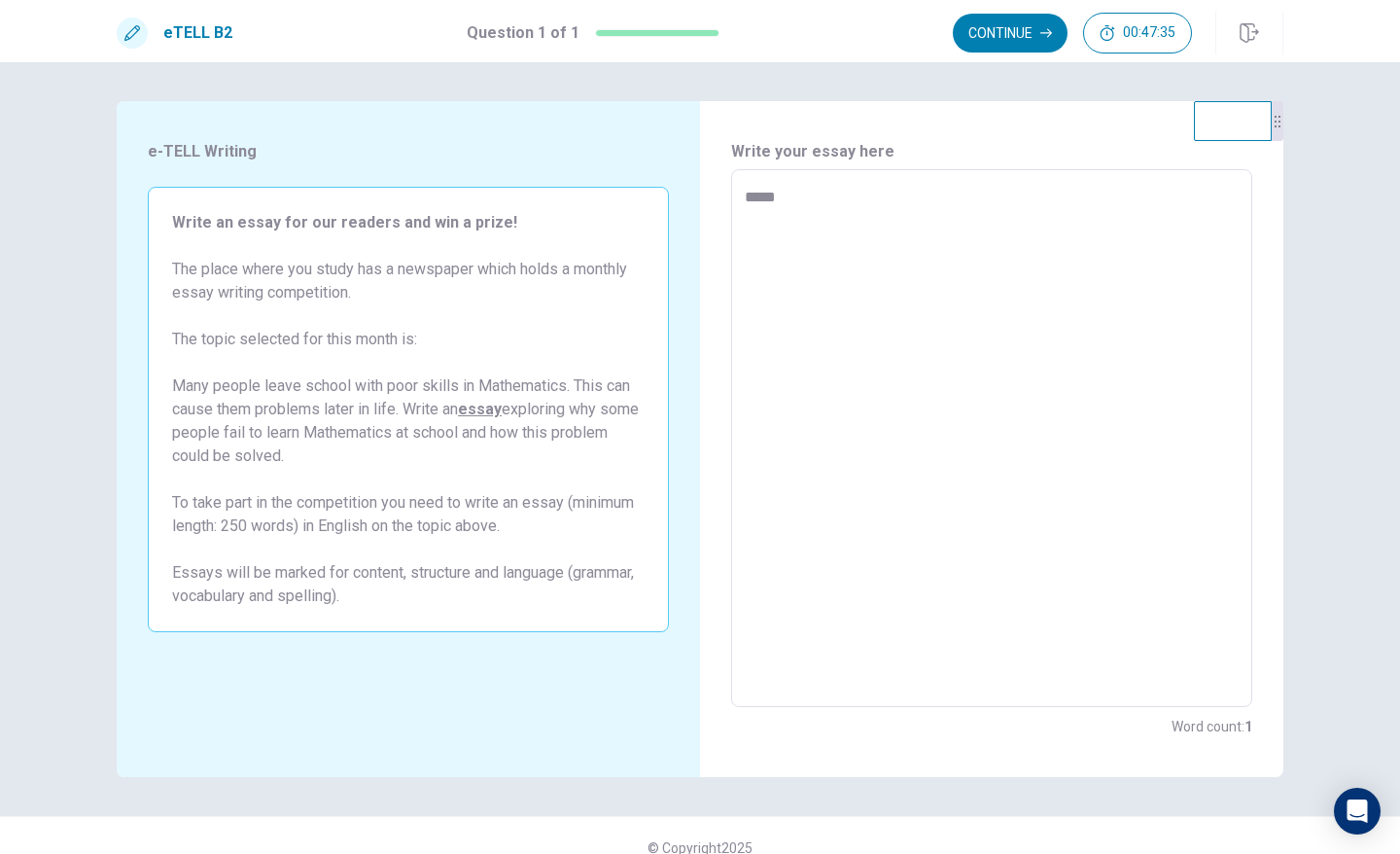 type on "******" 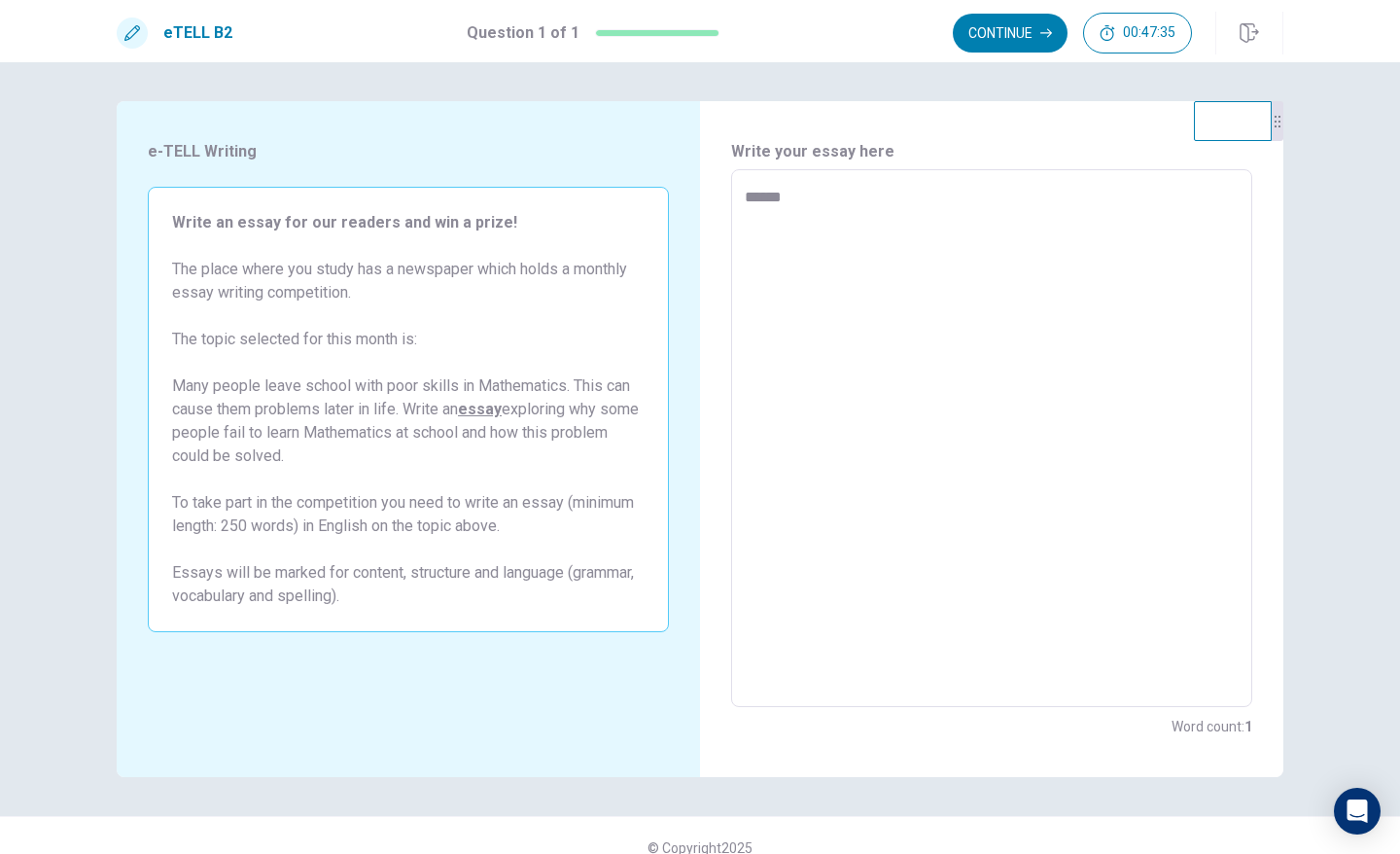 type on "*" 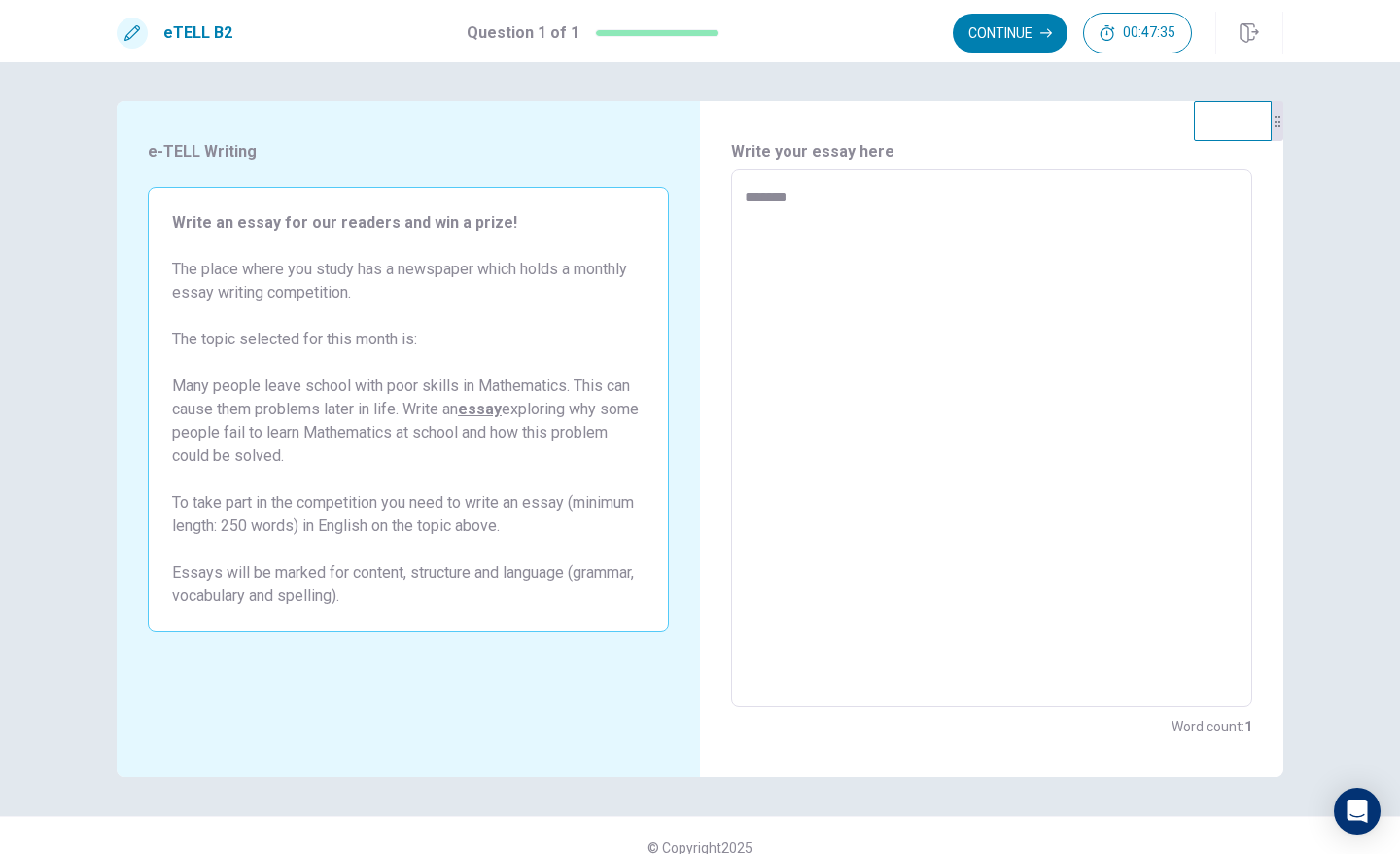 type on "*" 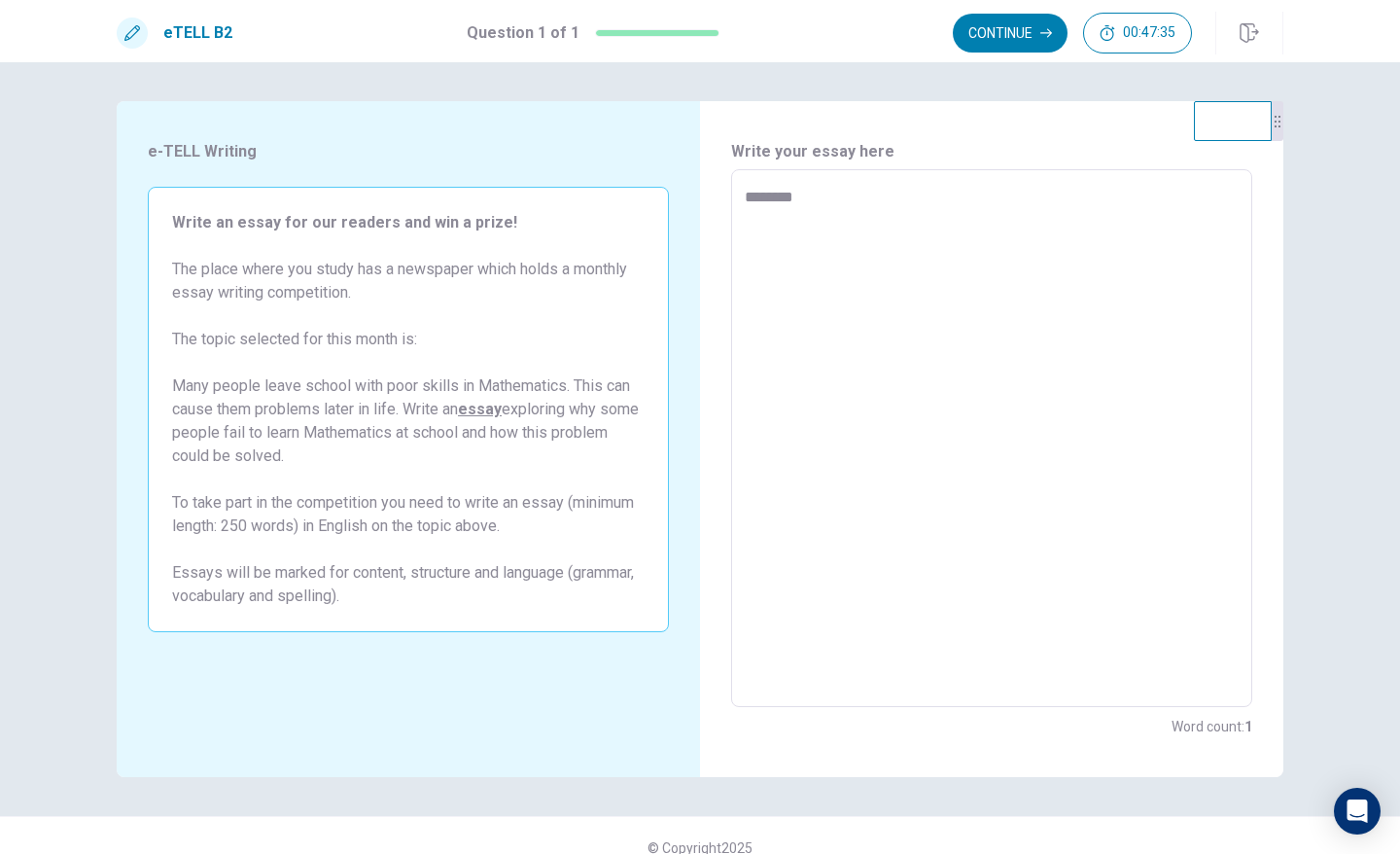 type on "*" 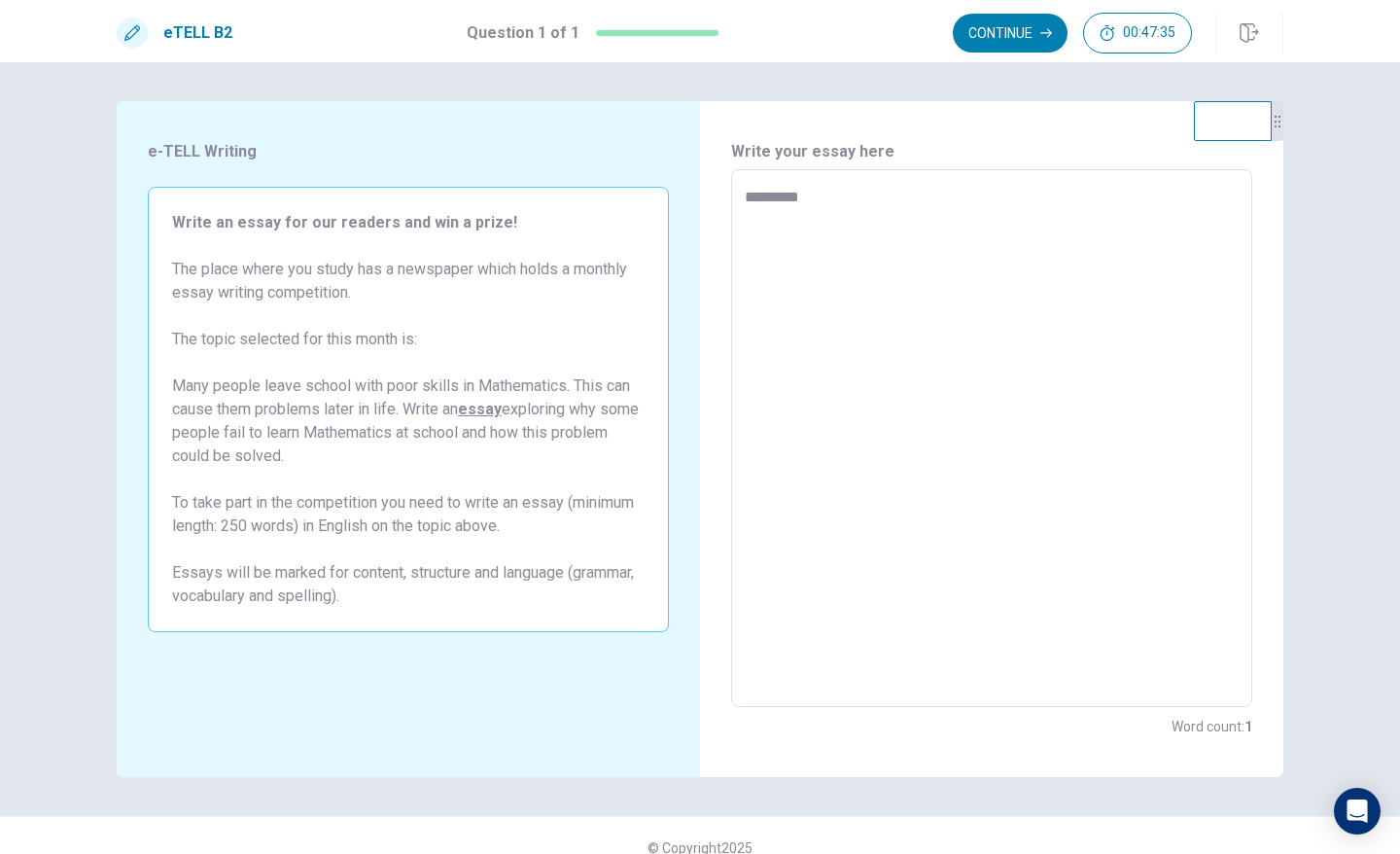 type on "**********" 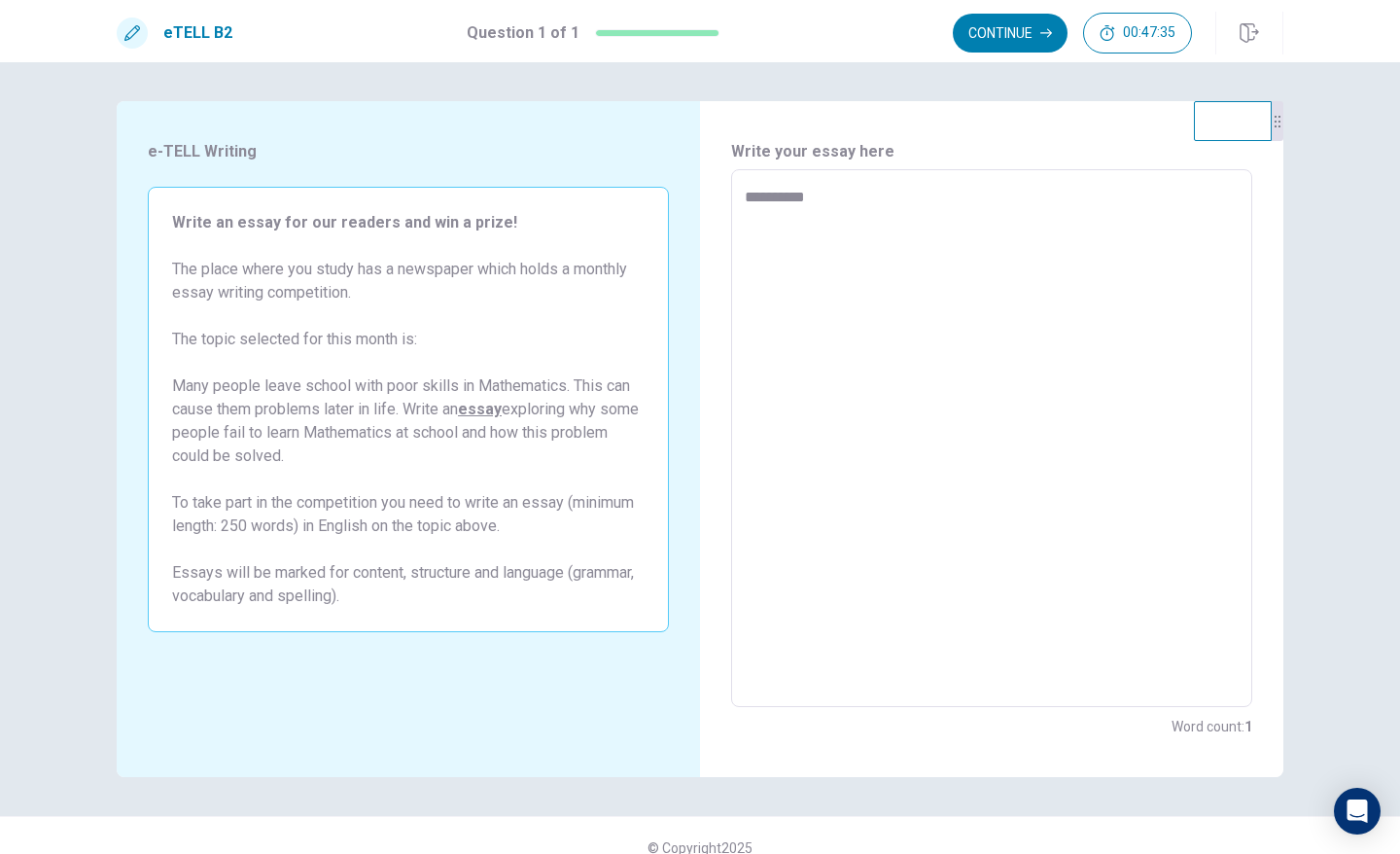 type on "*" 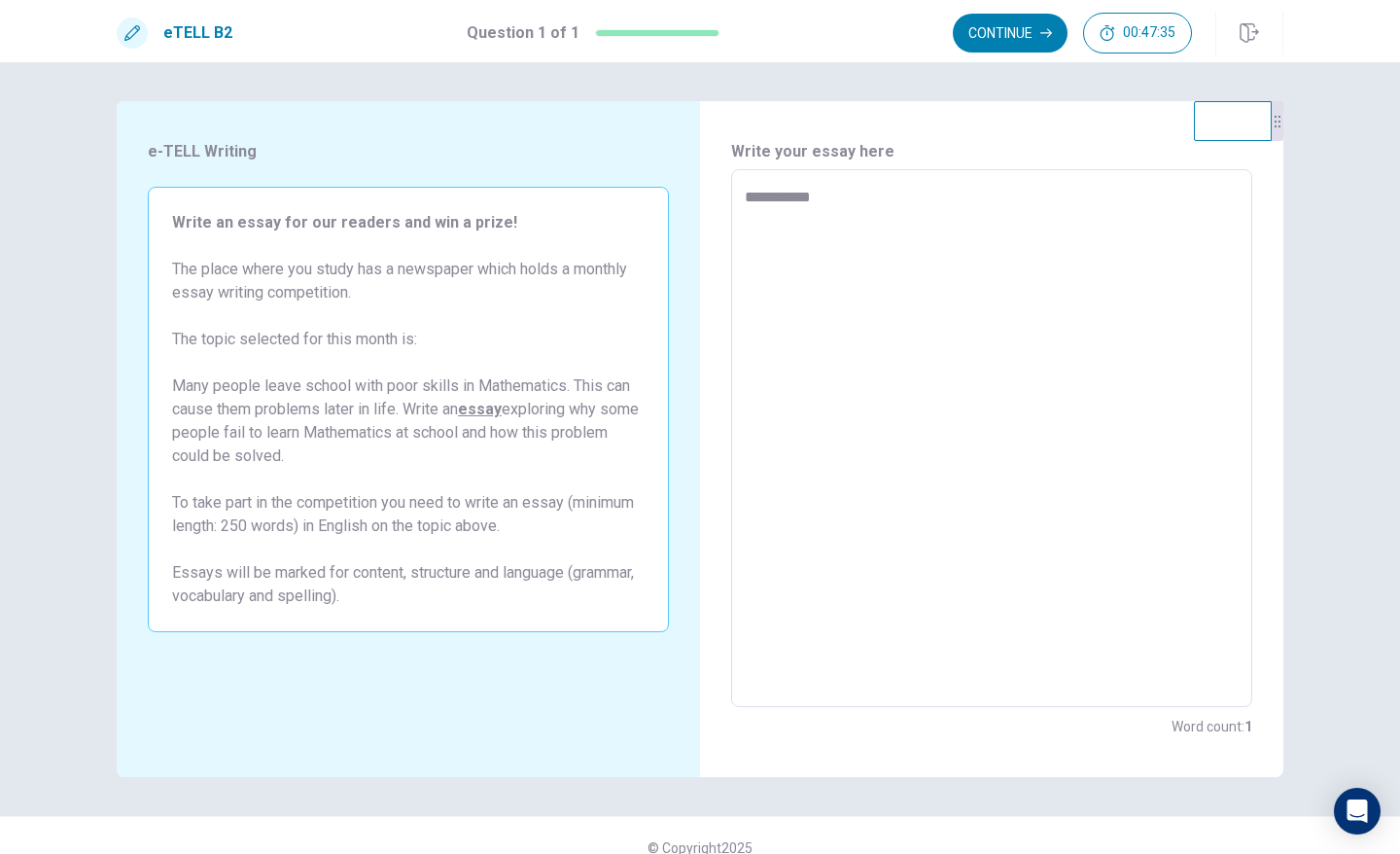 type on "*" 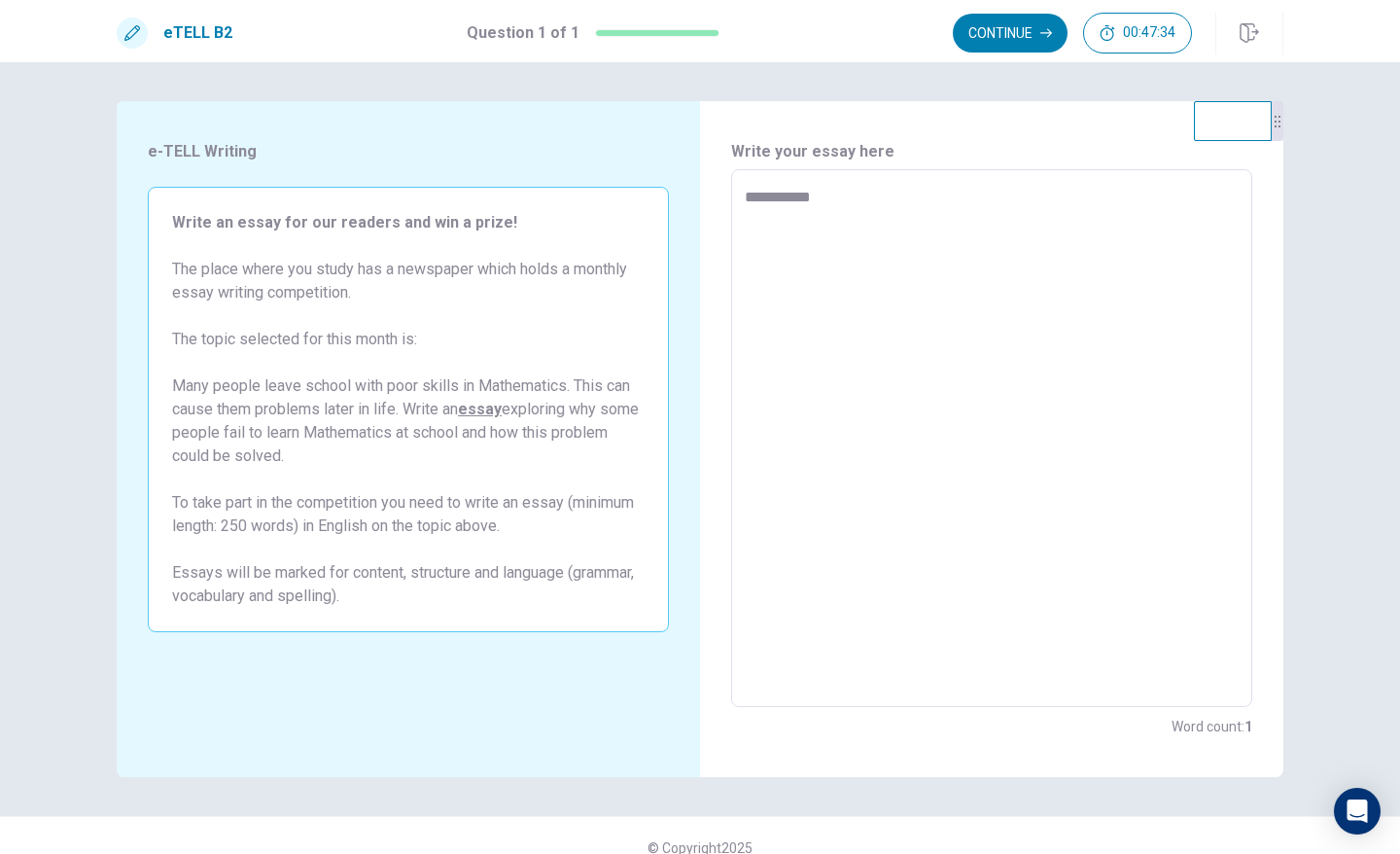 type on "**********" 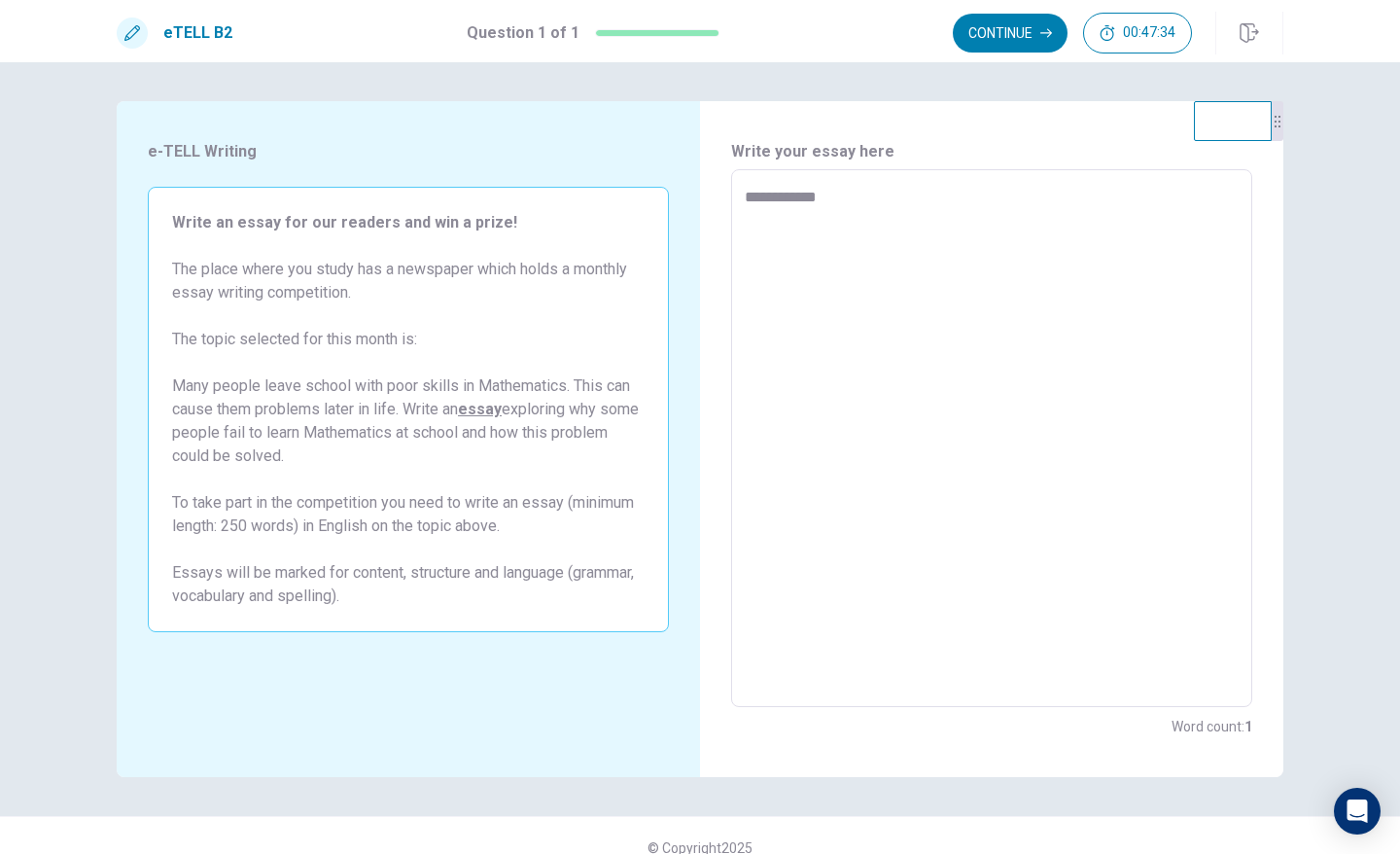 type on "*" 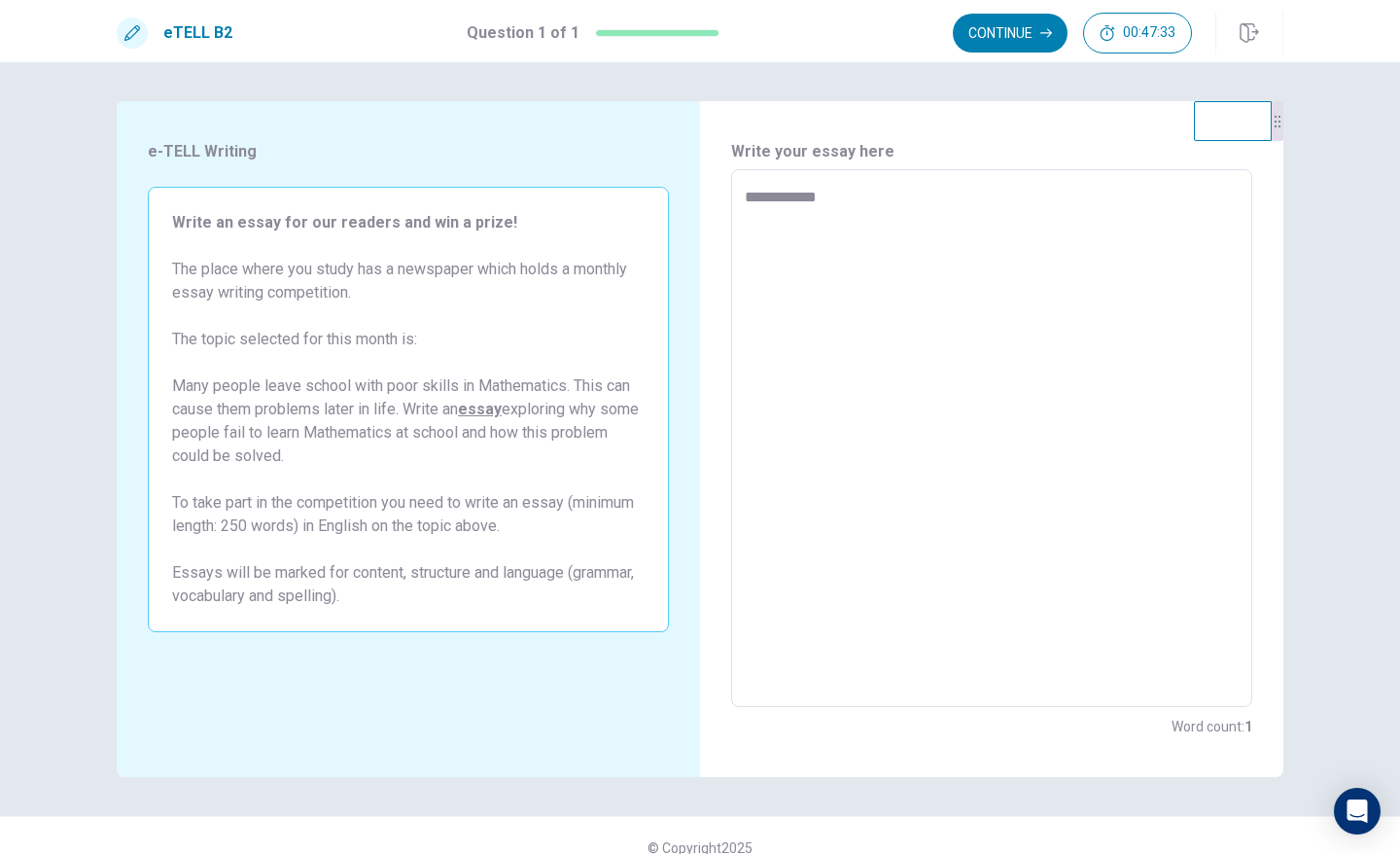 type on "**********" 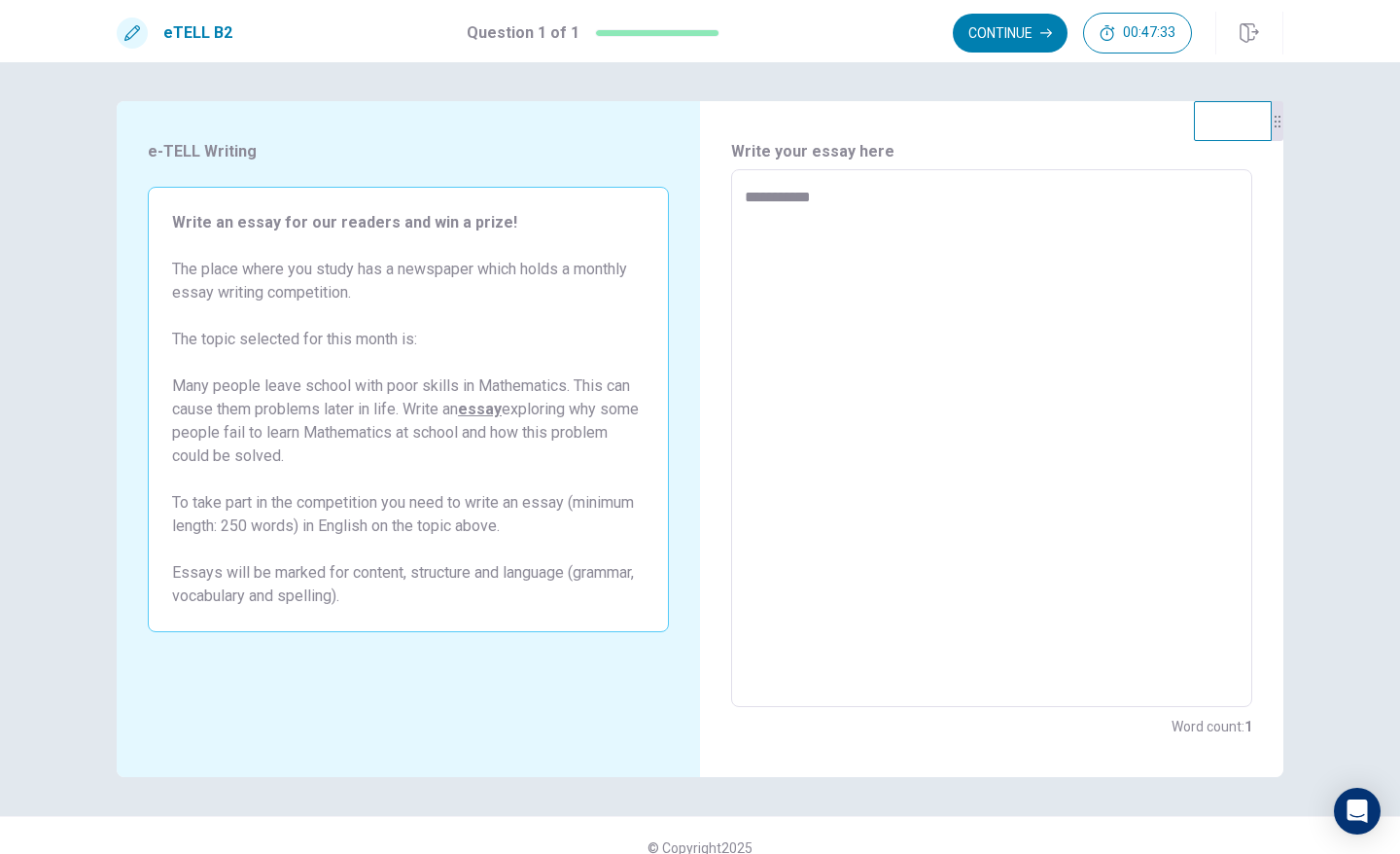 type on "*" 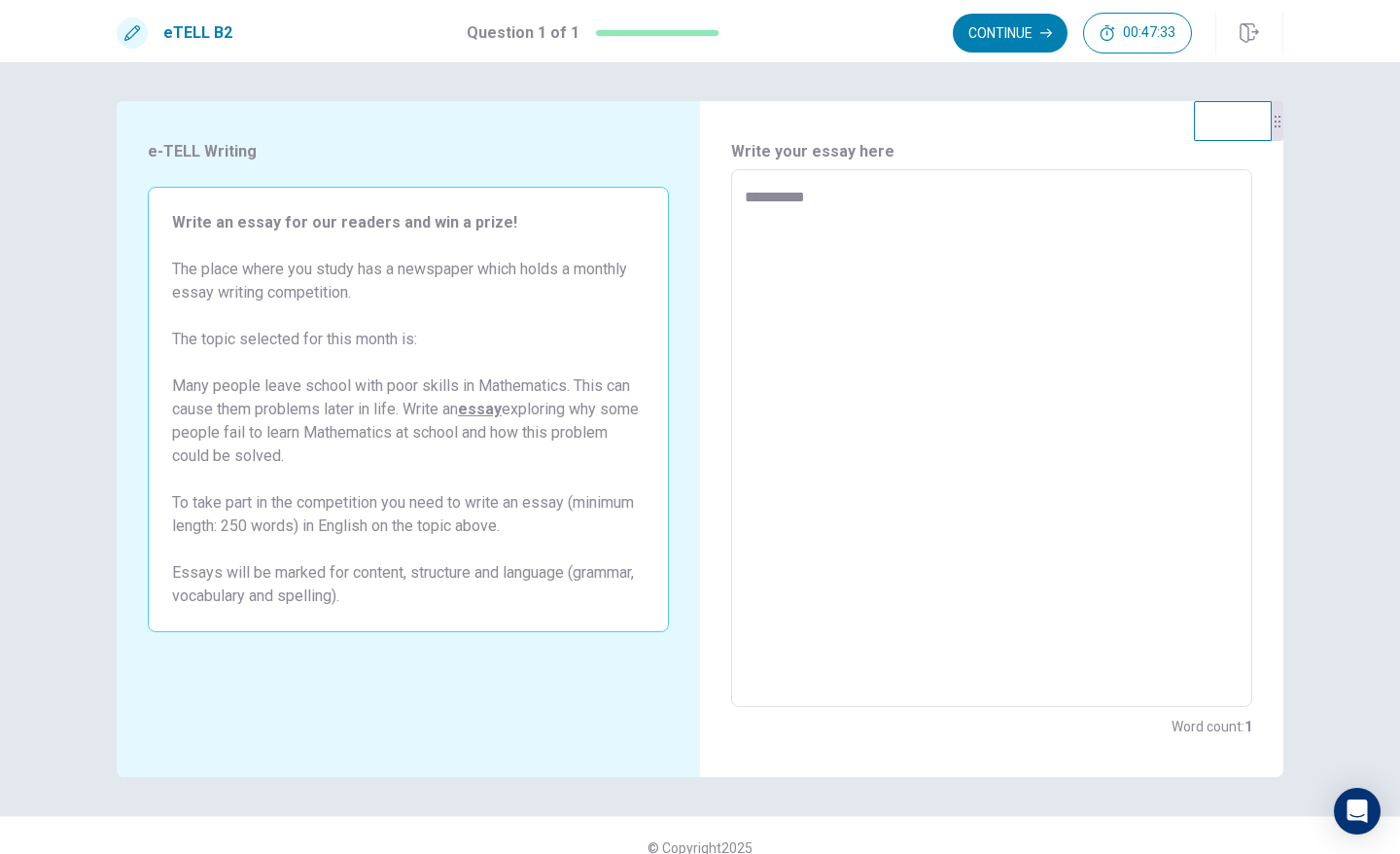 type on "*********" 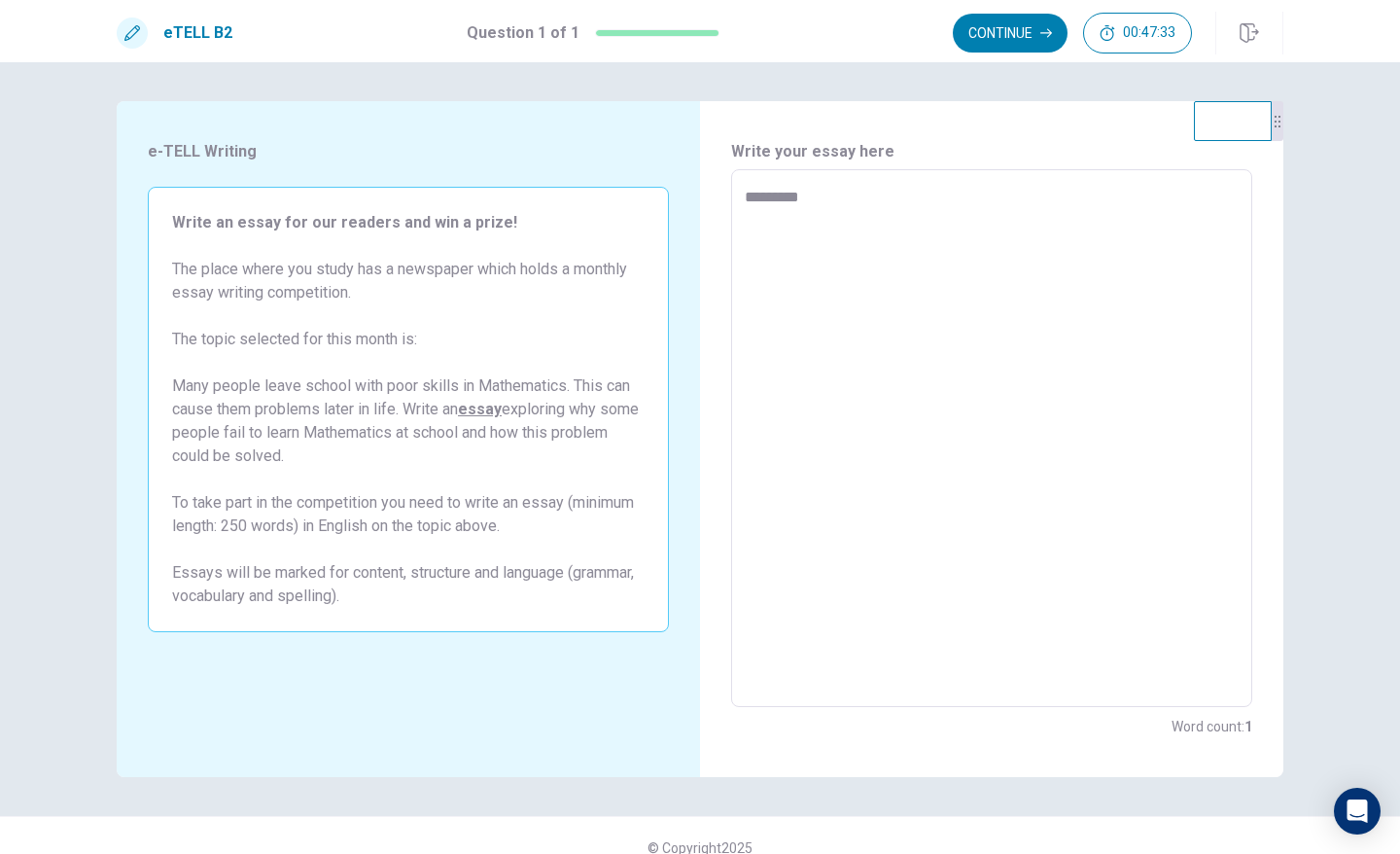 type on "*" 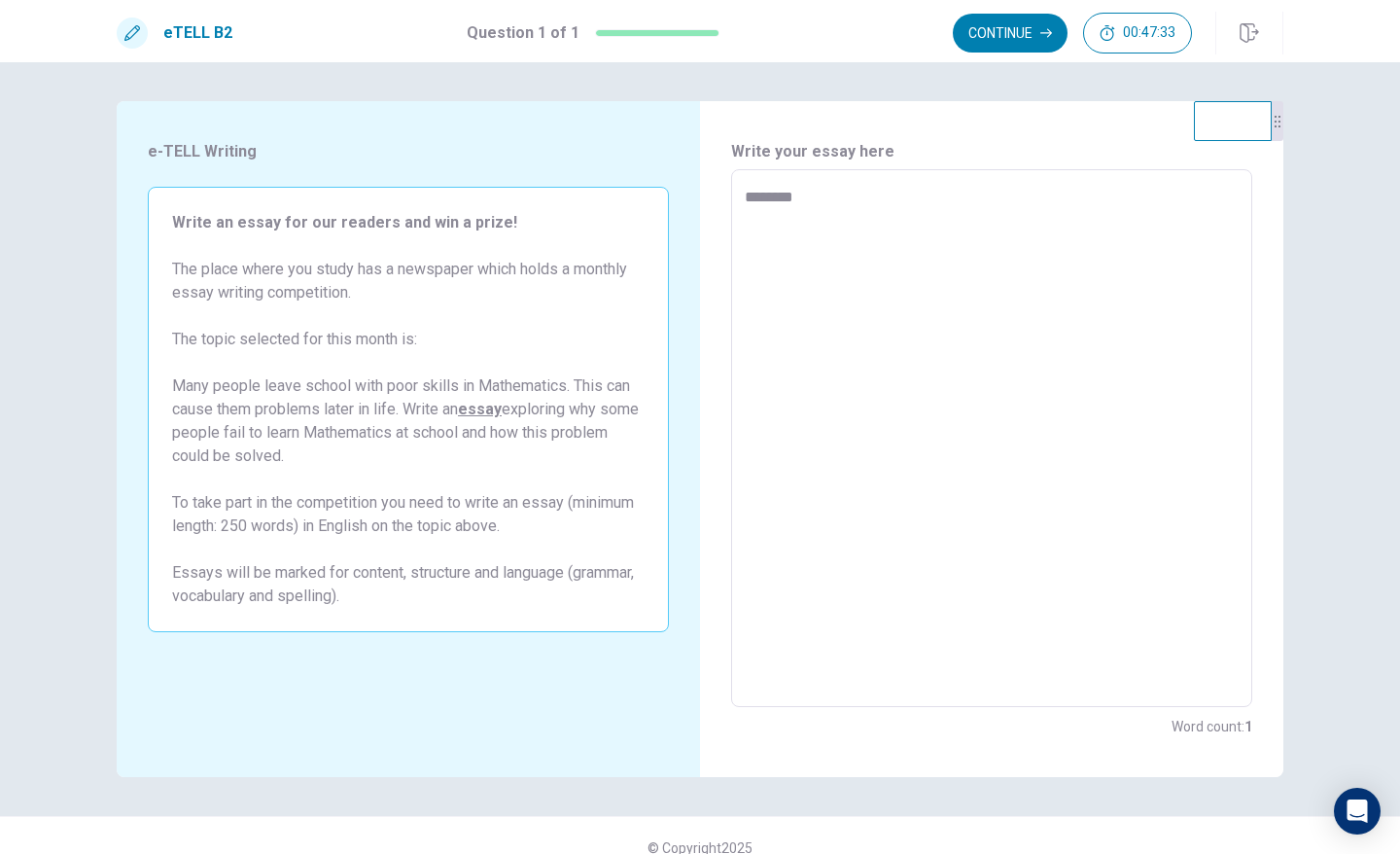 type on "*" 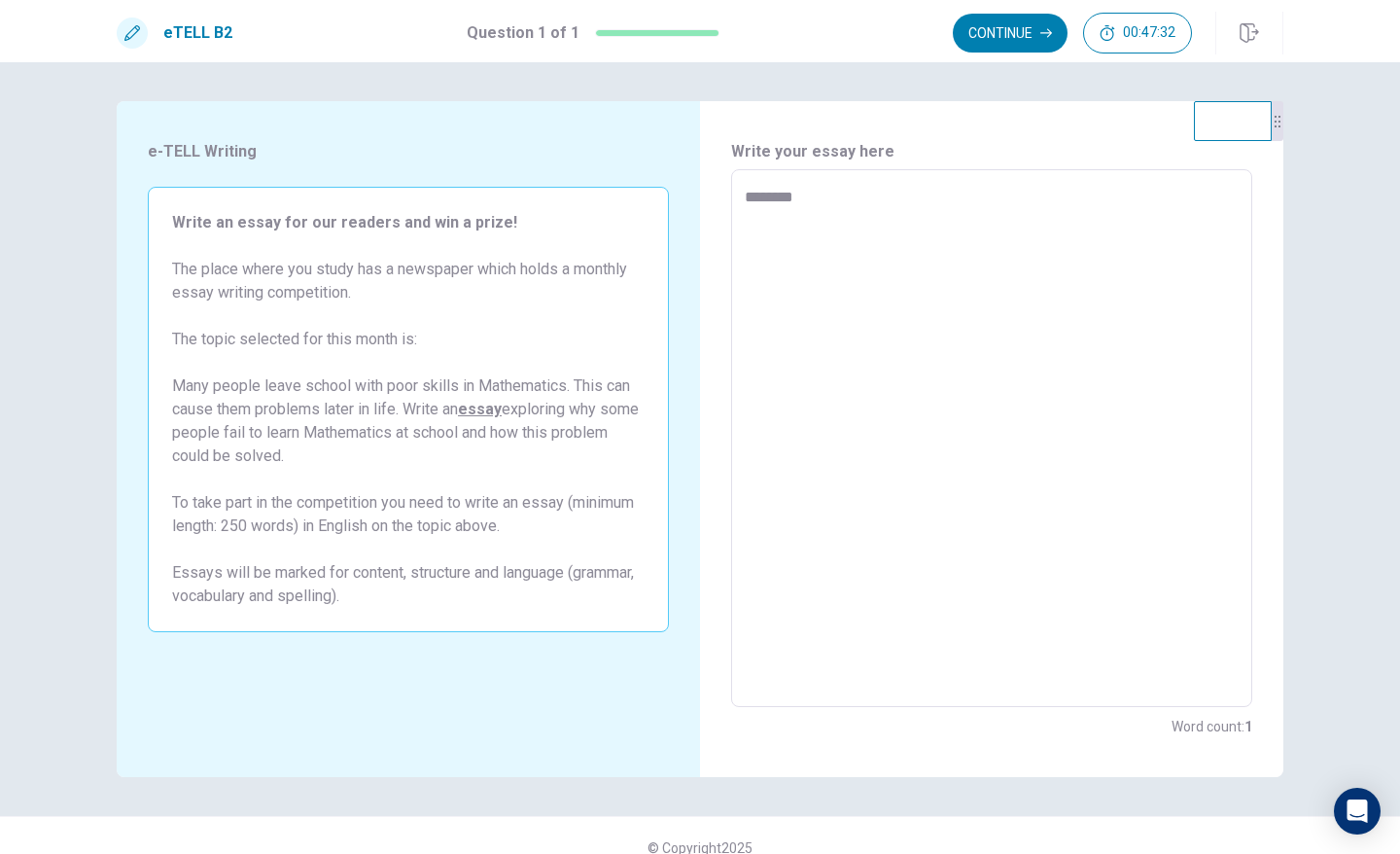 type on "*********" 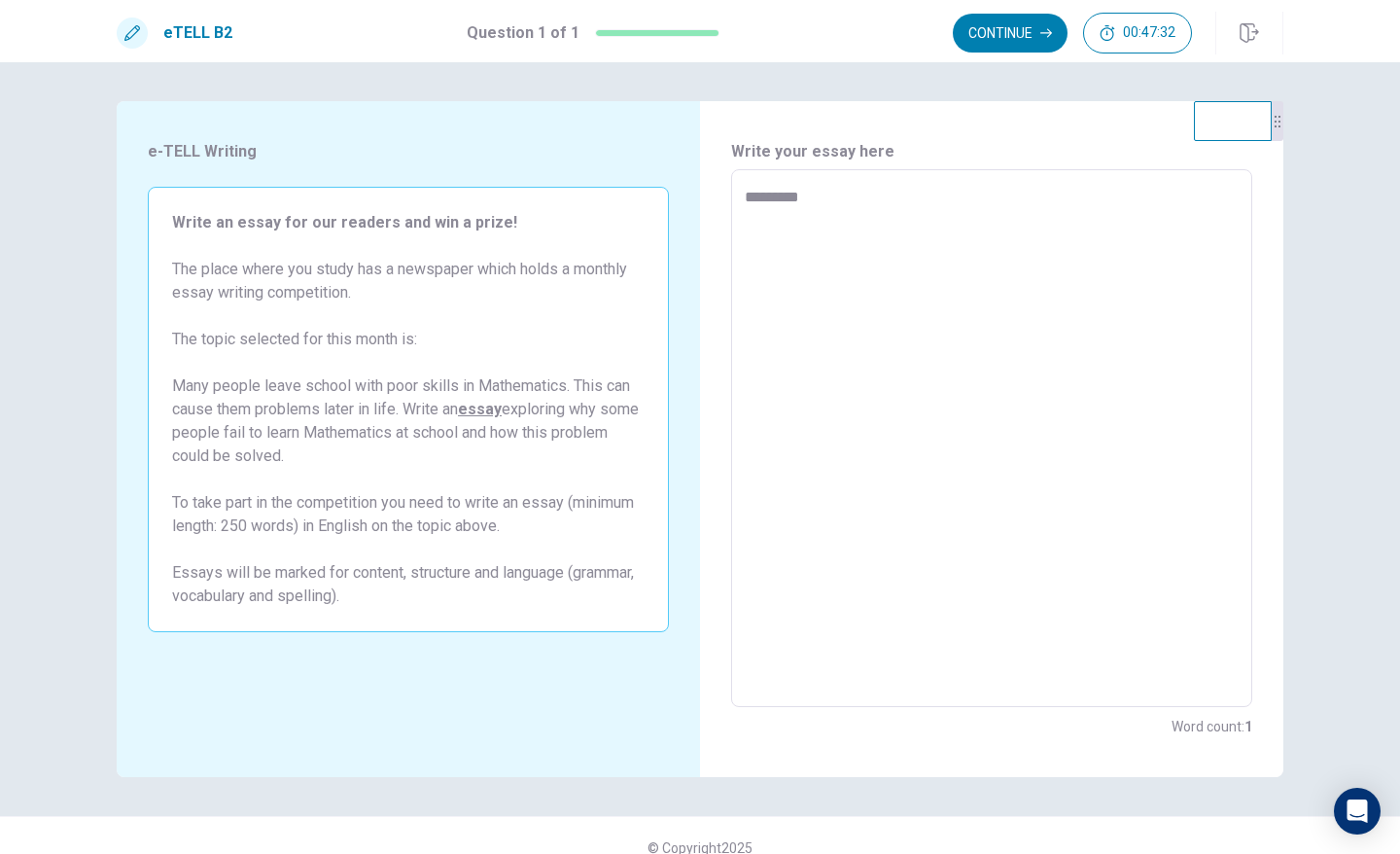 type on "*" 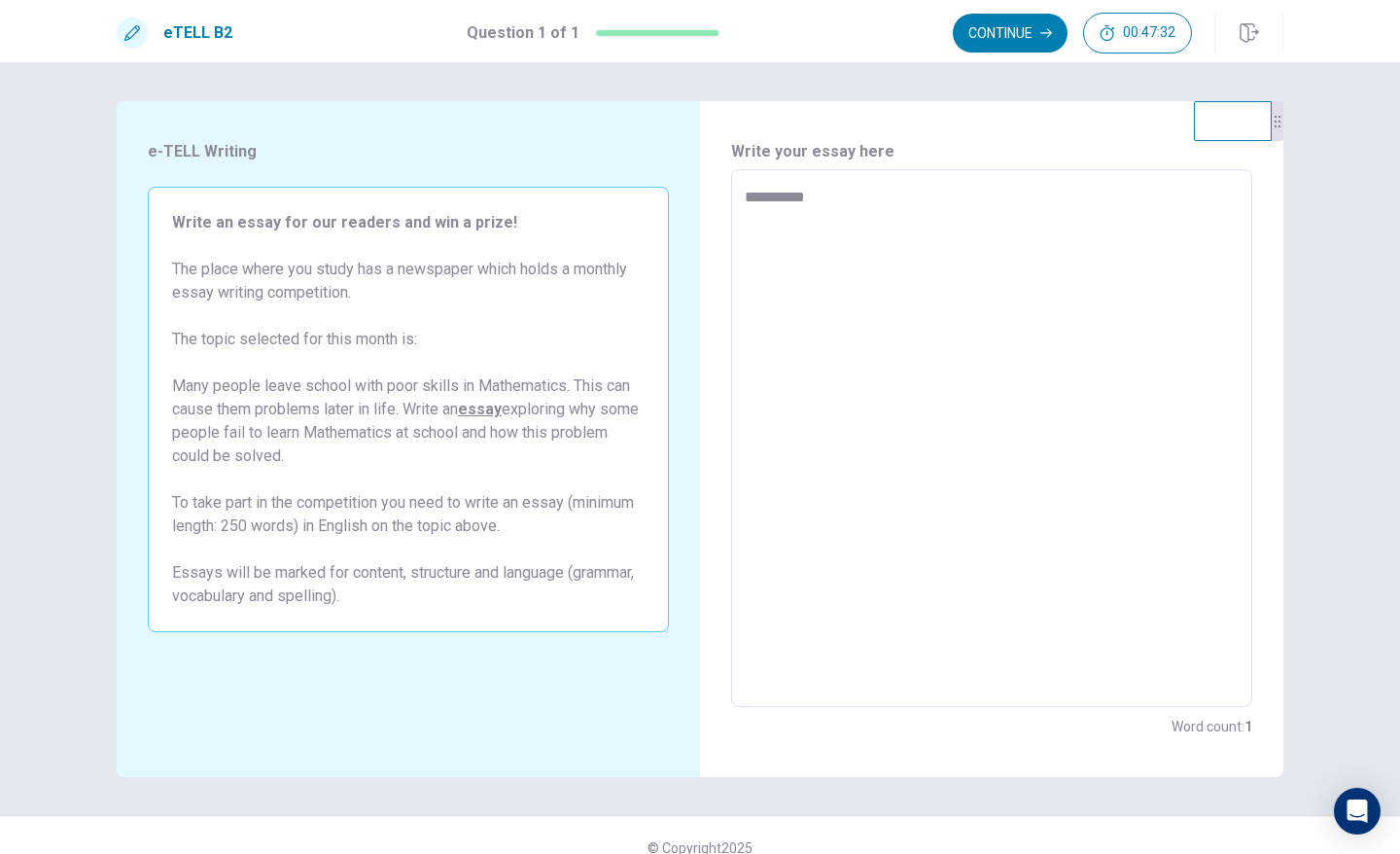 type on "*" 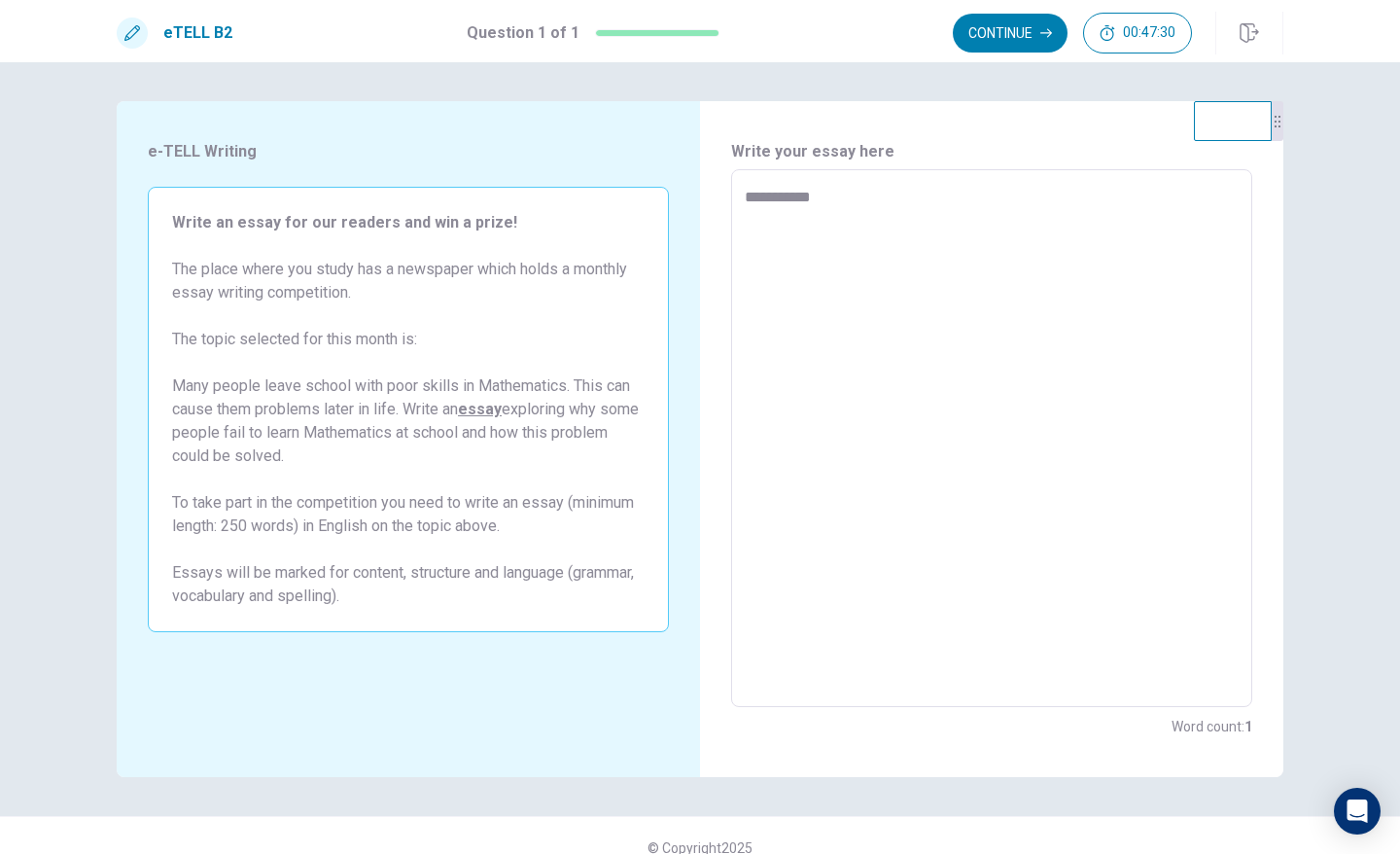 type on "*" 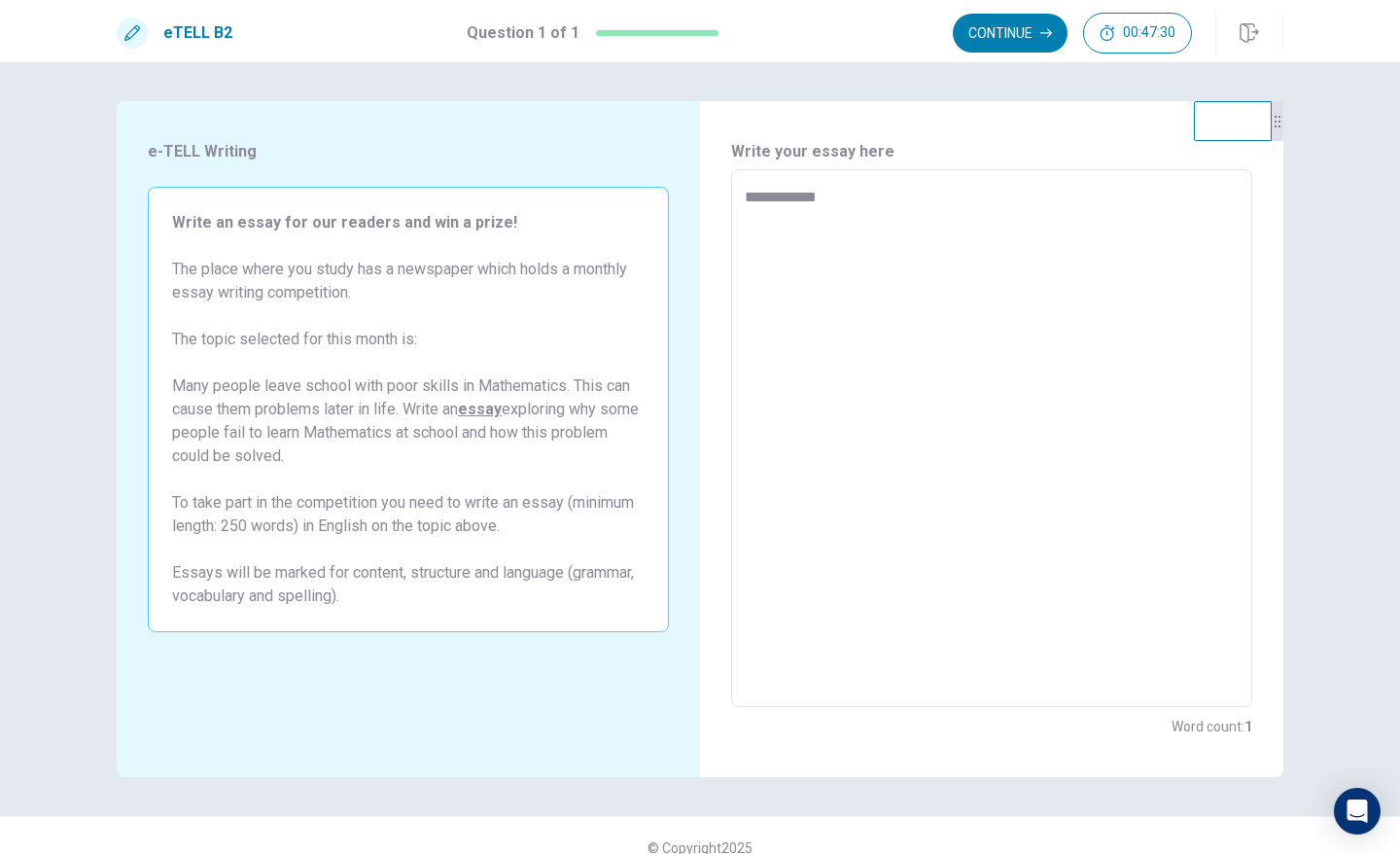 type on "*" 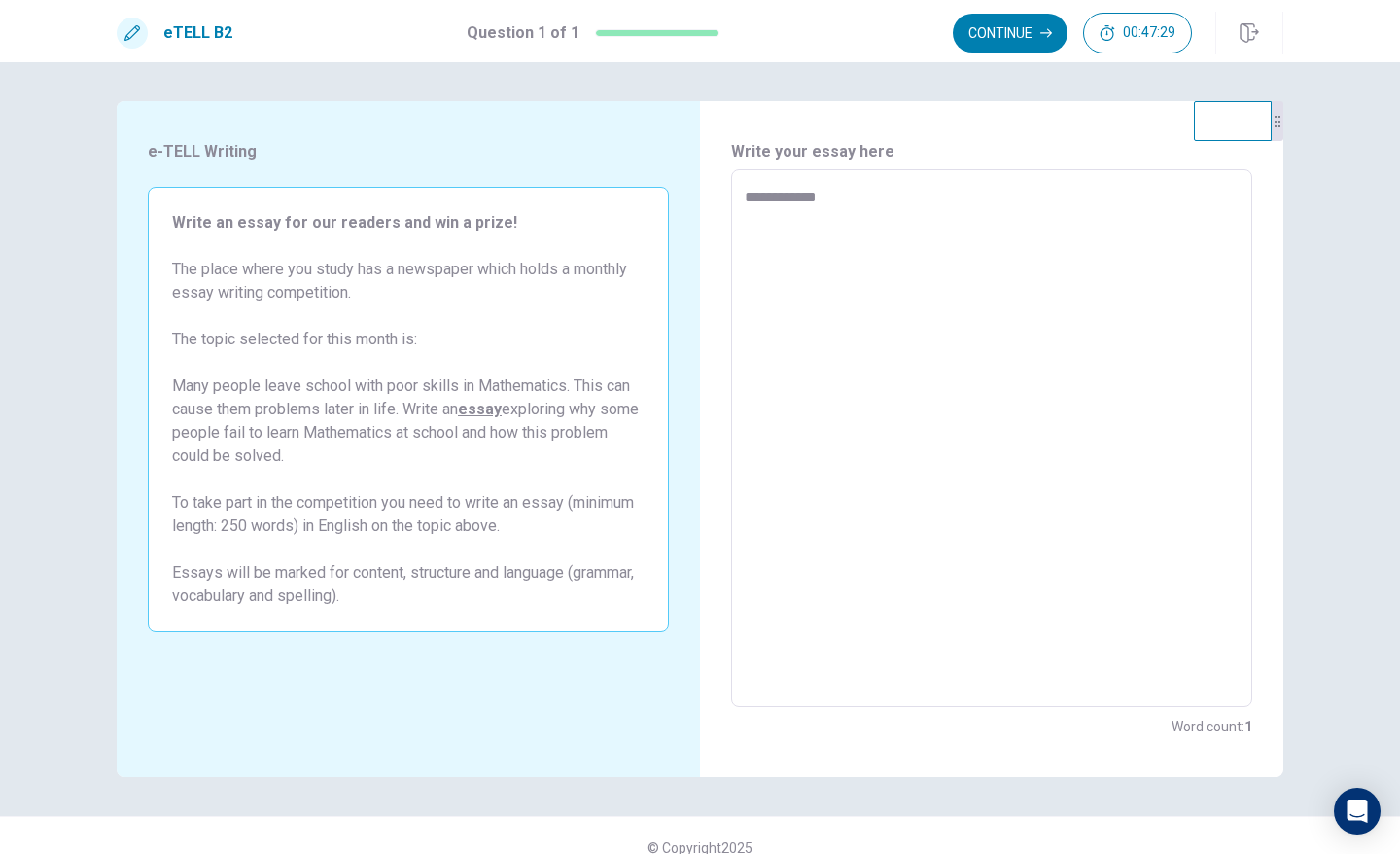type on "**********" 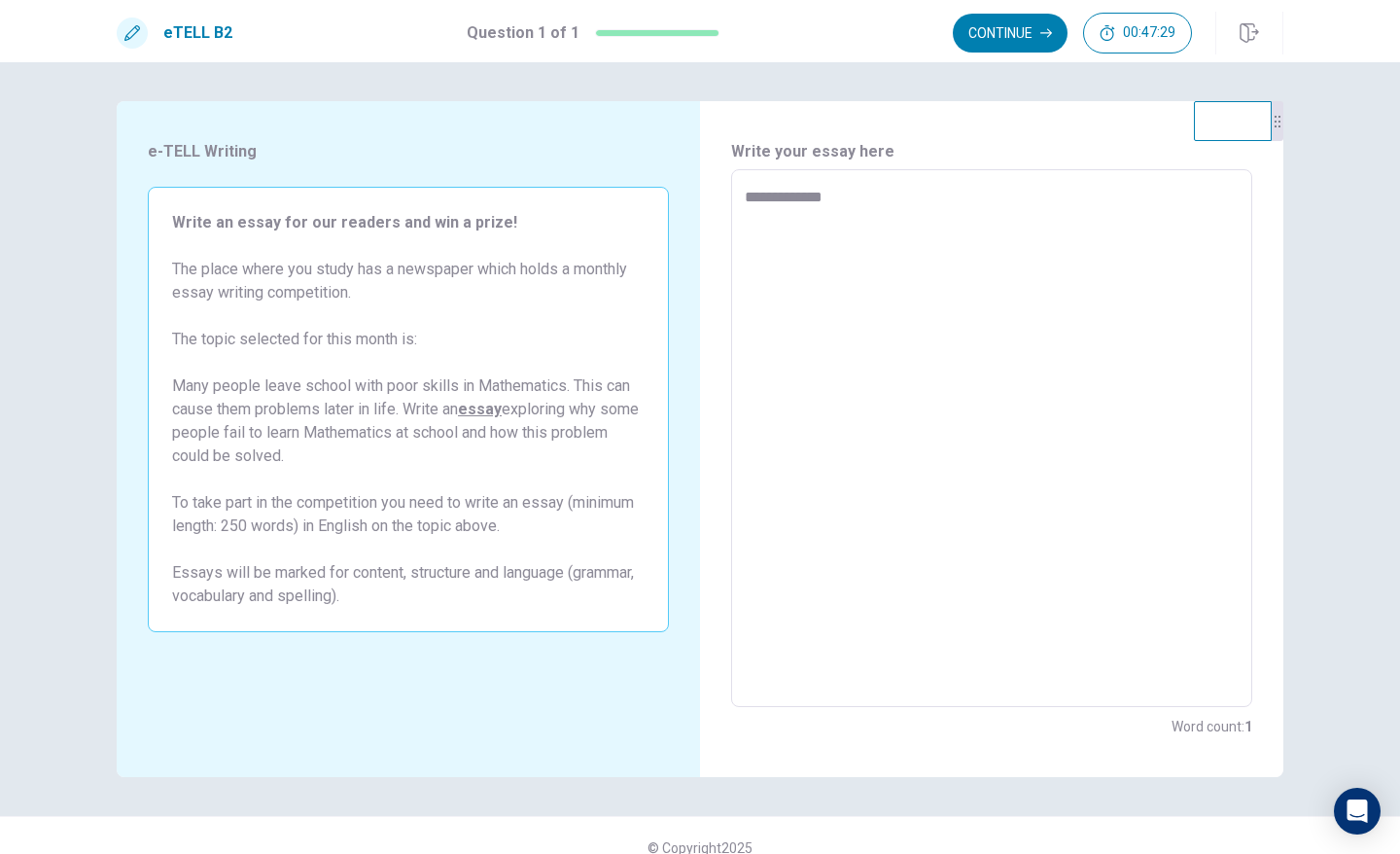 type on "**********" 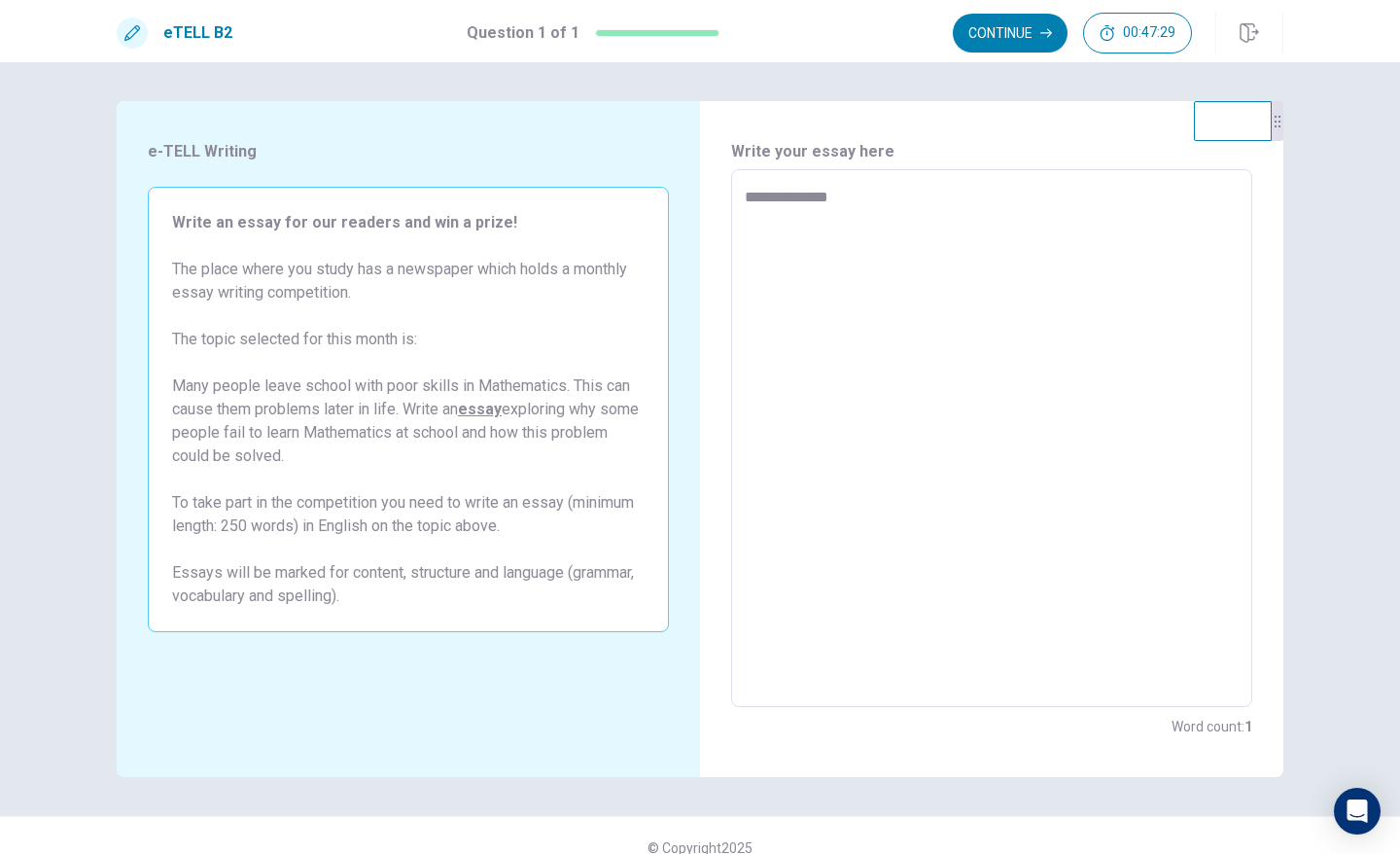 type on "*" 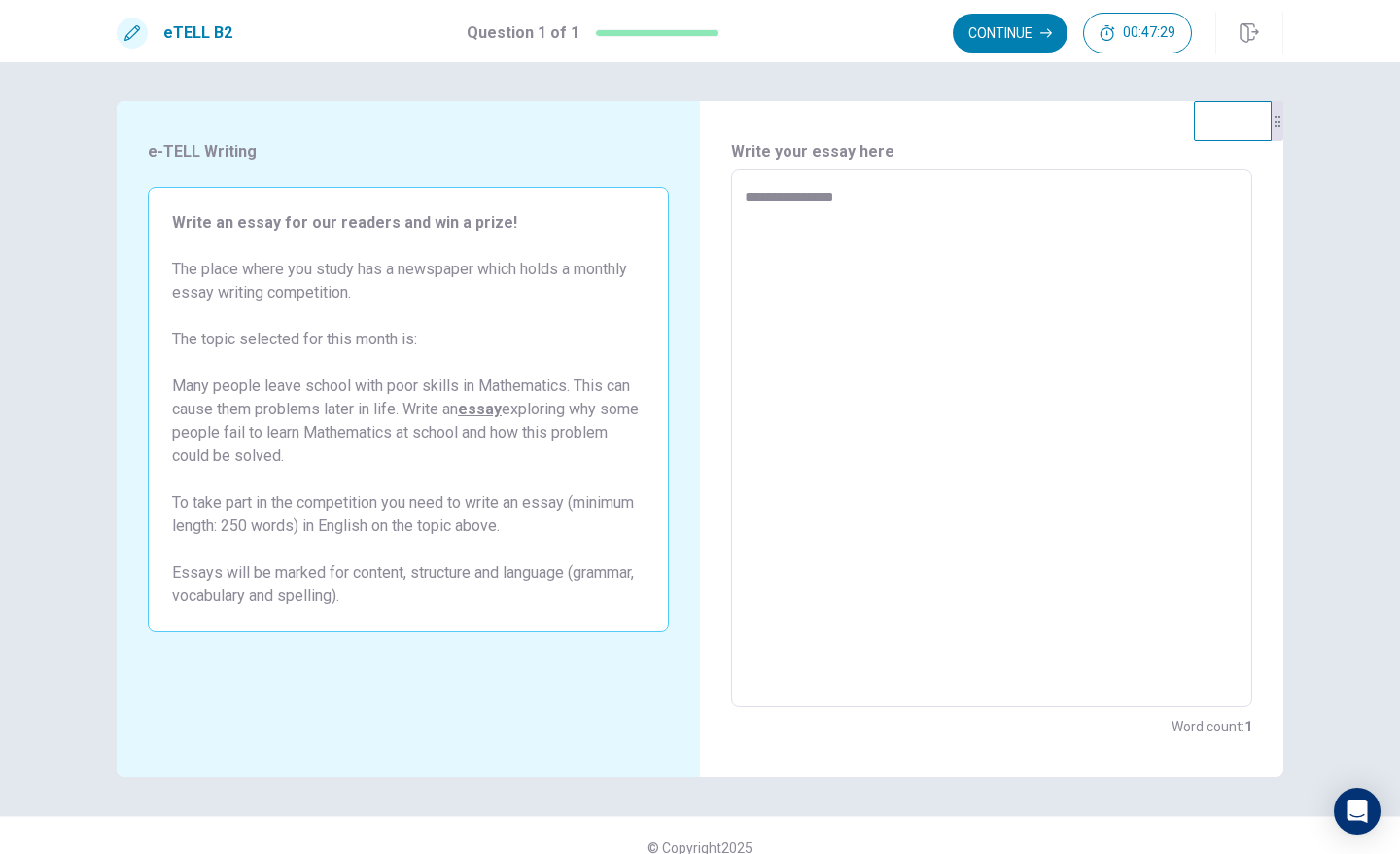 type on "*" 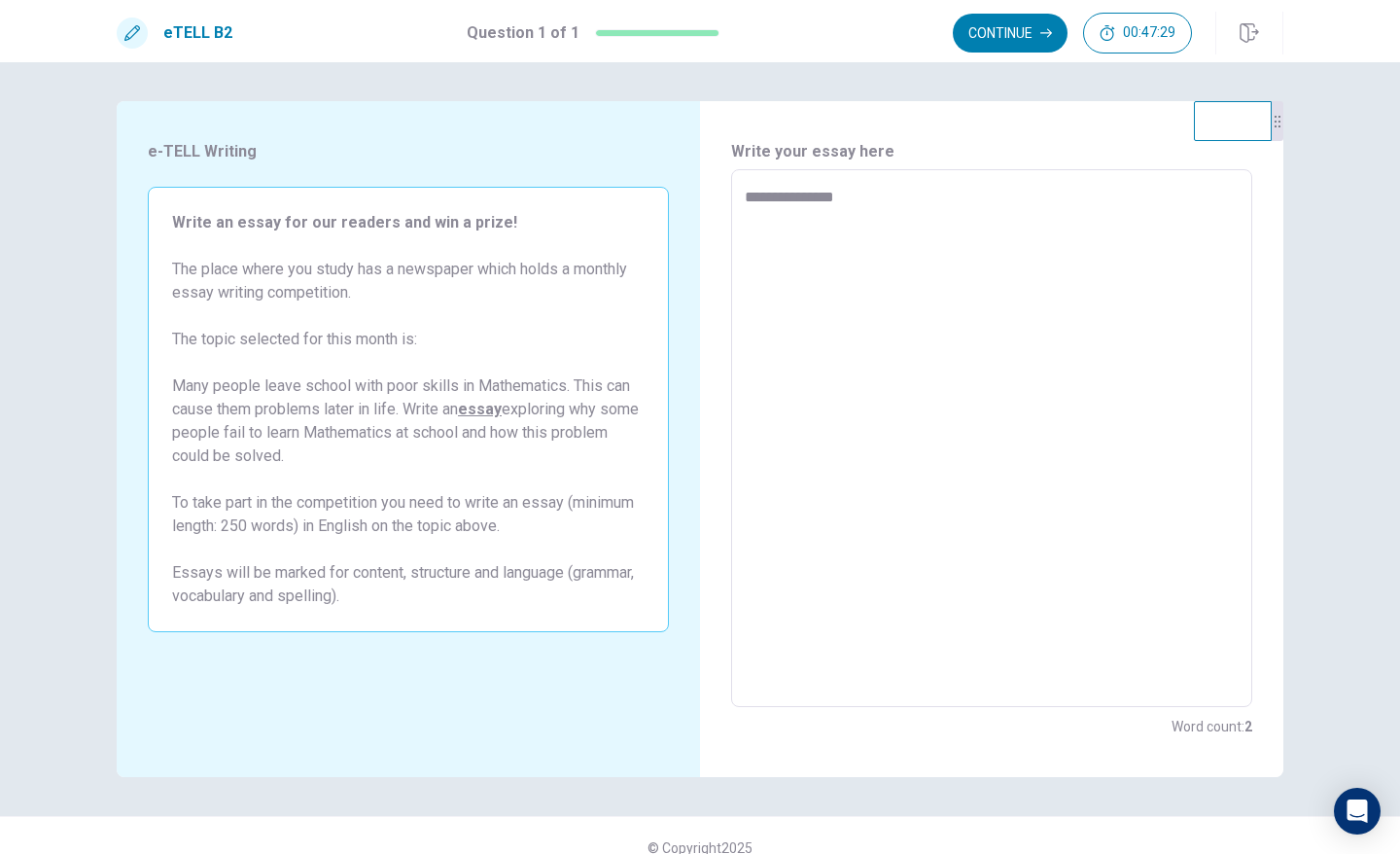 type on "**********" 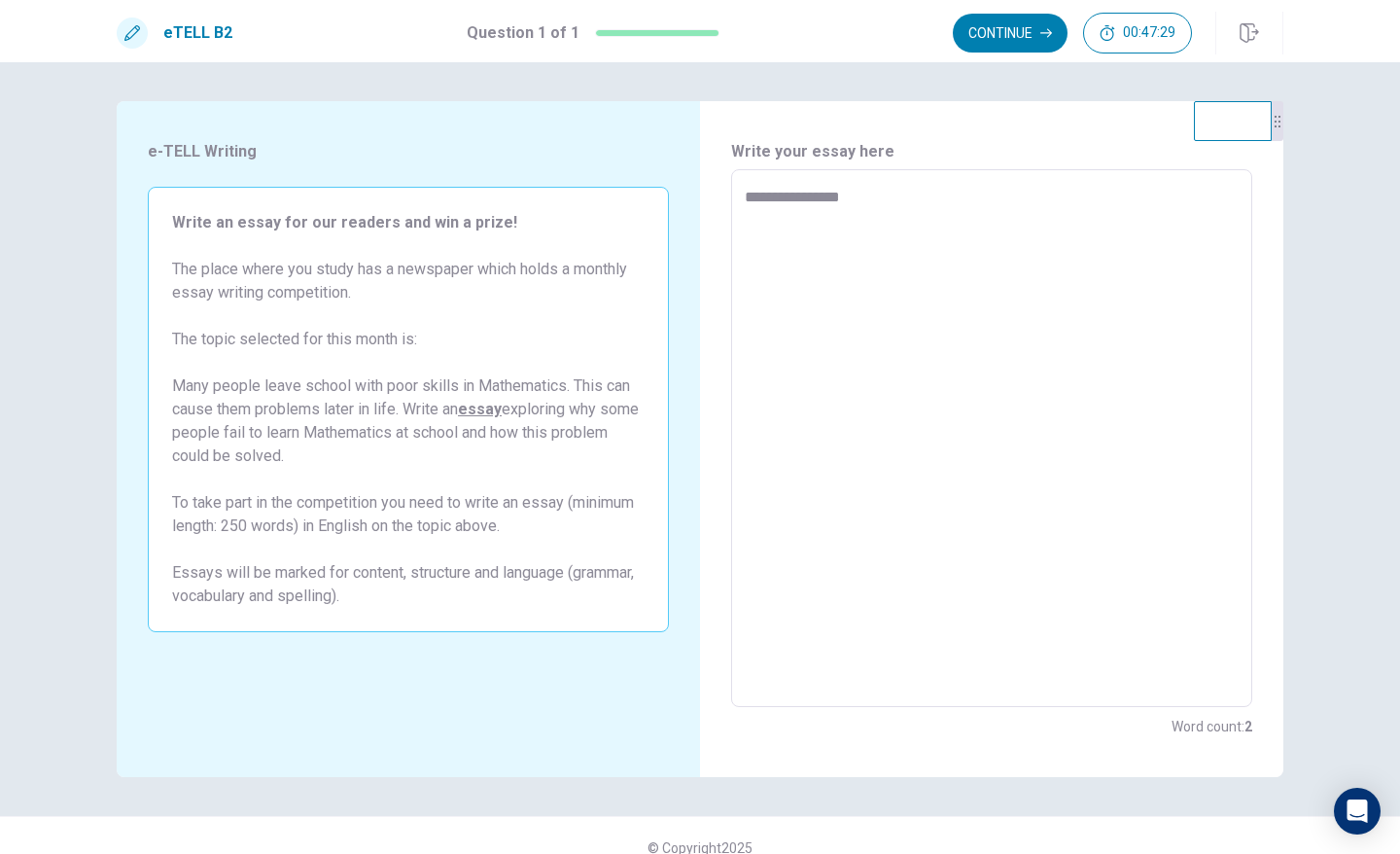 type on "*" 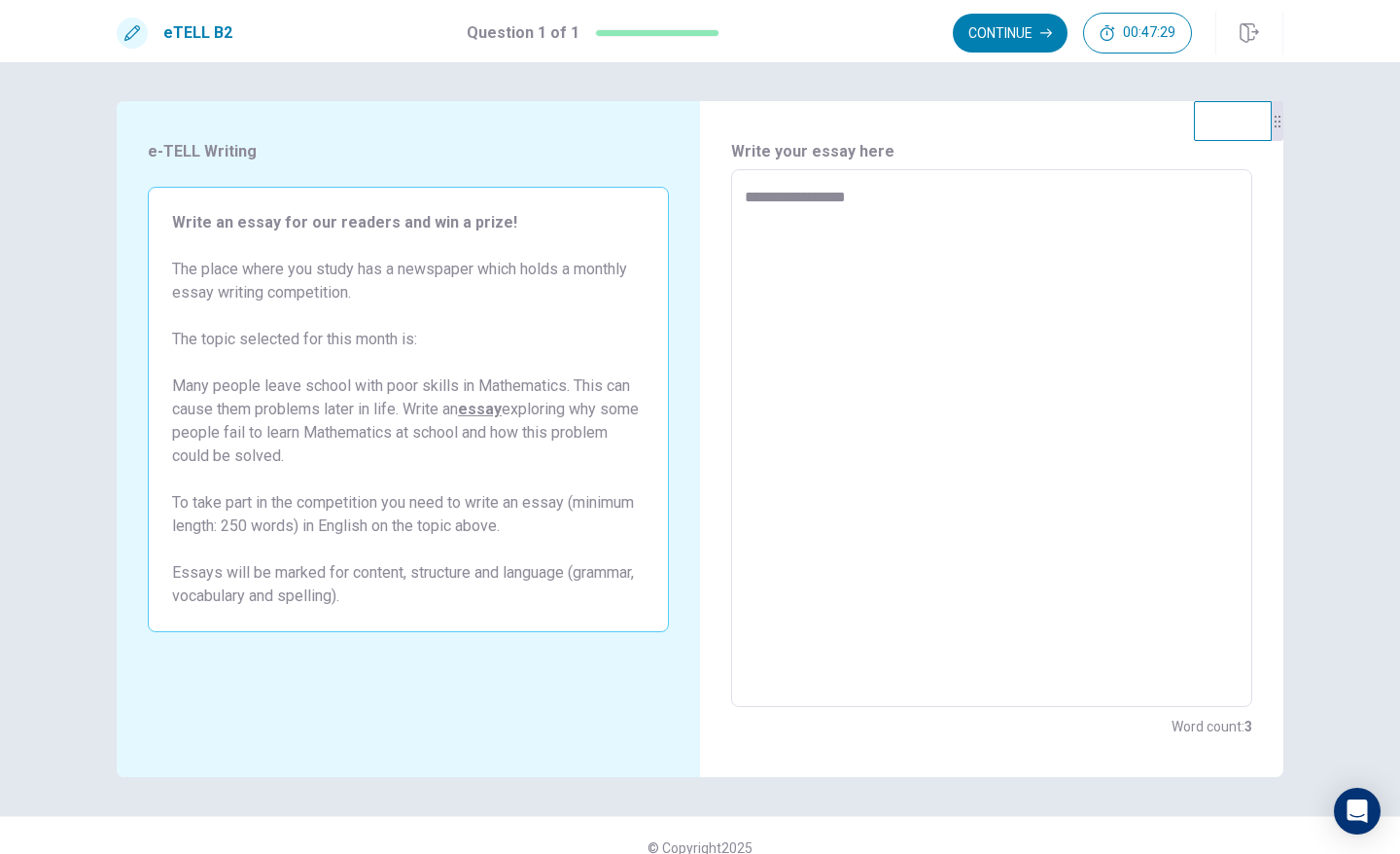type on "**********" 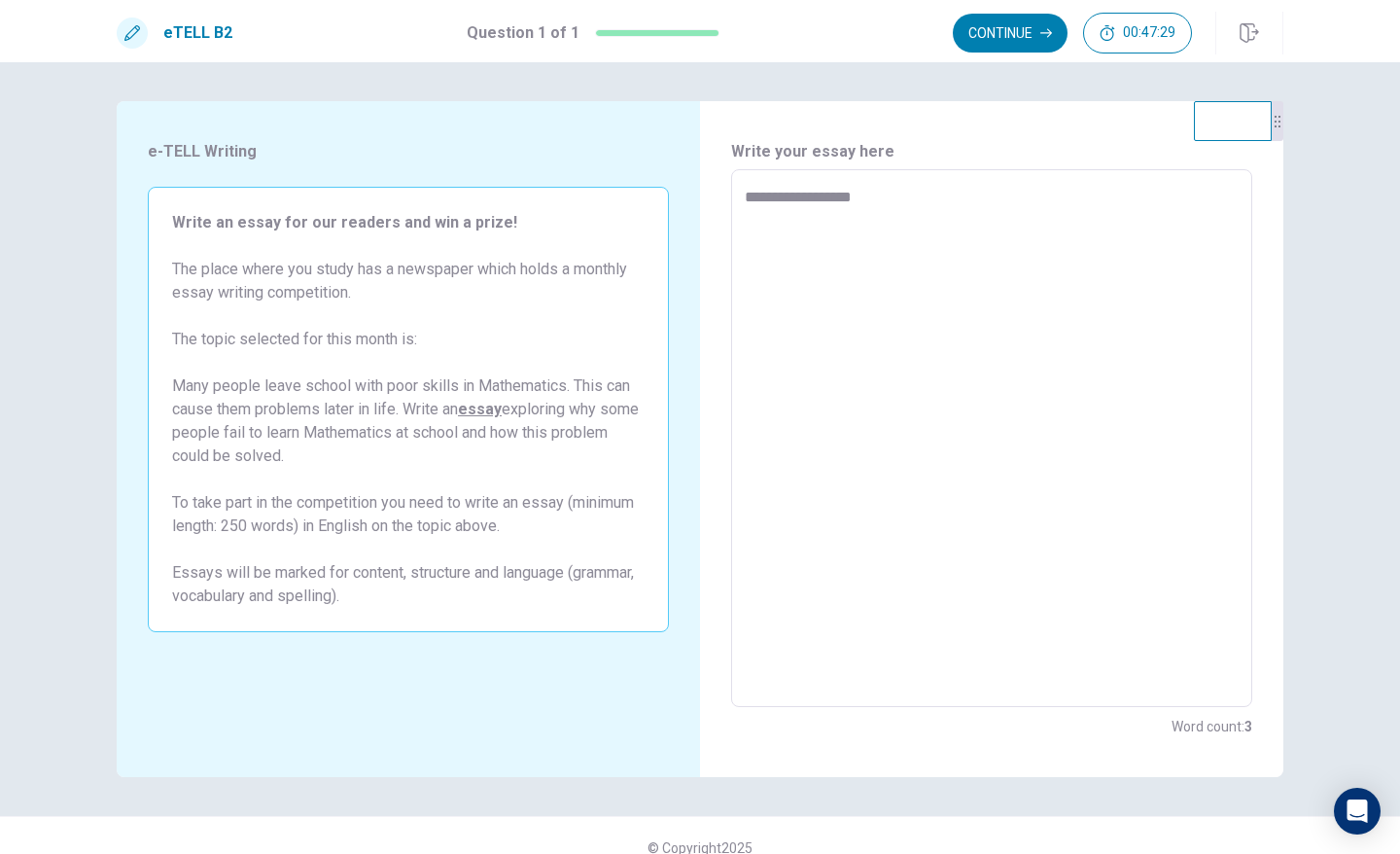 type on "*" 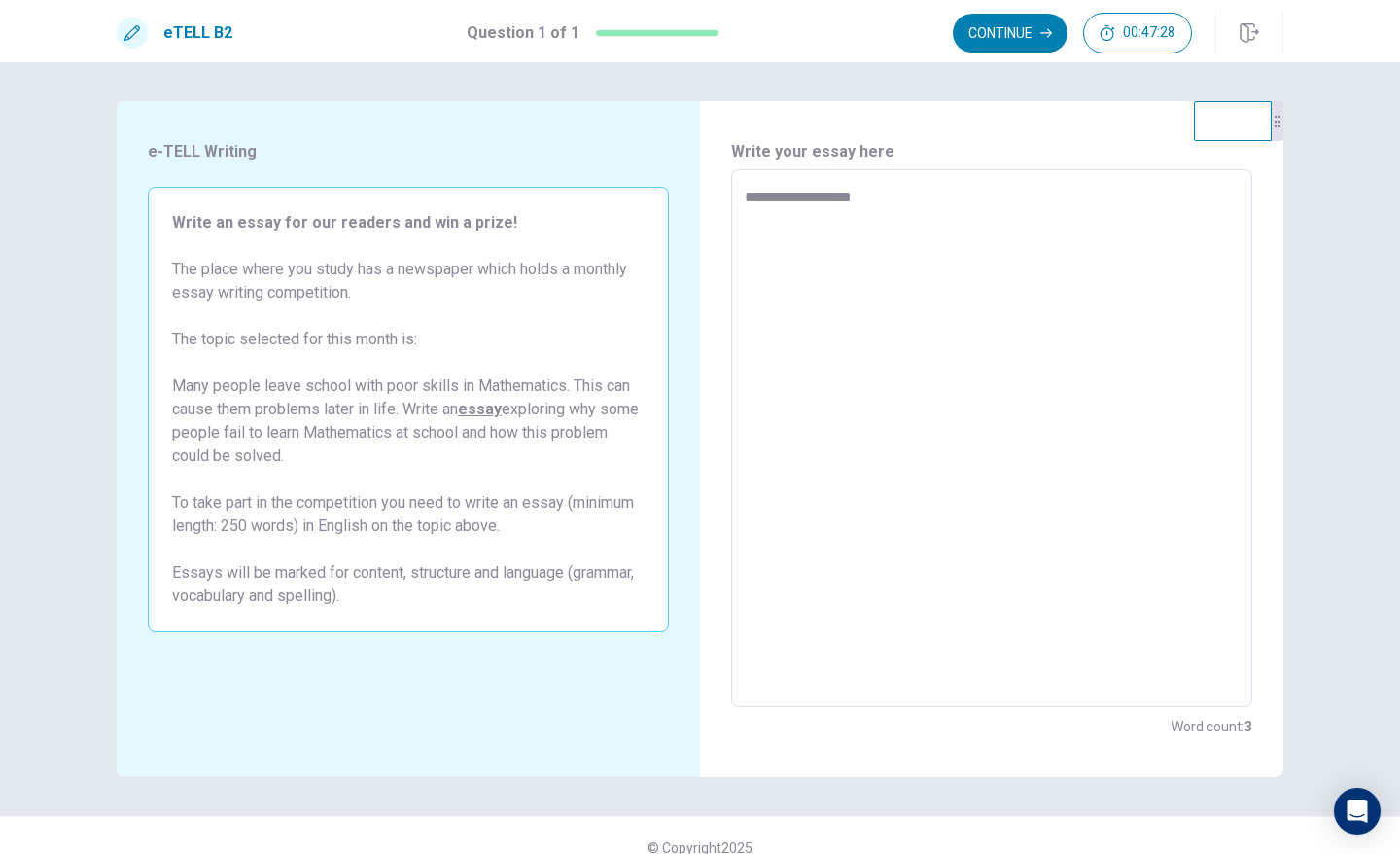 type on "**********" 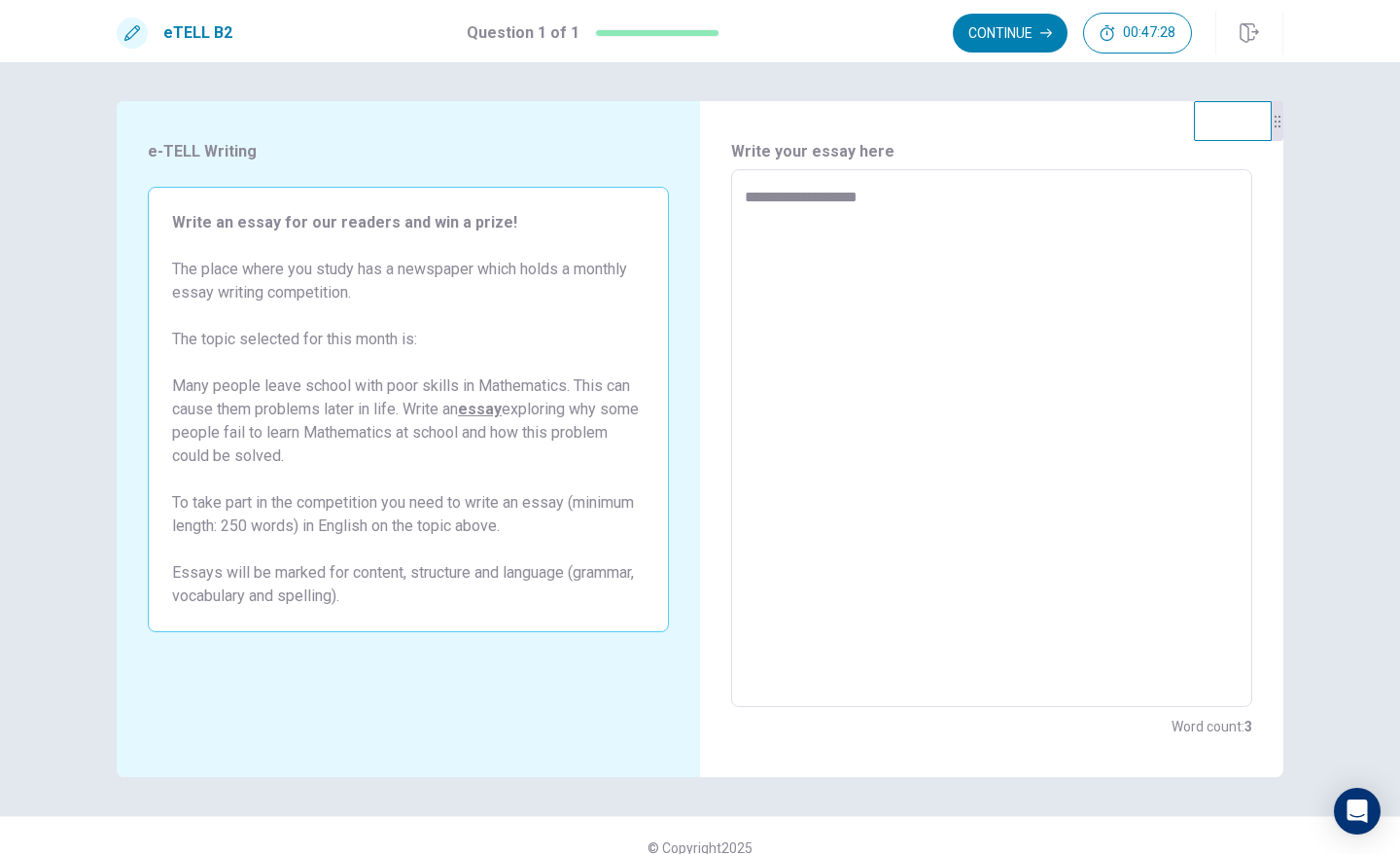 type on "*" 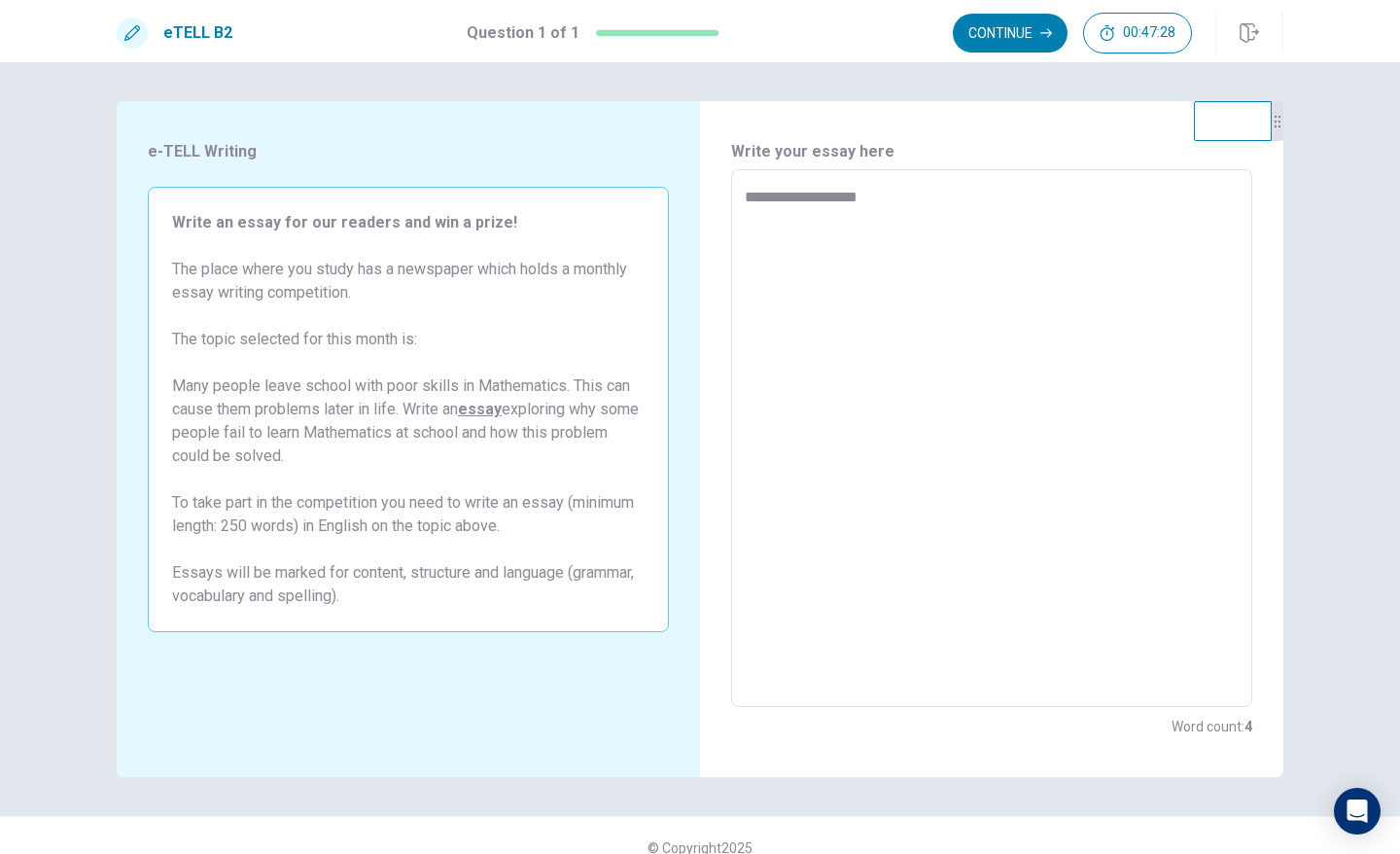 type on "**********" 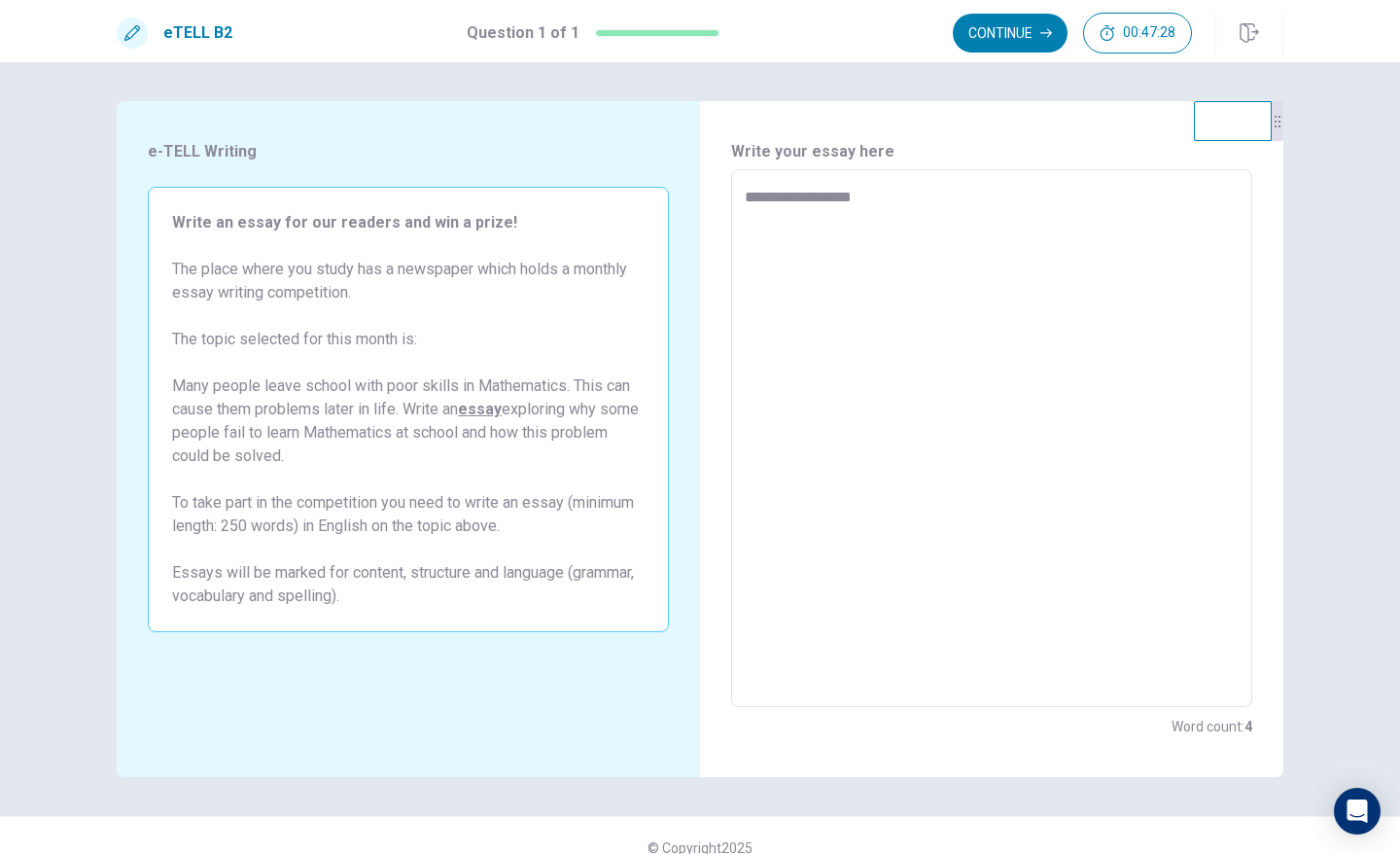 type on "*" 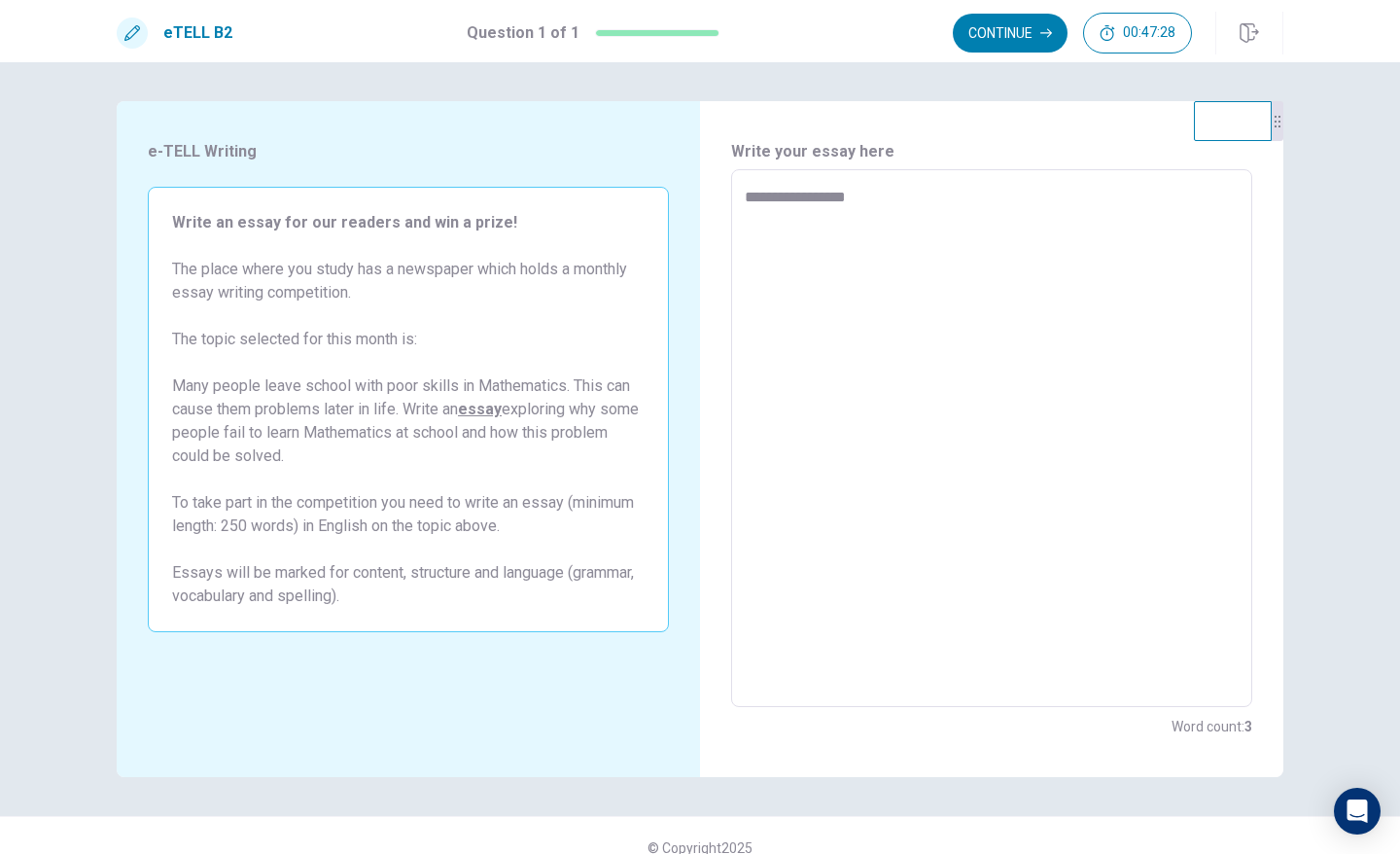 type on "*" 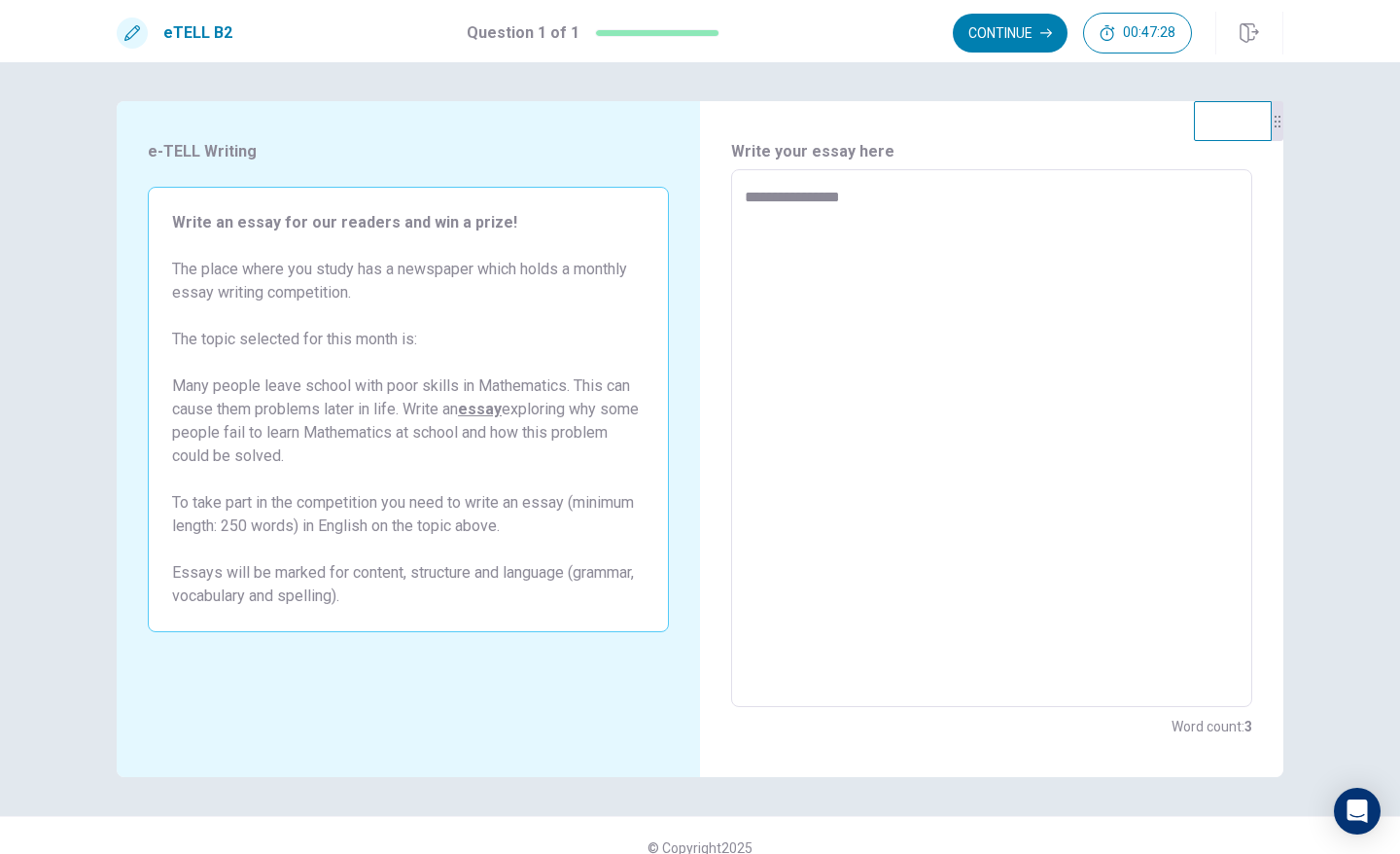 type on "*" 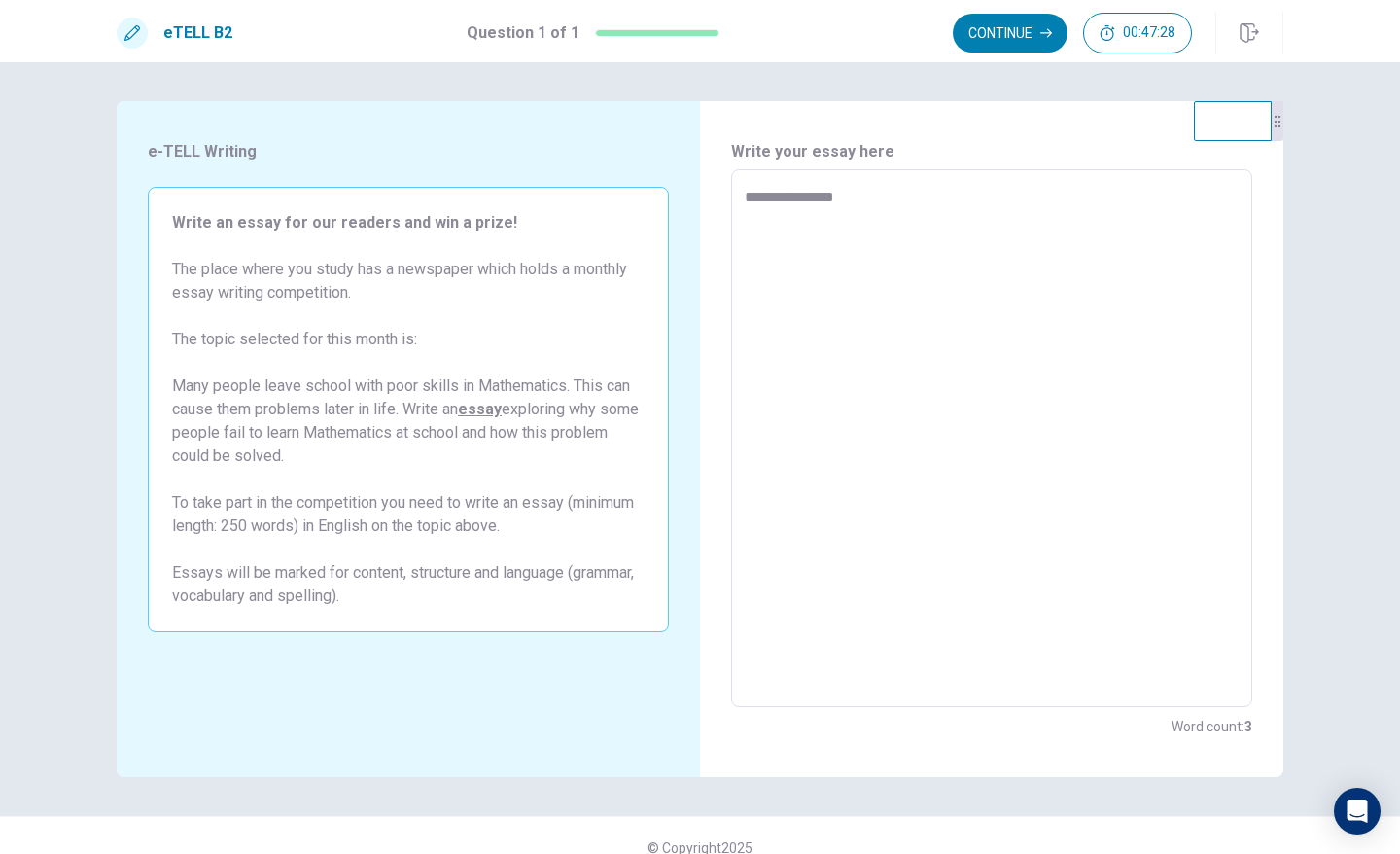 type on "*" 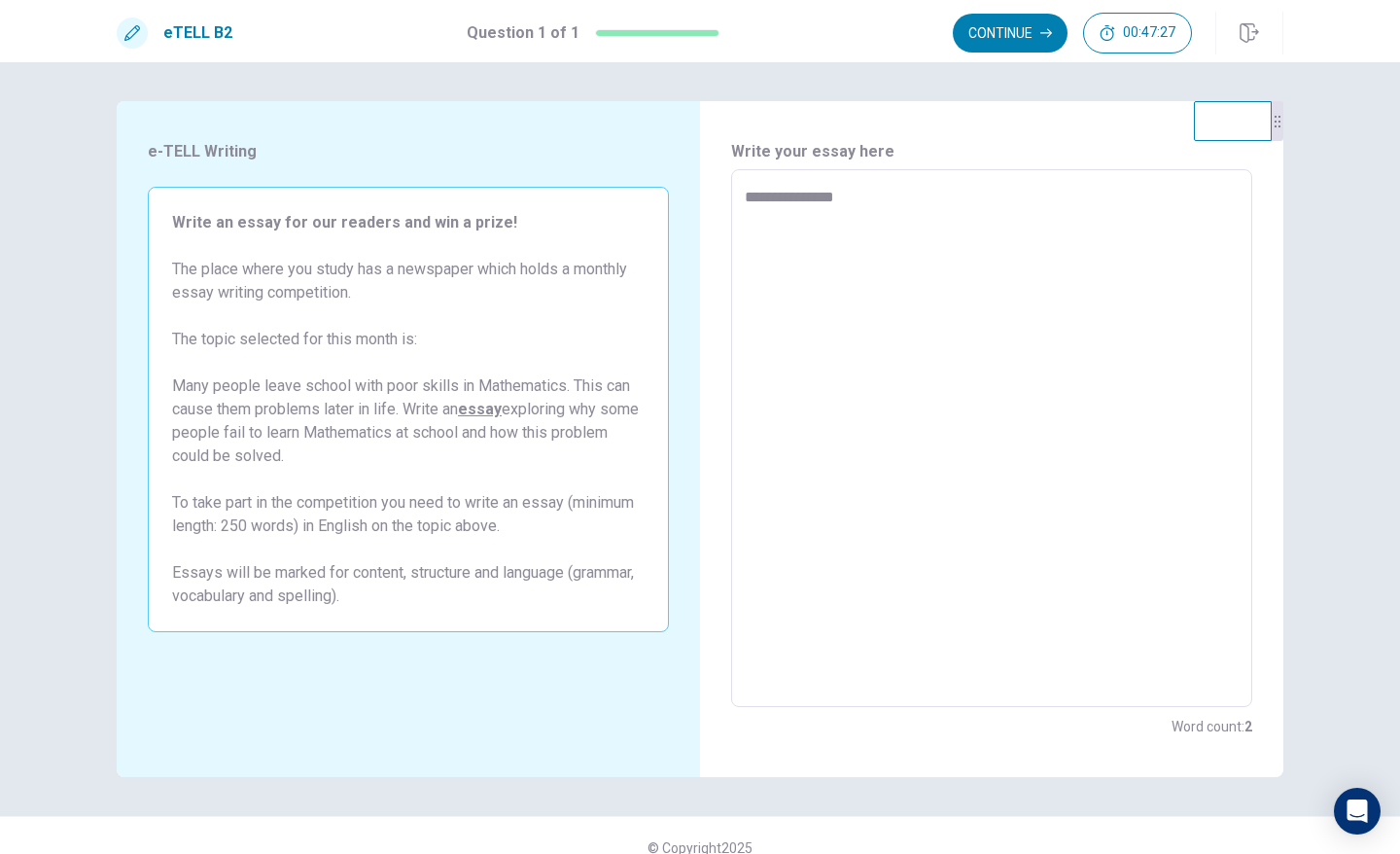 type on "**********" 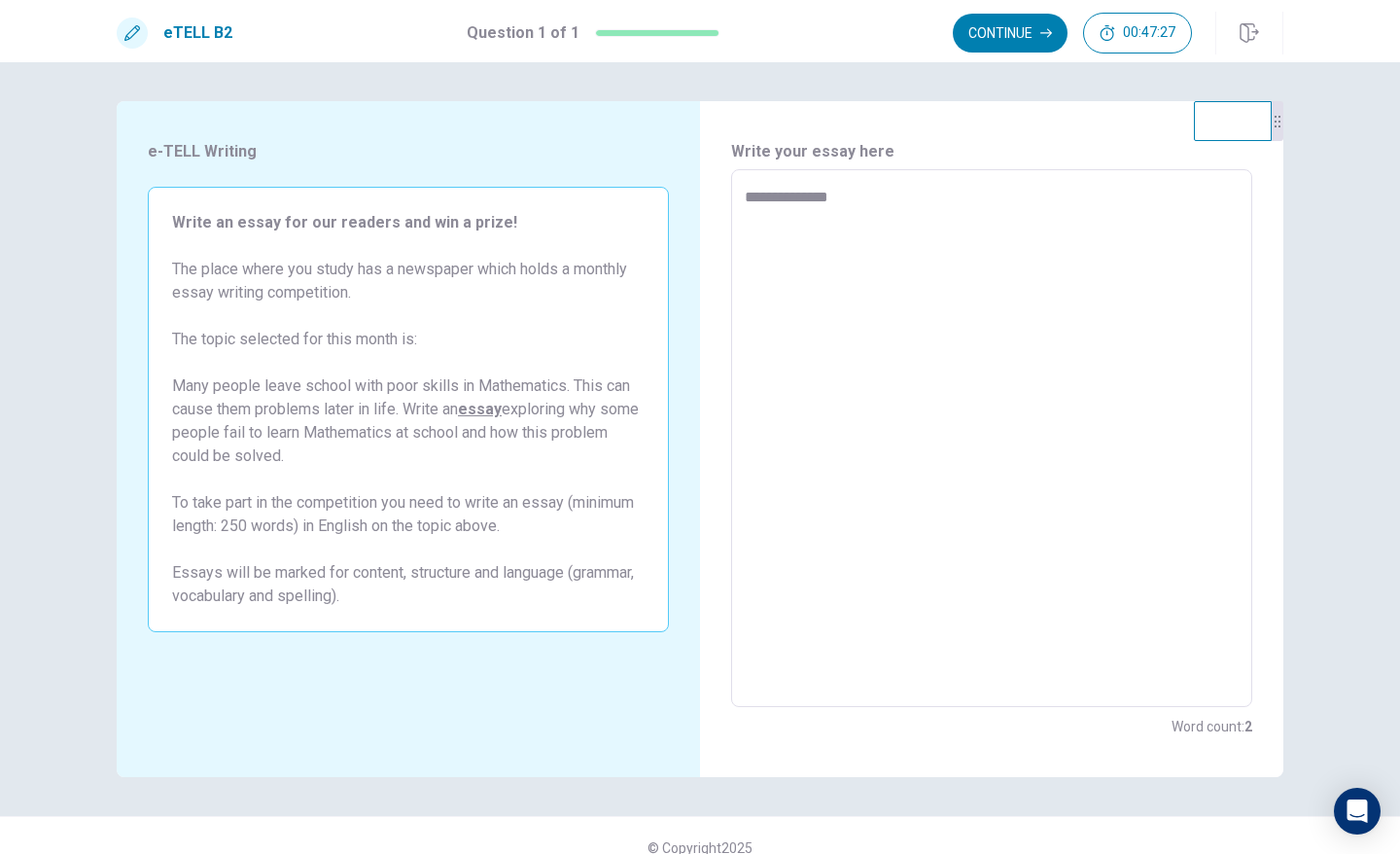 type on "*" 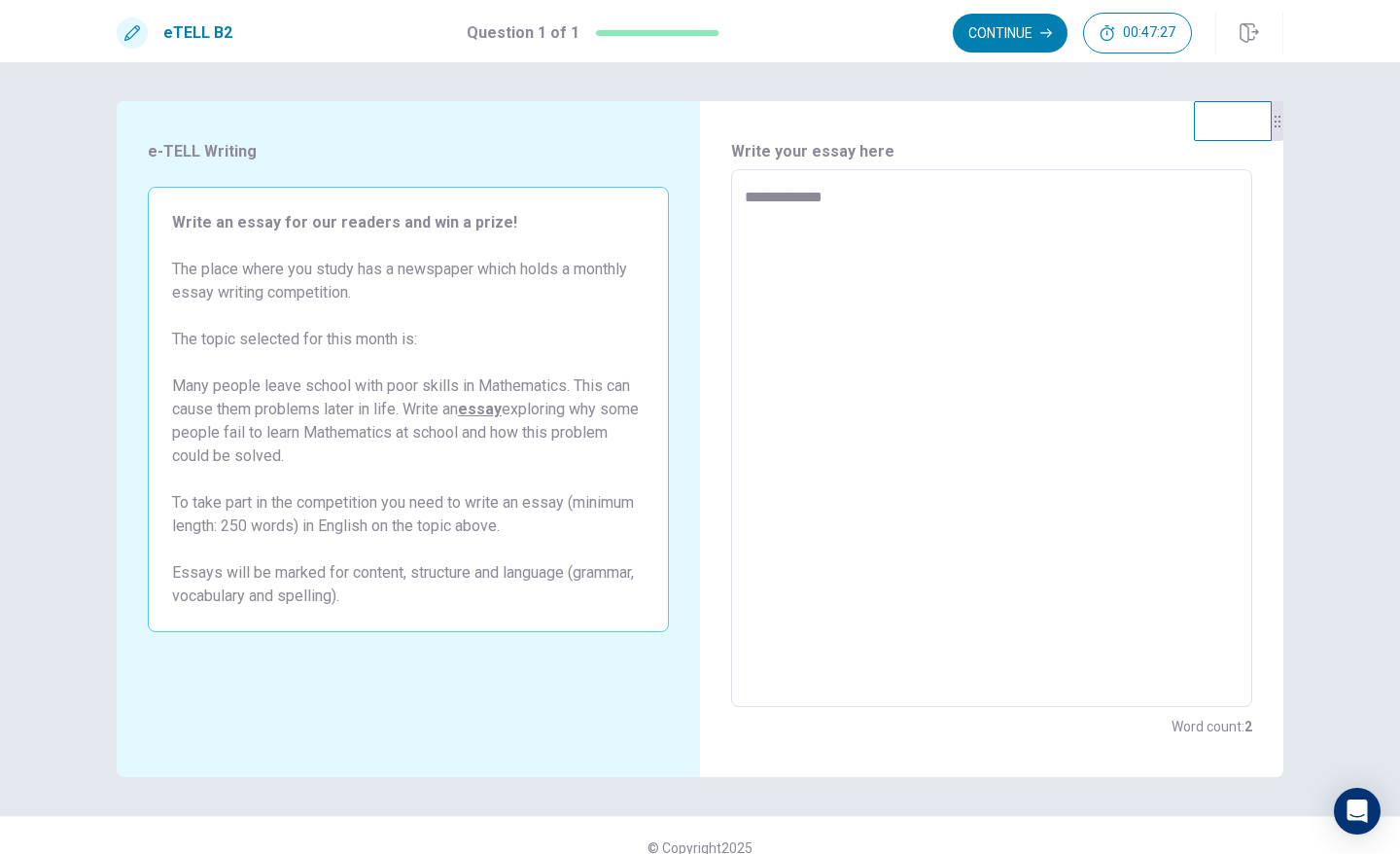 type on "*" 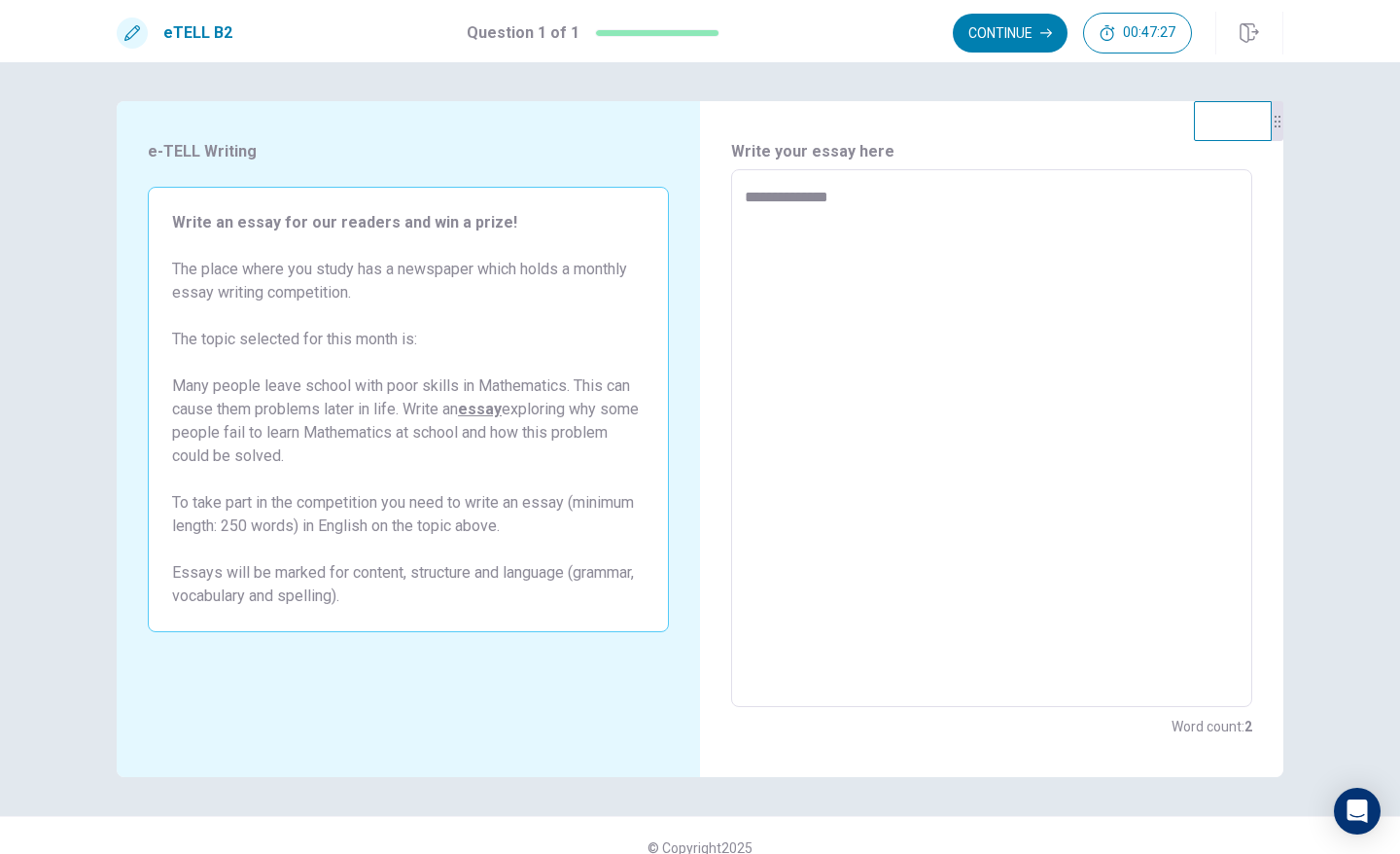 type on "*" 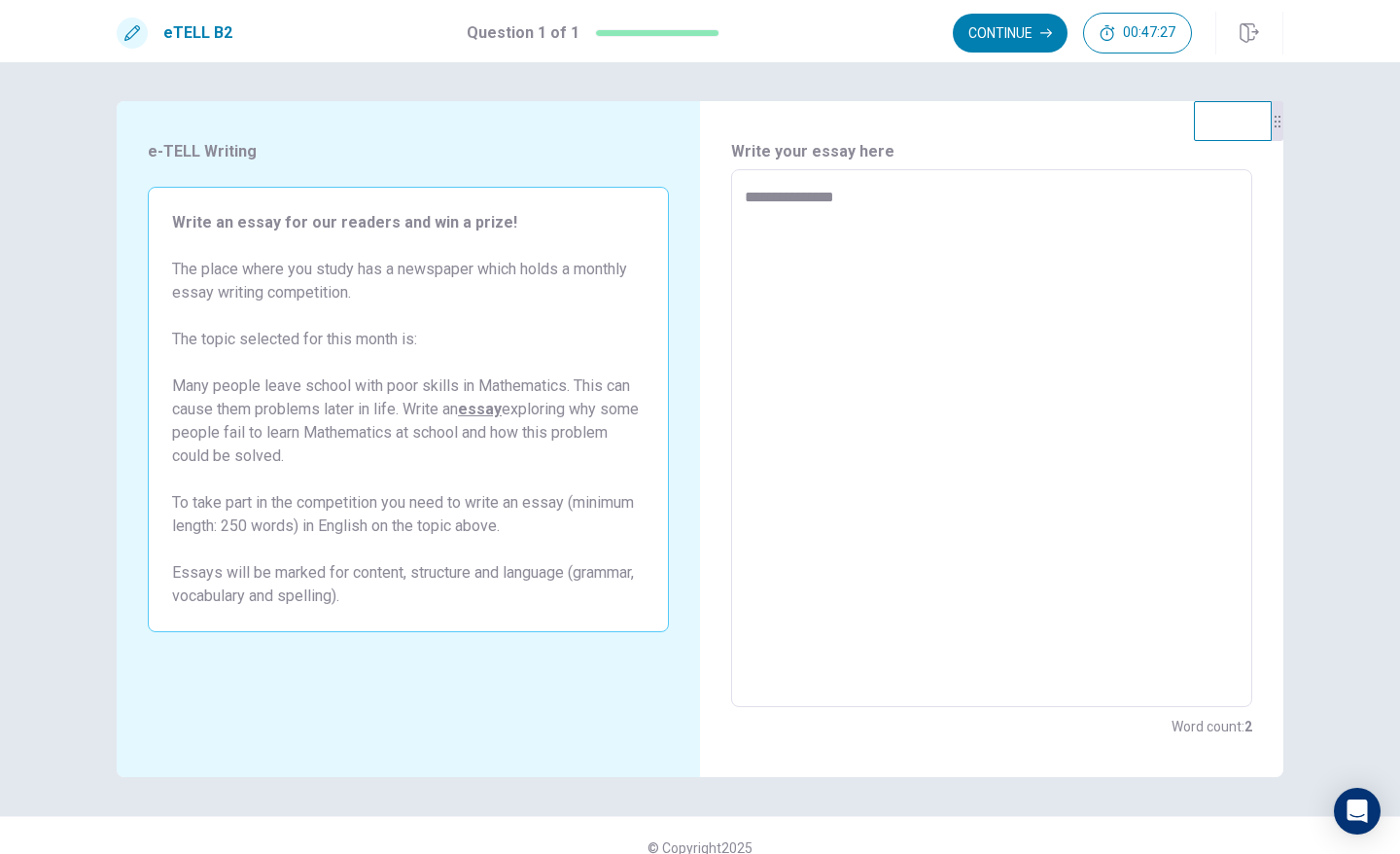 type on "*" 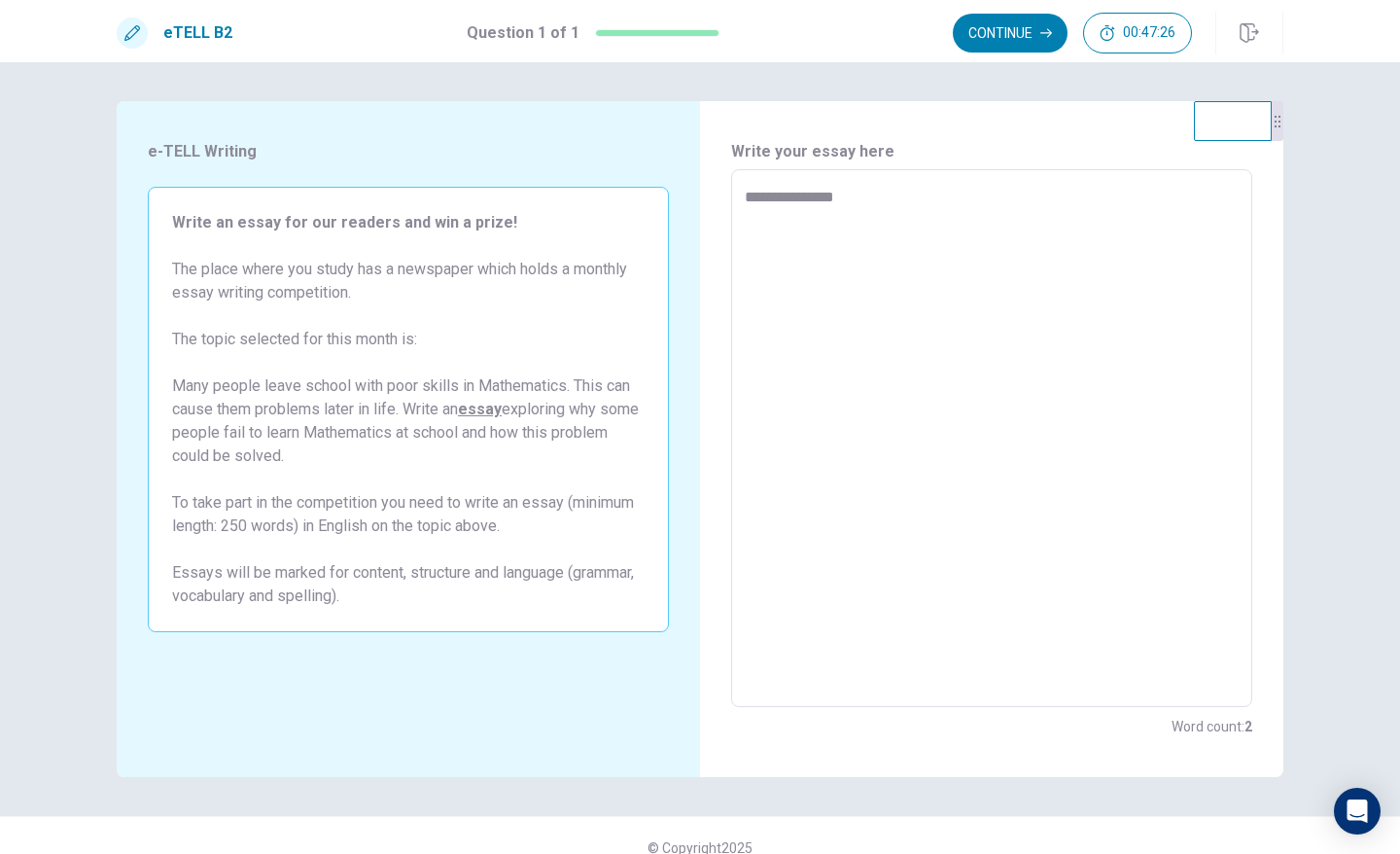 type on "**********" 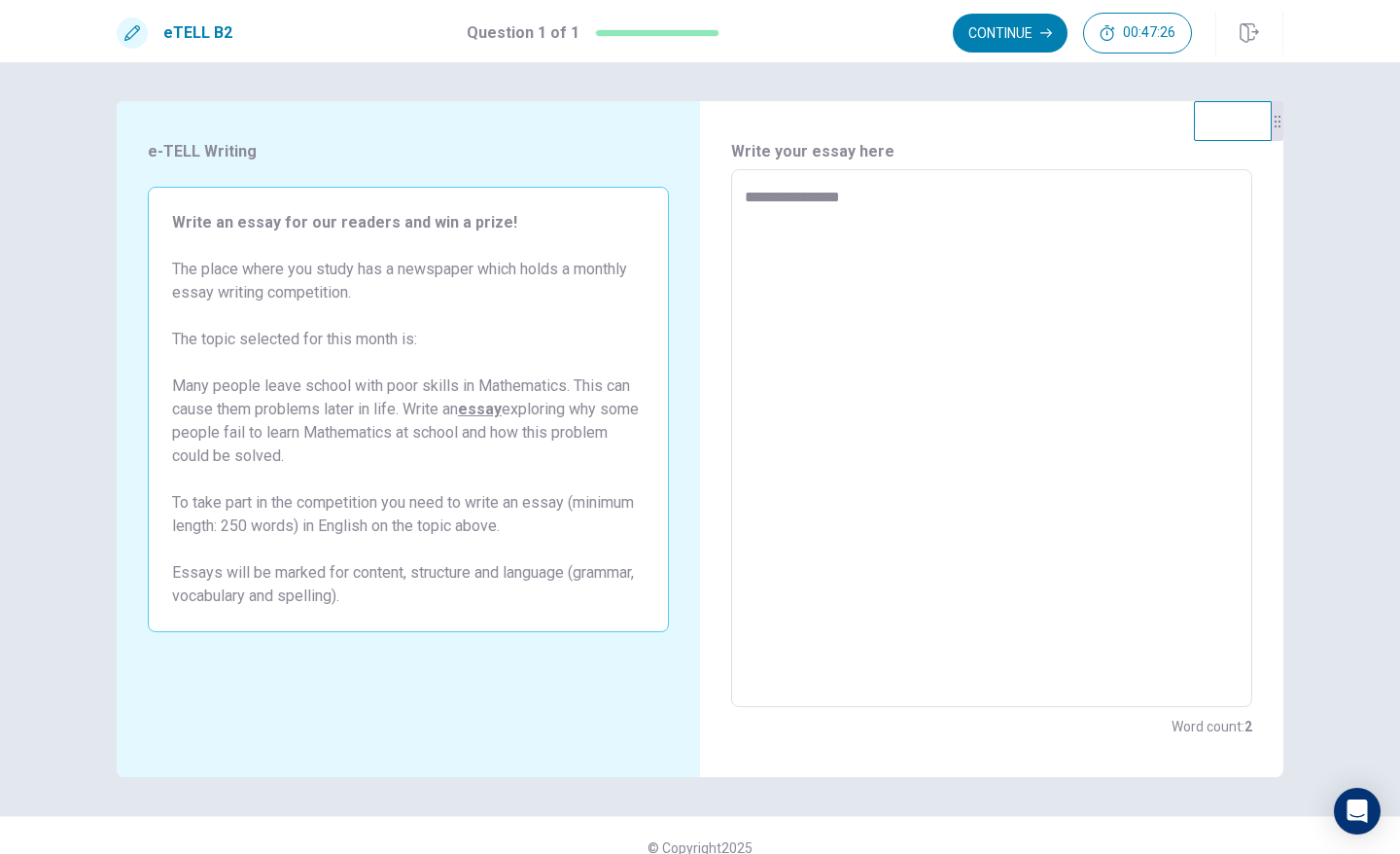 type on "*" 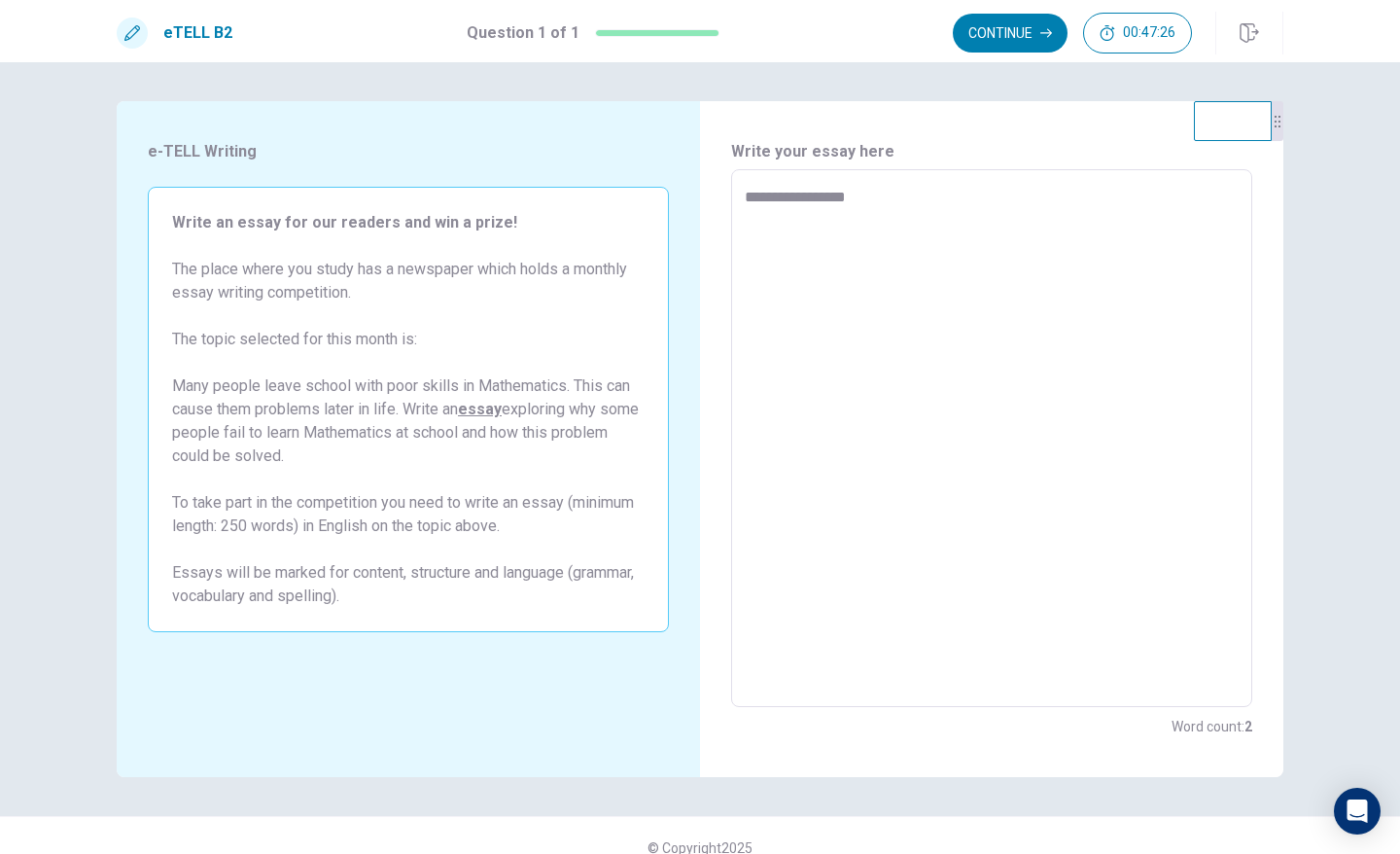 type on "*" 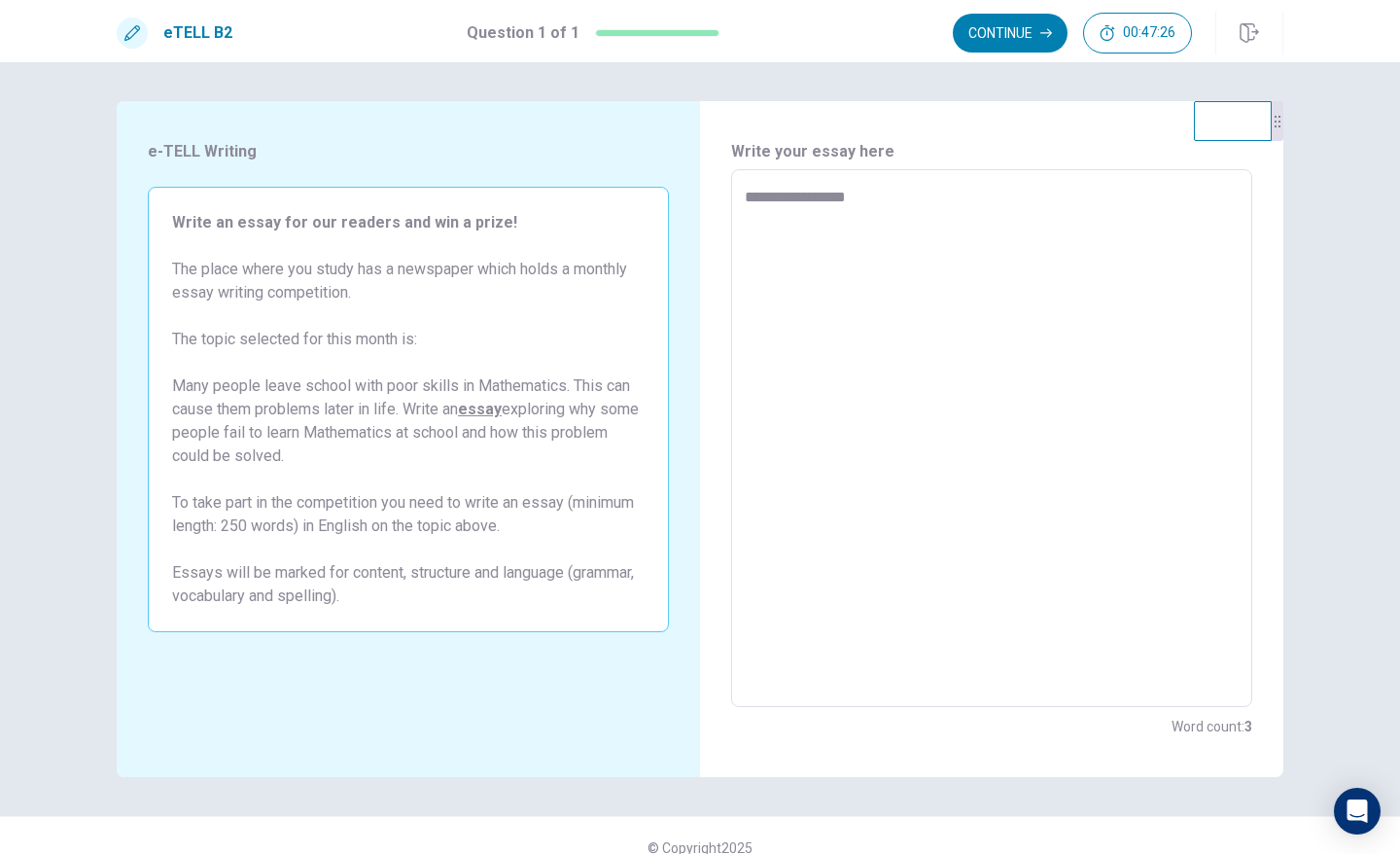 type on "**********" 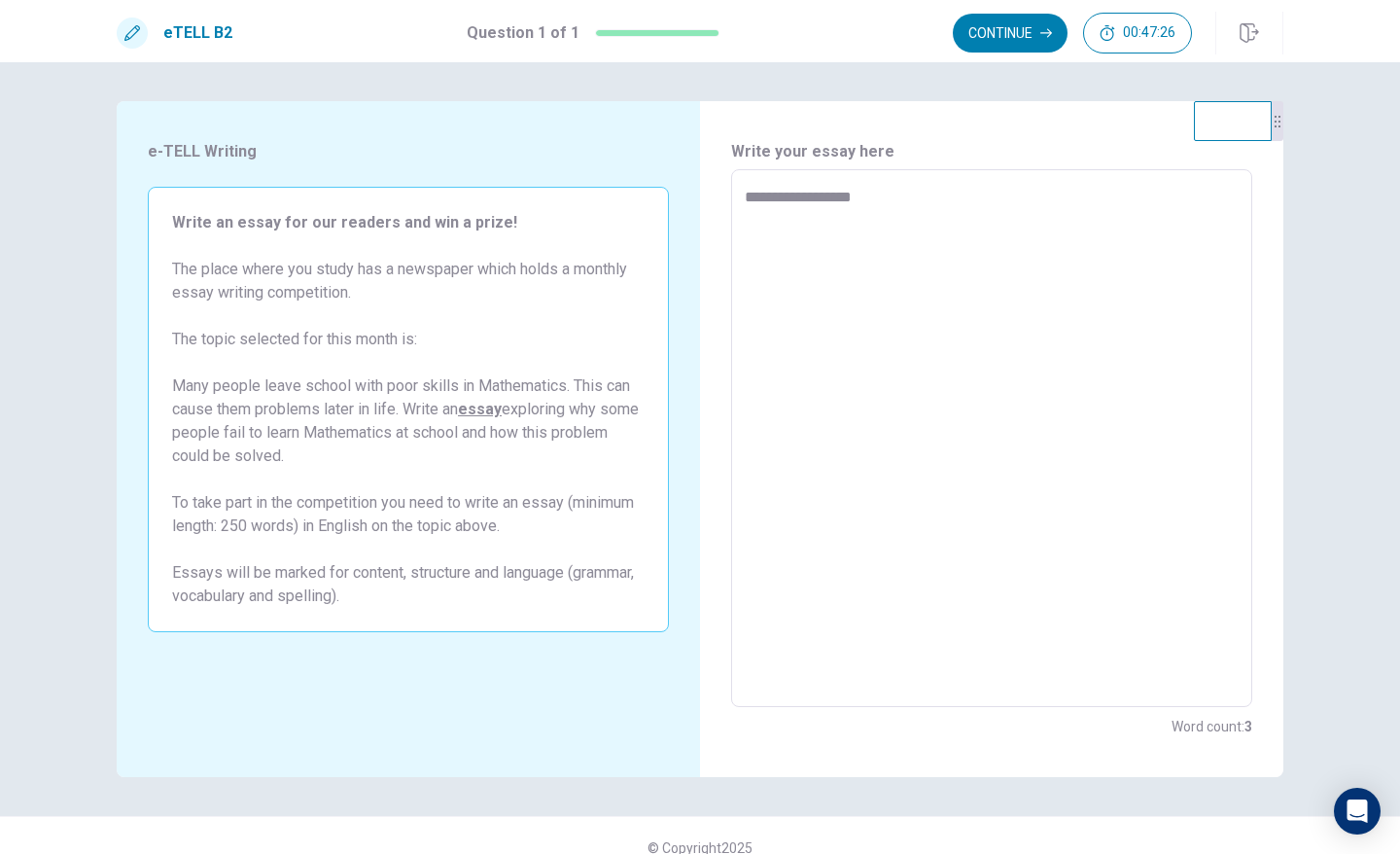 type on "*" 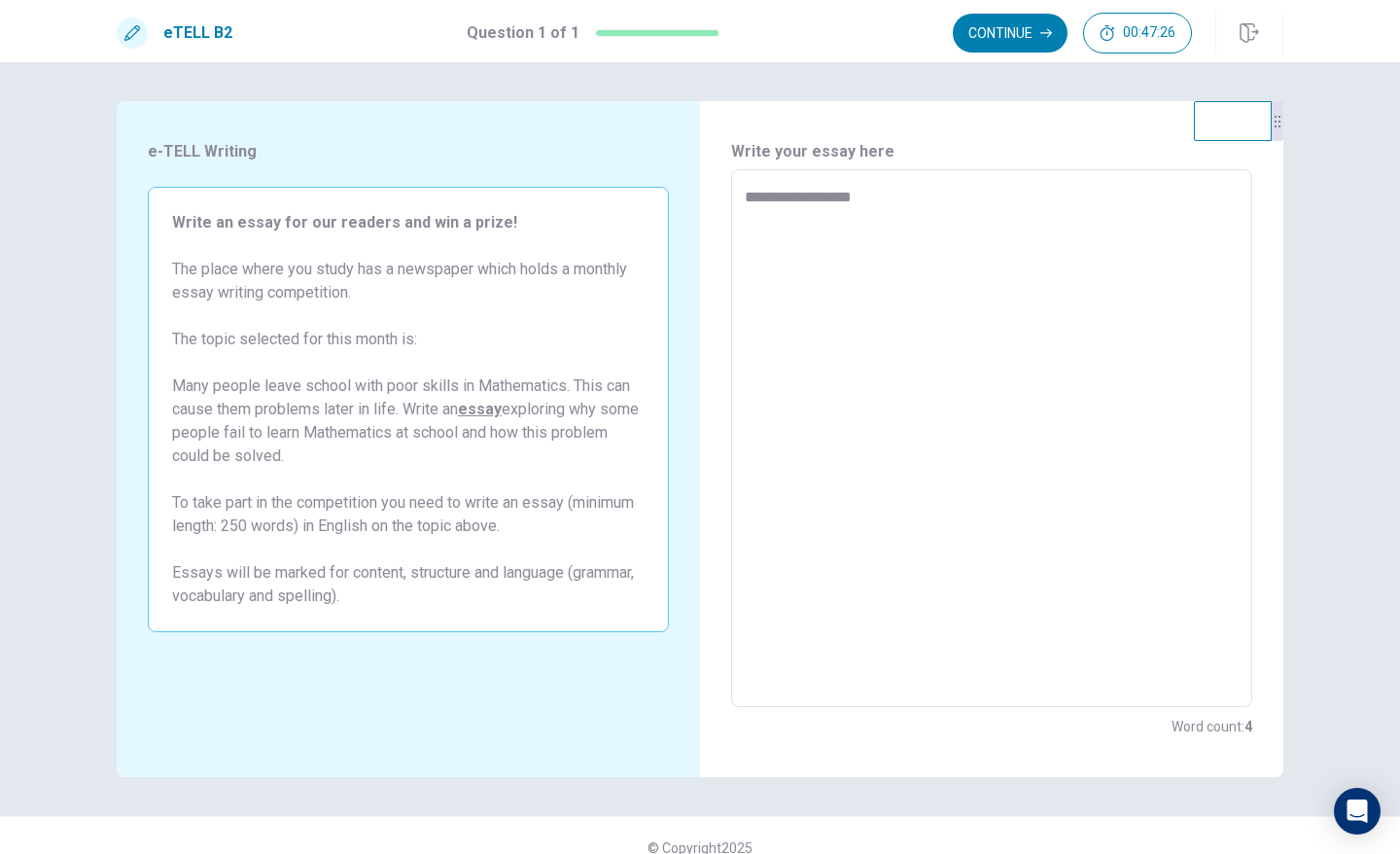 type on "**********" 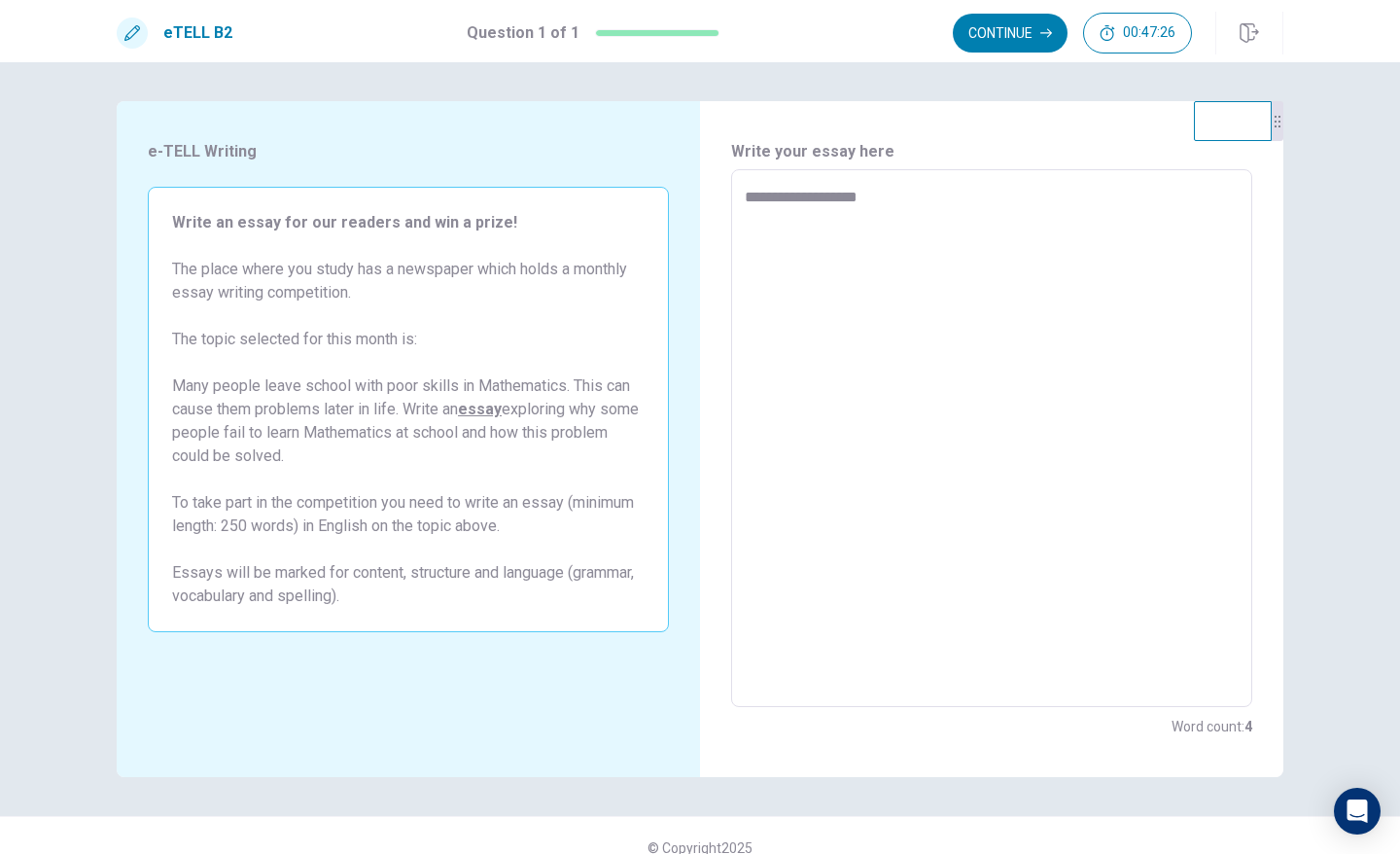 type on "*" 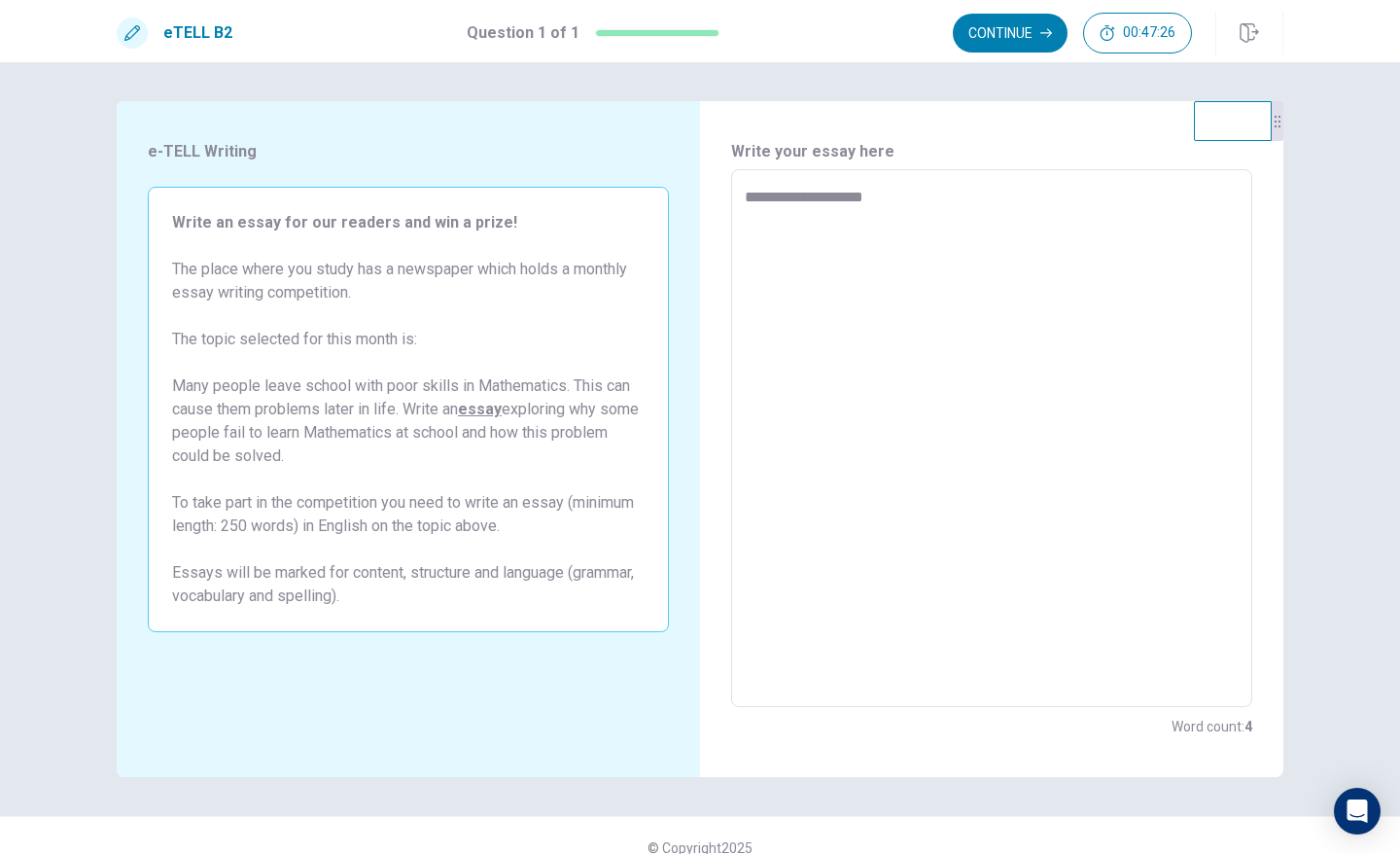 type on "*" 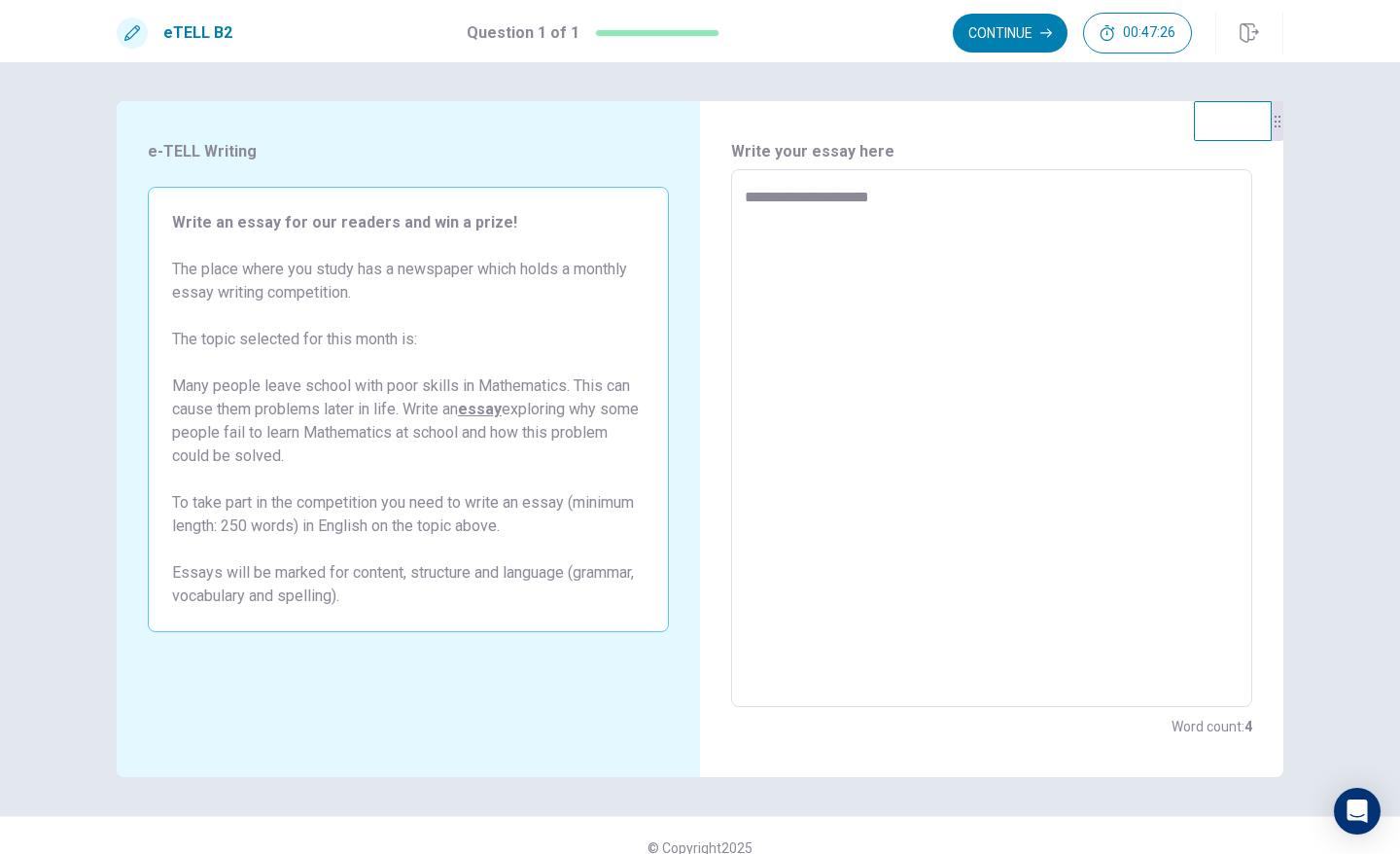 type on "*" 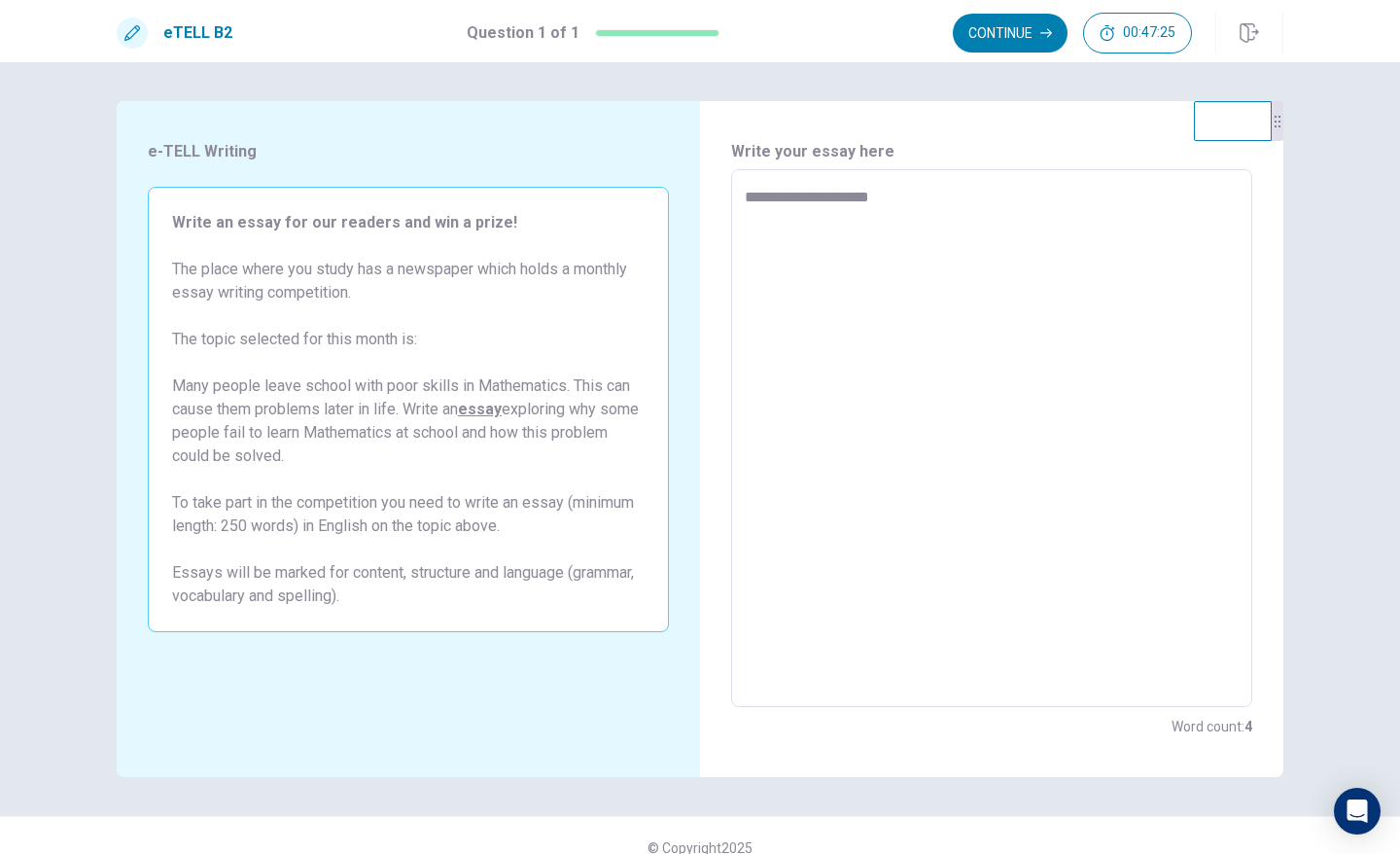 type on "**********" 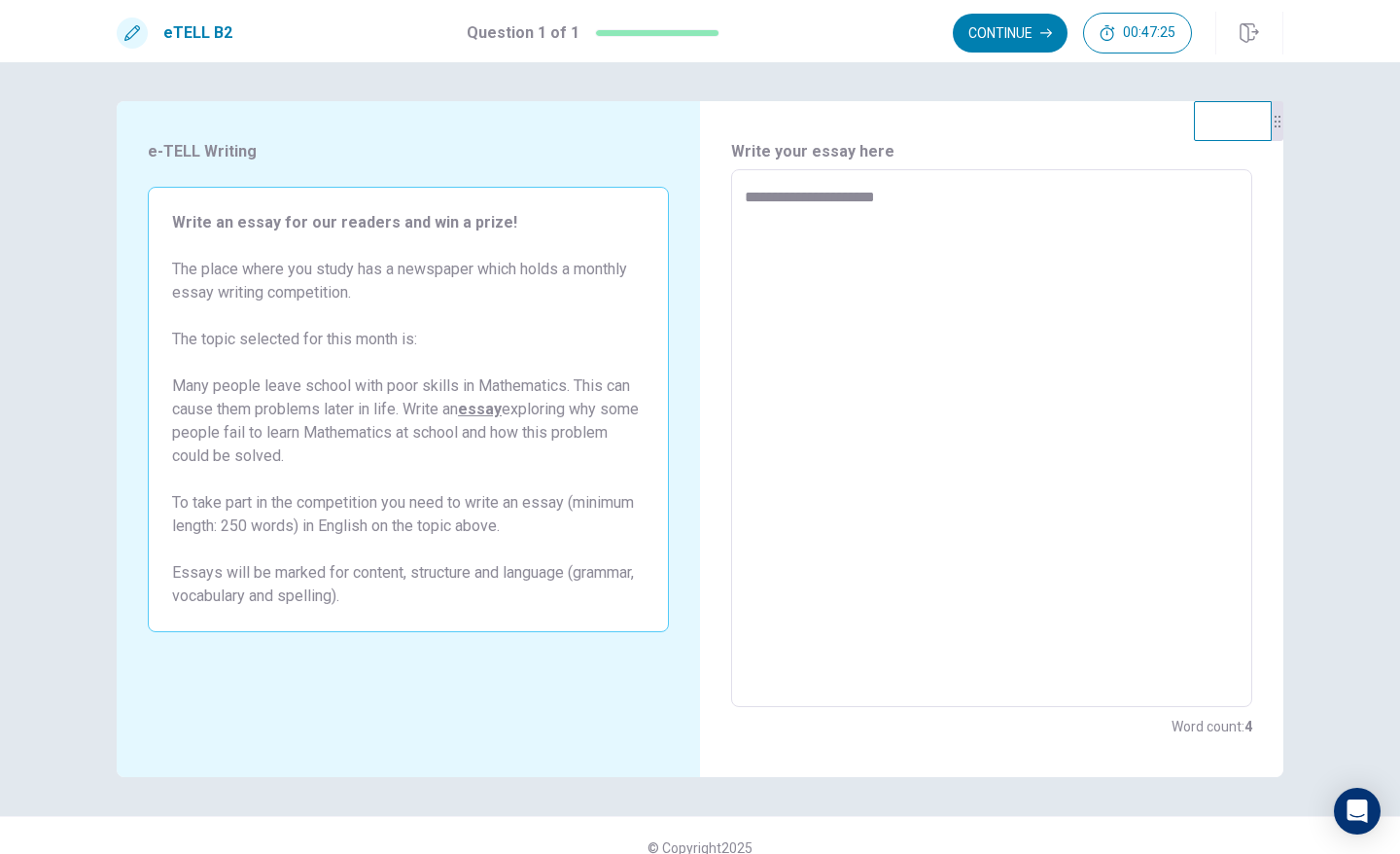 type on "*" 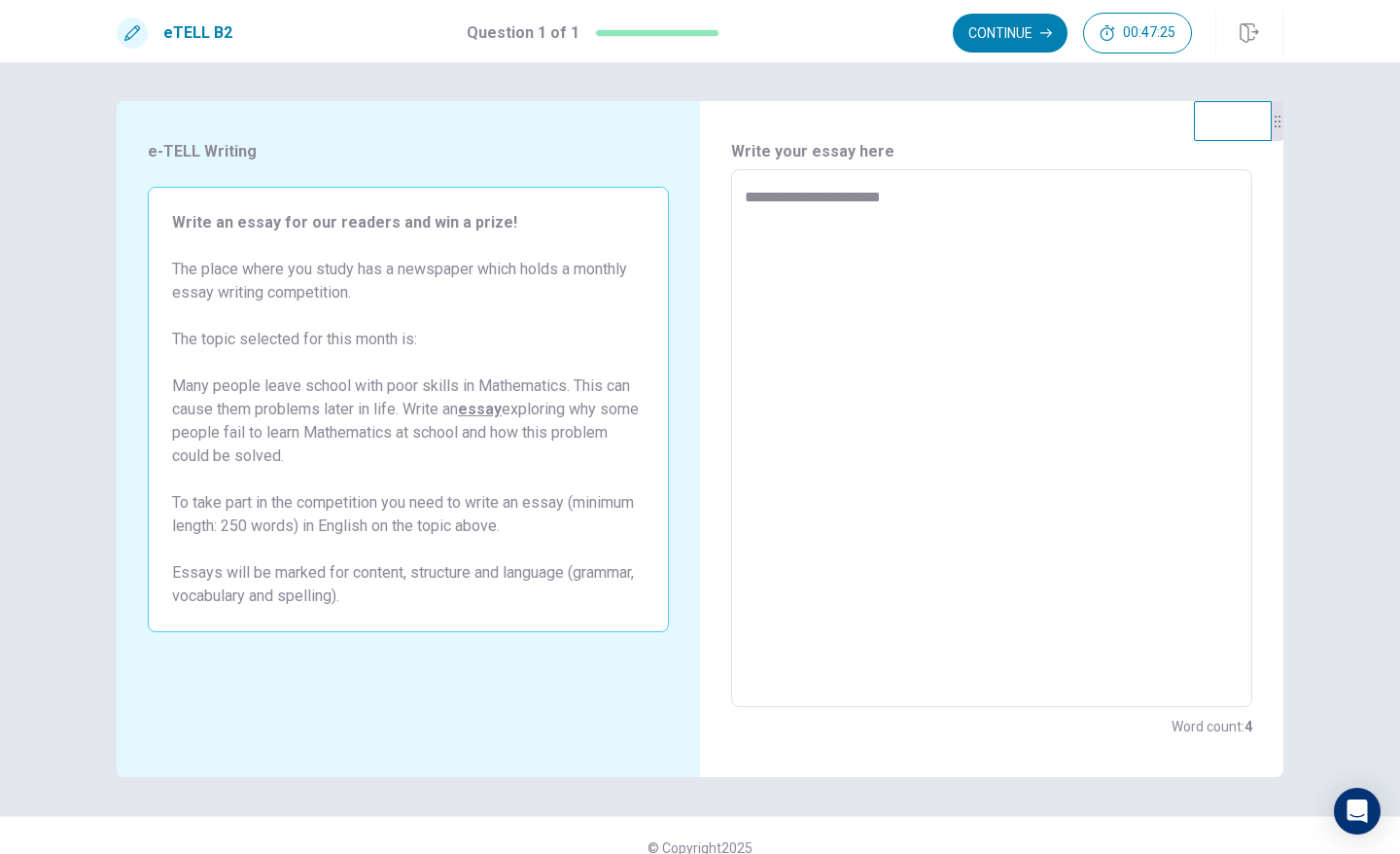 type on "*" 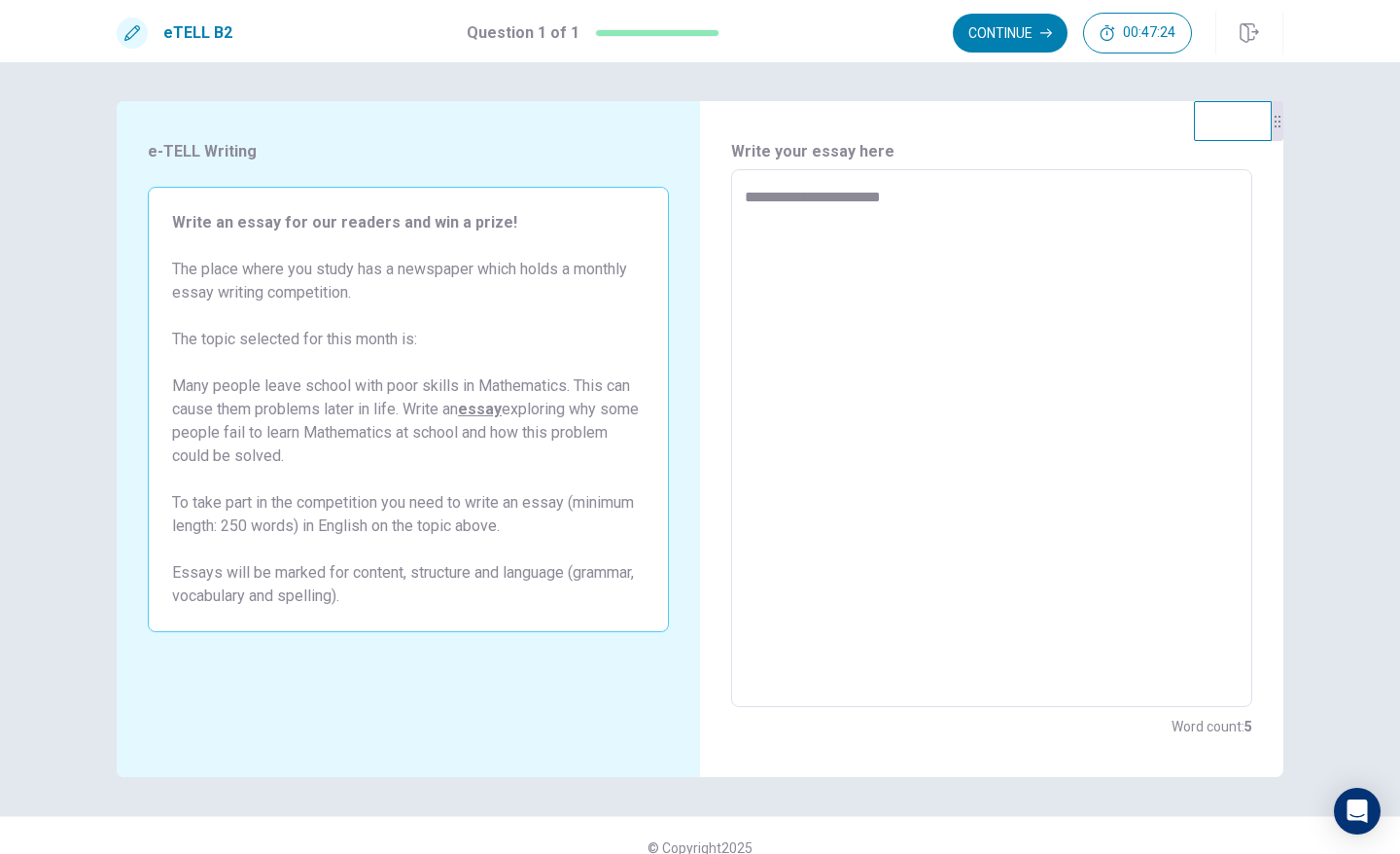 type on "**********" 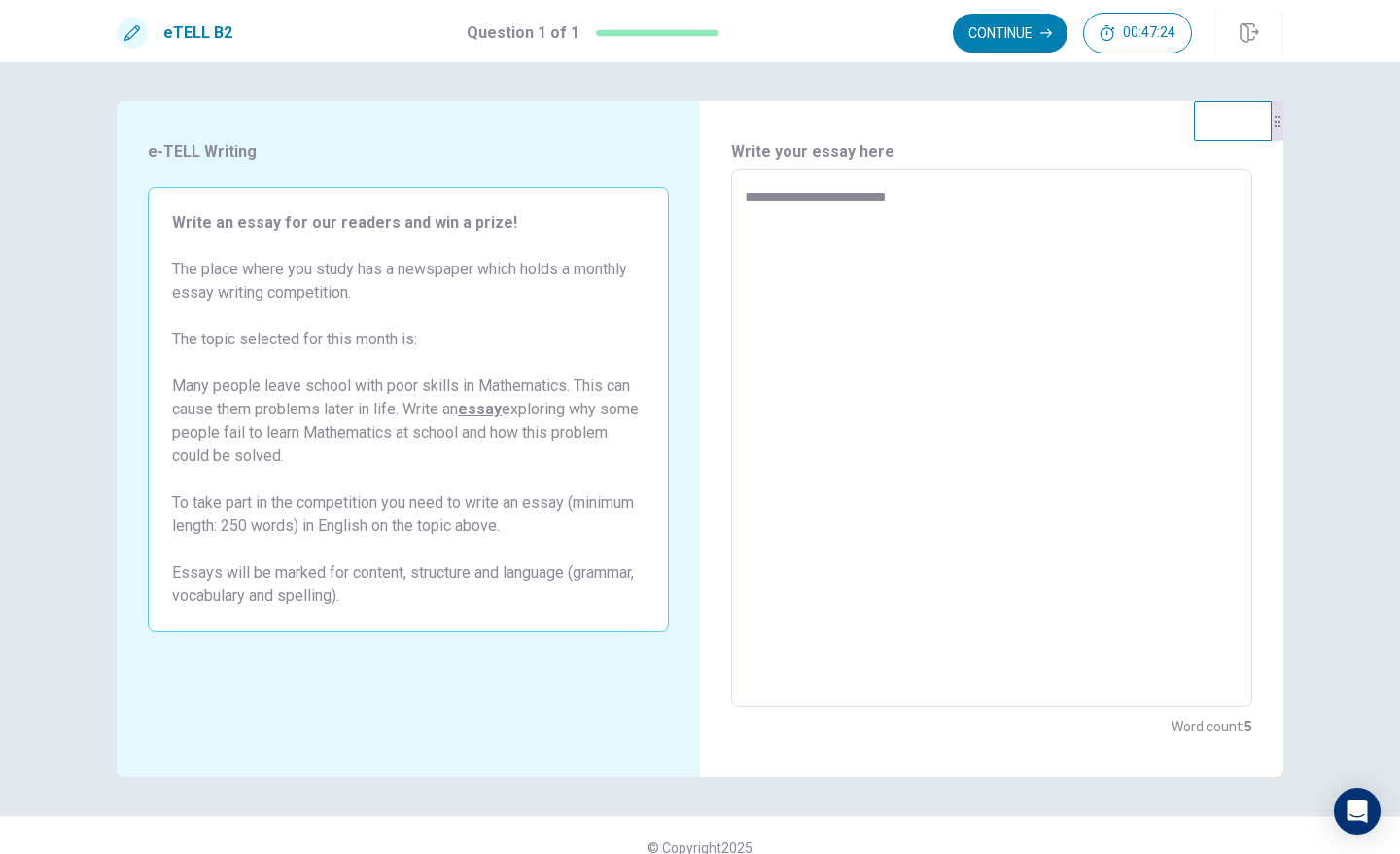 type on "*" 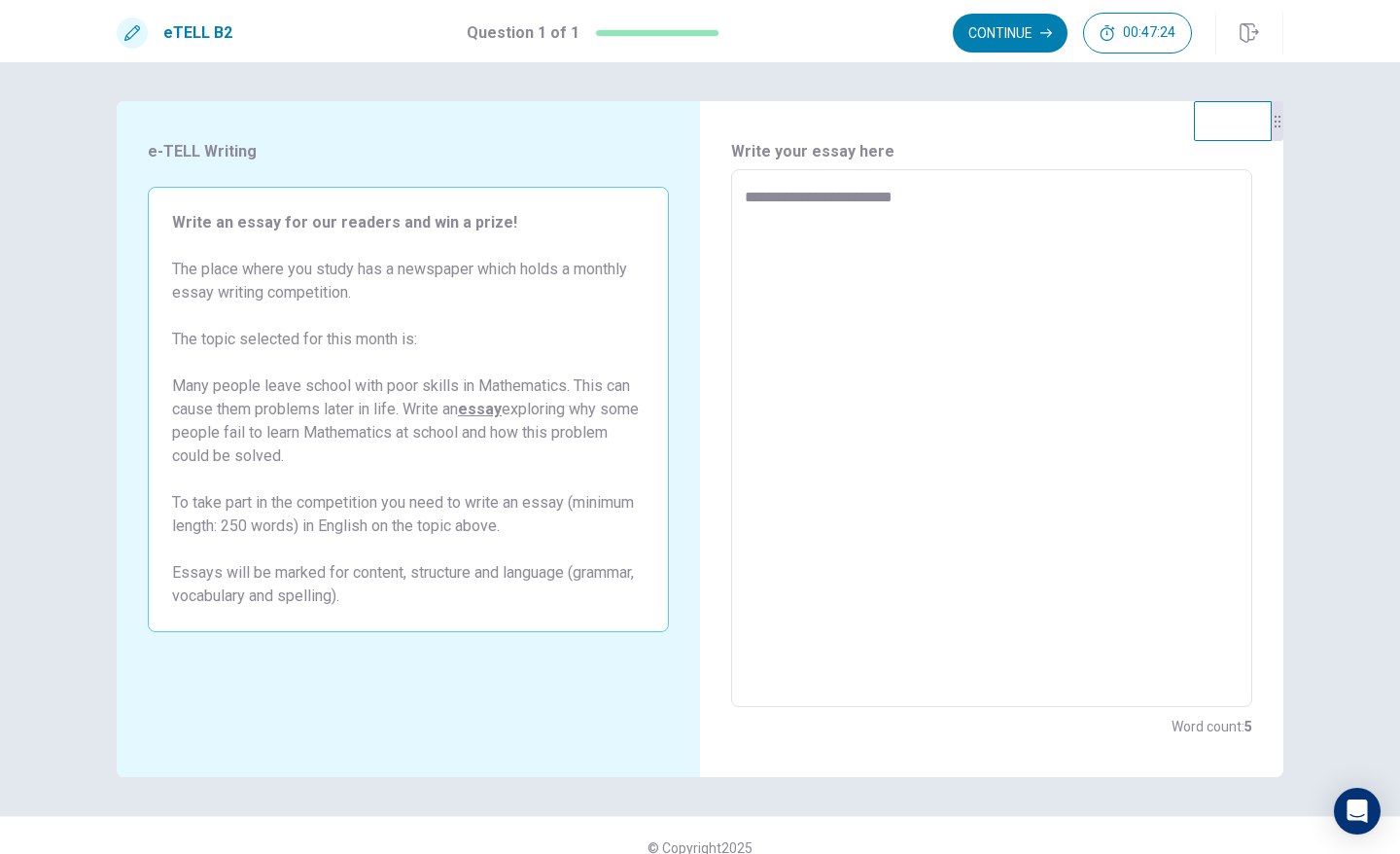 type on "*" 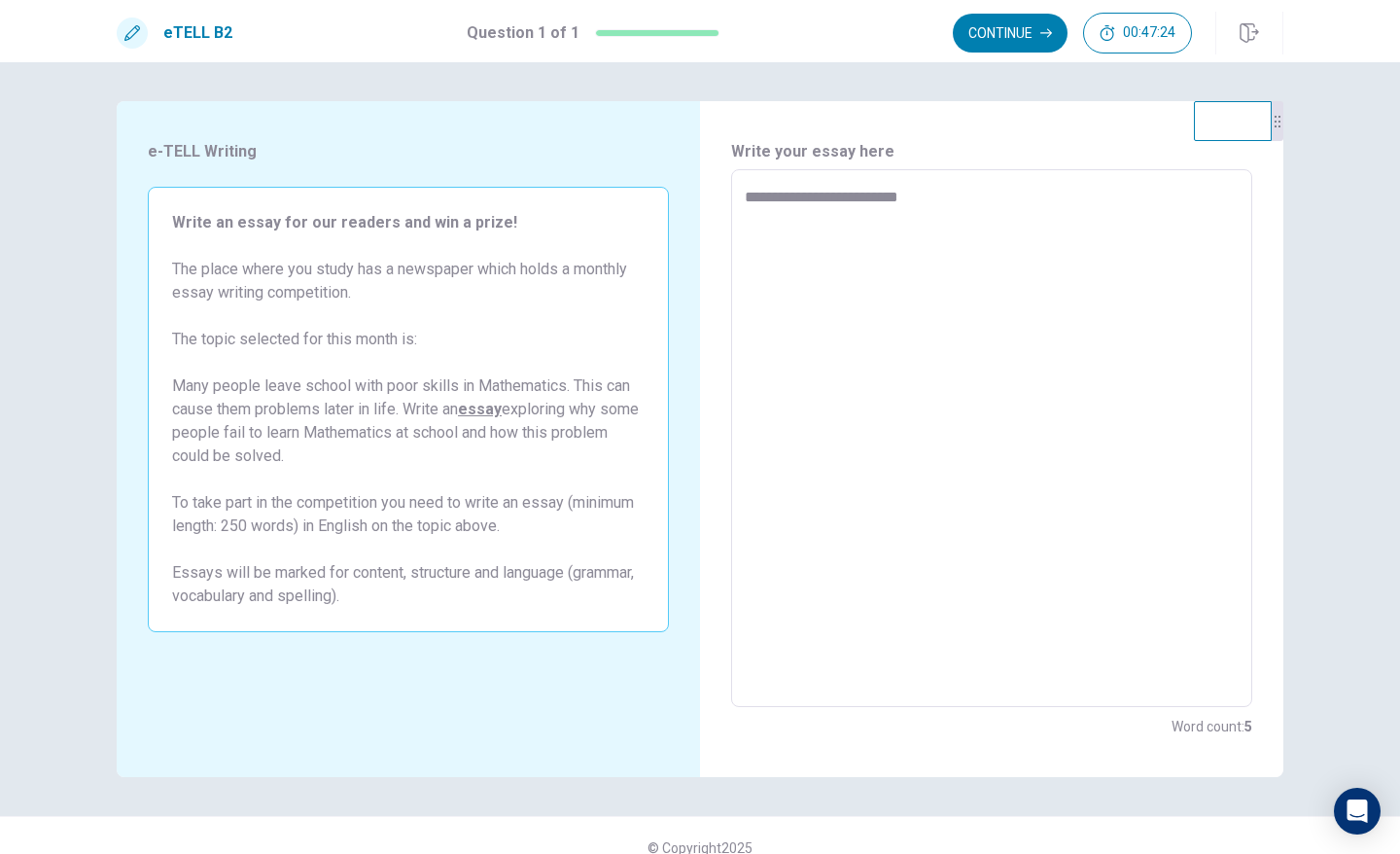 type on "*" 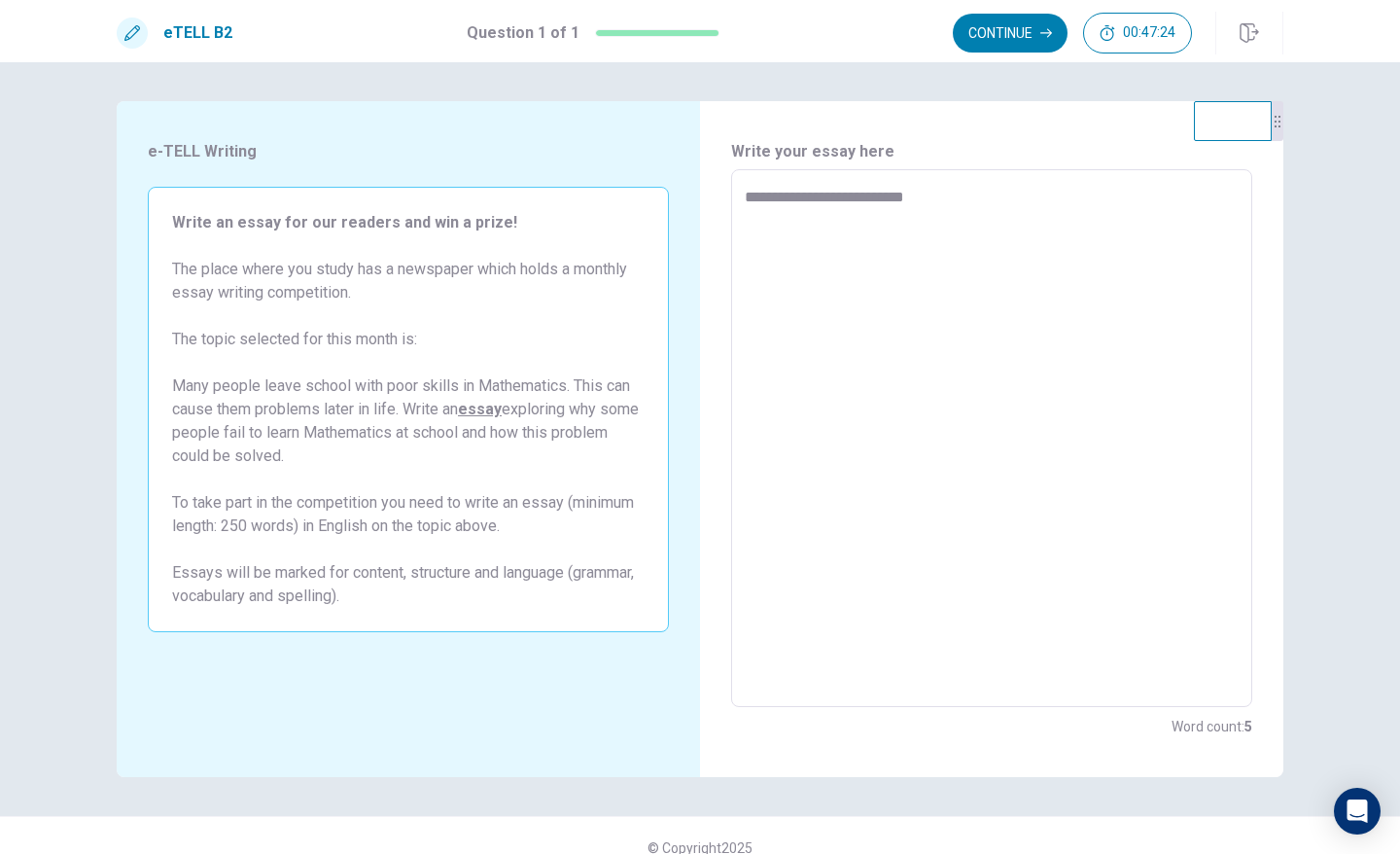type on "*" 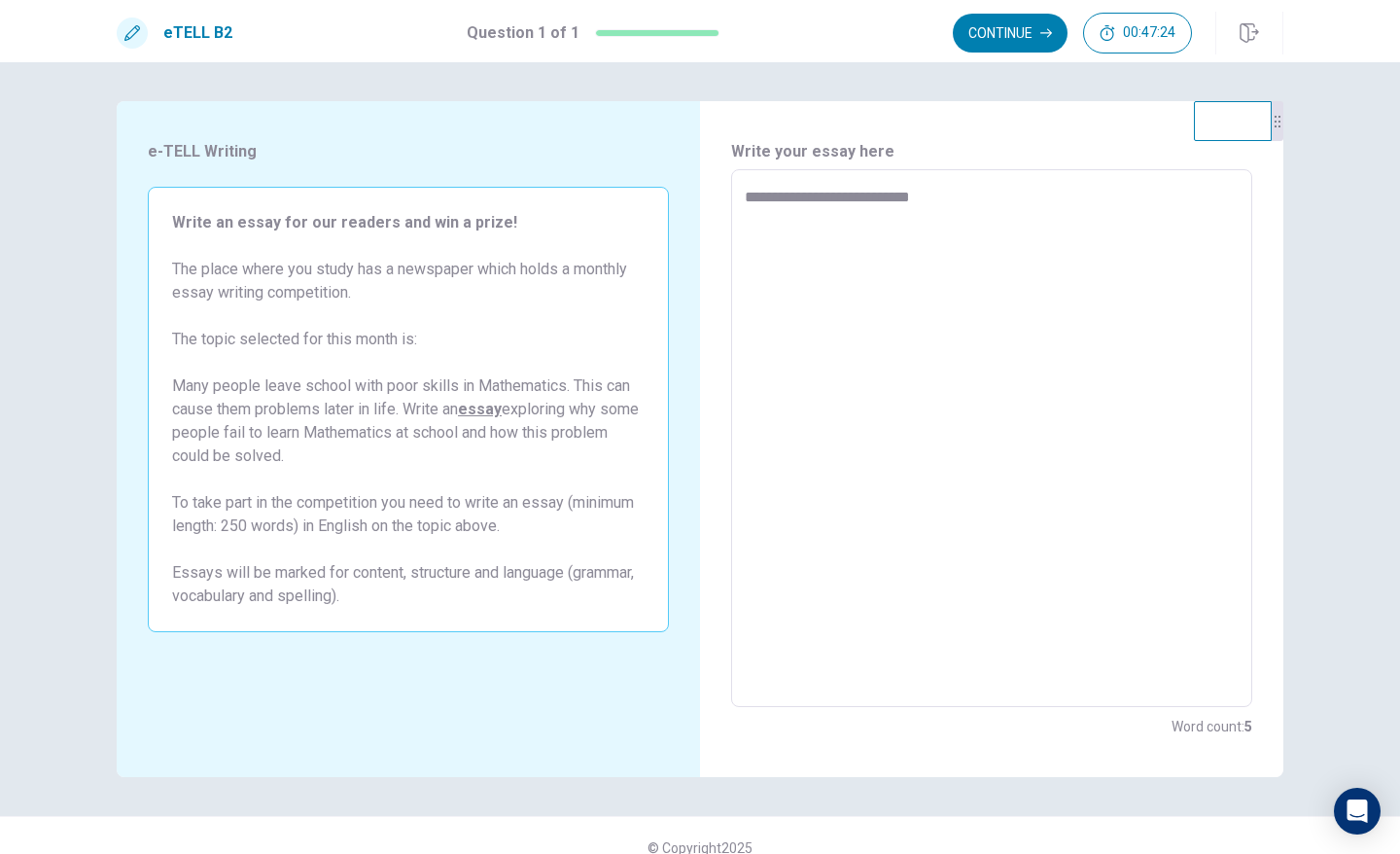 type on "*" 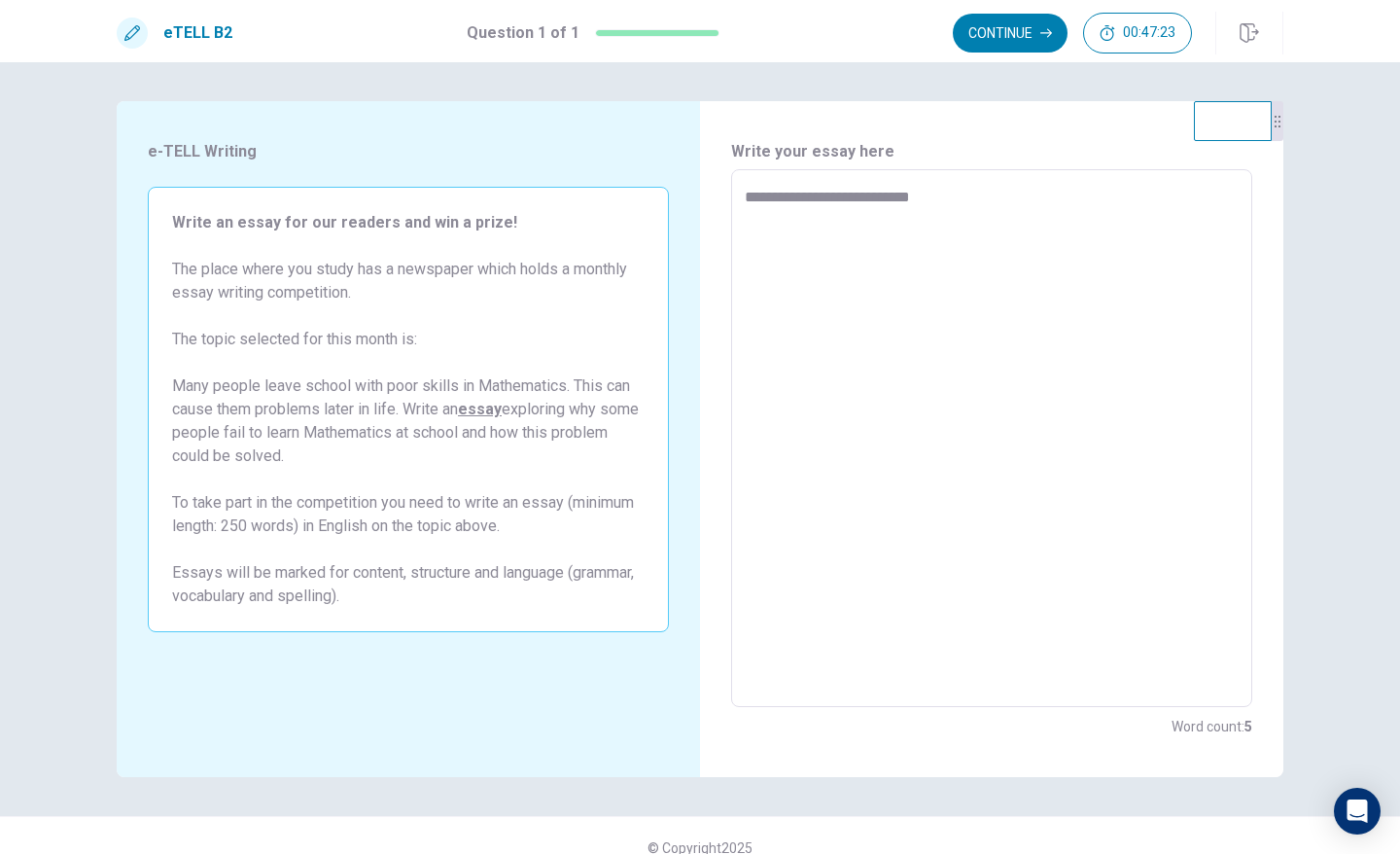 type on "**********" 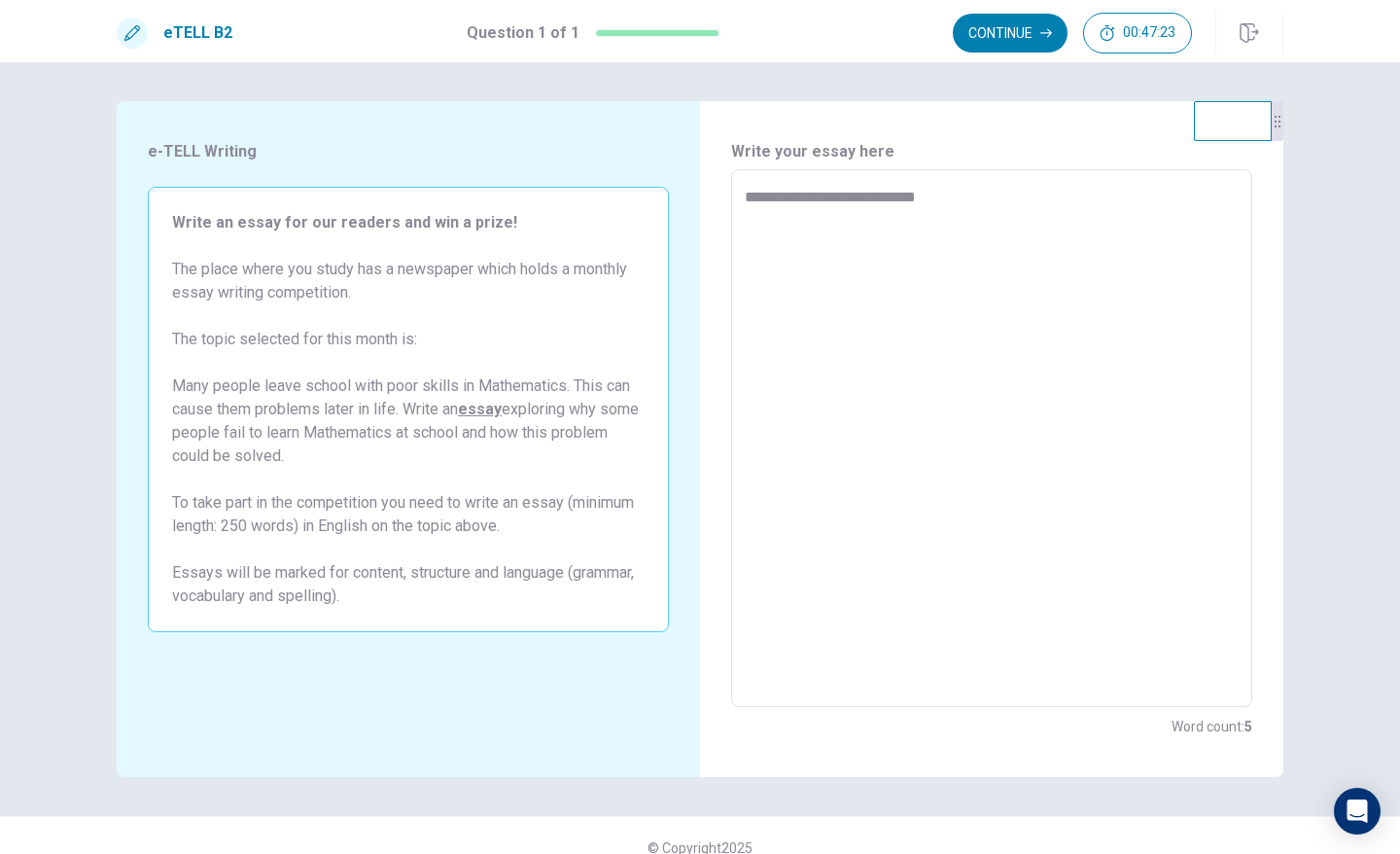 type on "*" 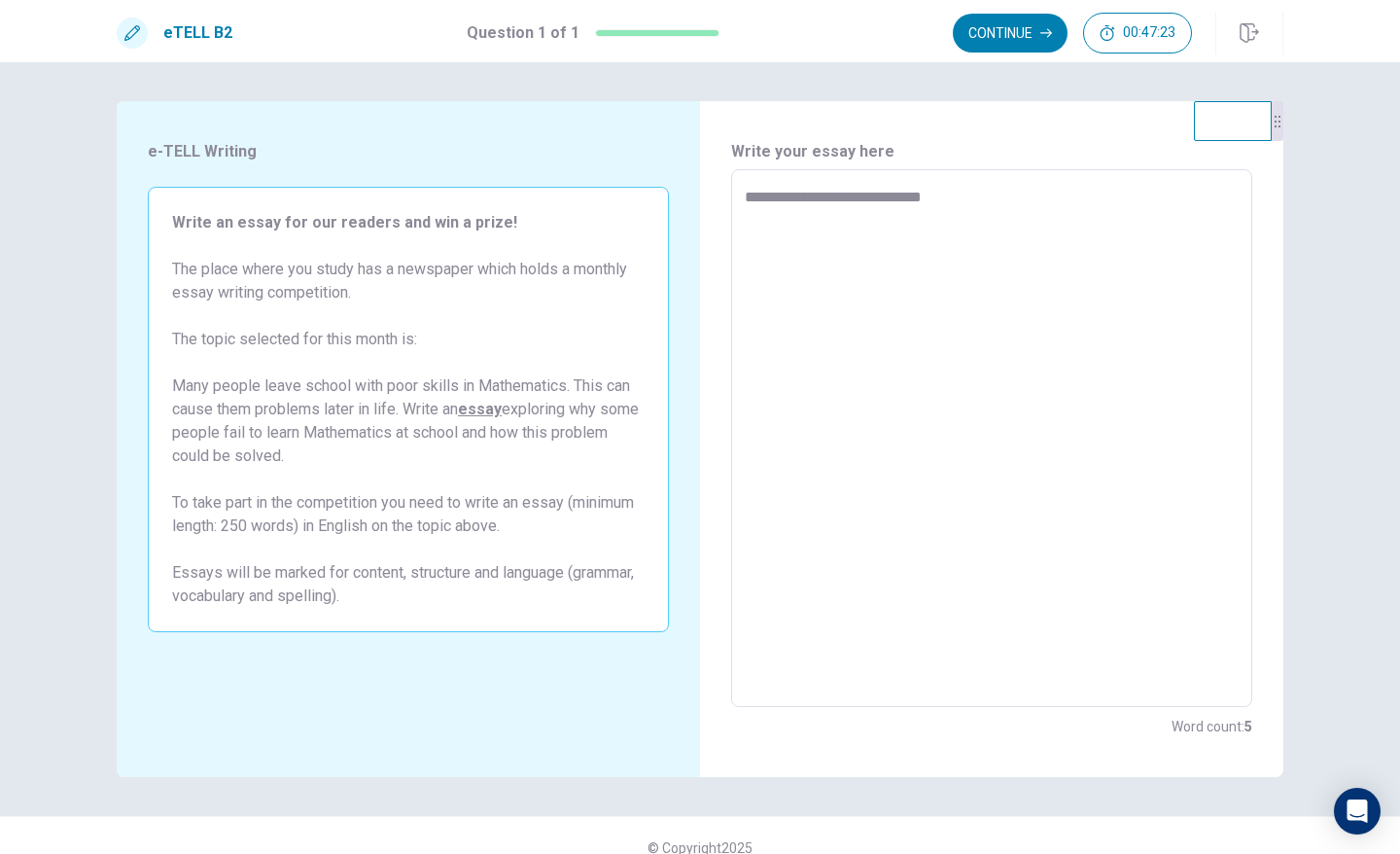 type on "*" 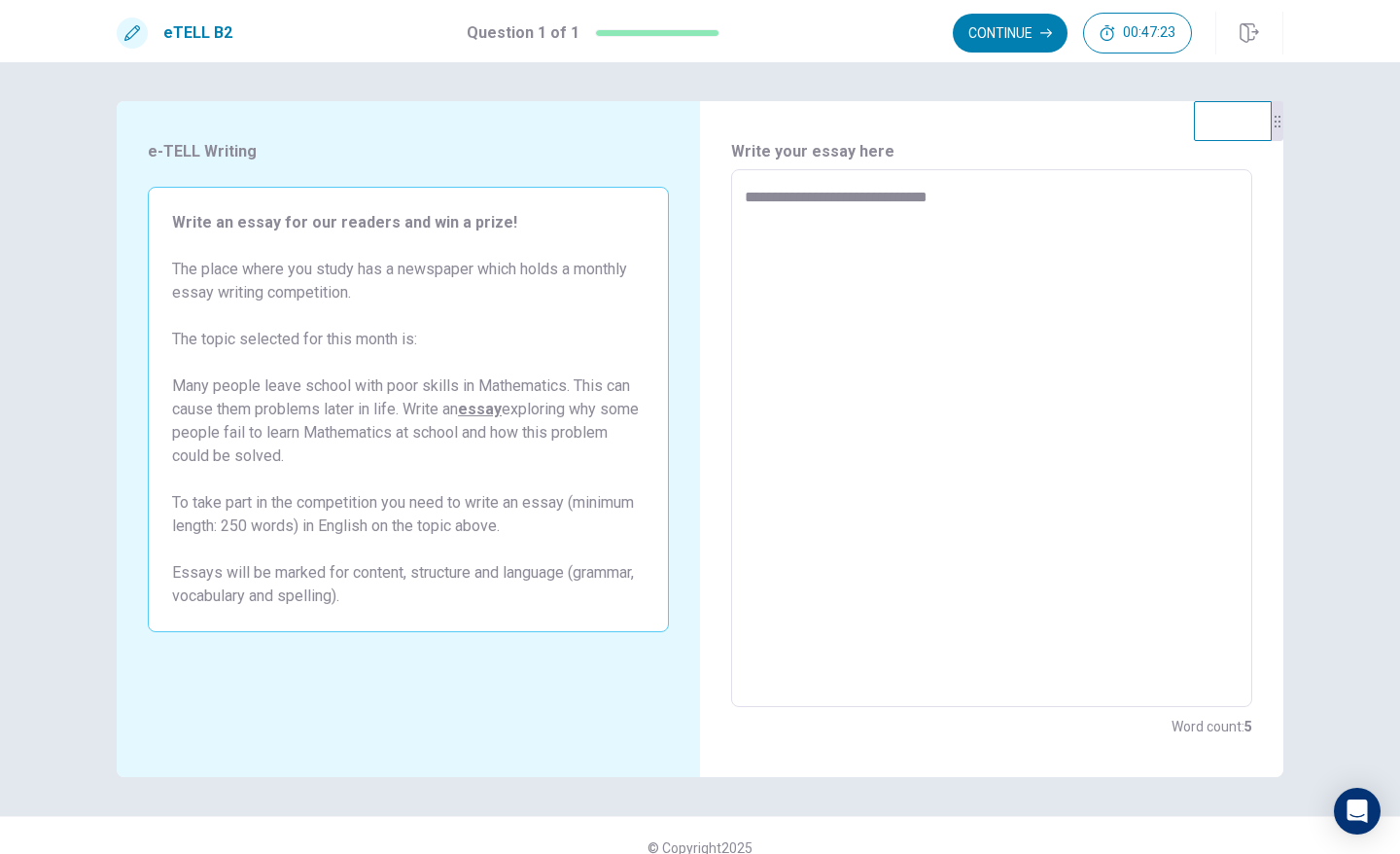 type on "*" 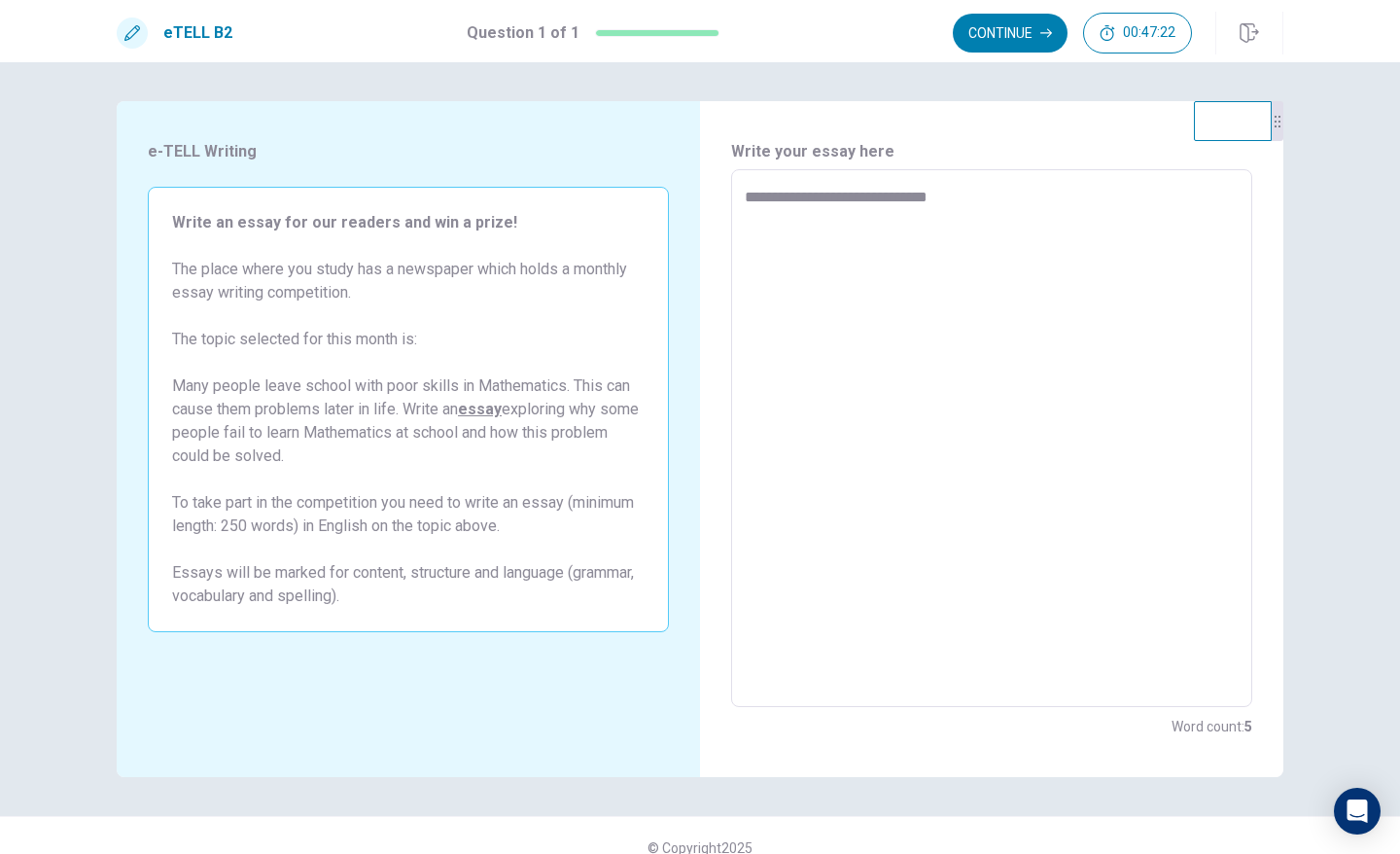 type on "**********" 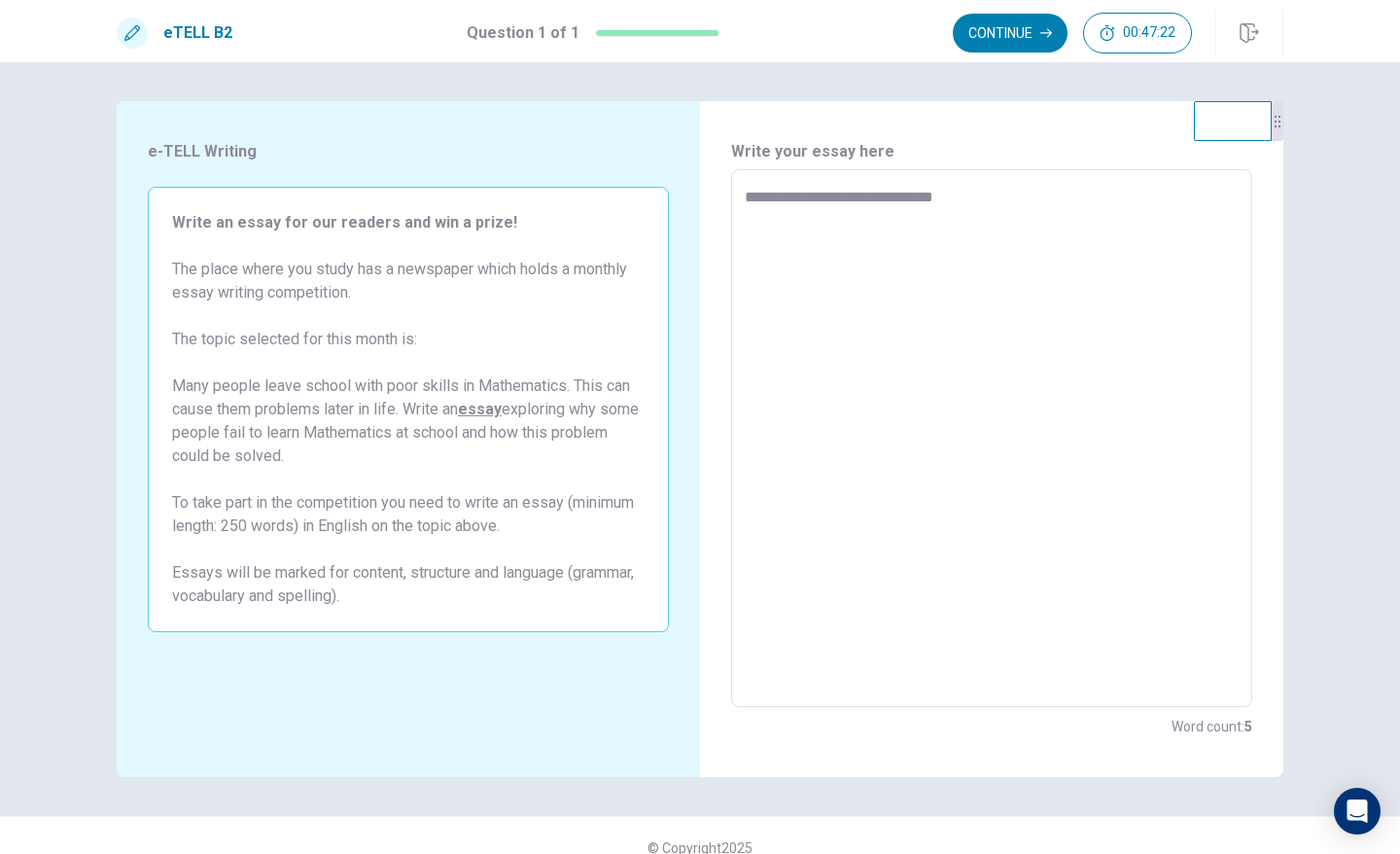 type on "*" 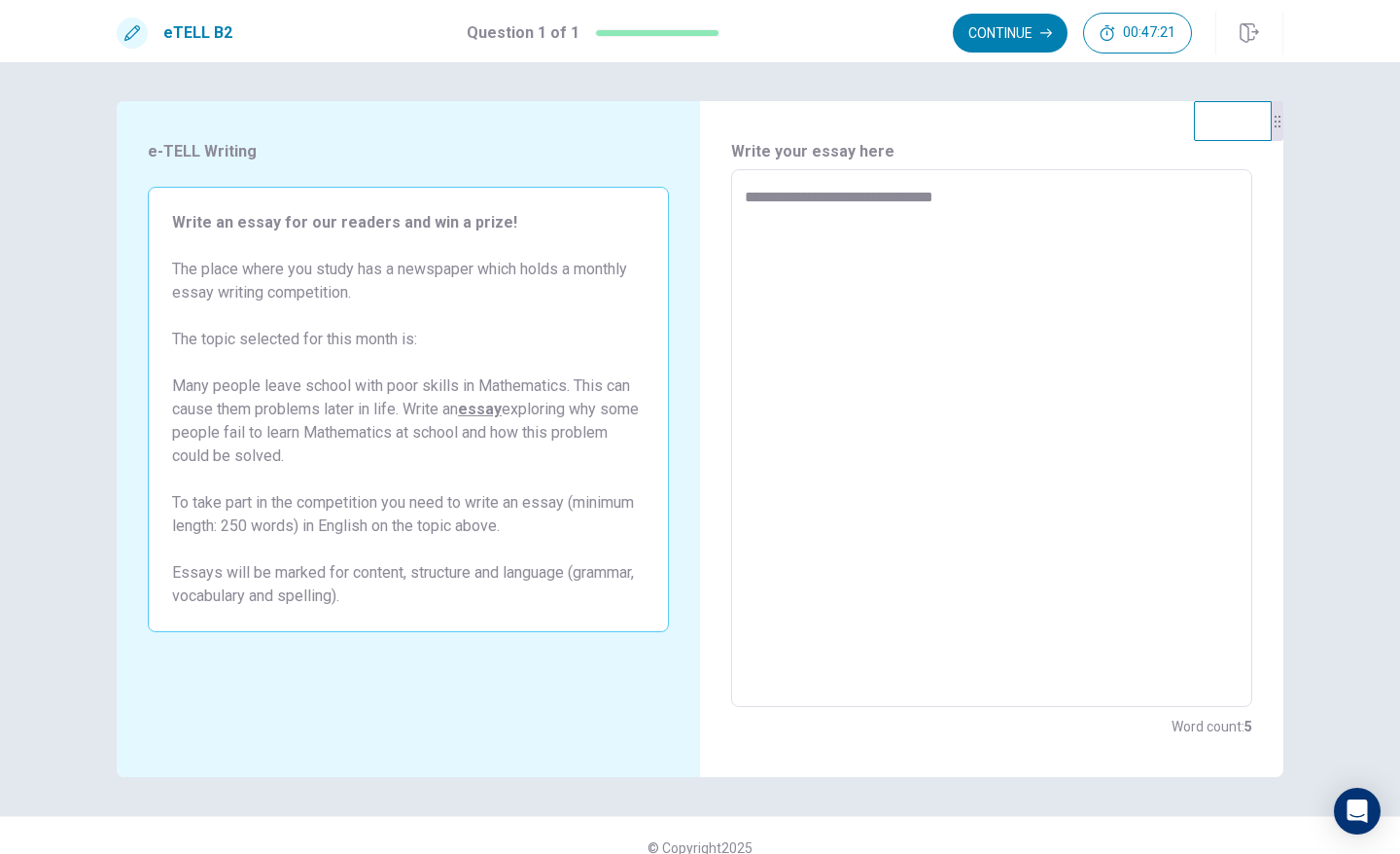 type on "**********" 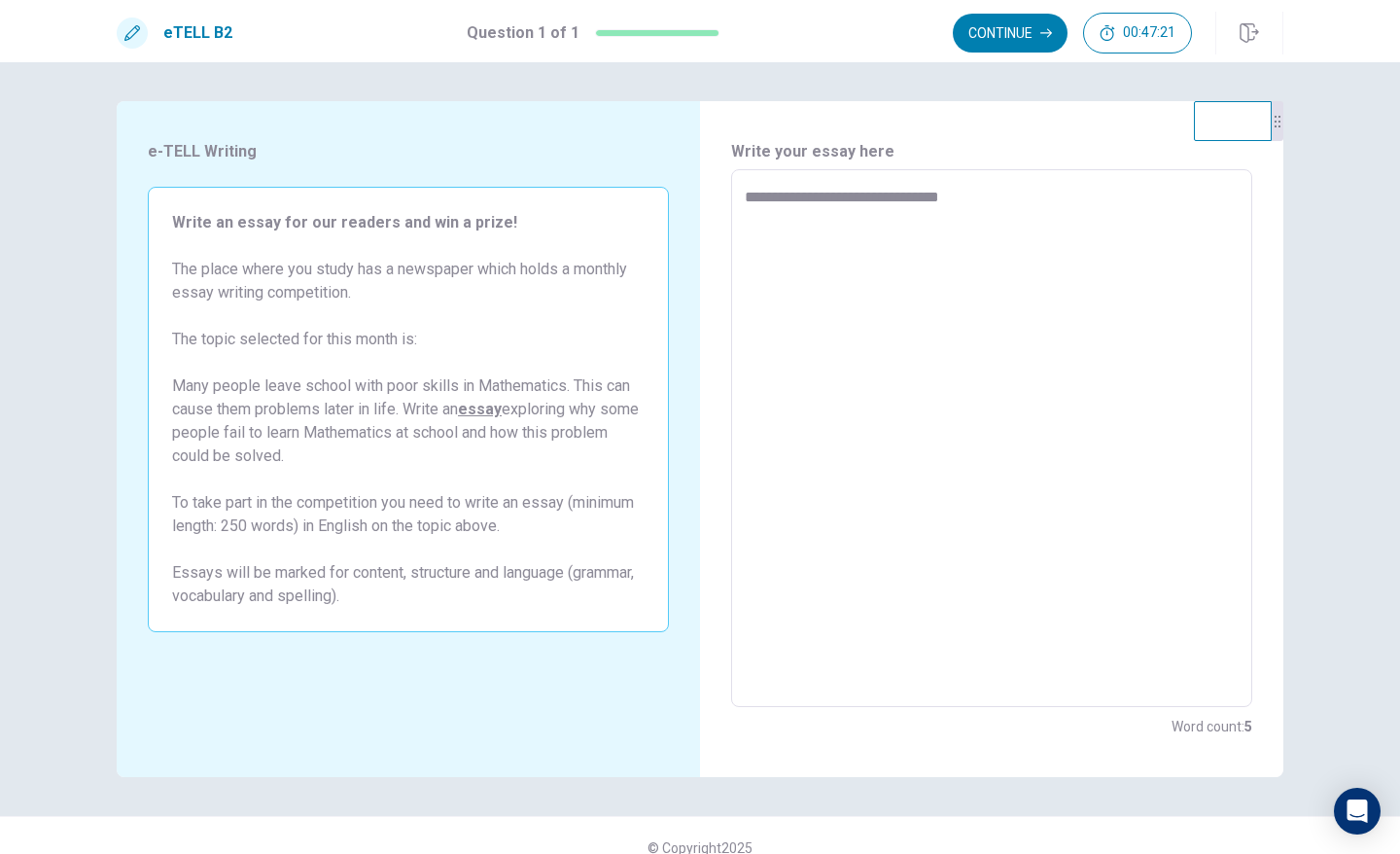 type on "*" 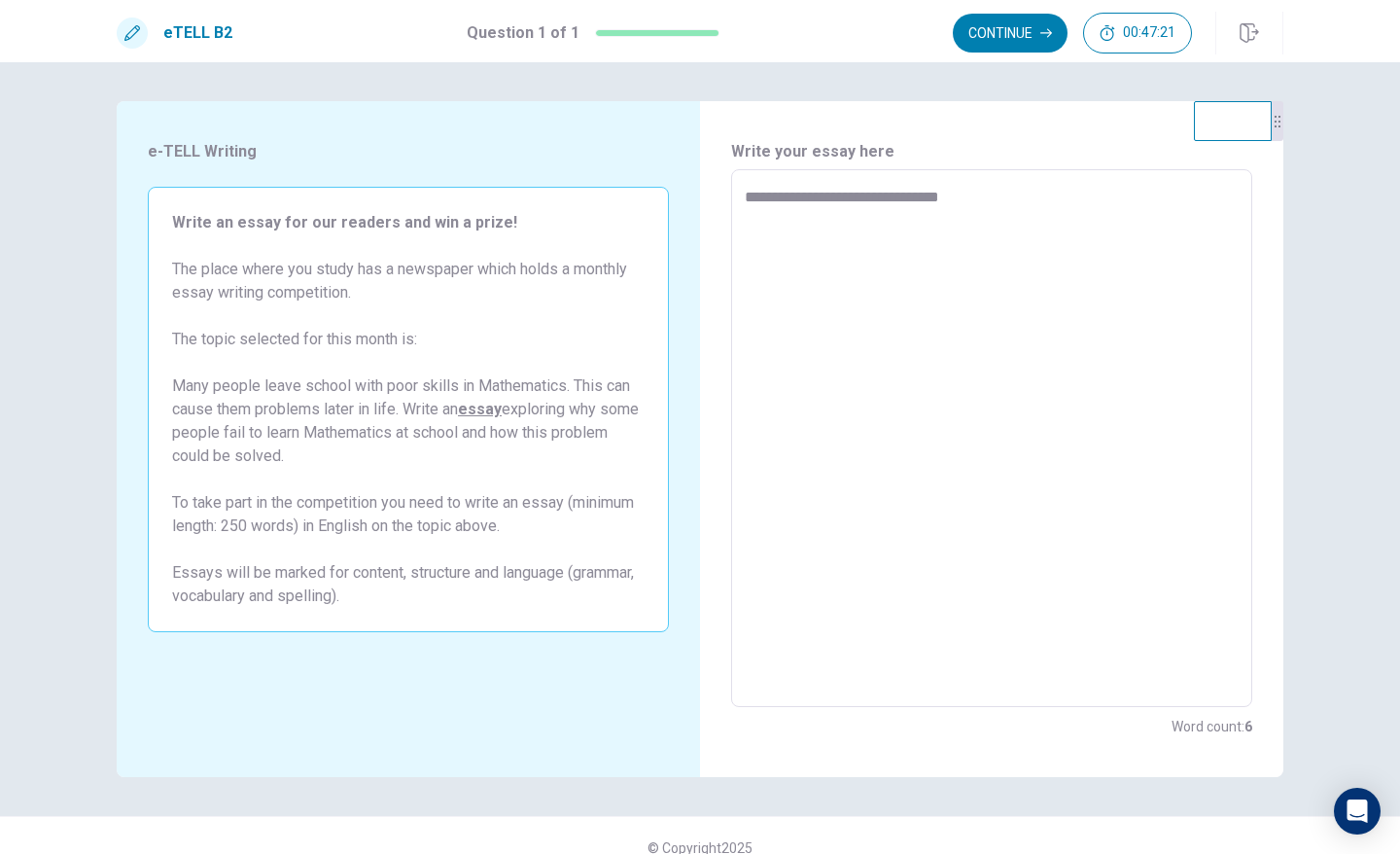 type on "**********" 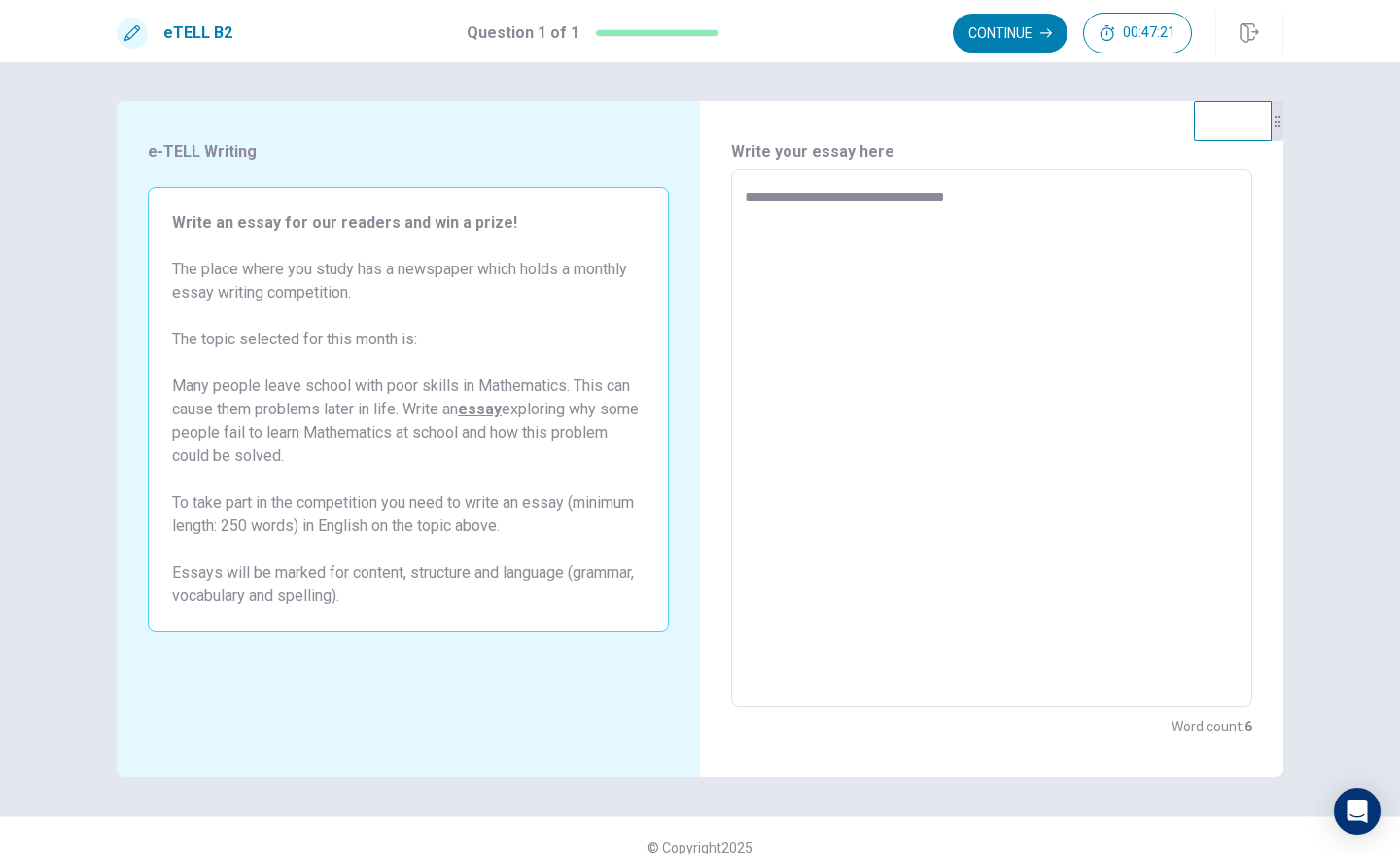 type on "*" 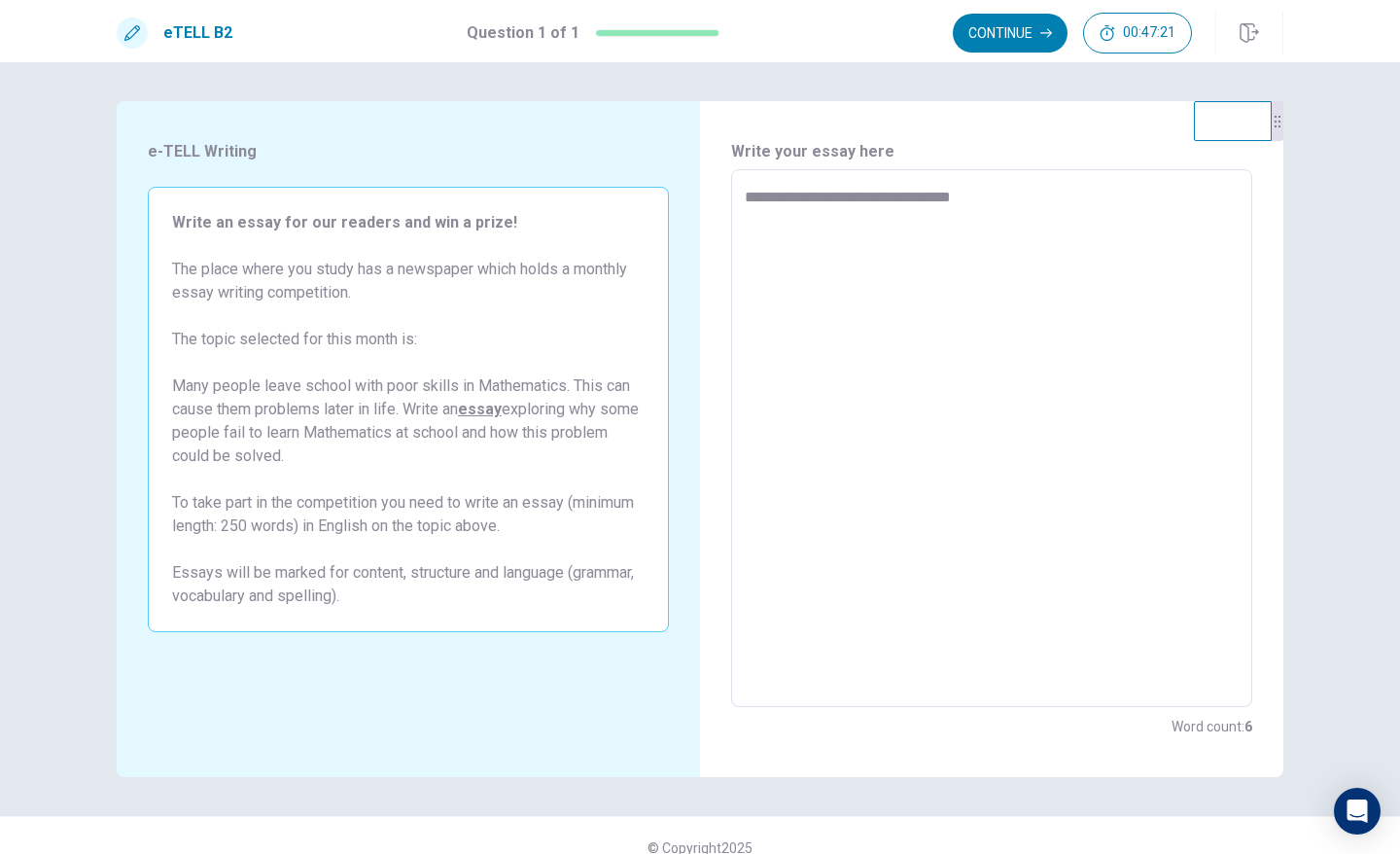 type on "*" 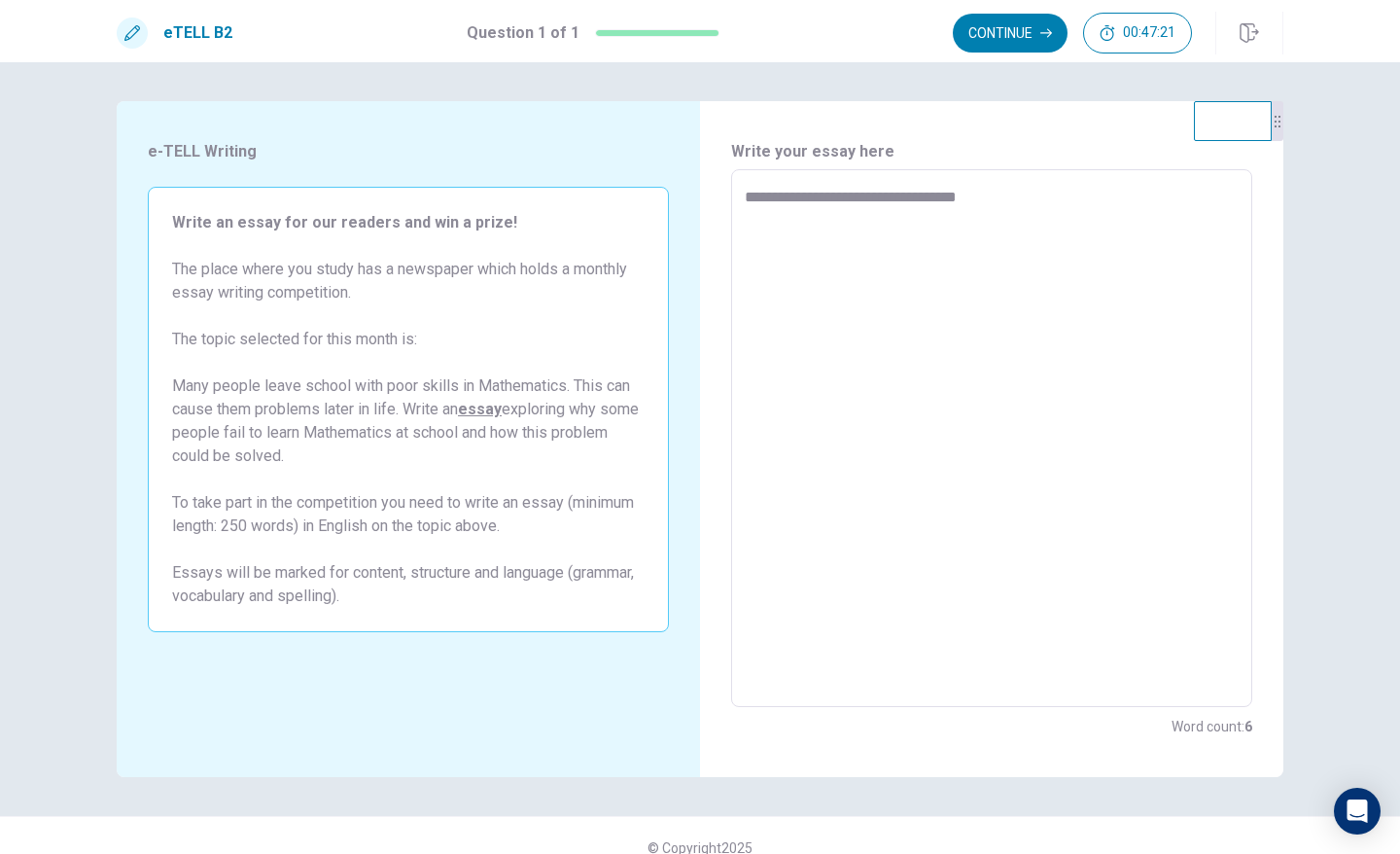 type on "*" 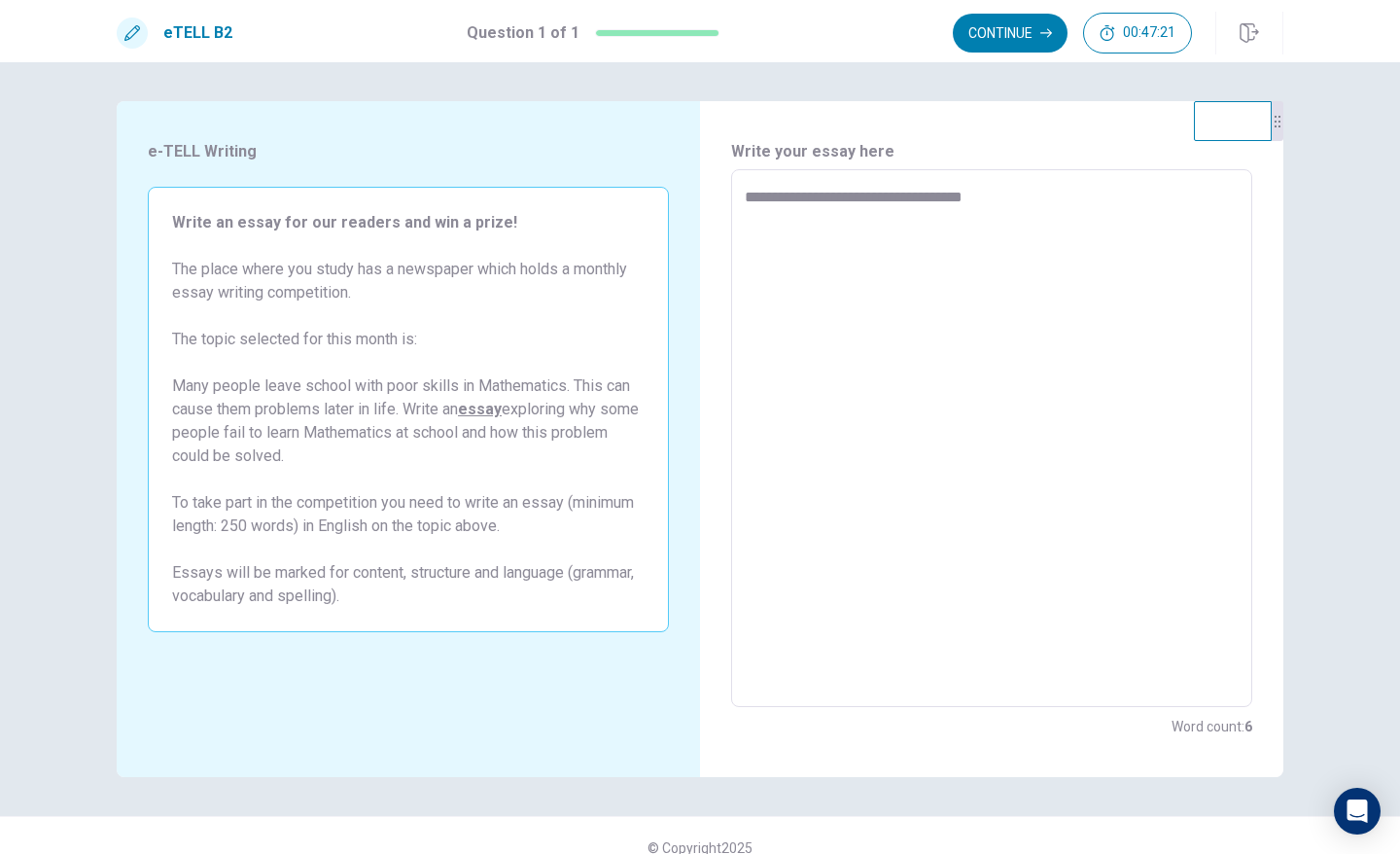 type on "*" 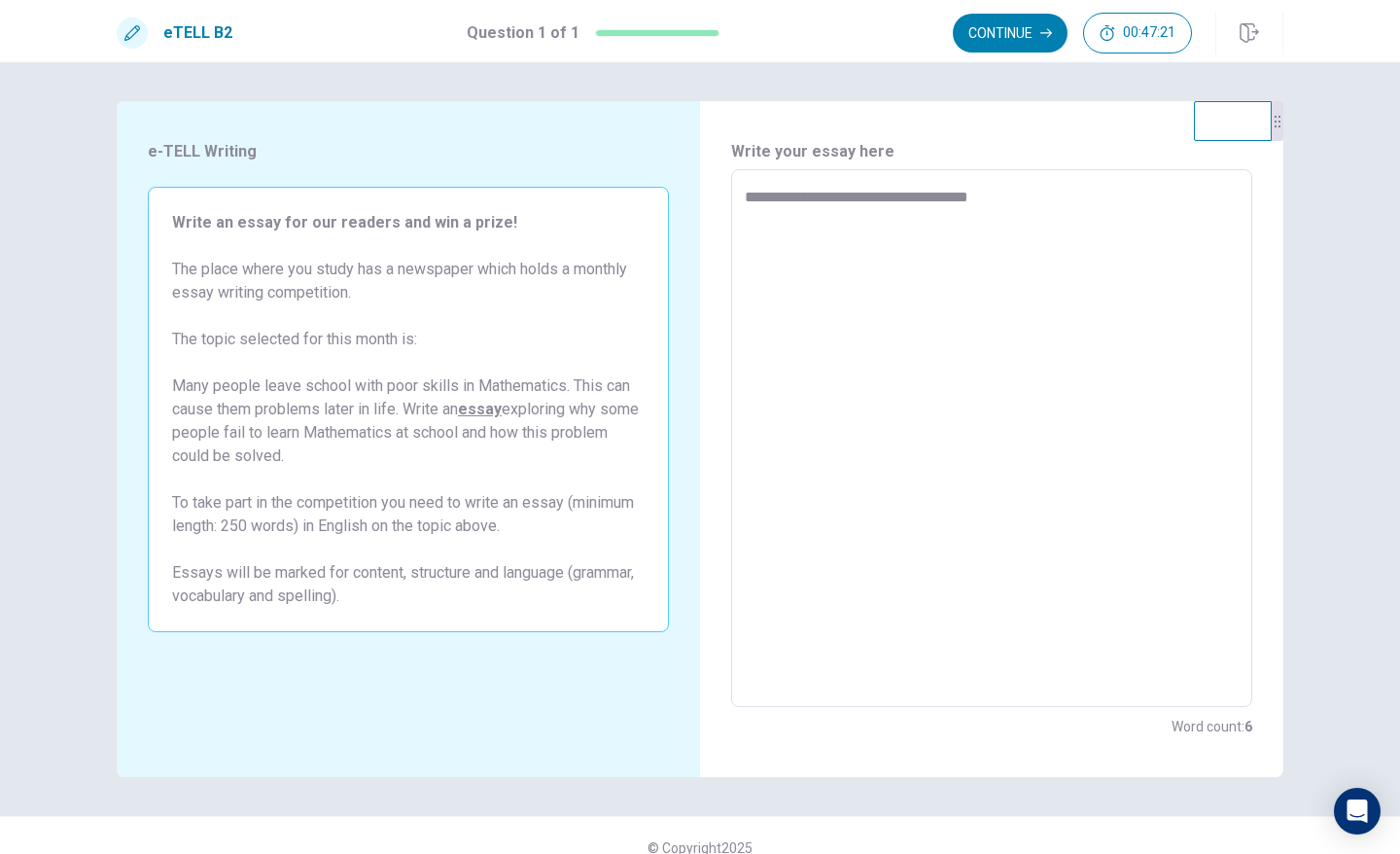 type on "*" 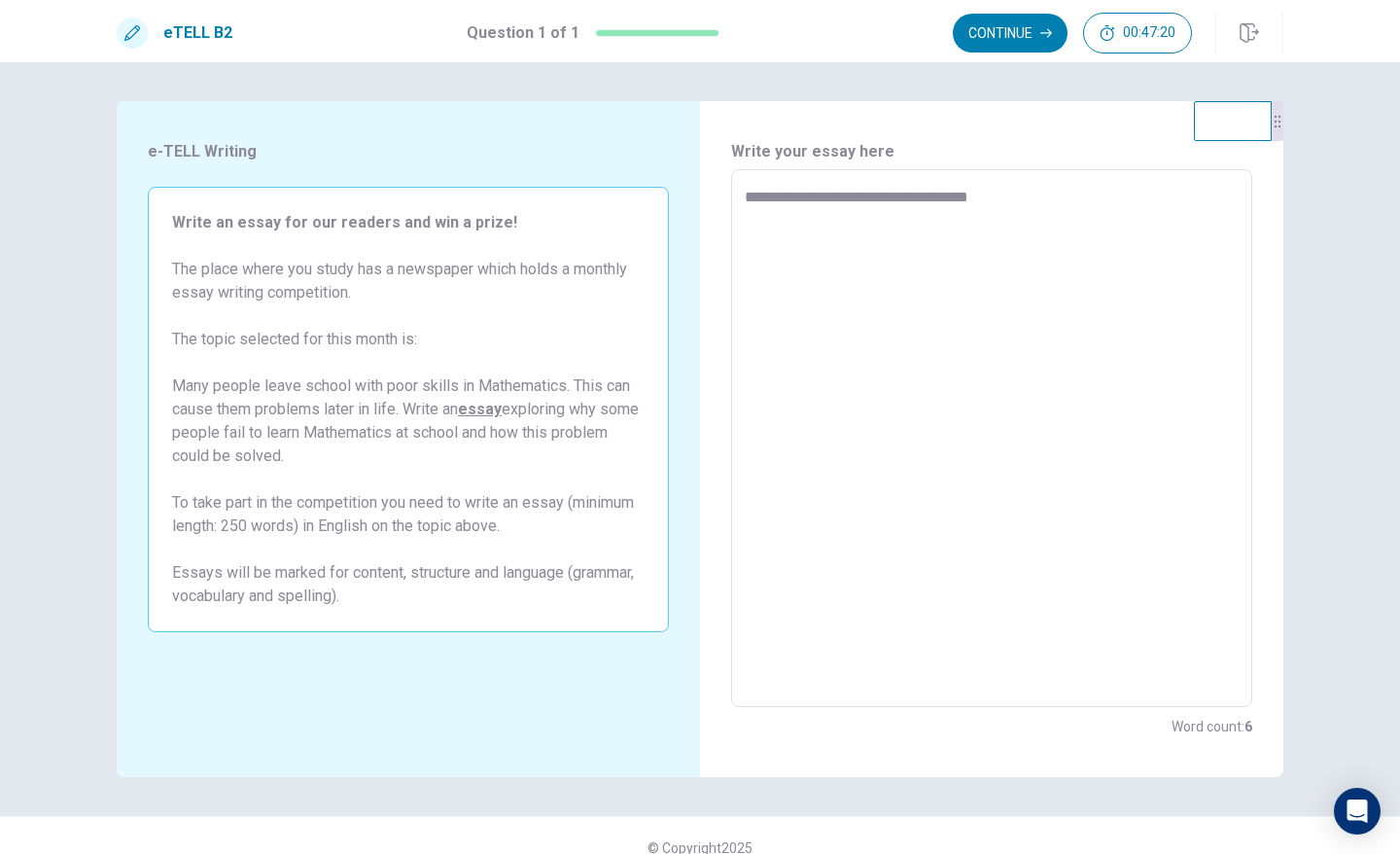 type on "**********" 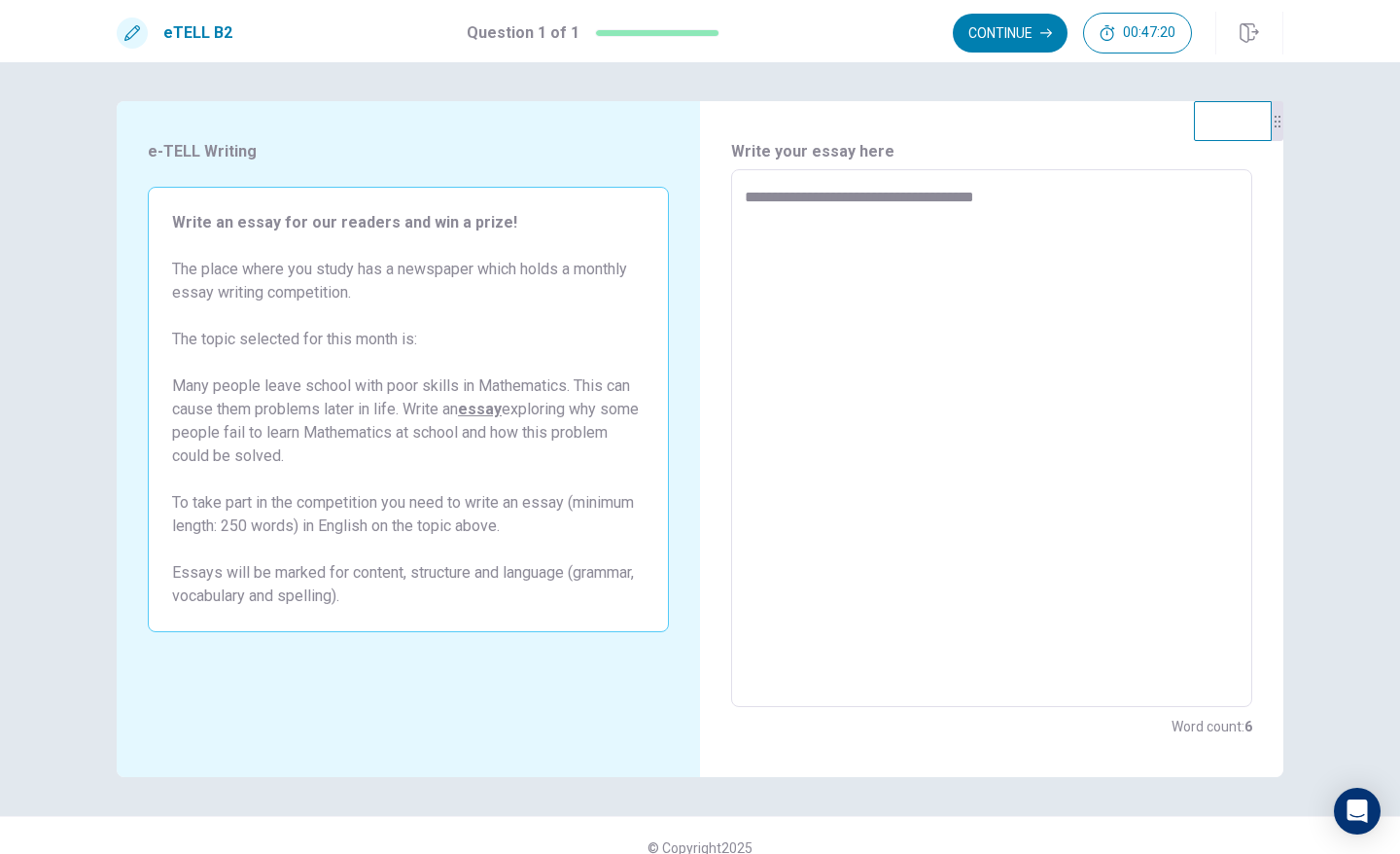 type on "*" 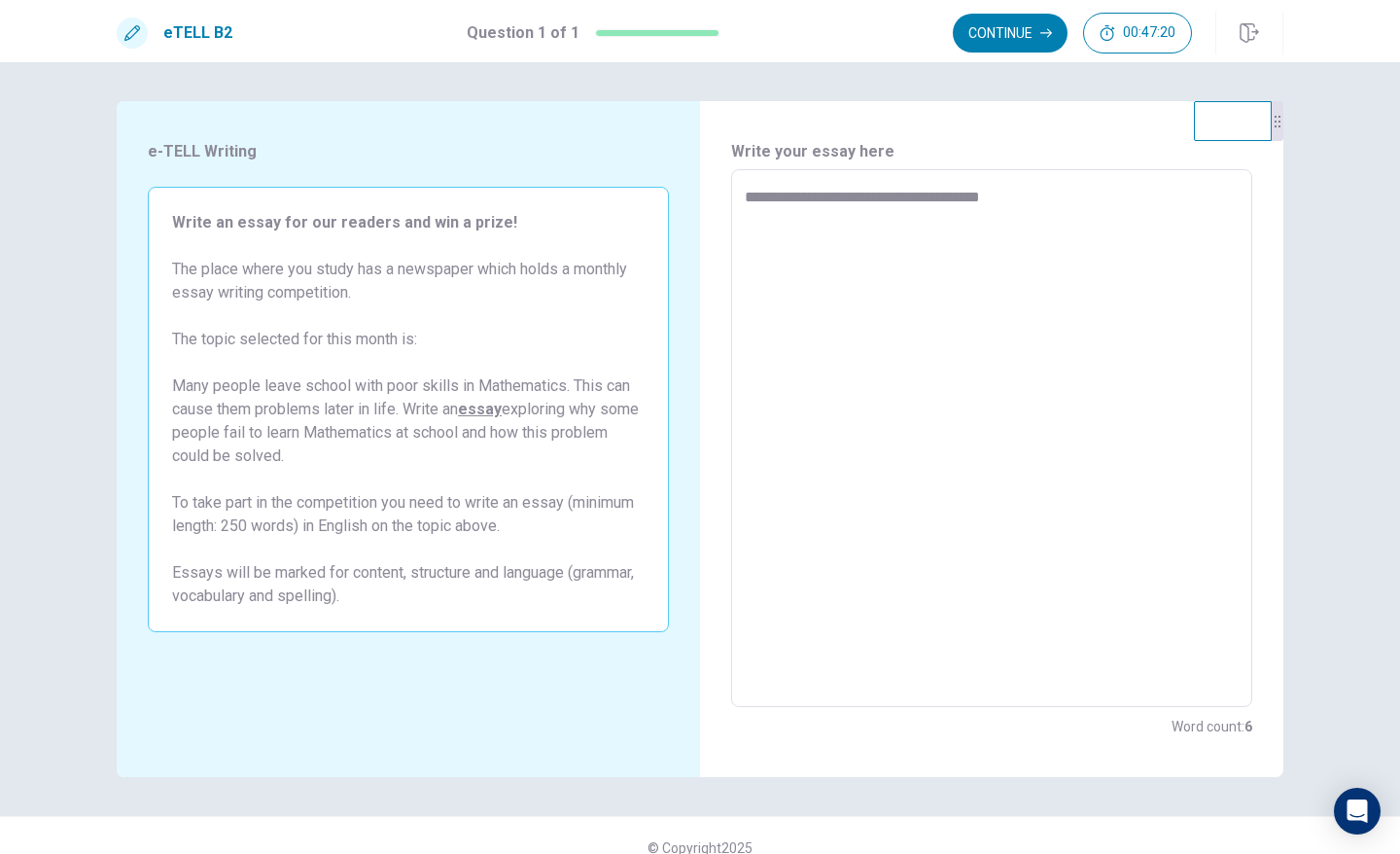 type on "*" 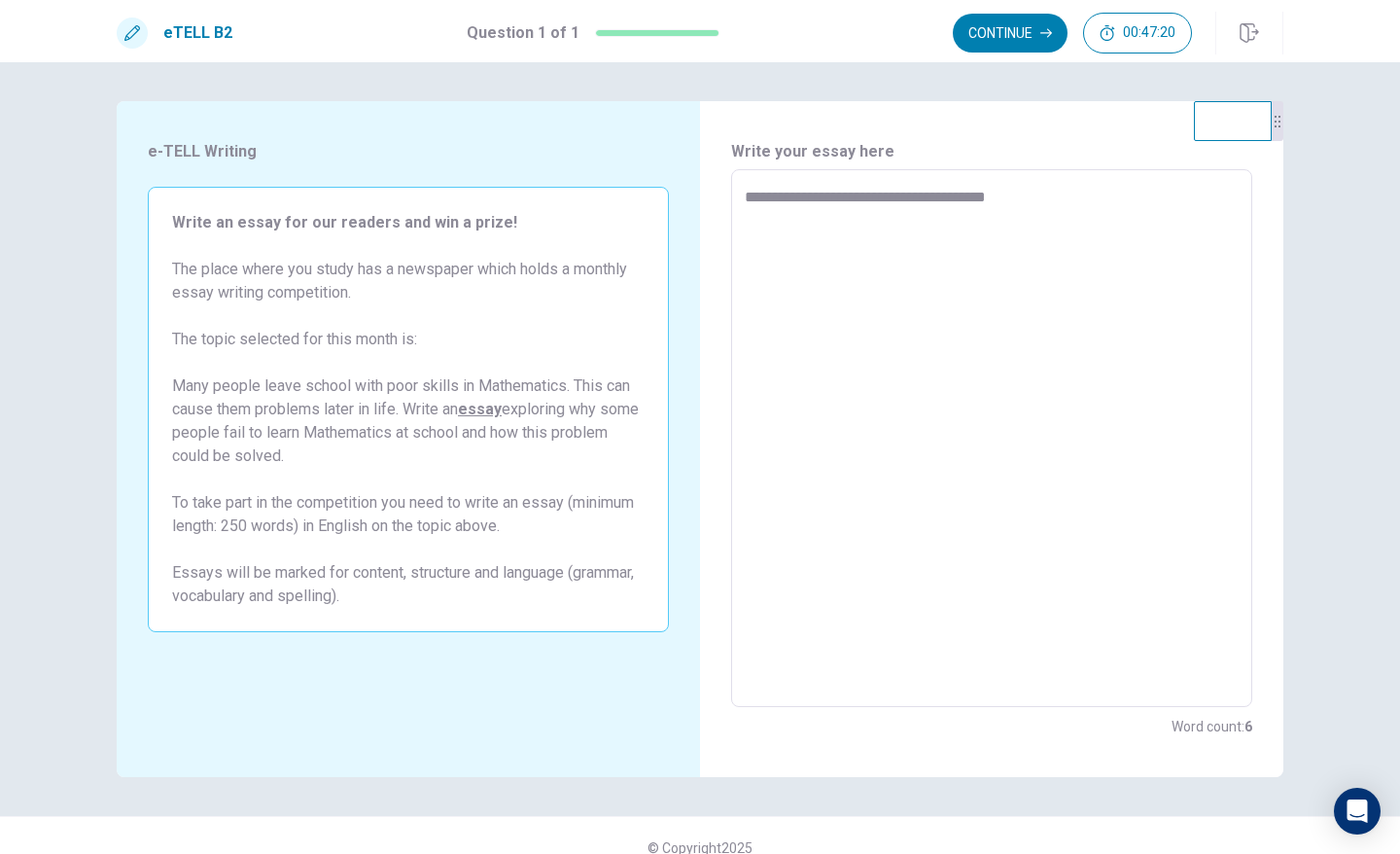 type on "*" 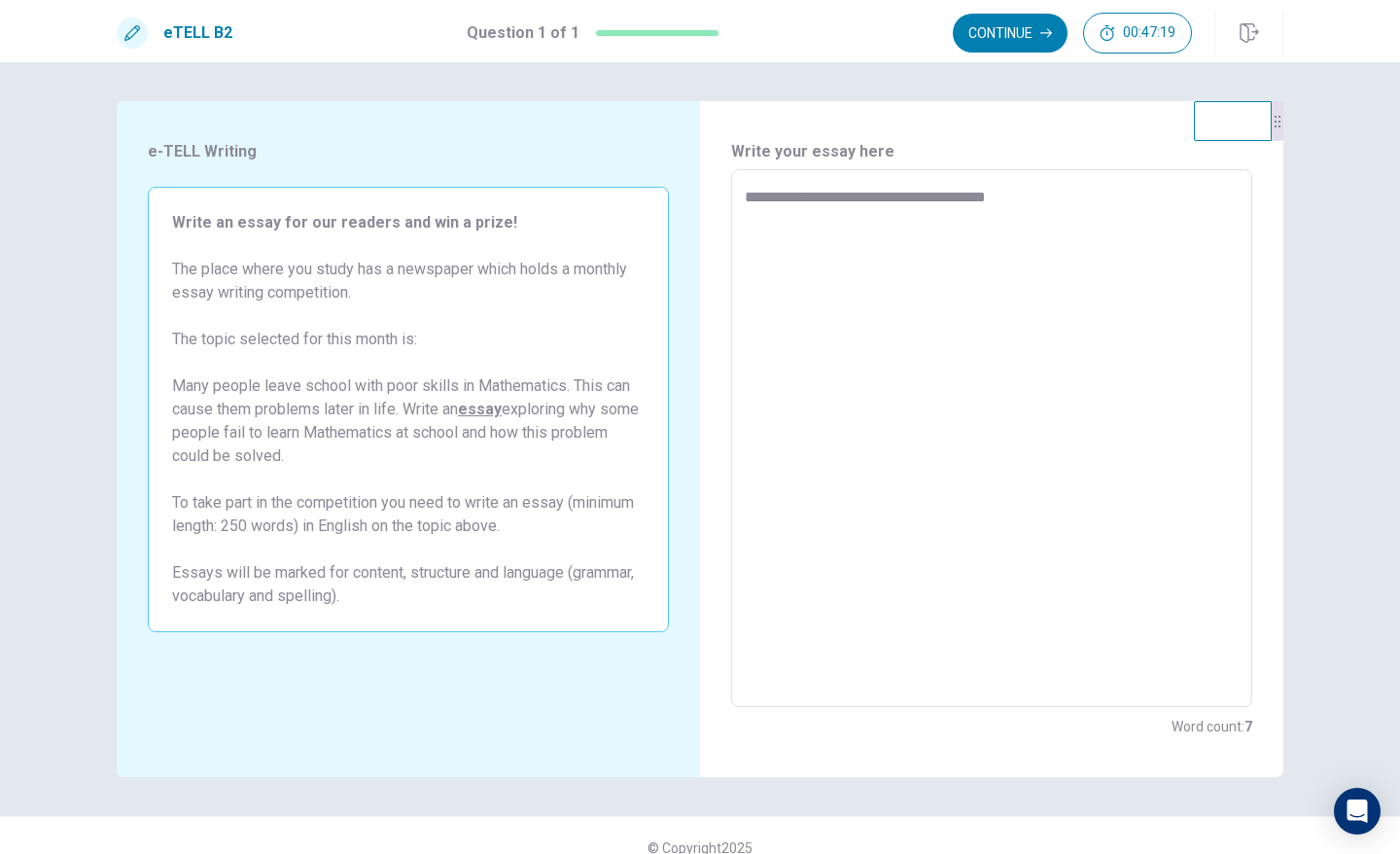 type on "**********" 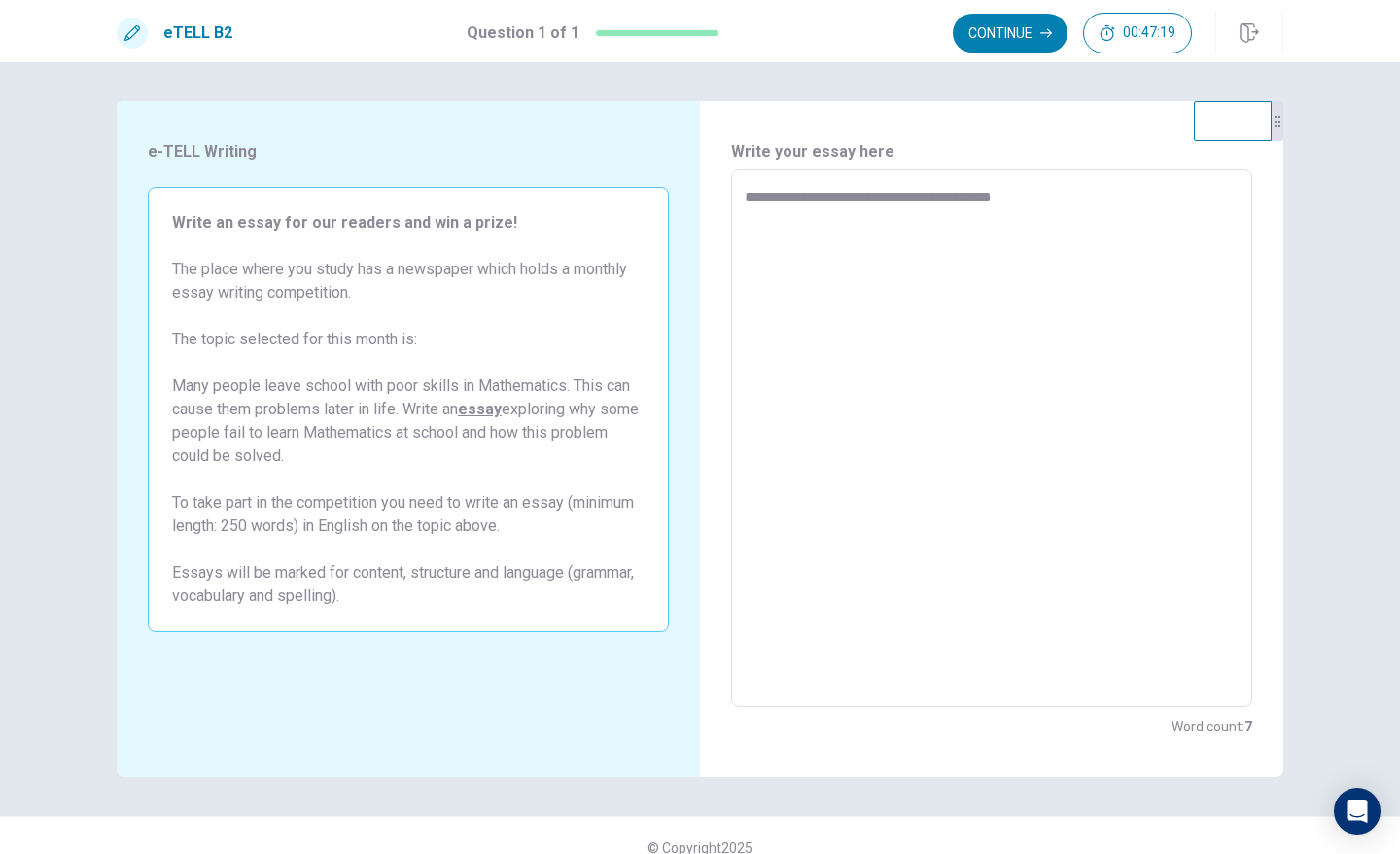 type on "*" 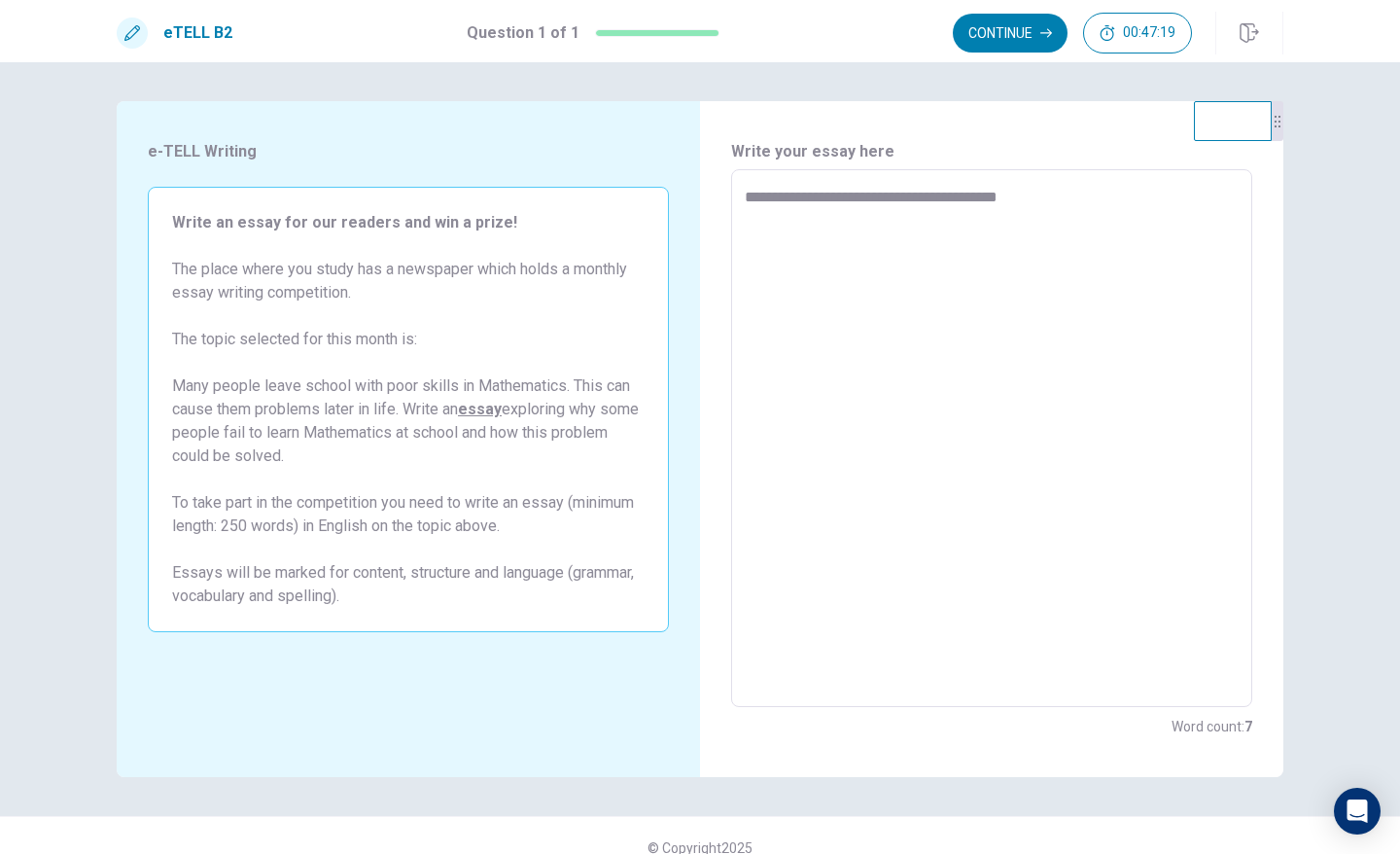 type on "*" 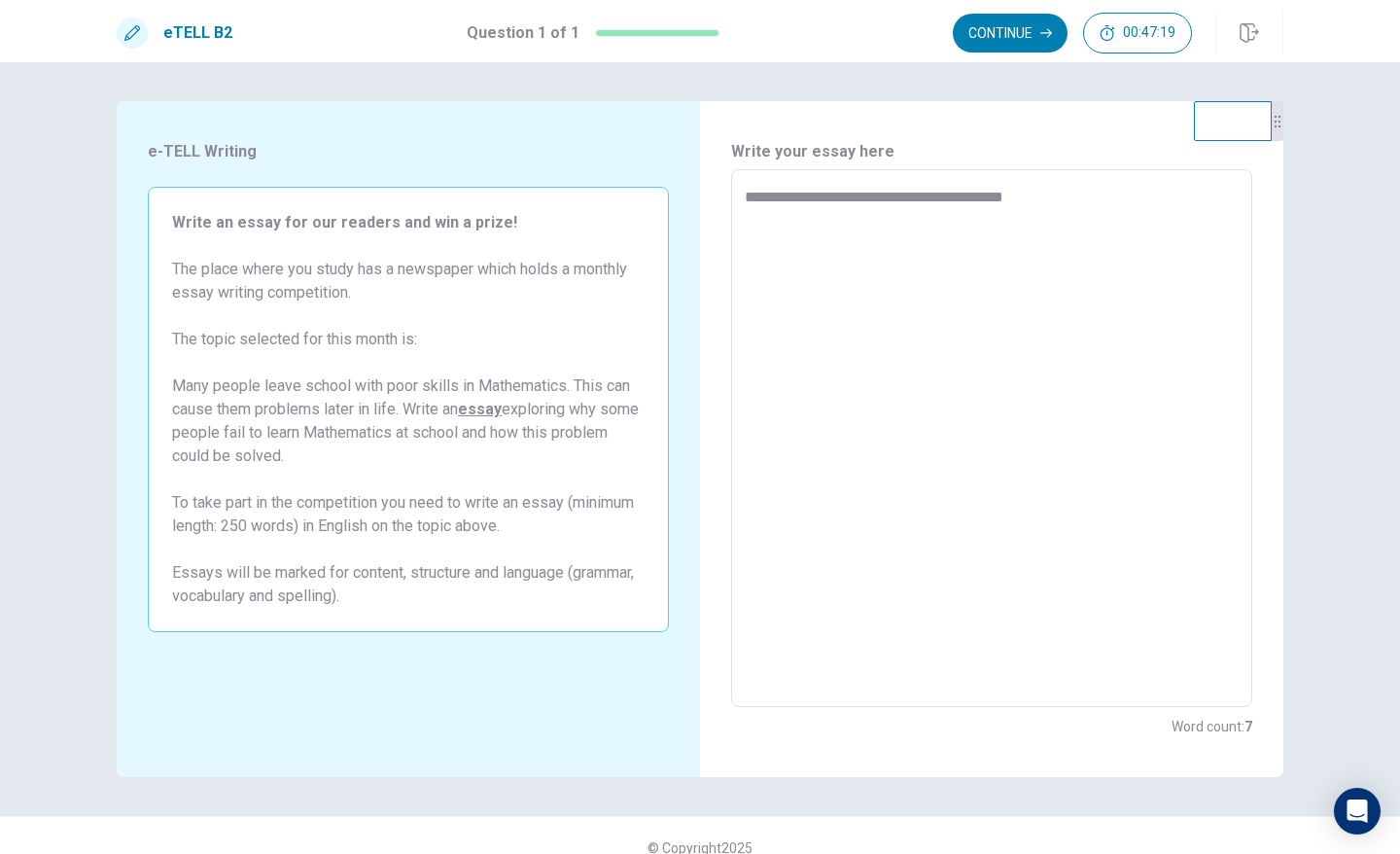 type on "*" 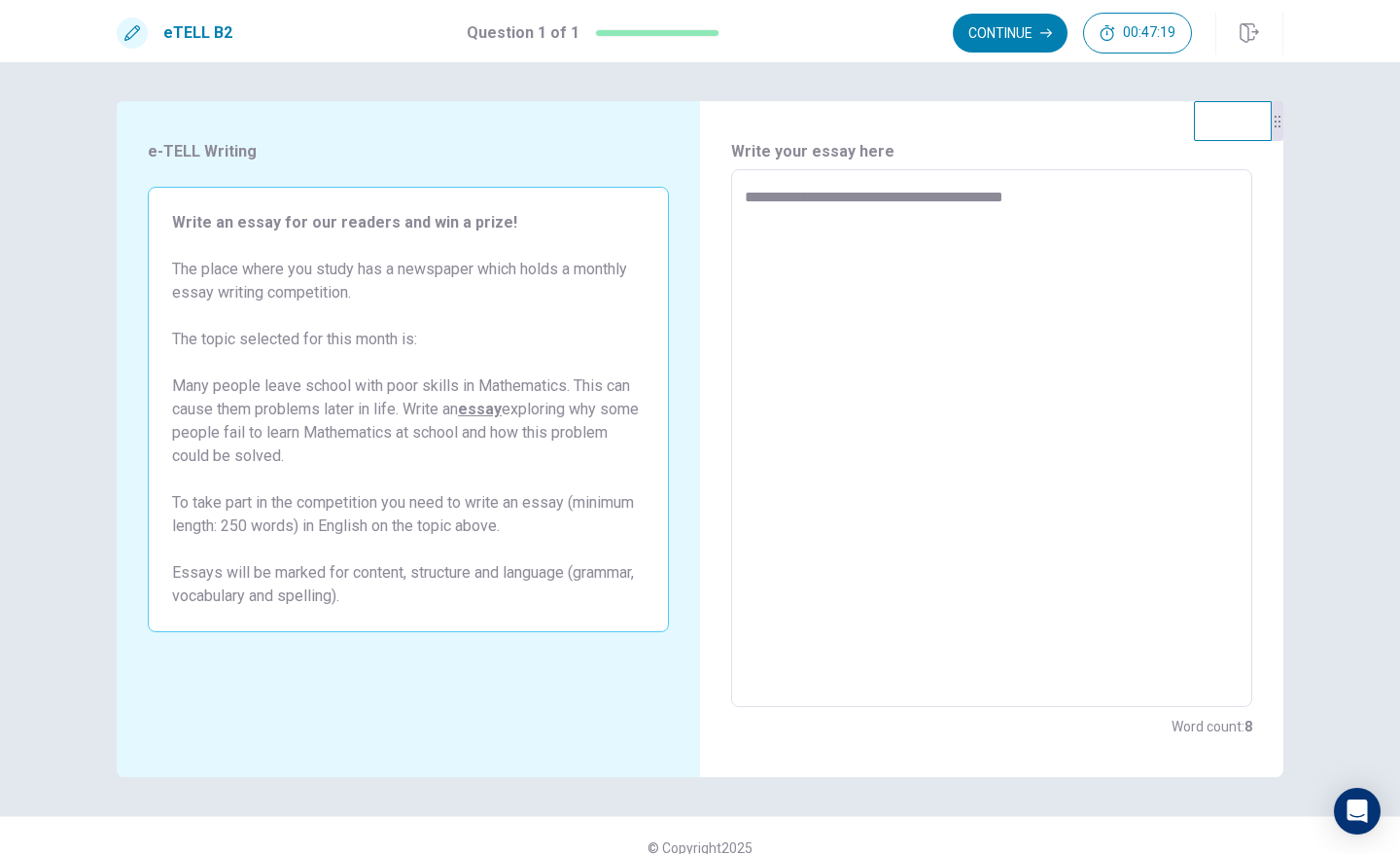 type on "**********" 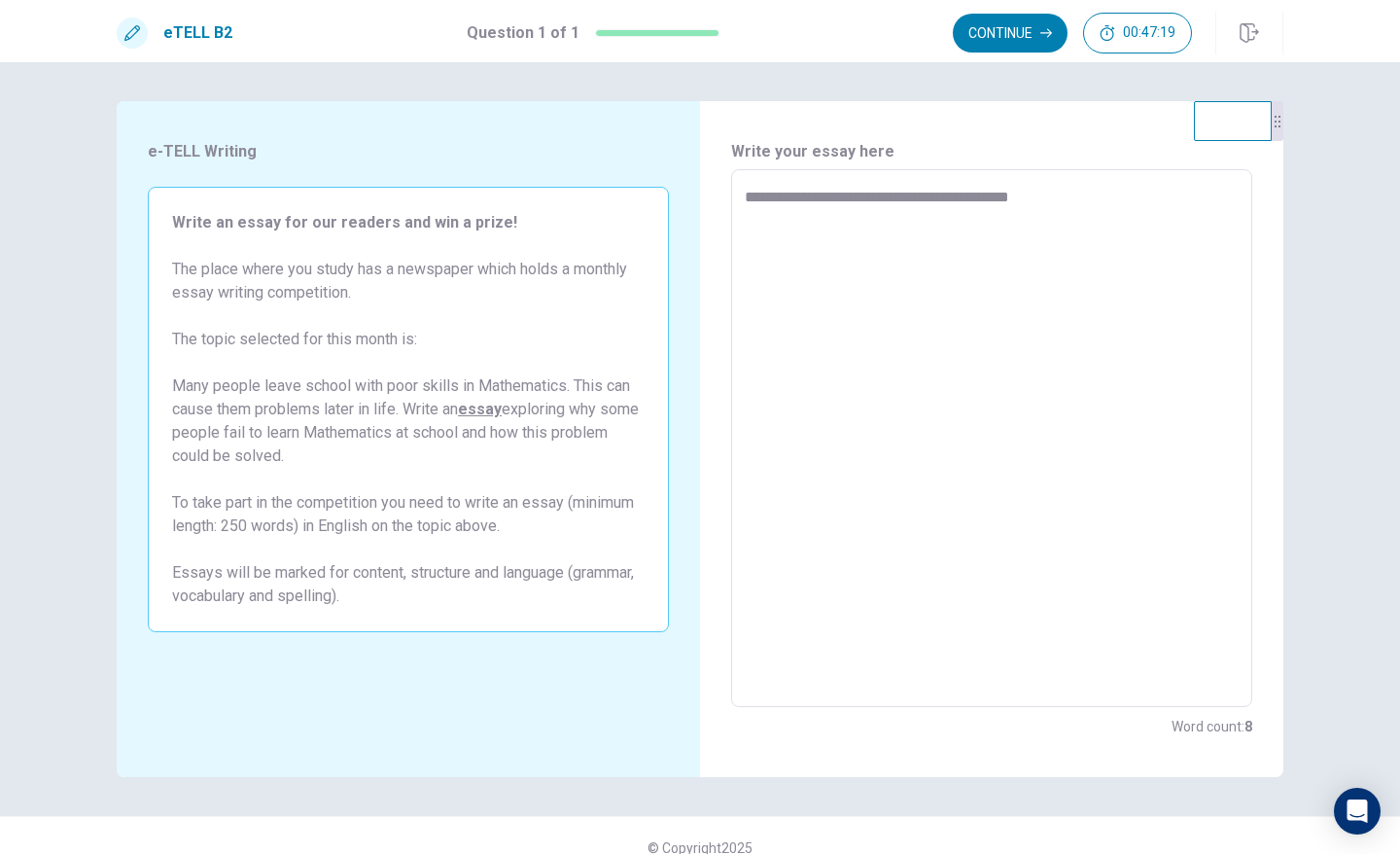 type on "*" 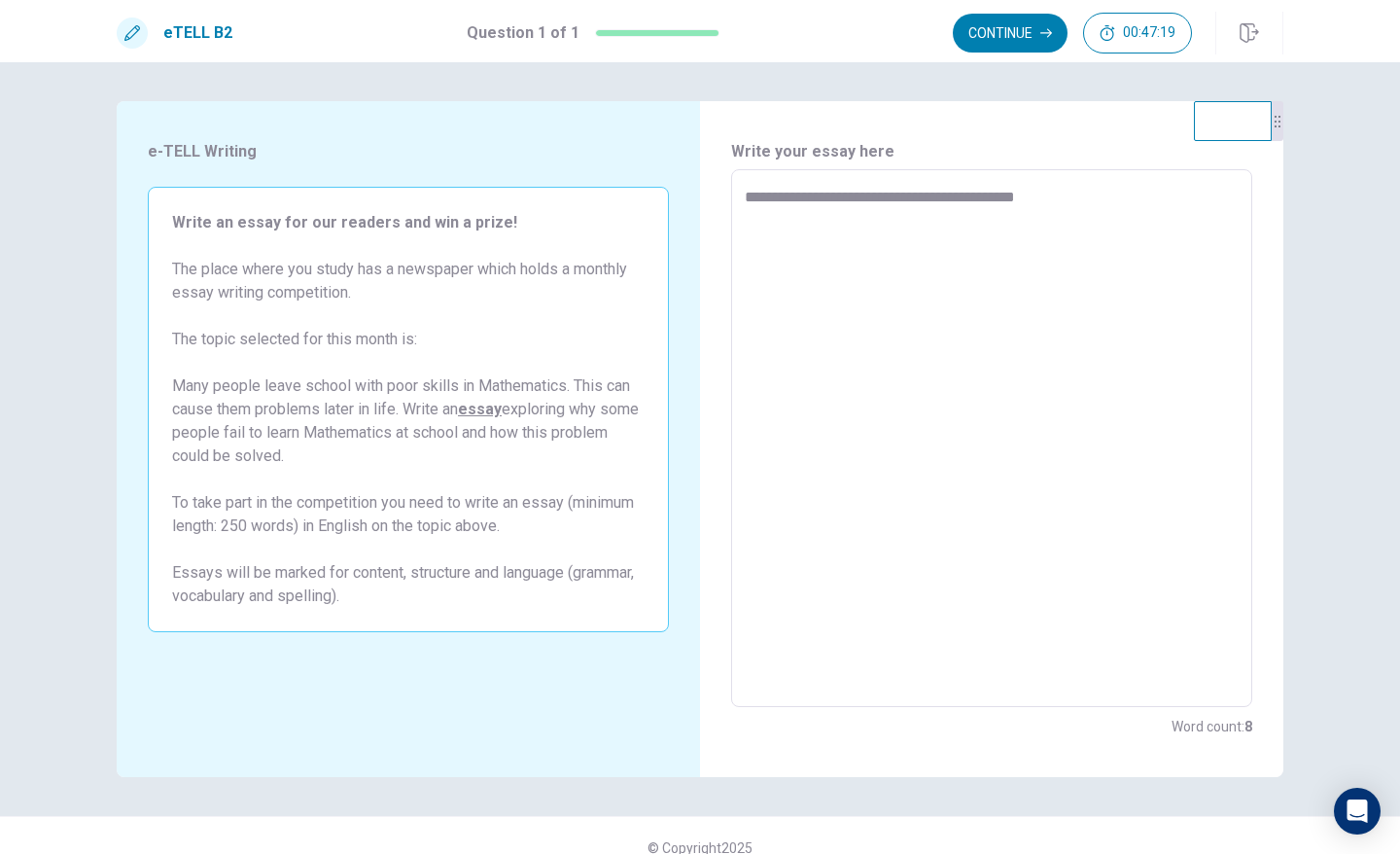 type on "*" 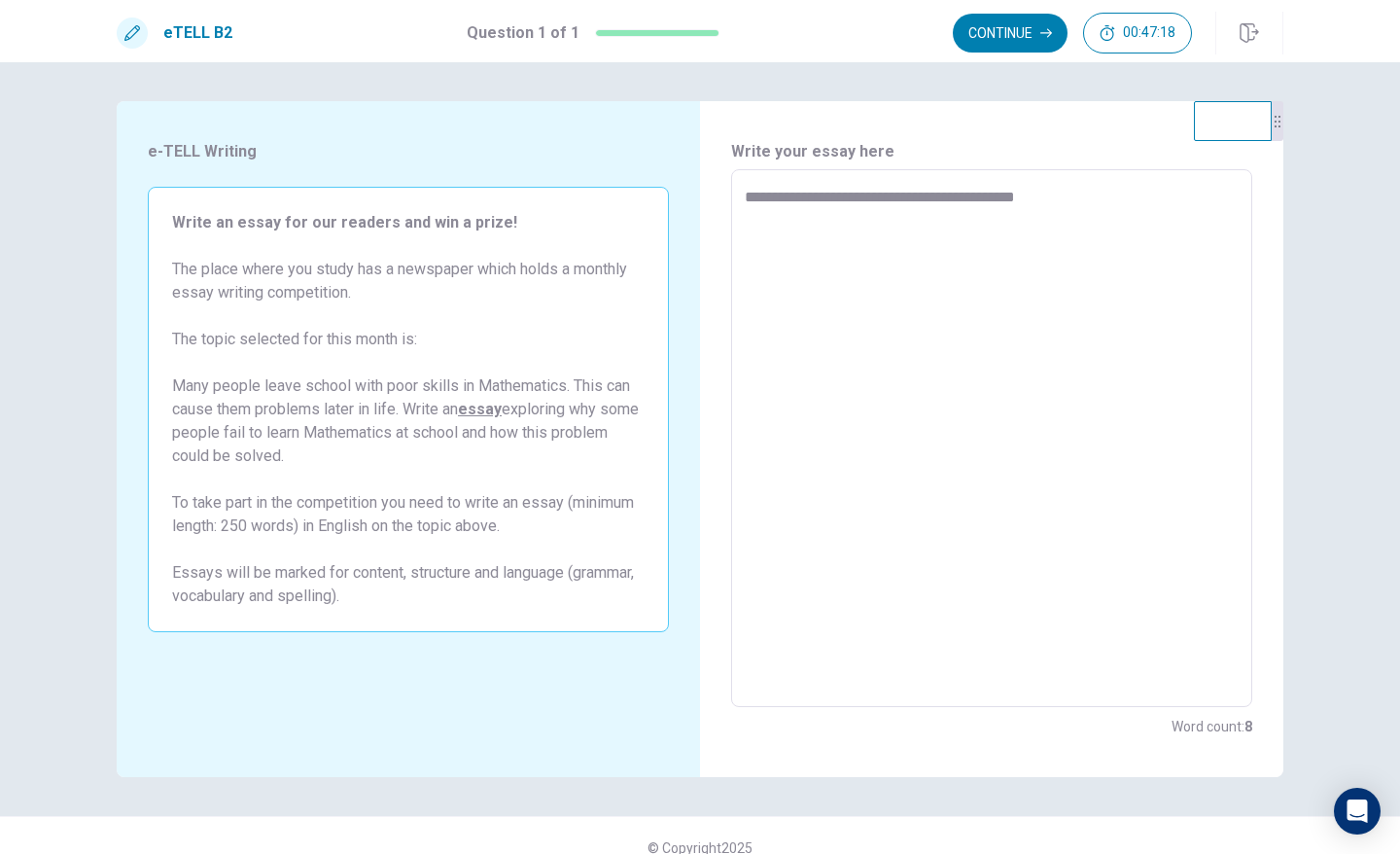 type on "**********" 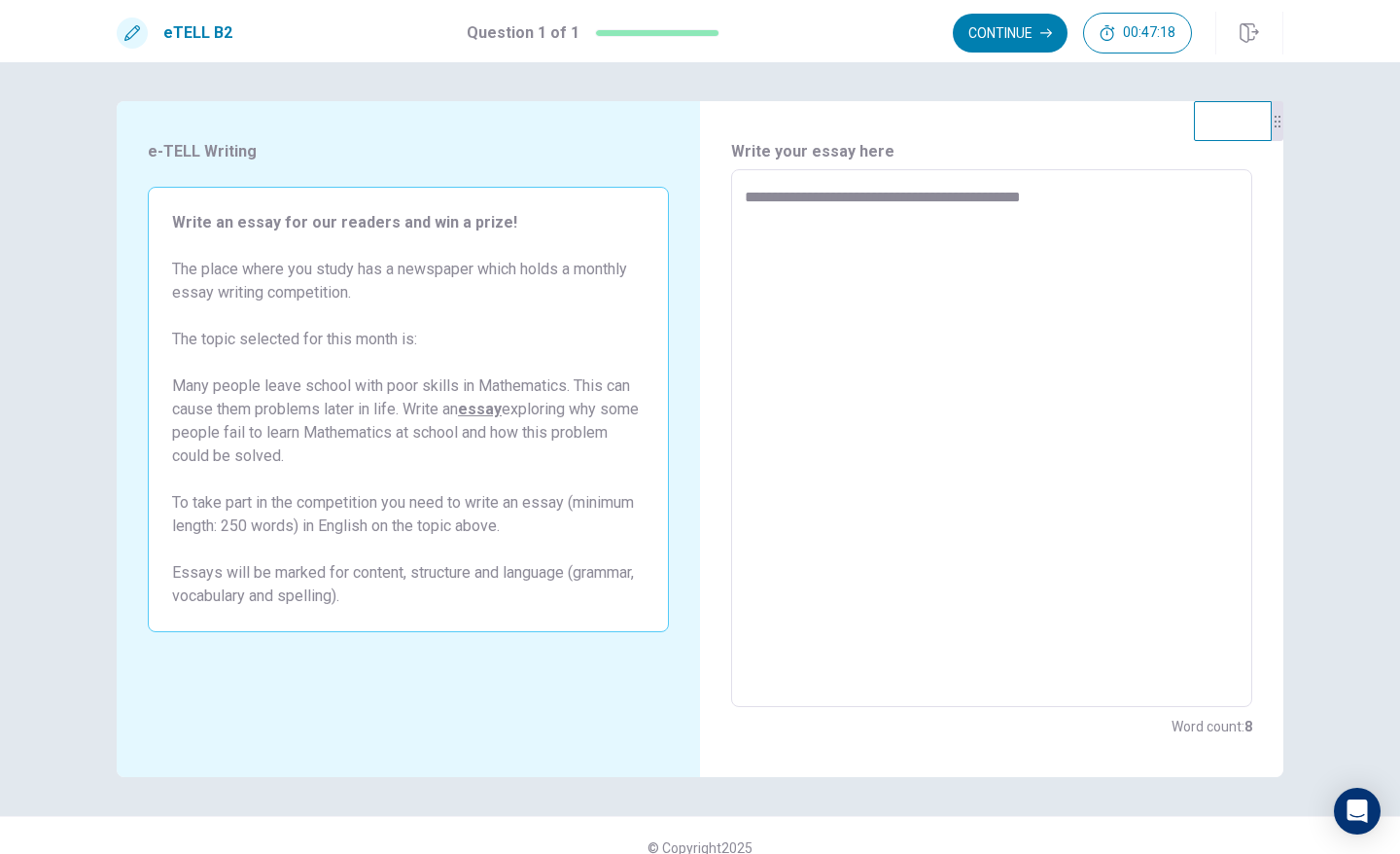 type on "*" 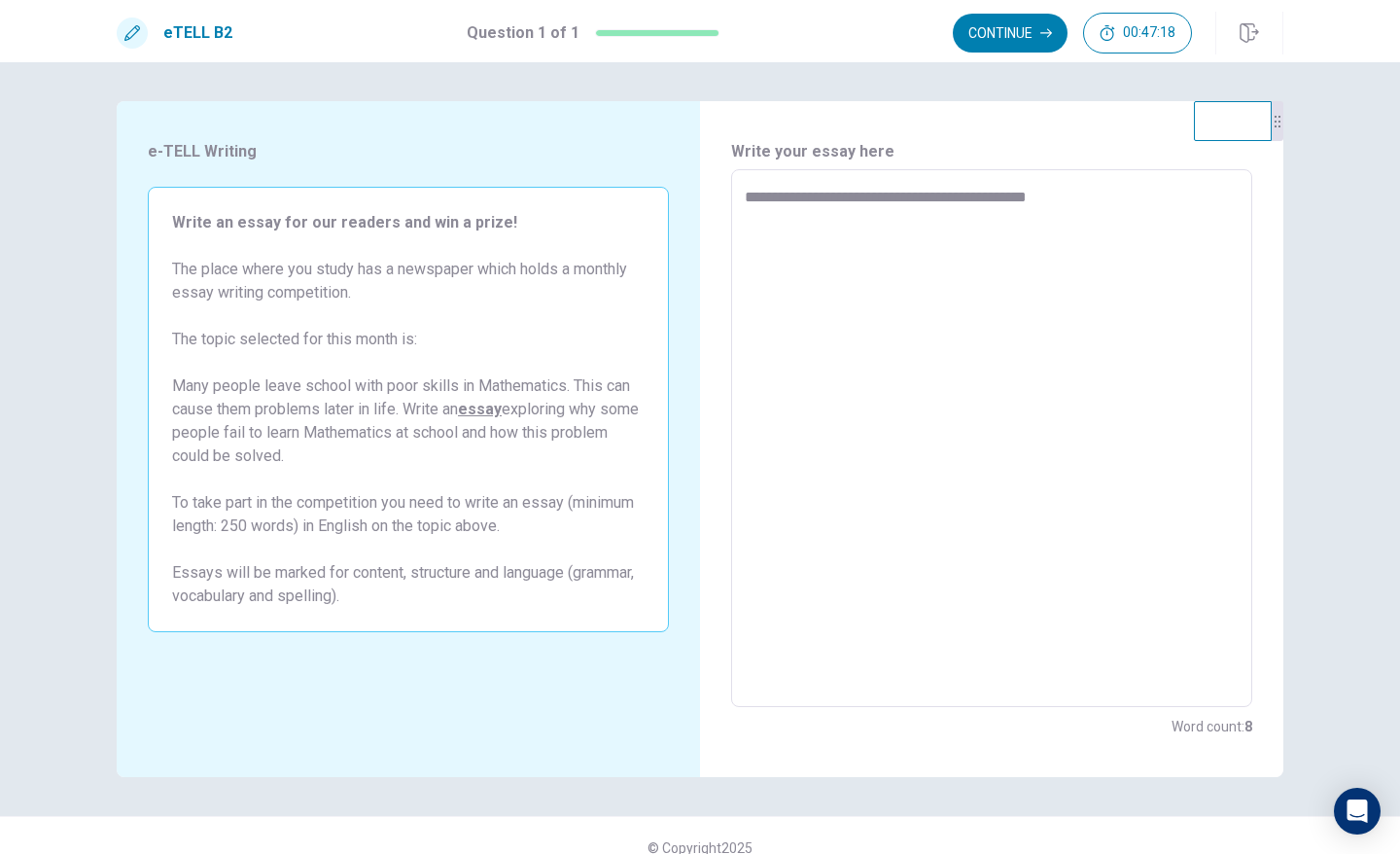 type on "*" 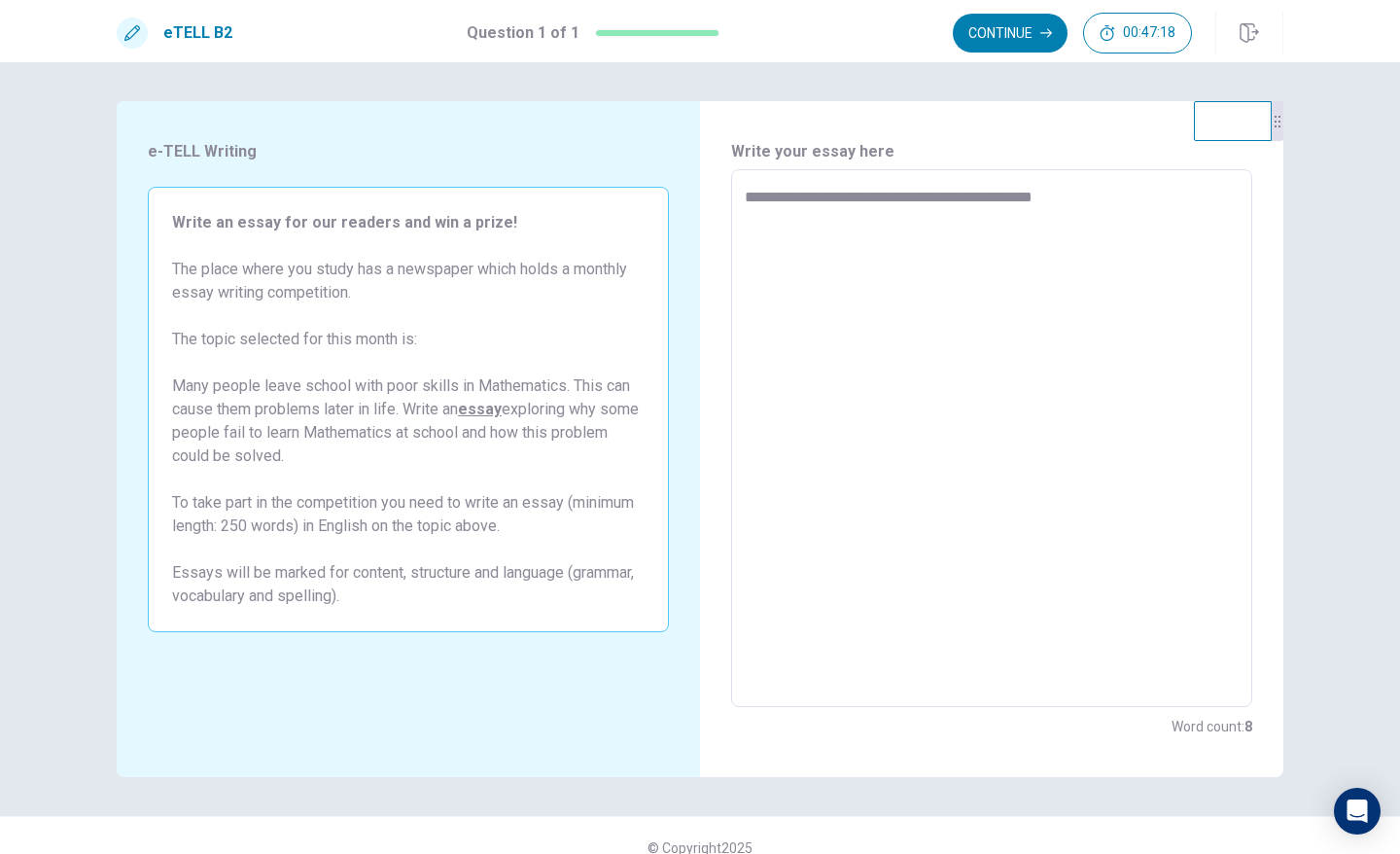type on "*" 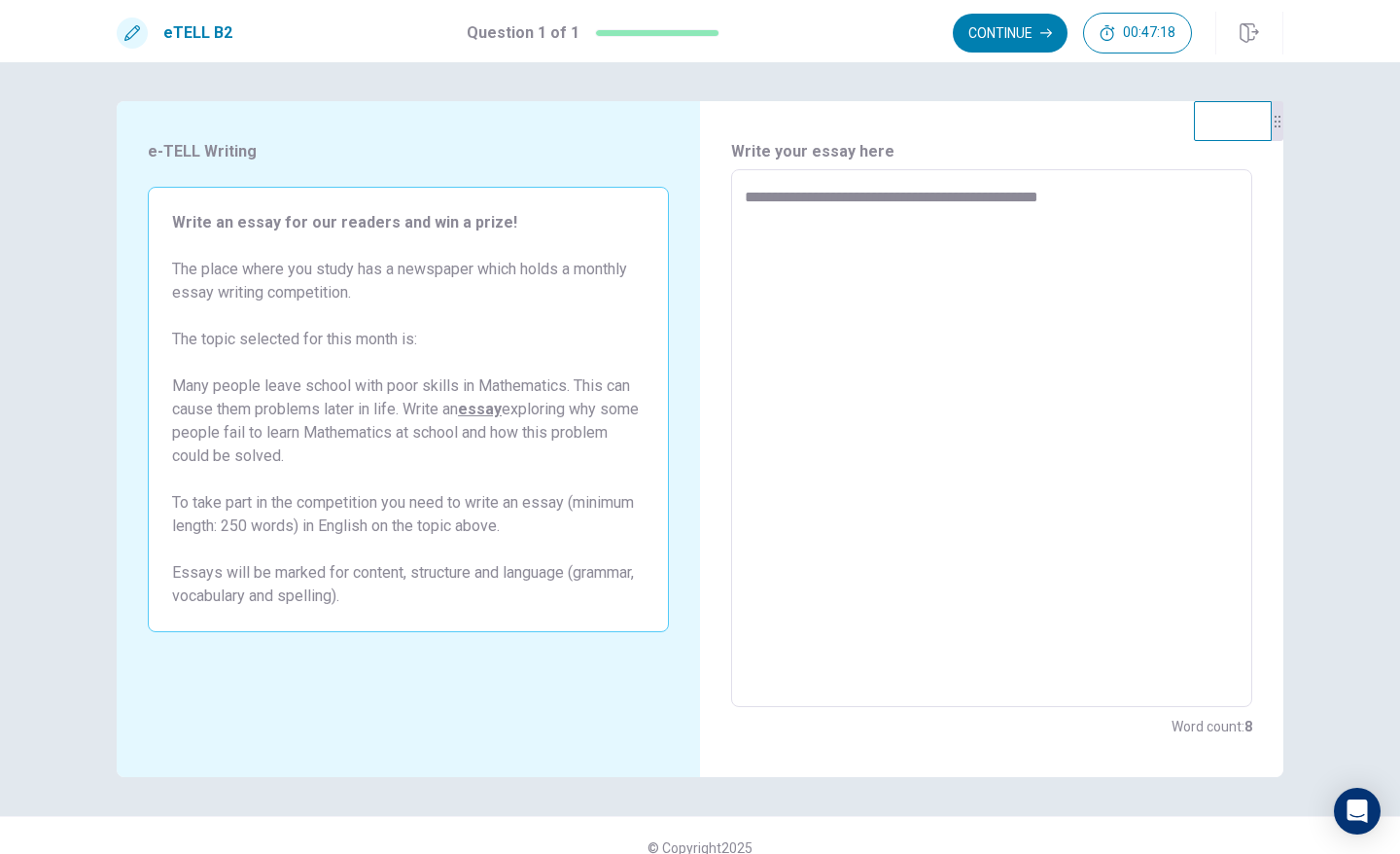 type on "*" 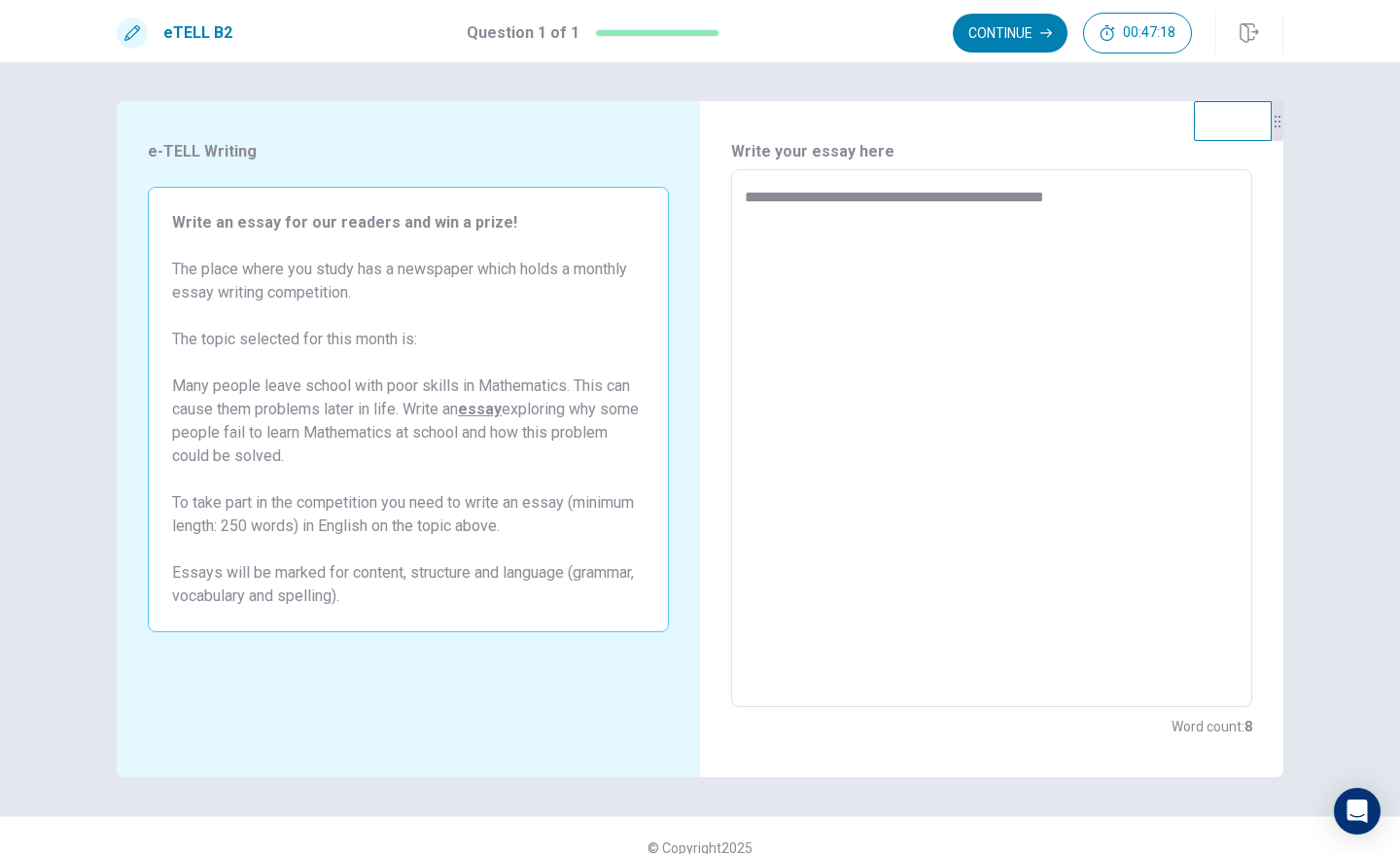 type on "*" 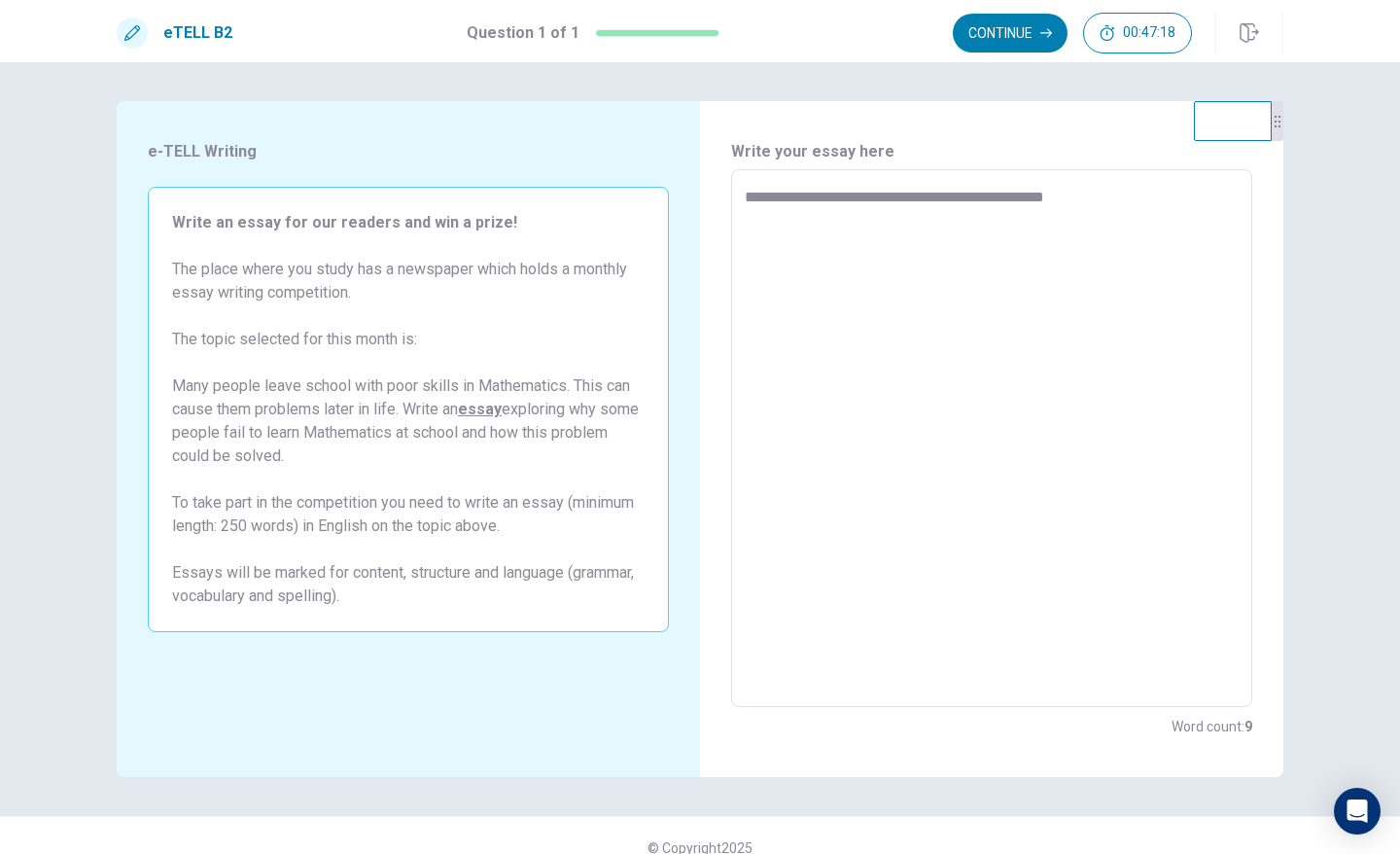 type on "**********" 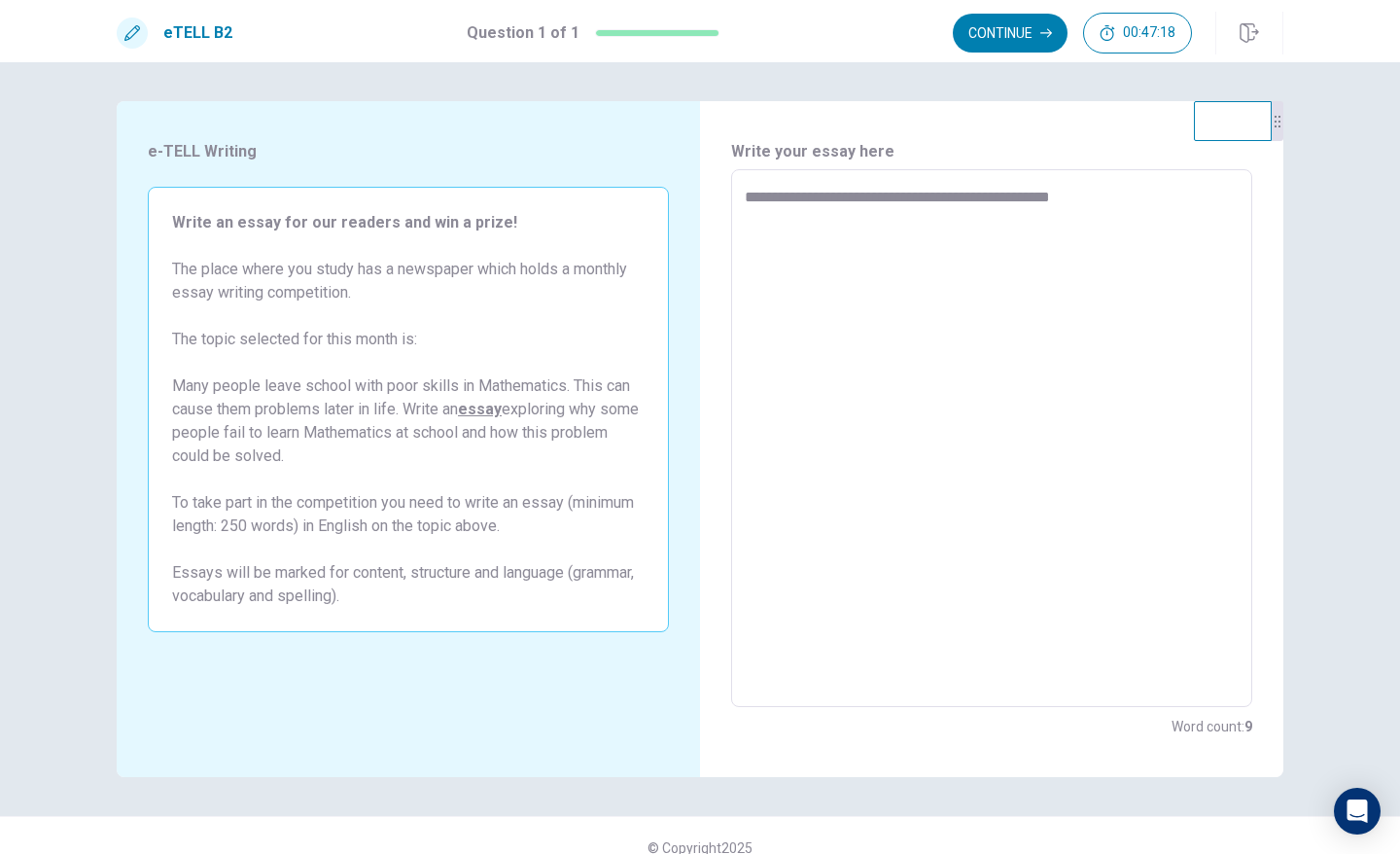 type on "*" 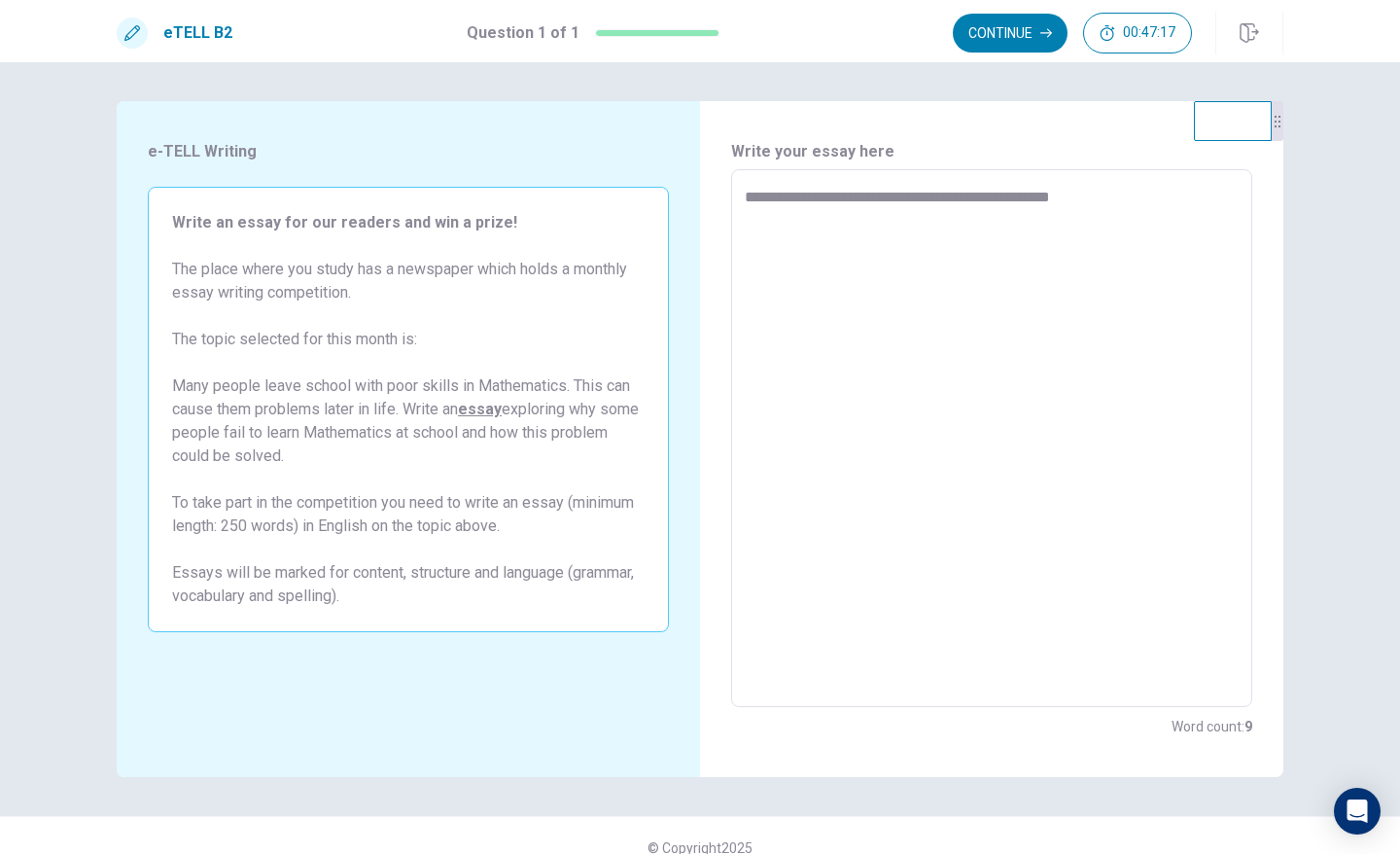 type on "**********" 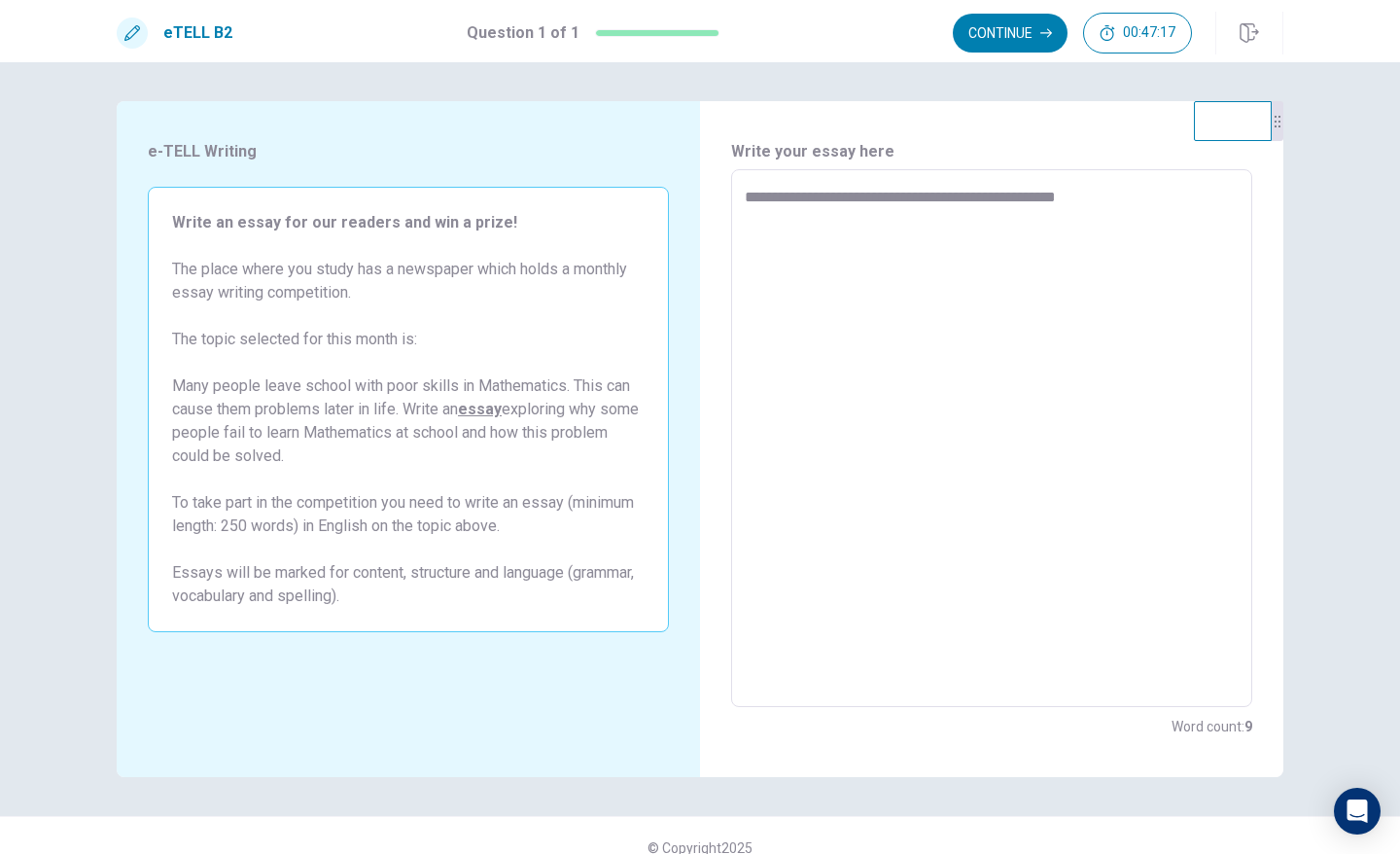type on "*" 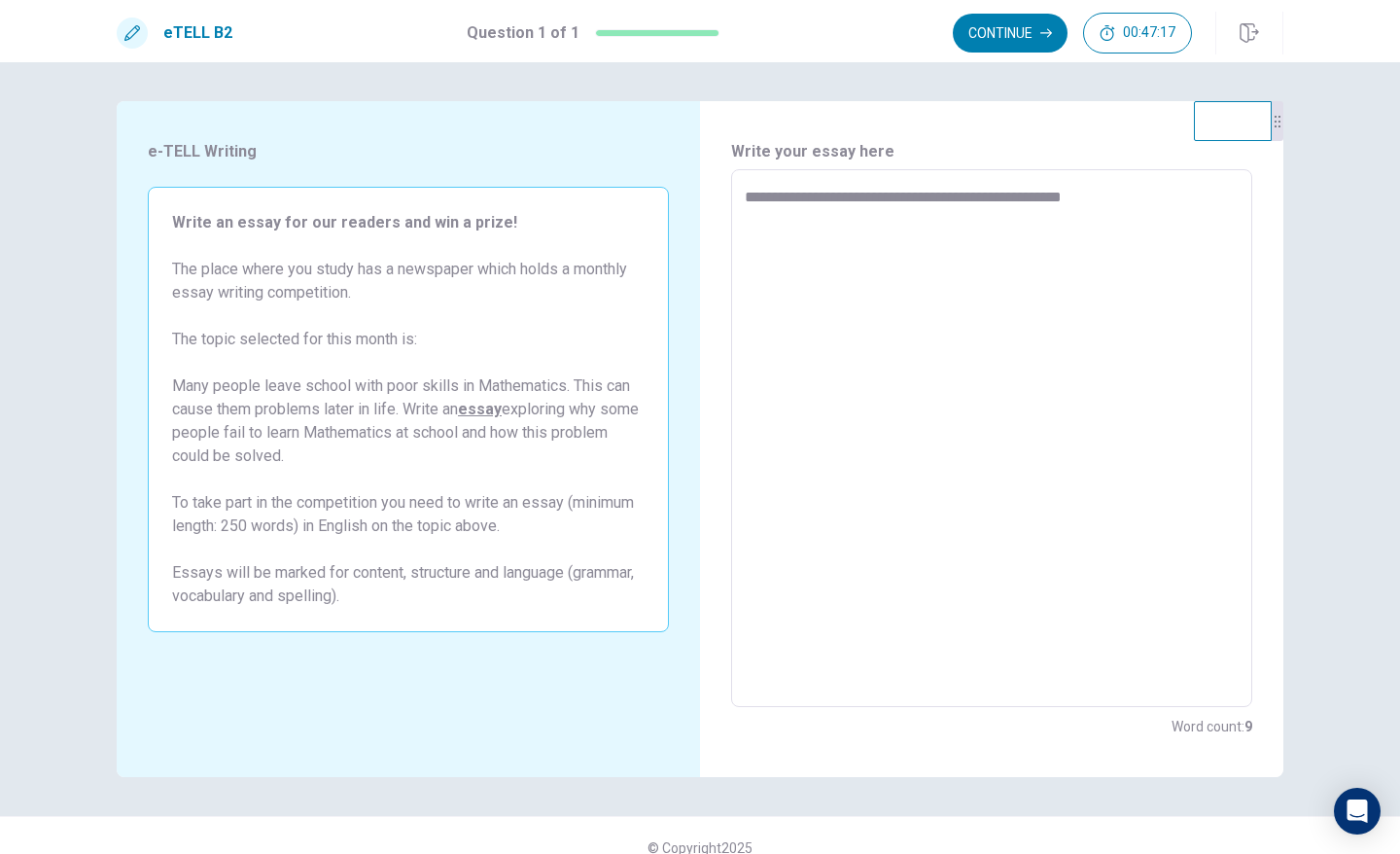 type on "*" 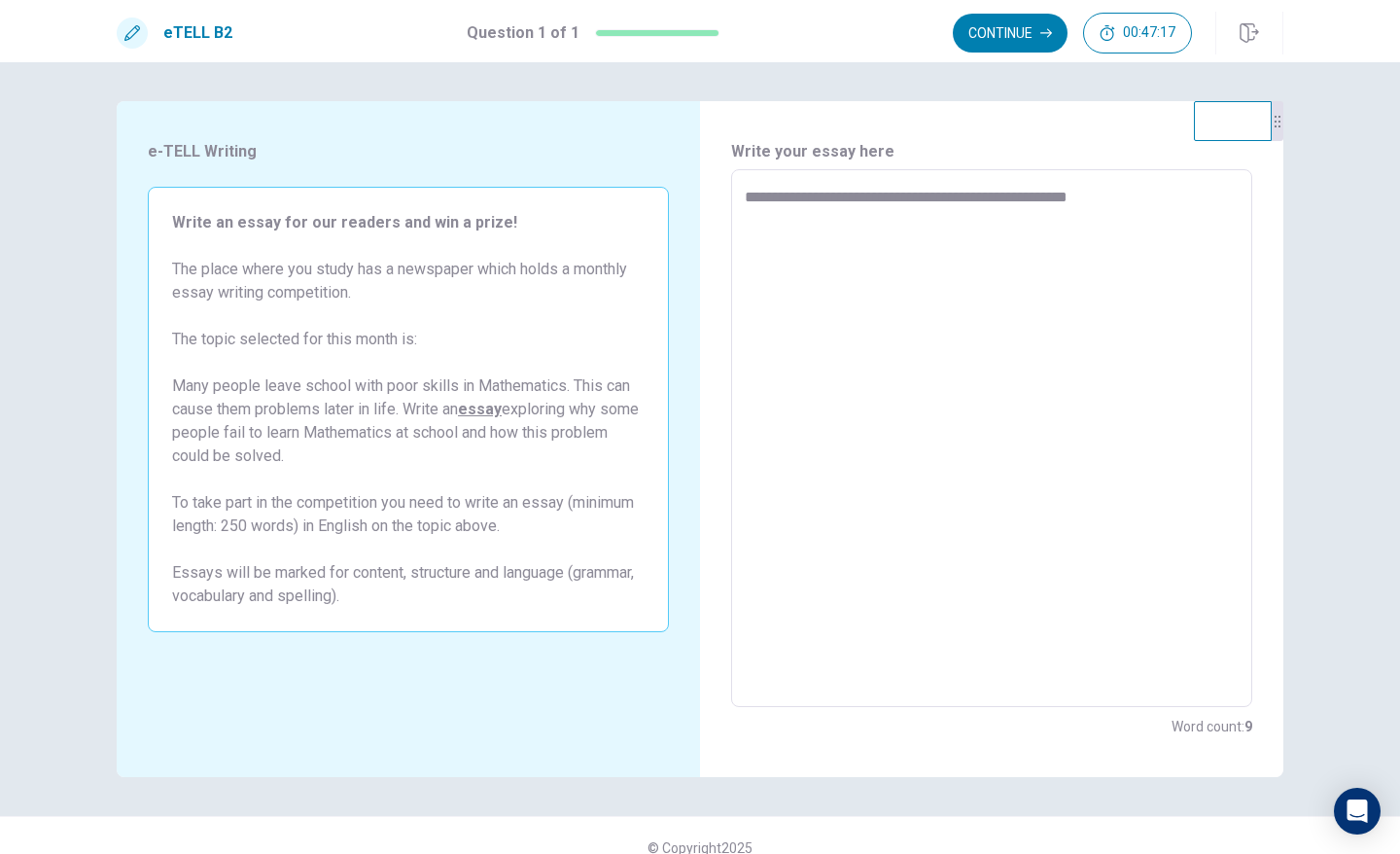 type on "*" 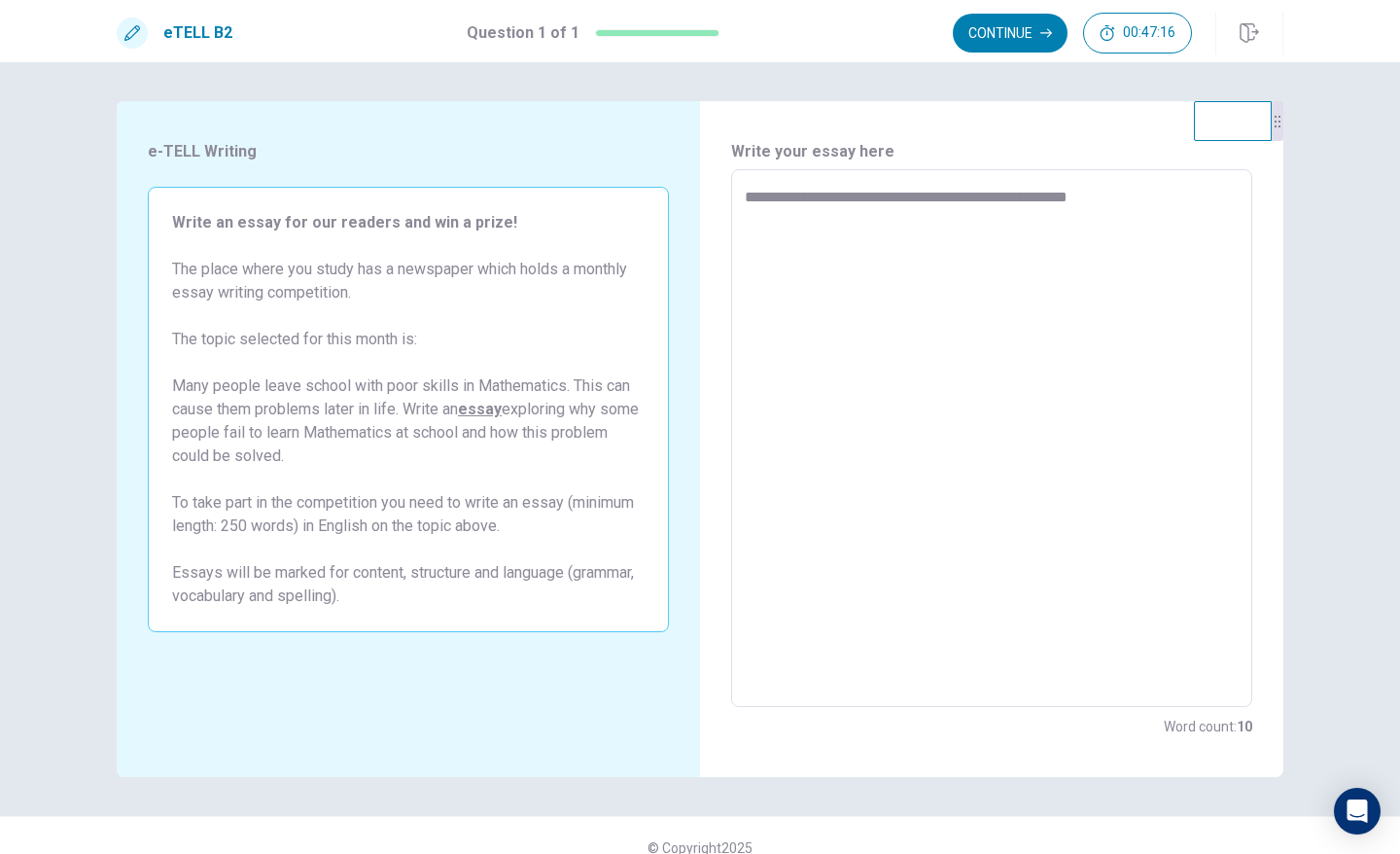 type on "**********" 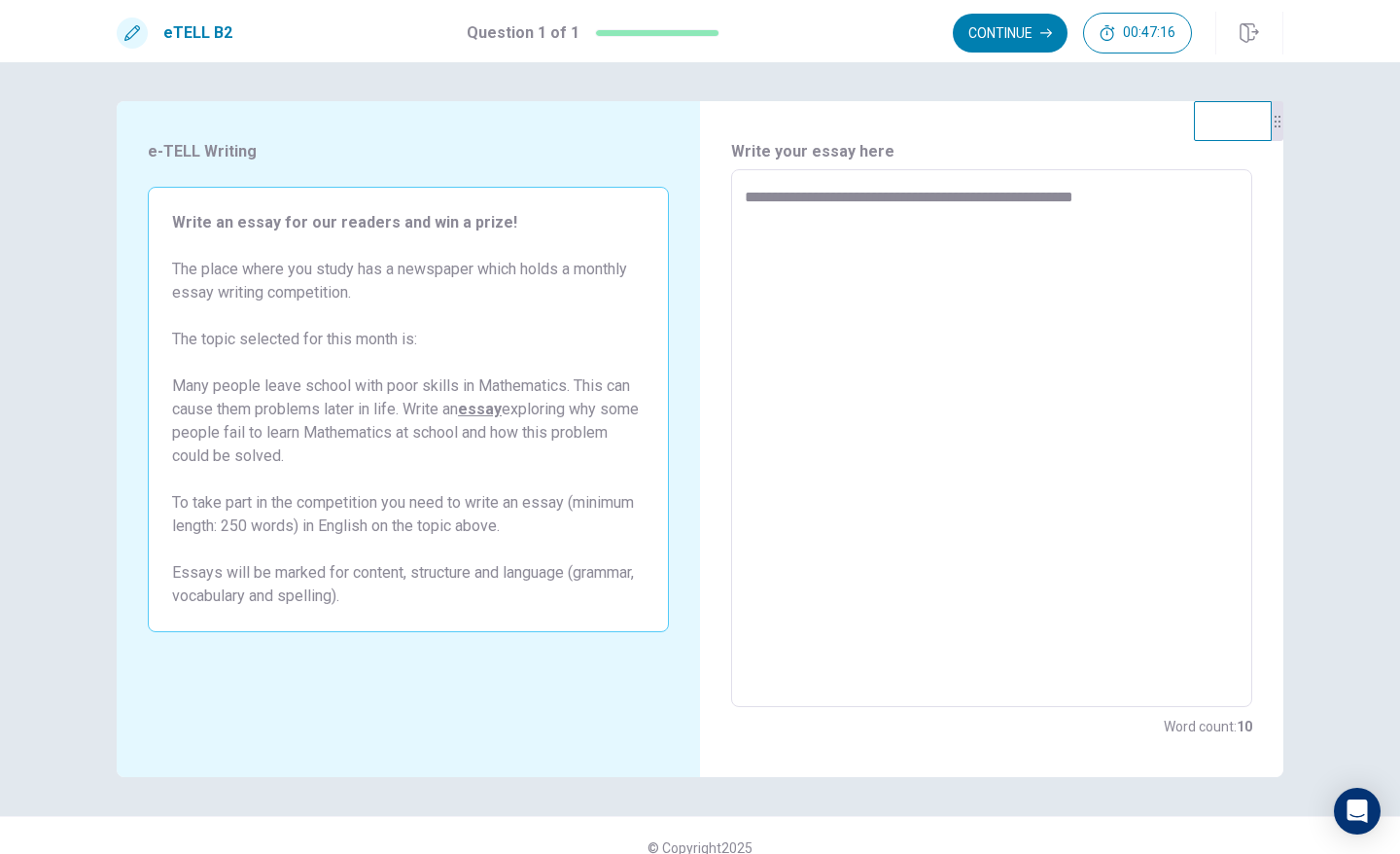 type on "*" 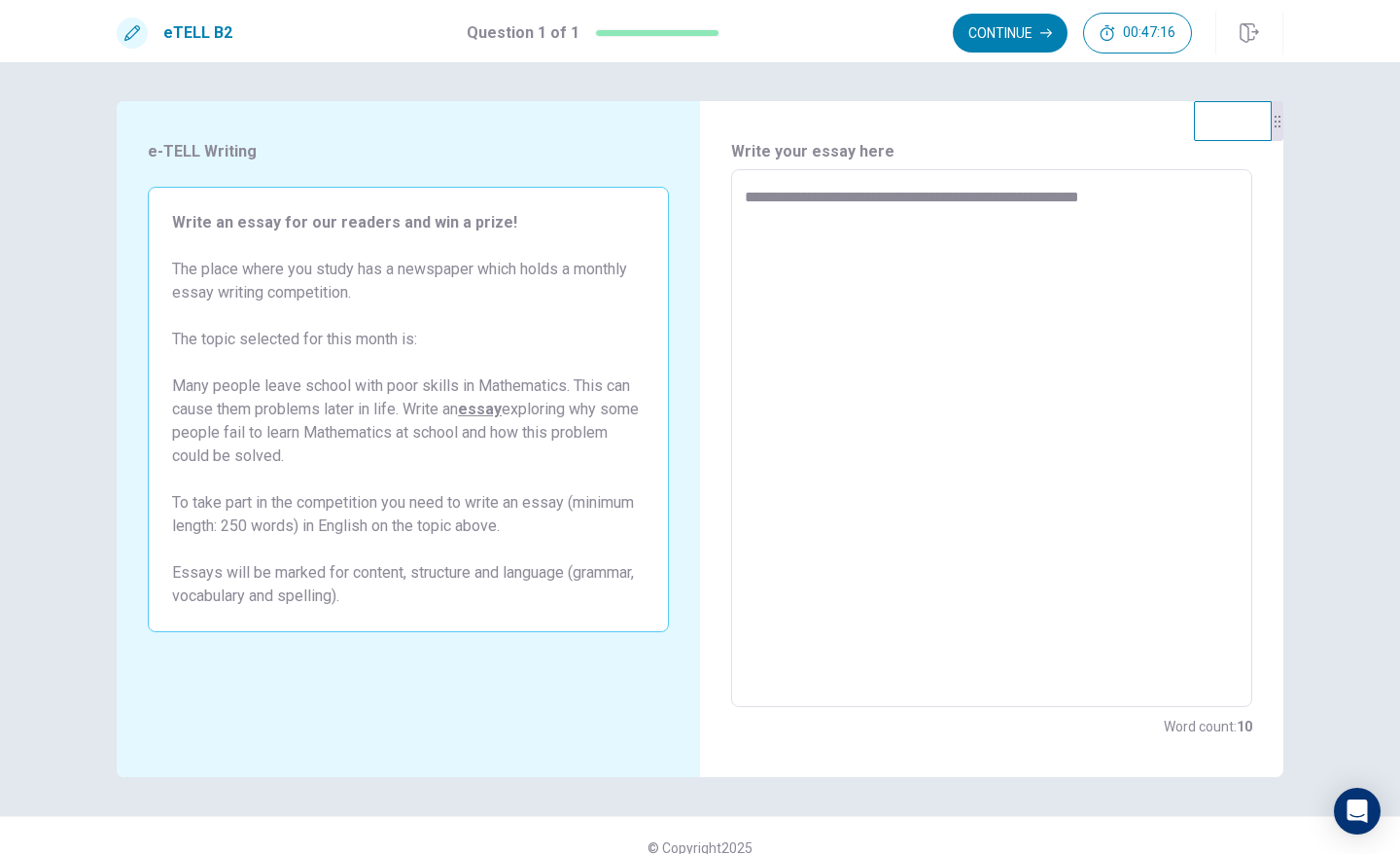 type on "*" 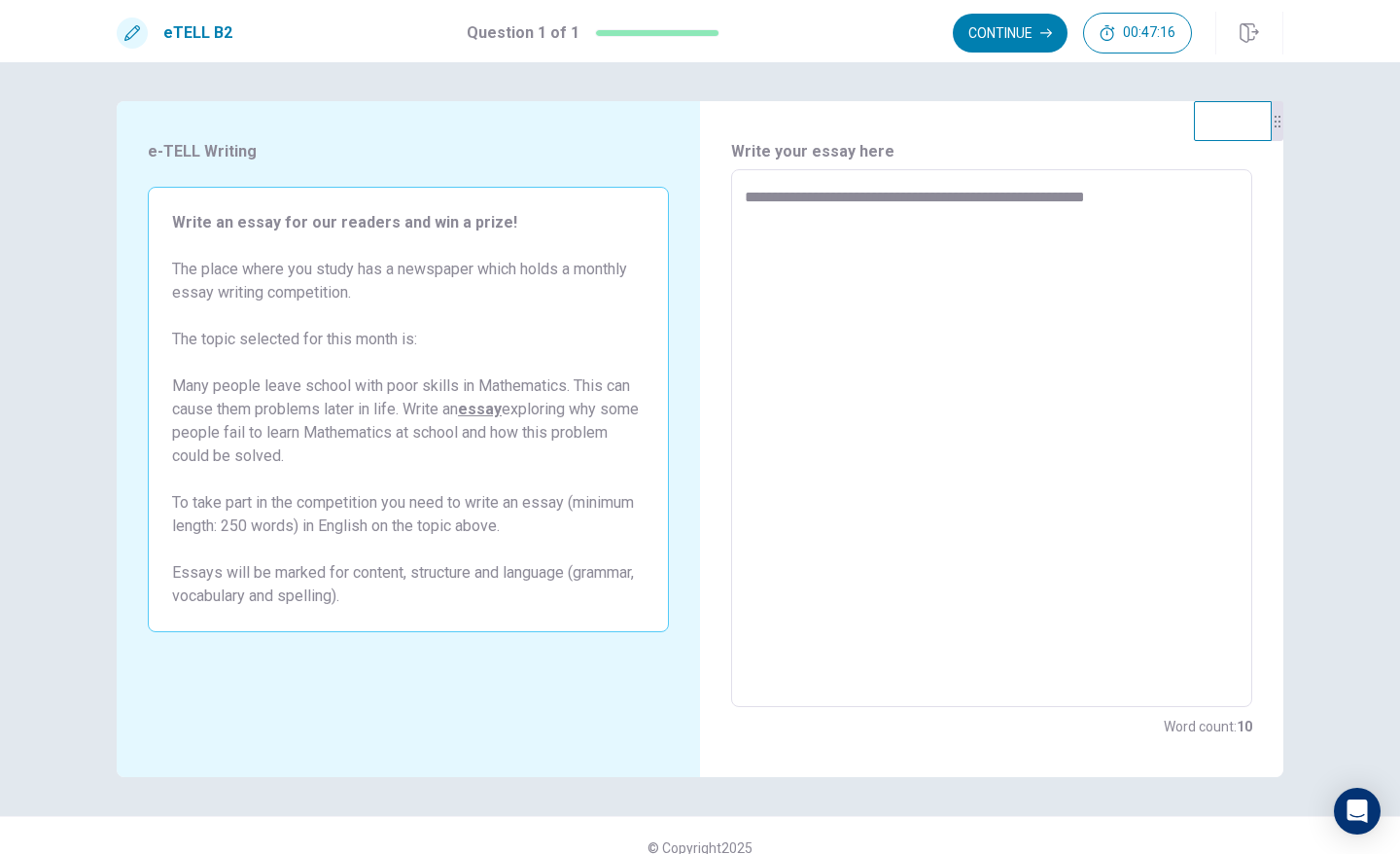 type on "*" 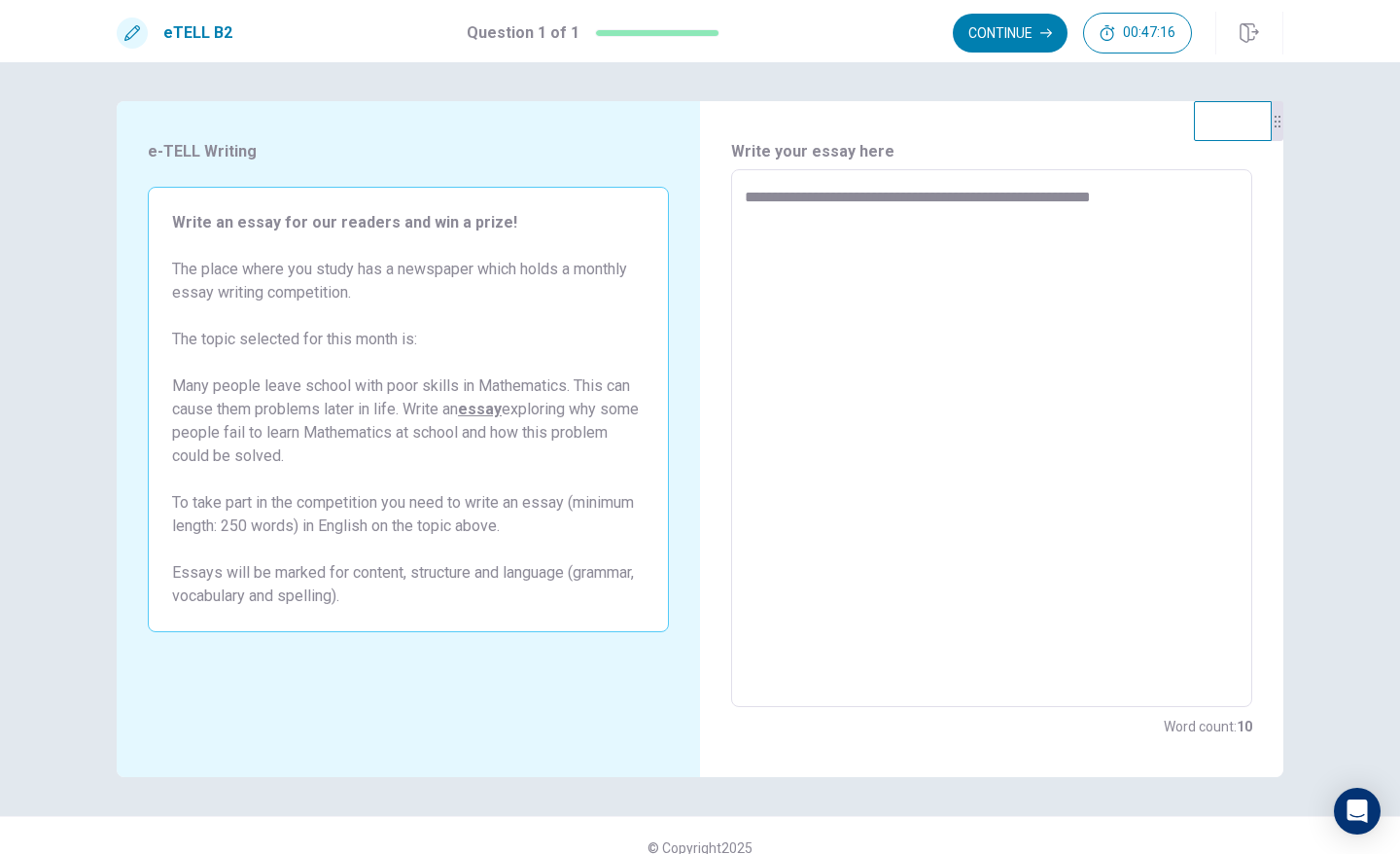 type on "*" 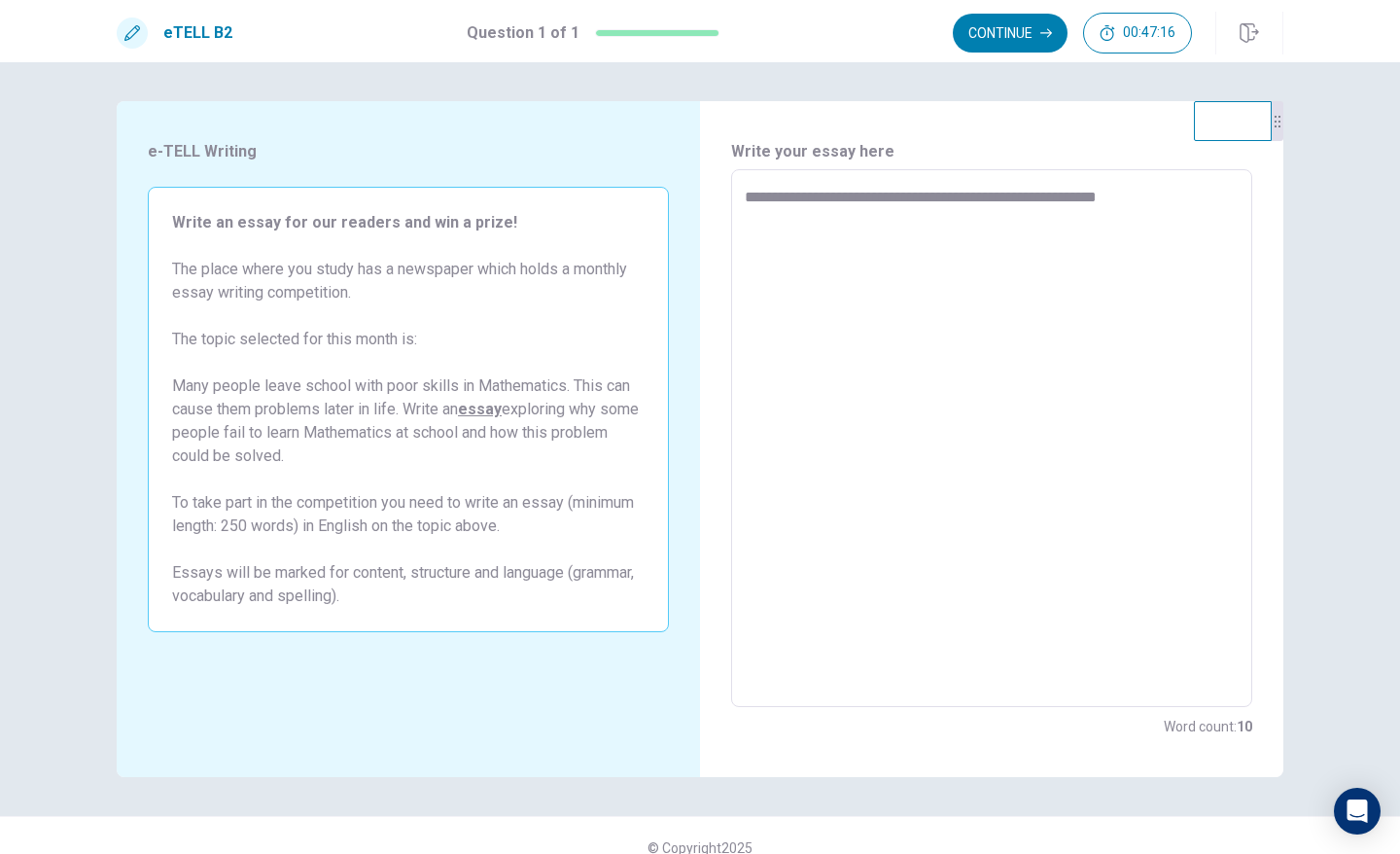 type on "*" 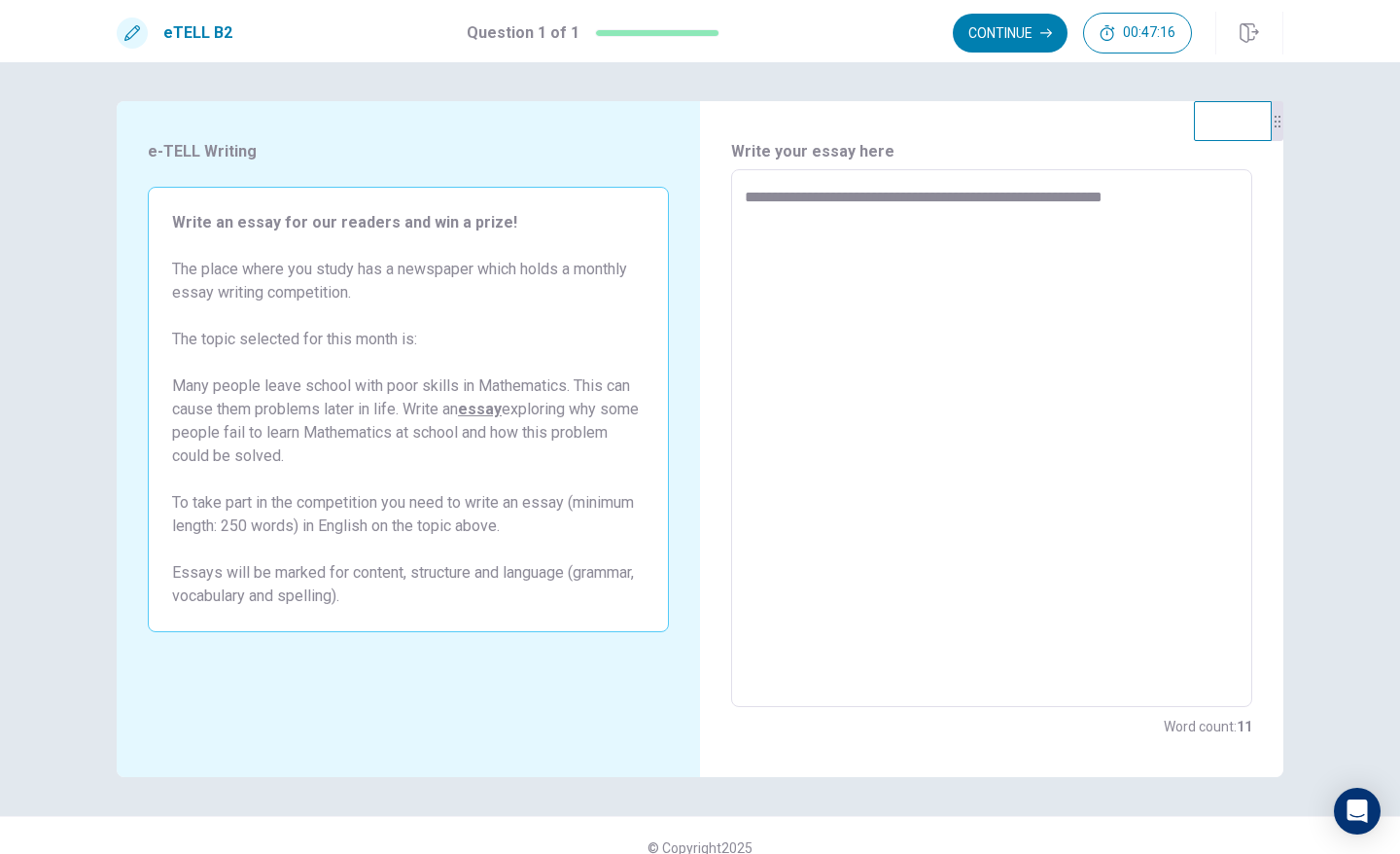 type on "*" 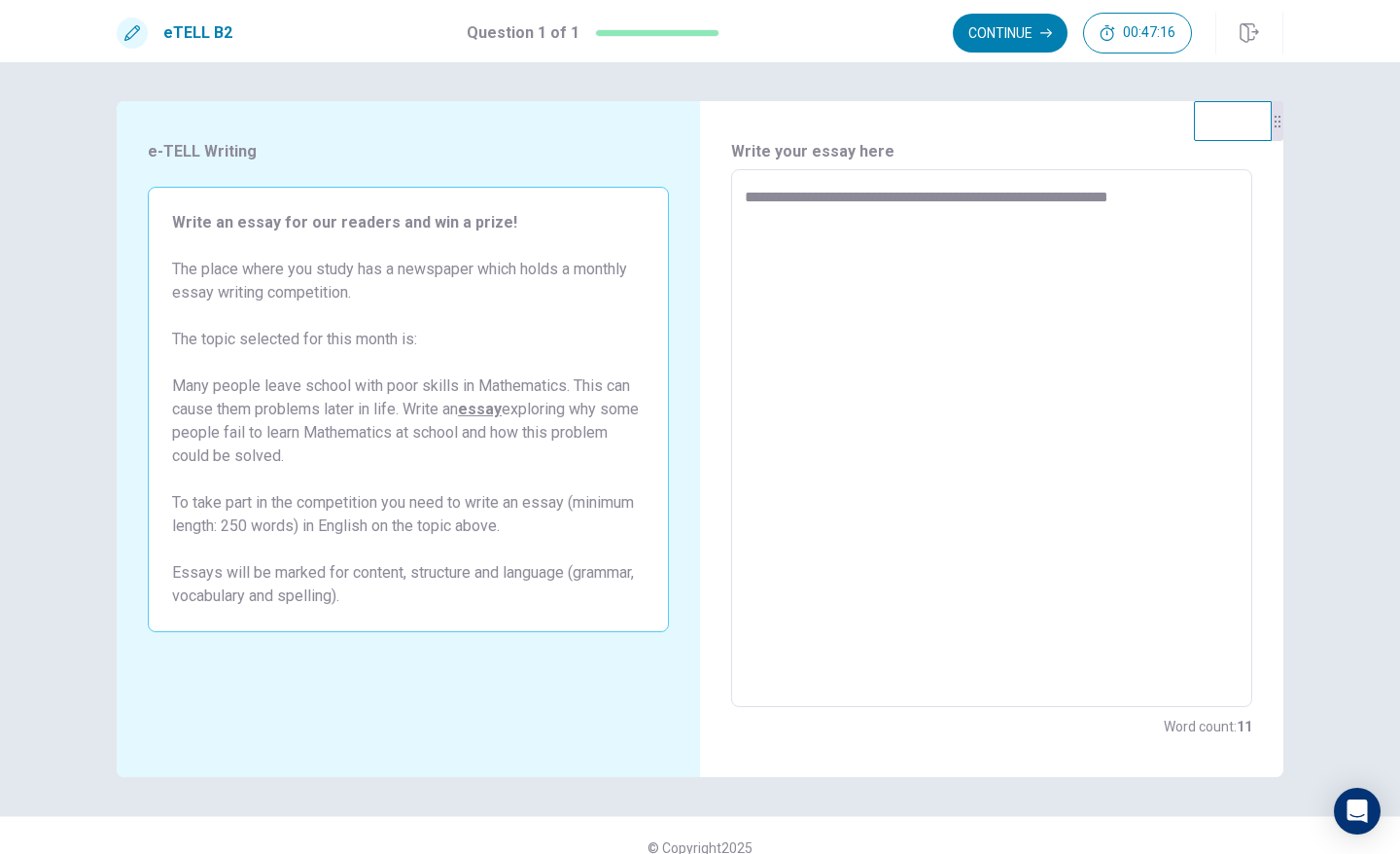 type on "*" 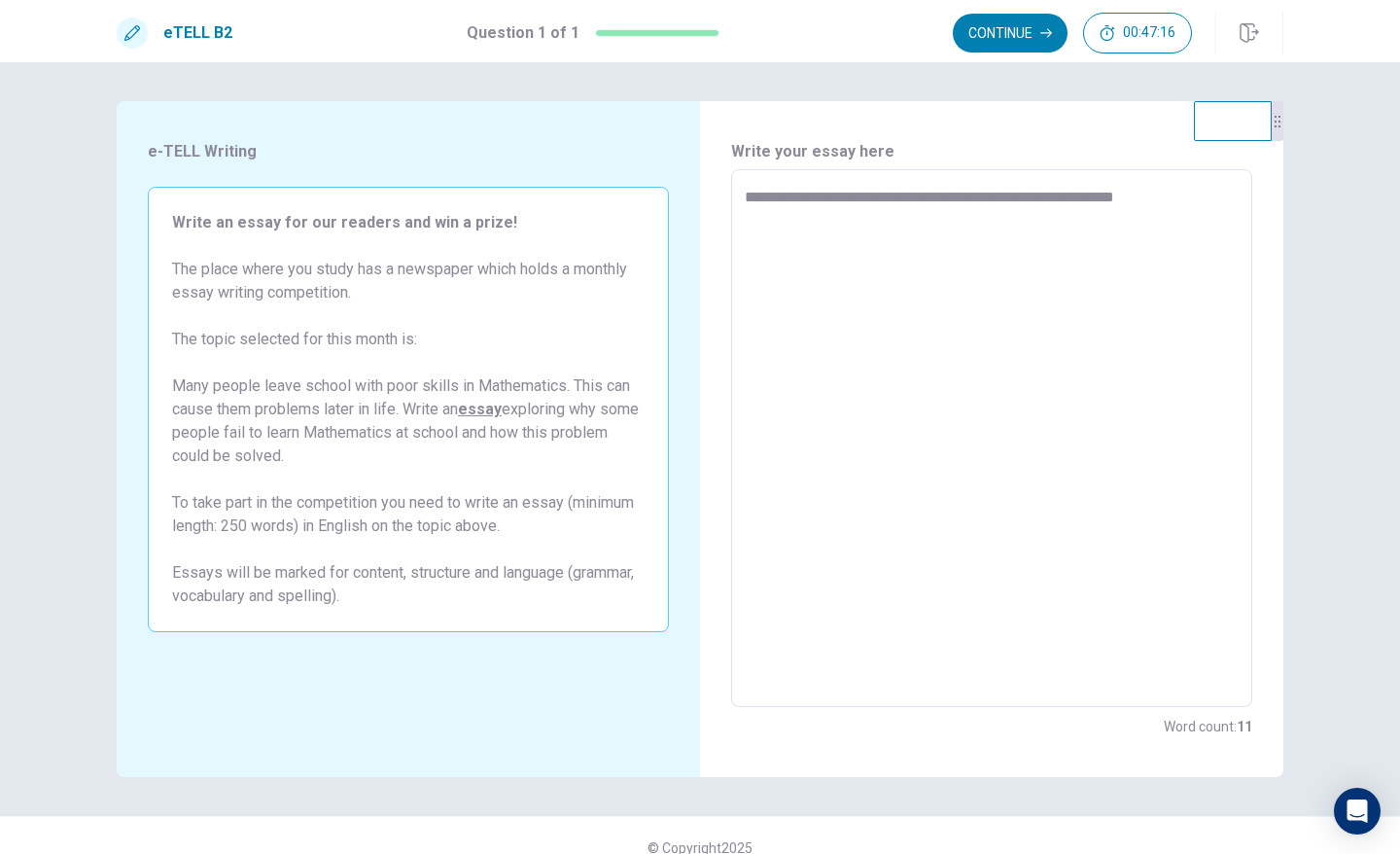 type on "*" 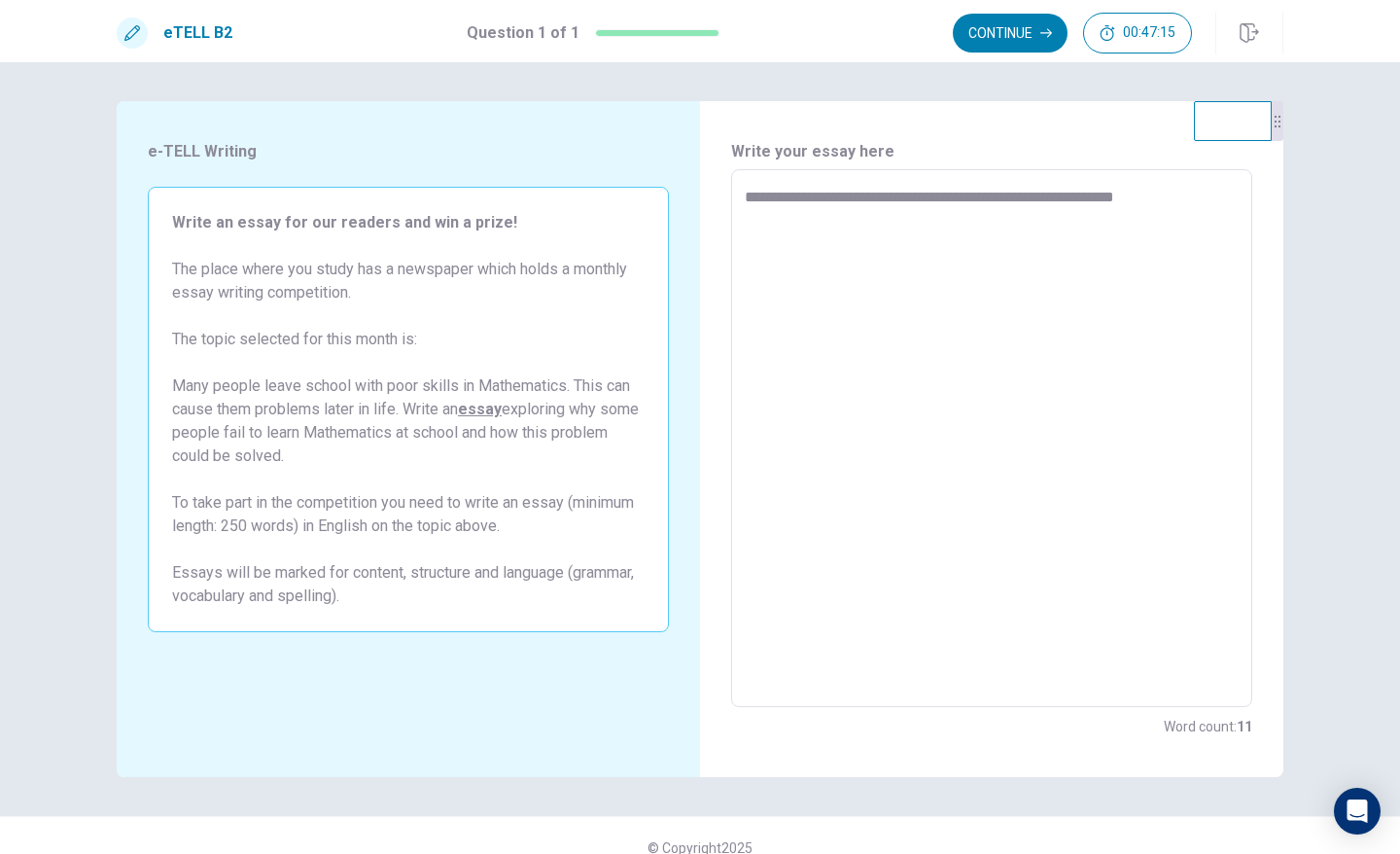 type on "**********" 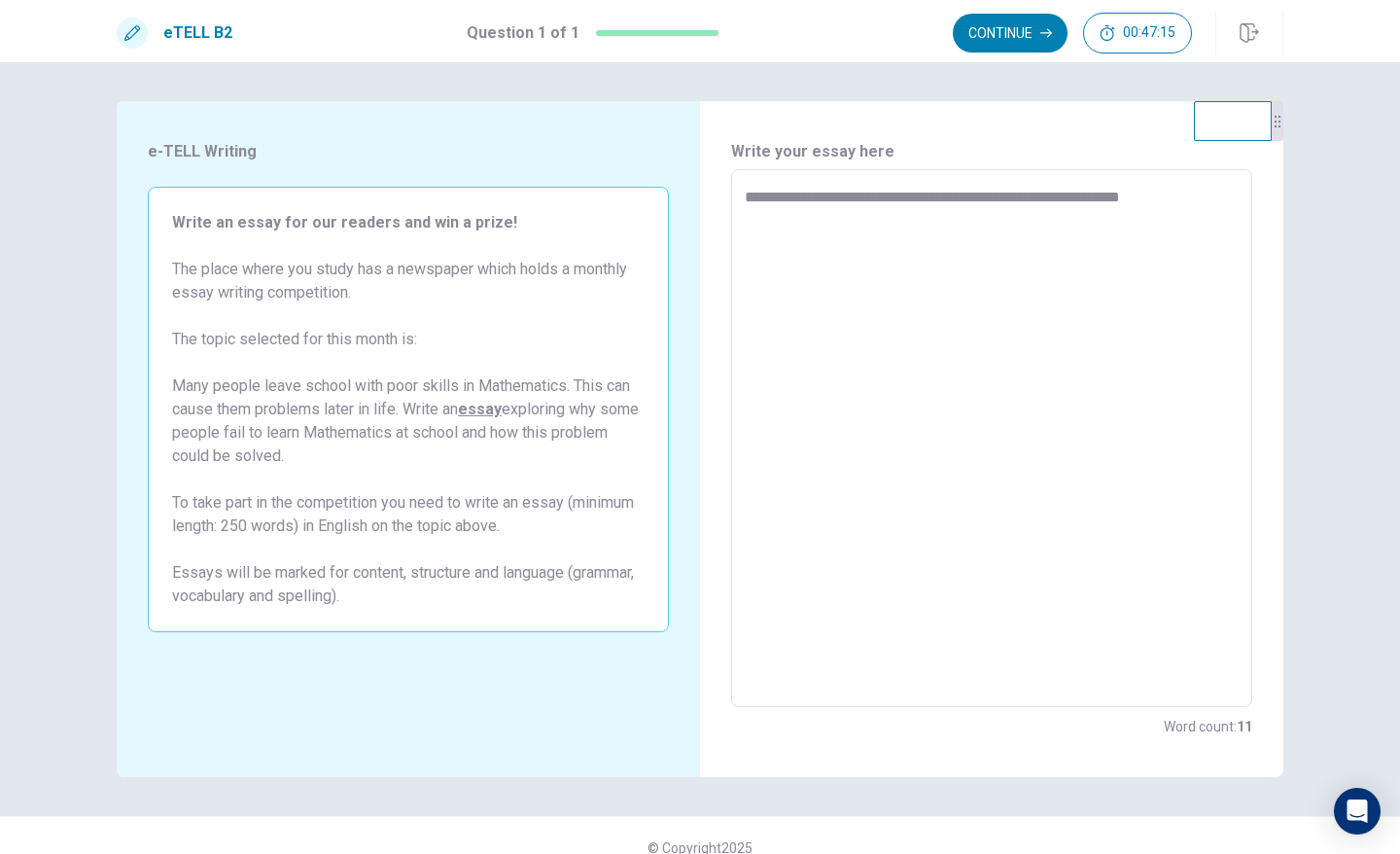 type 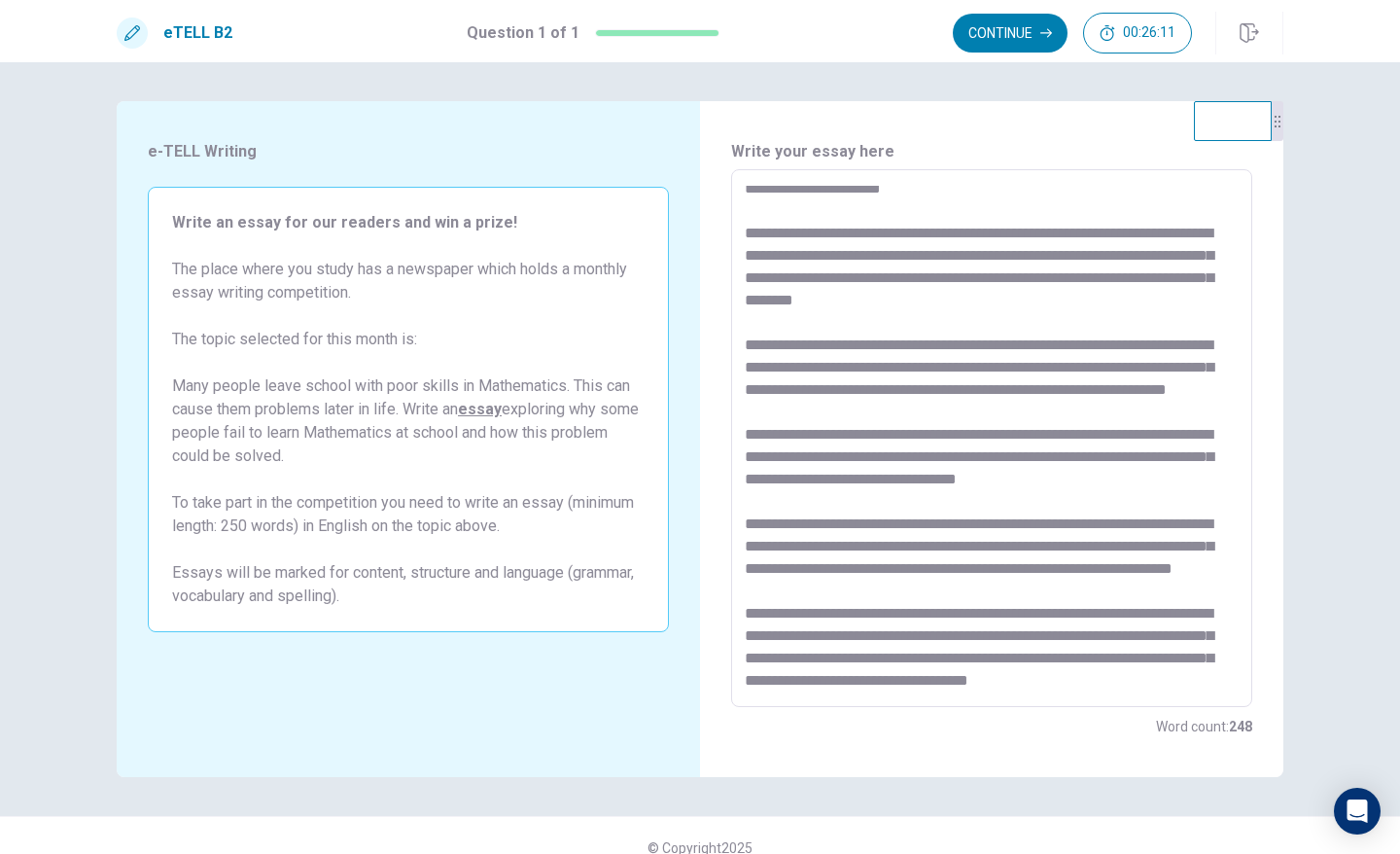 scroll, scrollTop: 143, scrollLeft: 0, axis: vertical 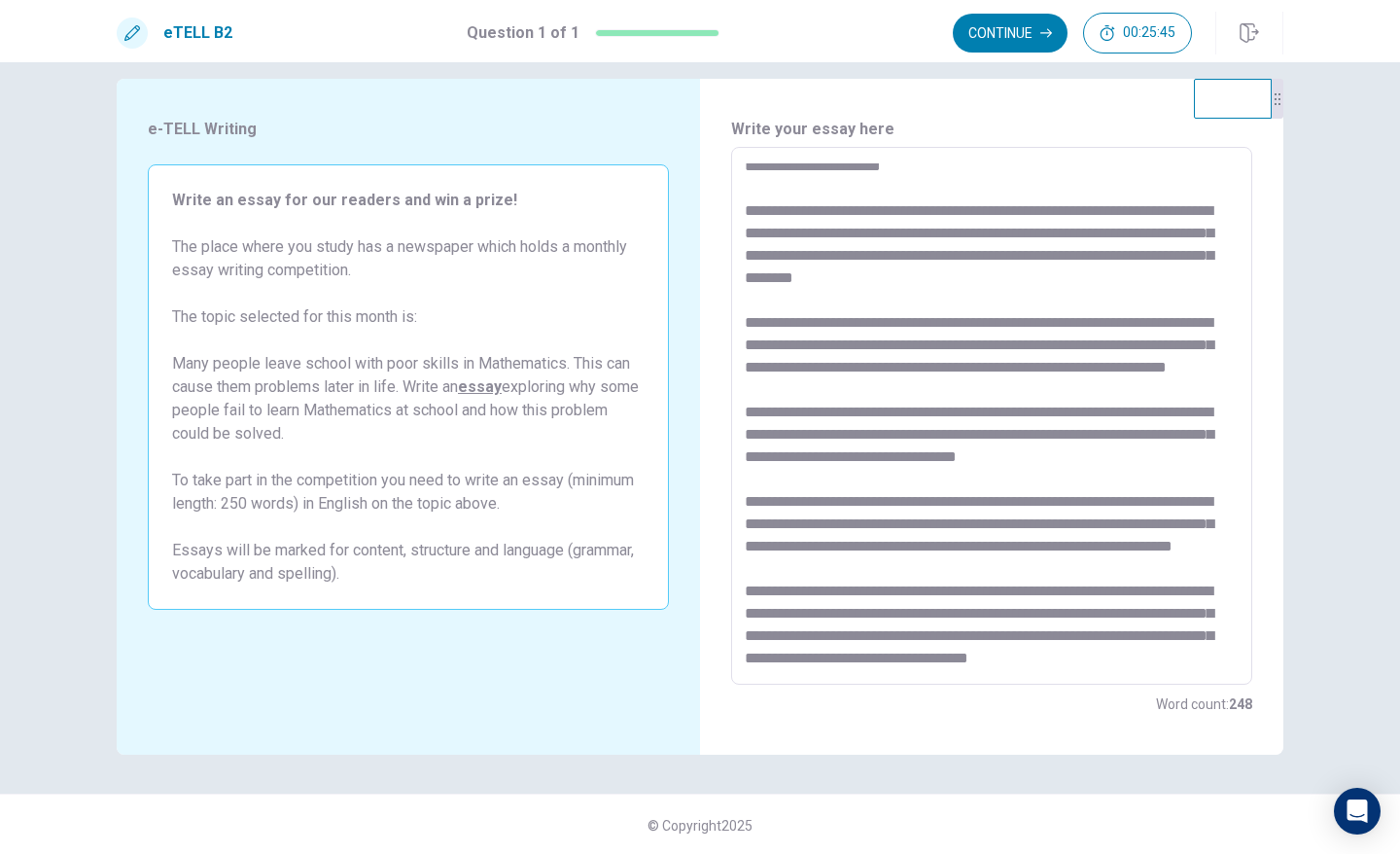 click at bounding box center (992, 416) 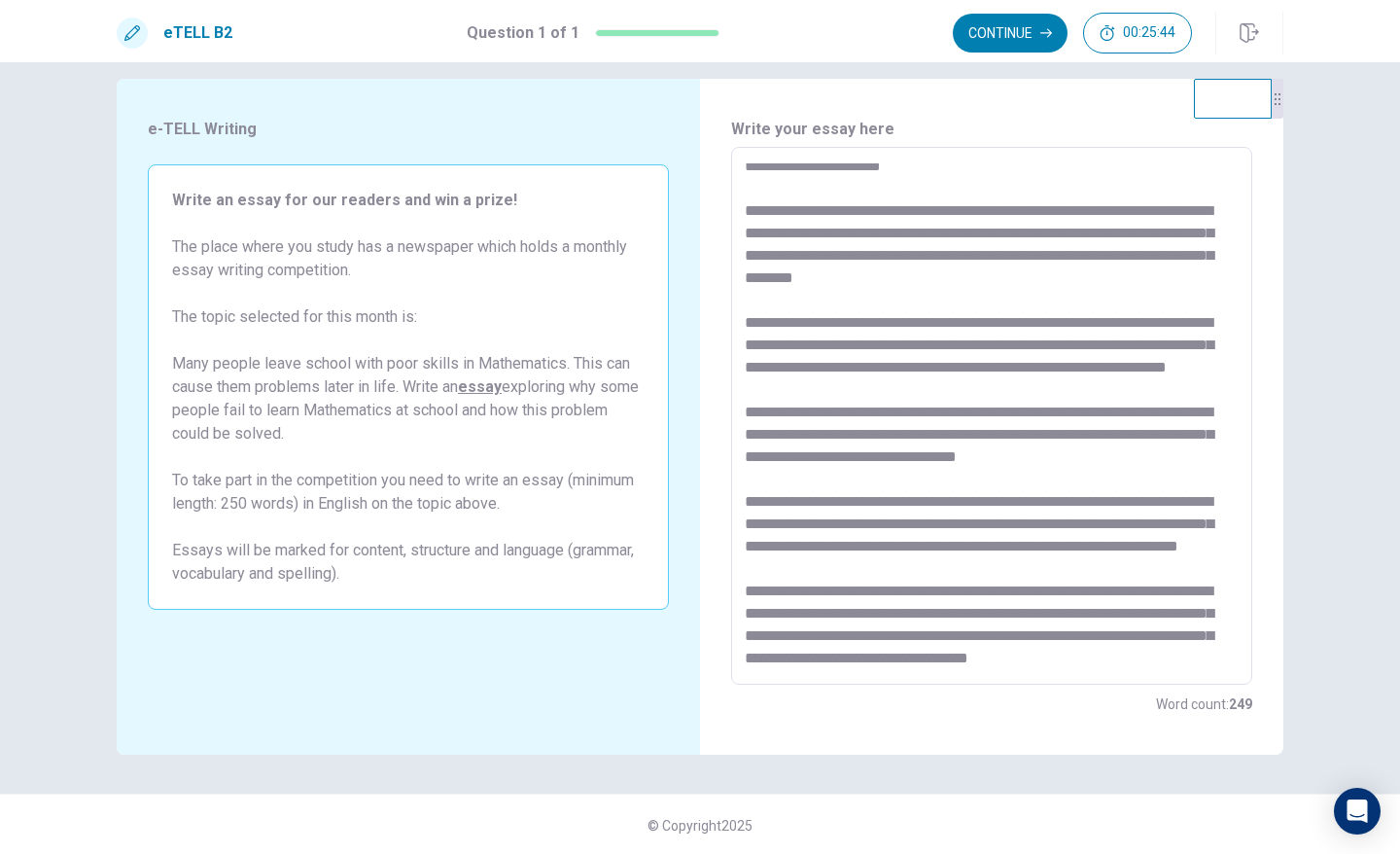 click at bounding box center (992, 416) 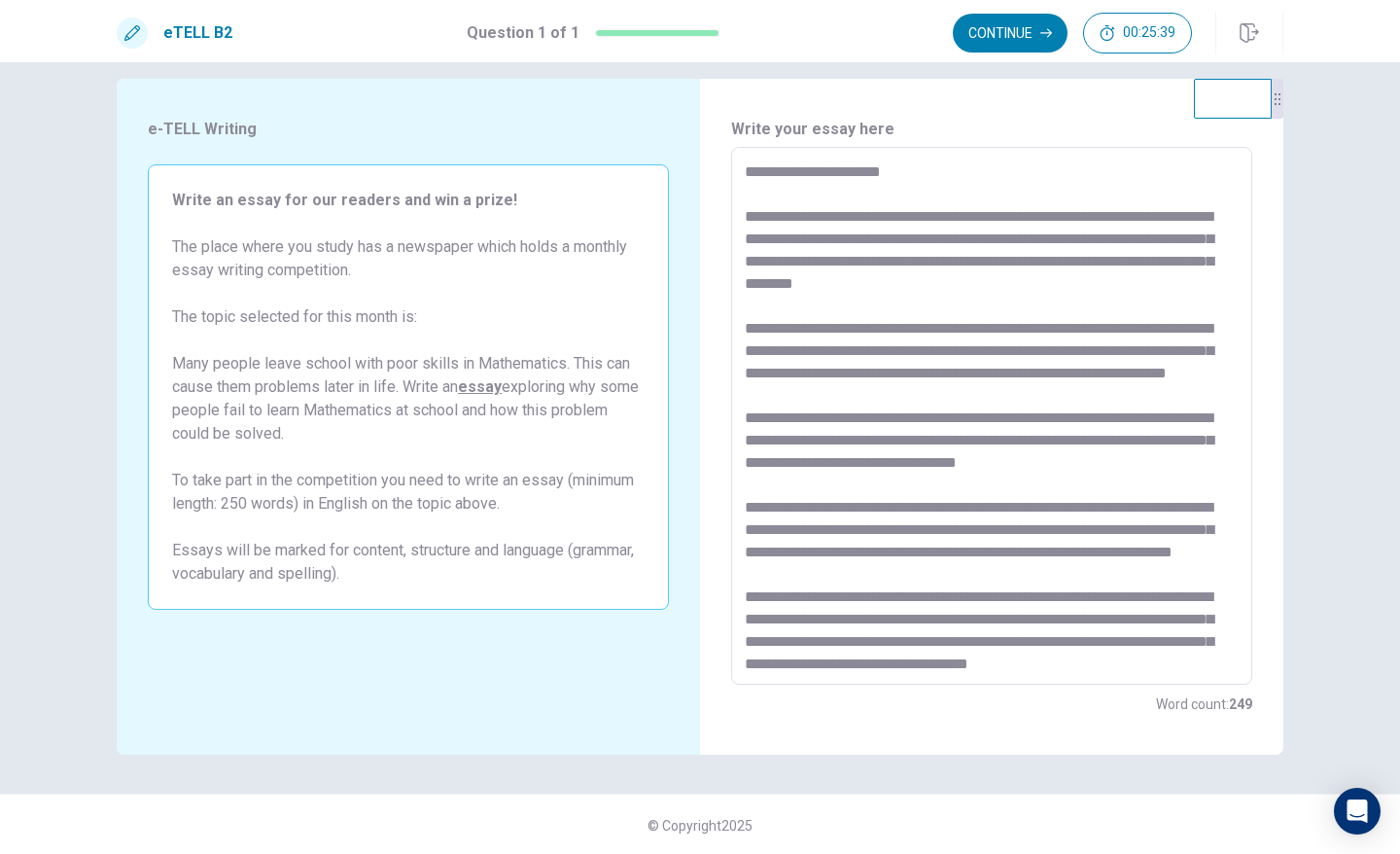 scroll, scrollTop: 0, scrollLeft: 0, axis: both 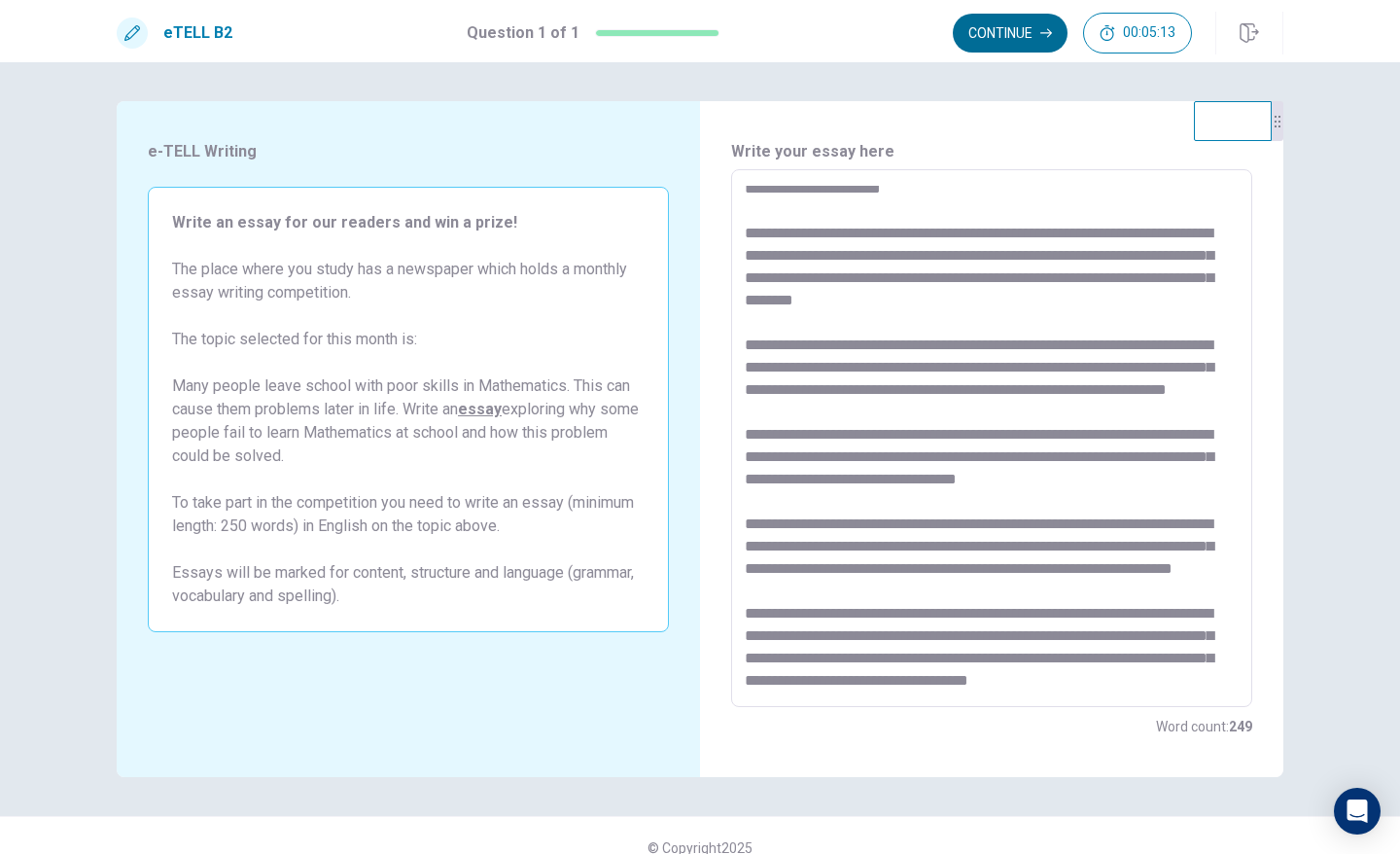 click on "Continue" at bounding box center (1010, 33) 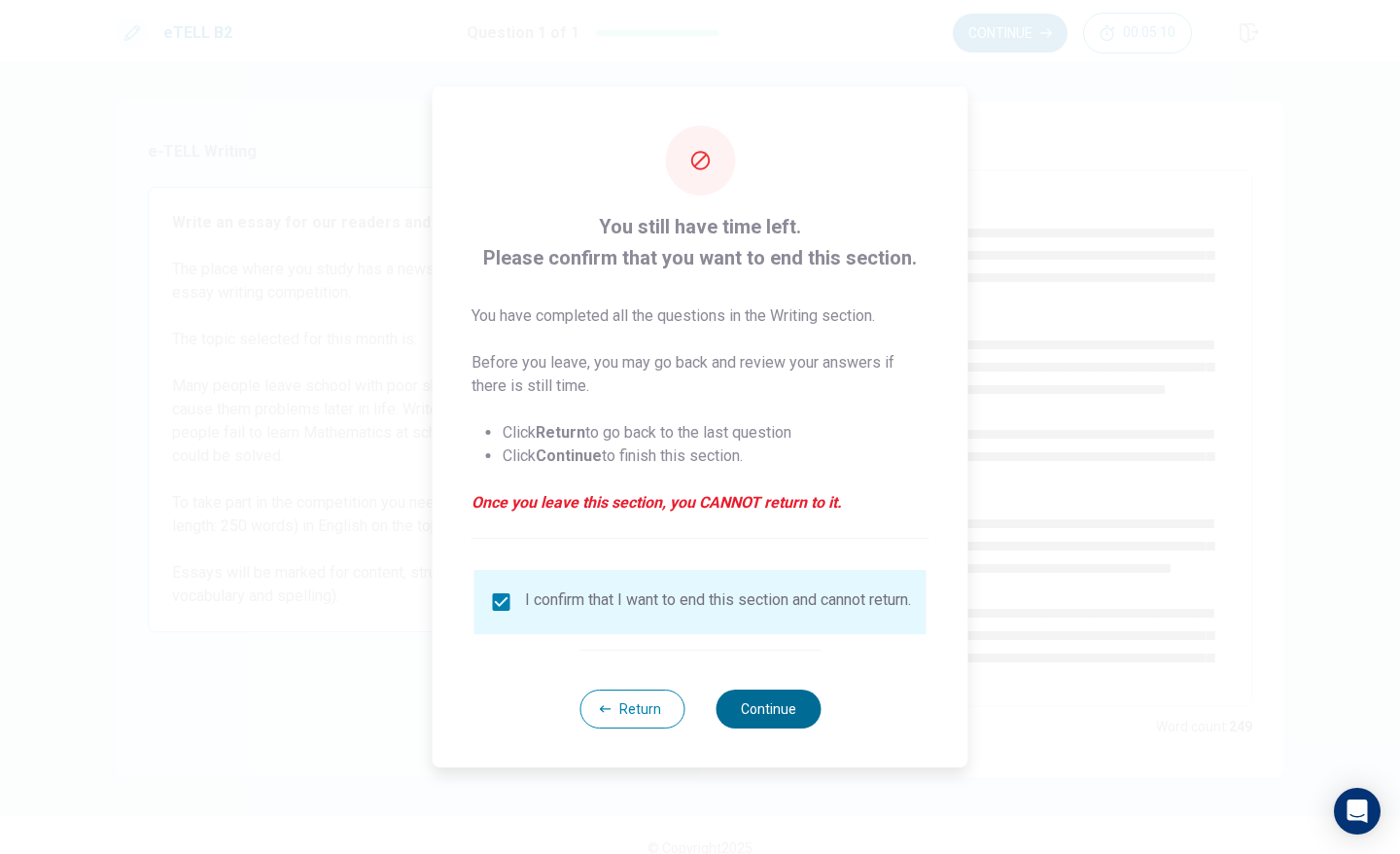drag, startPoint x: 623, startPoint y: 715, endPoint x: 763, endPoint y: 696, distance: 141.2834 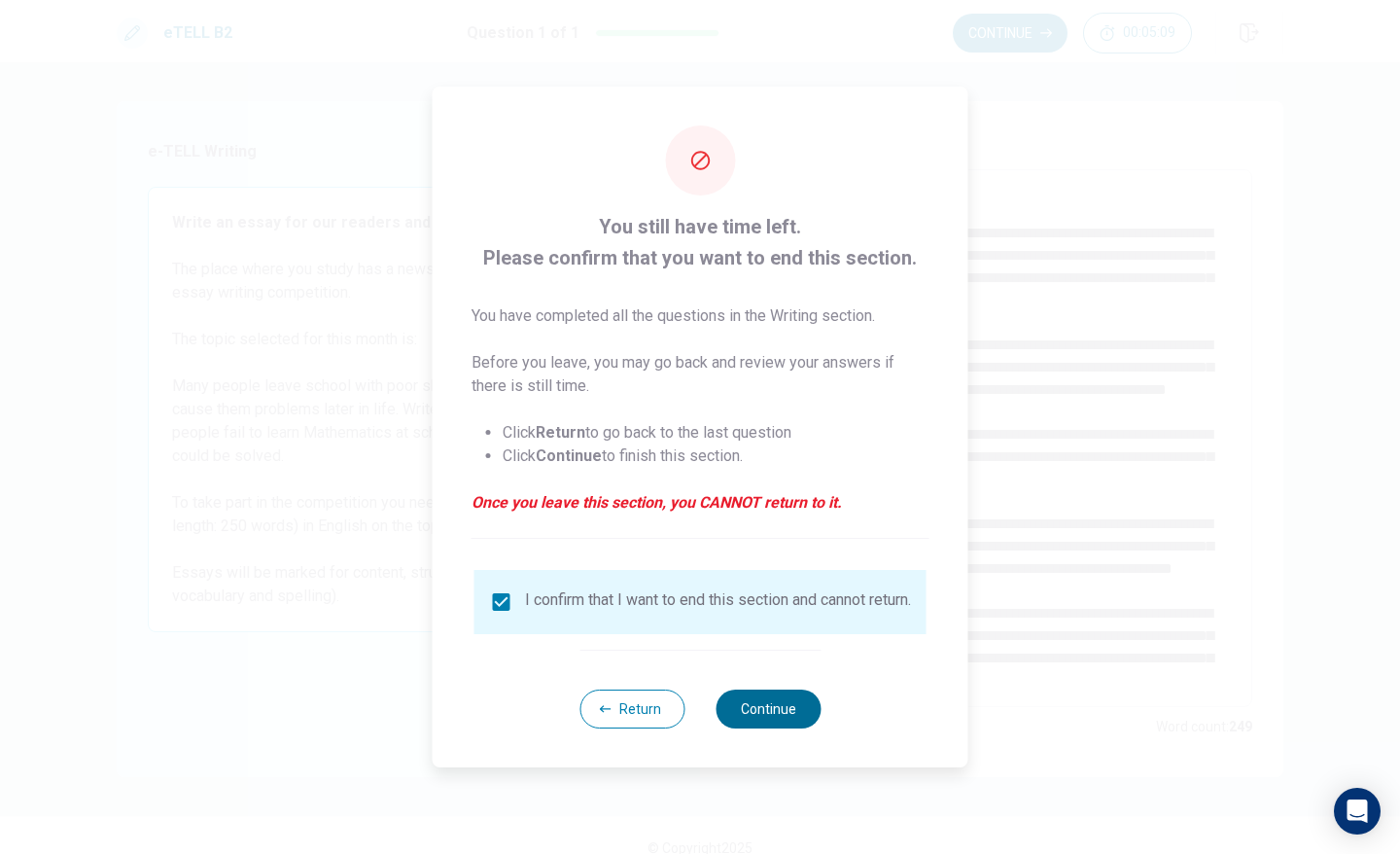 click on "Continue" at bounding box center [768, 709] 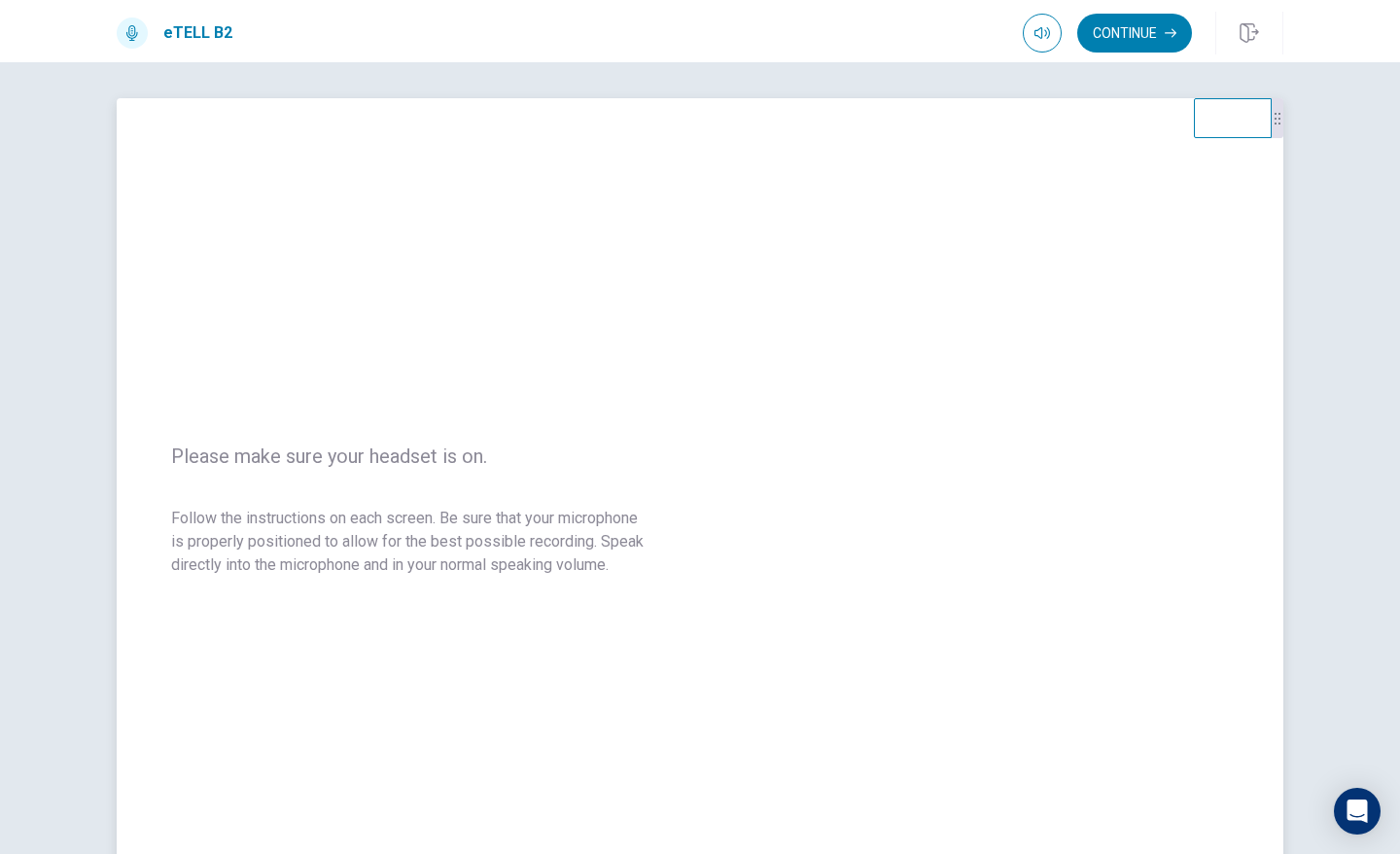 scroll, scrollTop: 0, scrollLeft: 0, axis: both 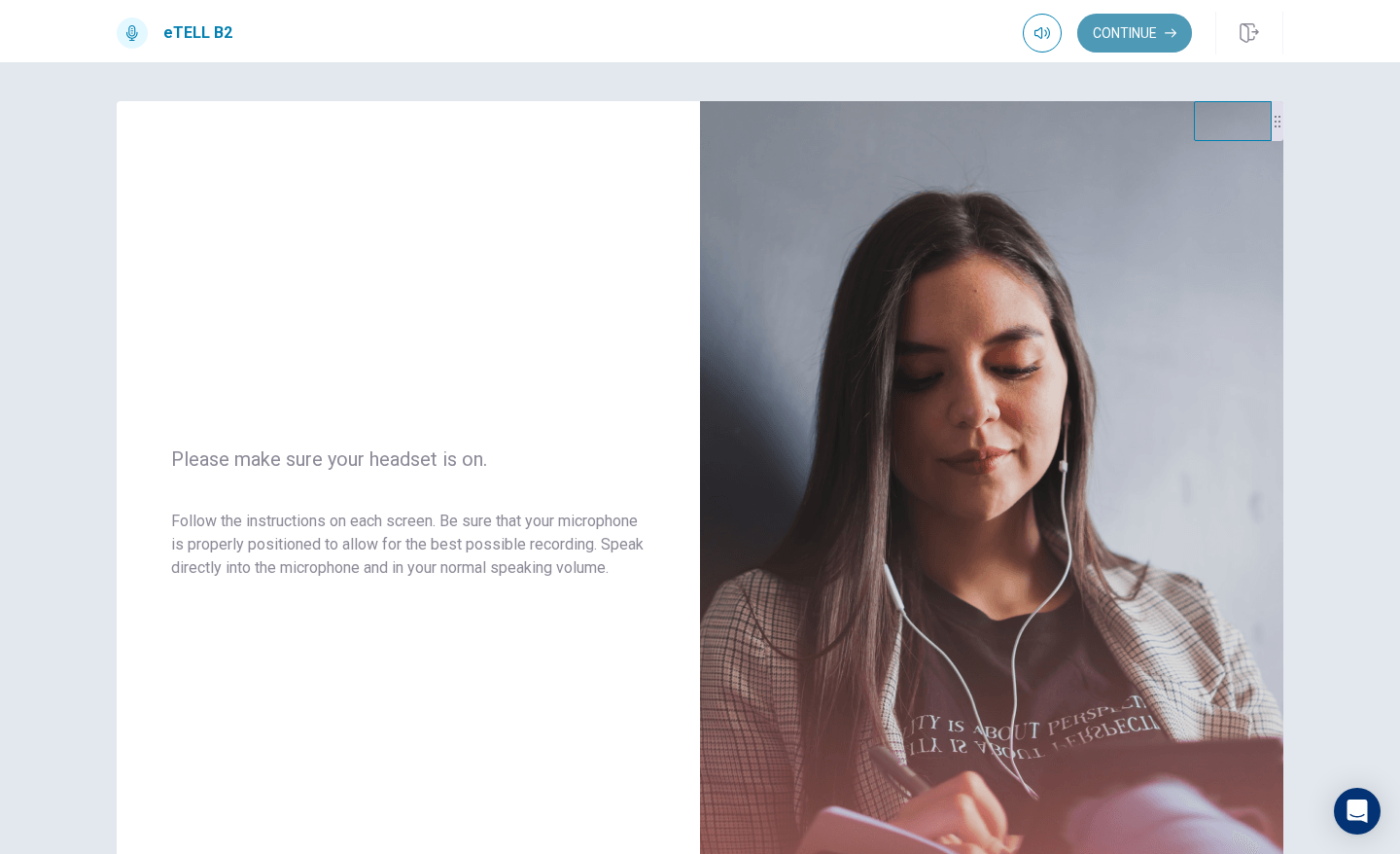 click on "Continue" at bounding box center (1135, 33) 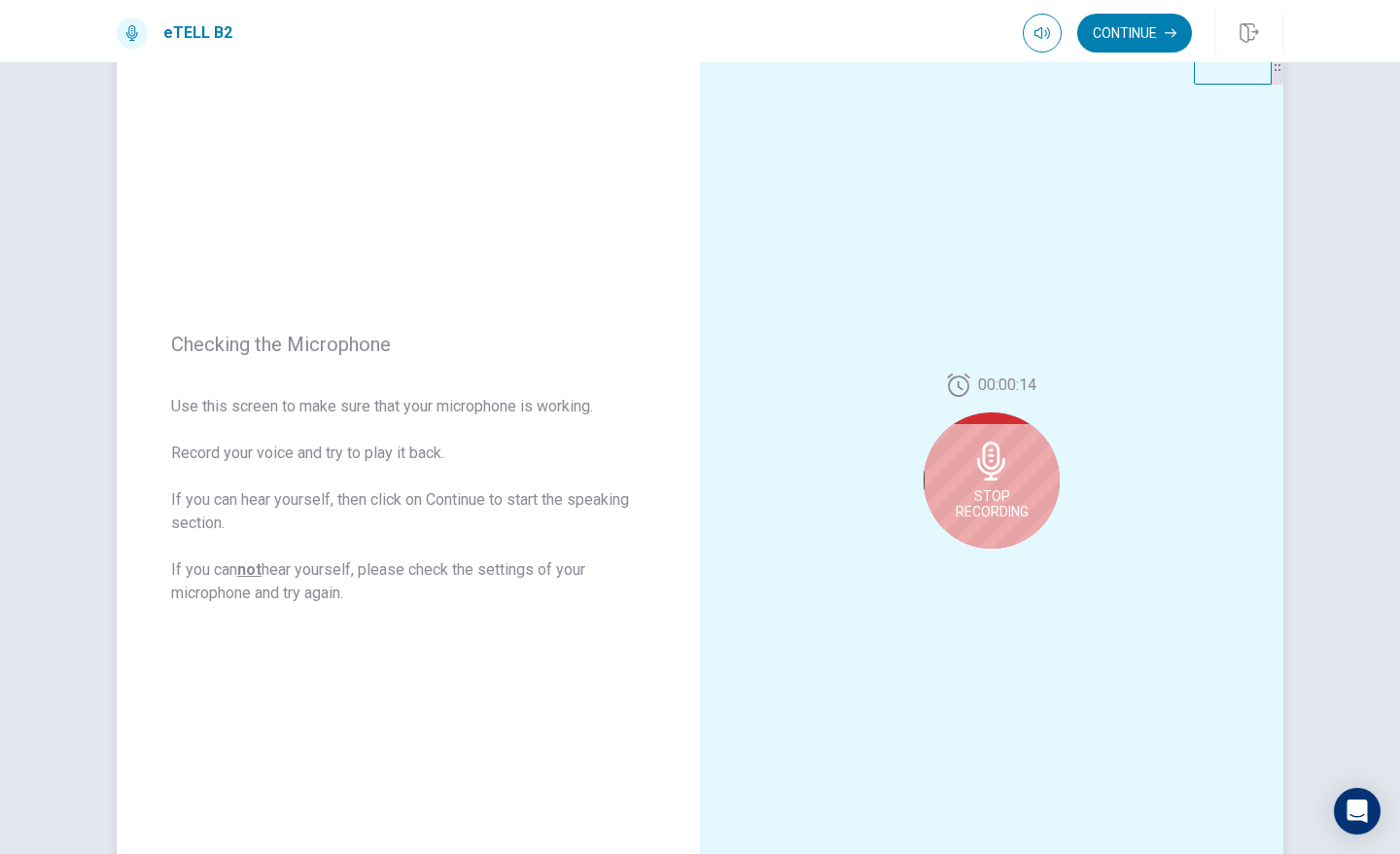 scroll, scrollTop: 0, scrollLeft: 0, axis: both 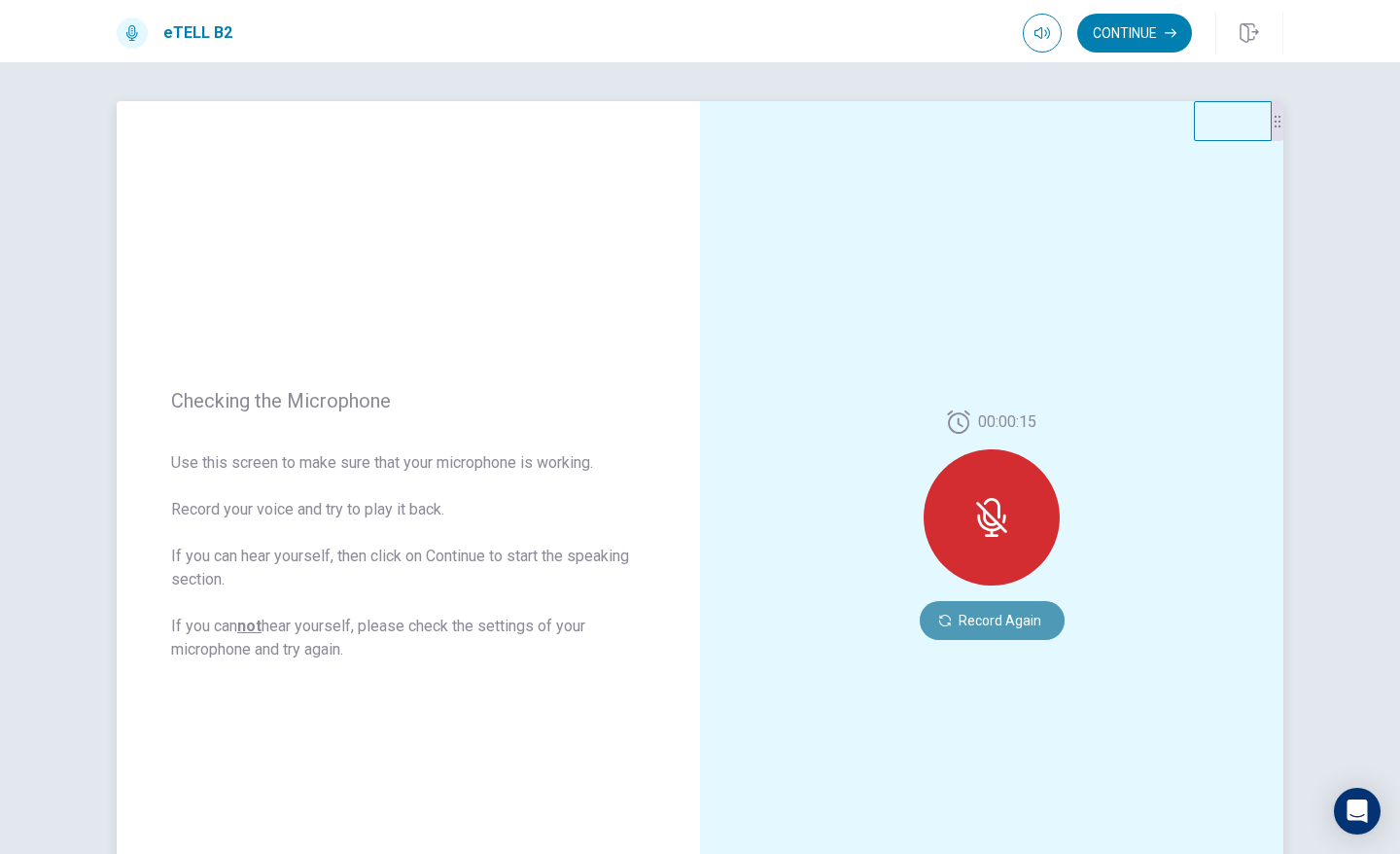 click on "Record Again" at bounding box center [992, 621] 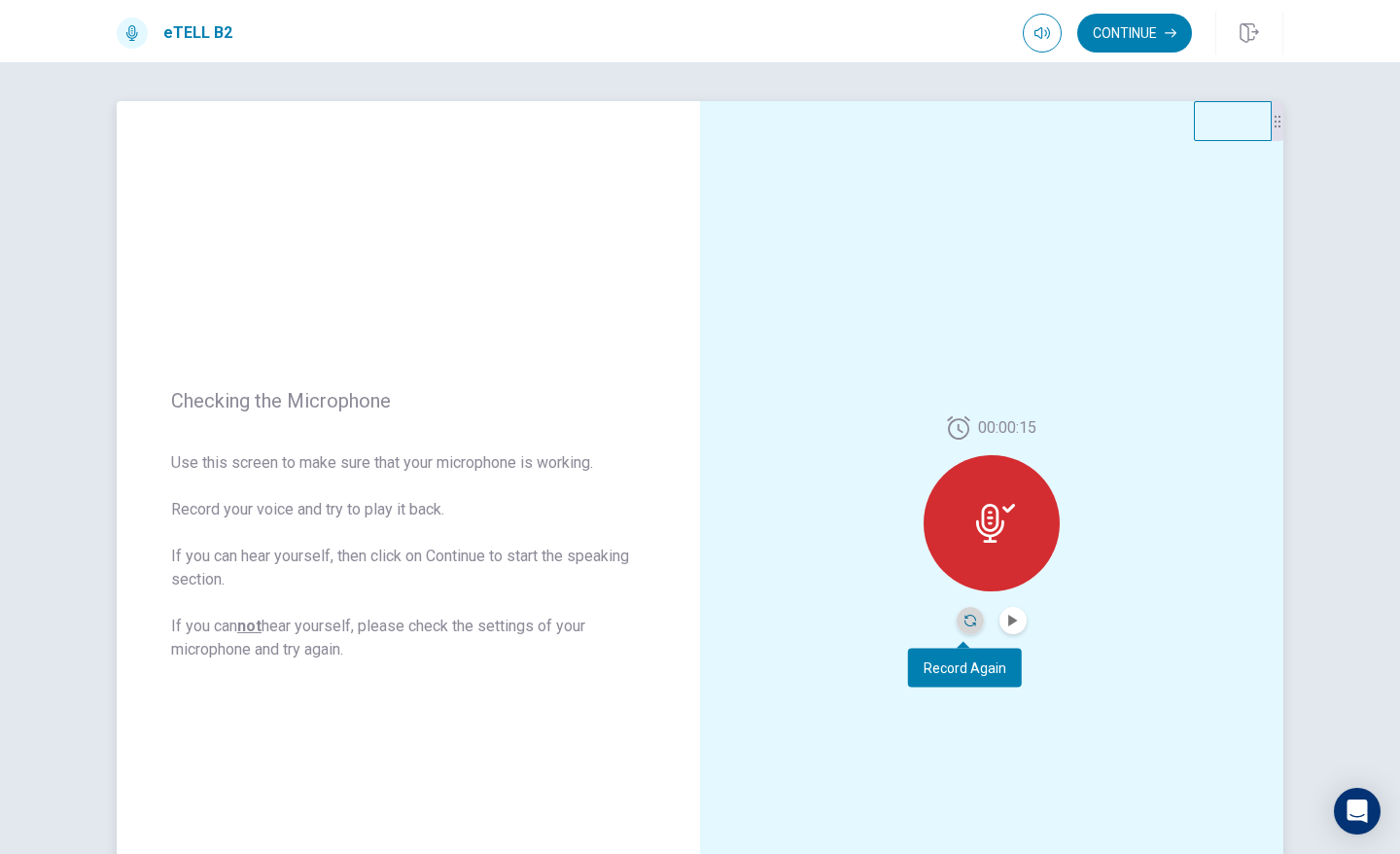 click 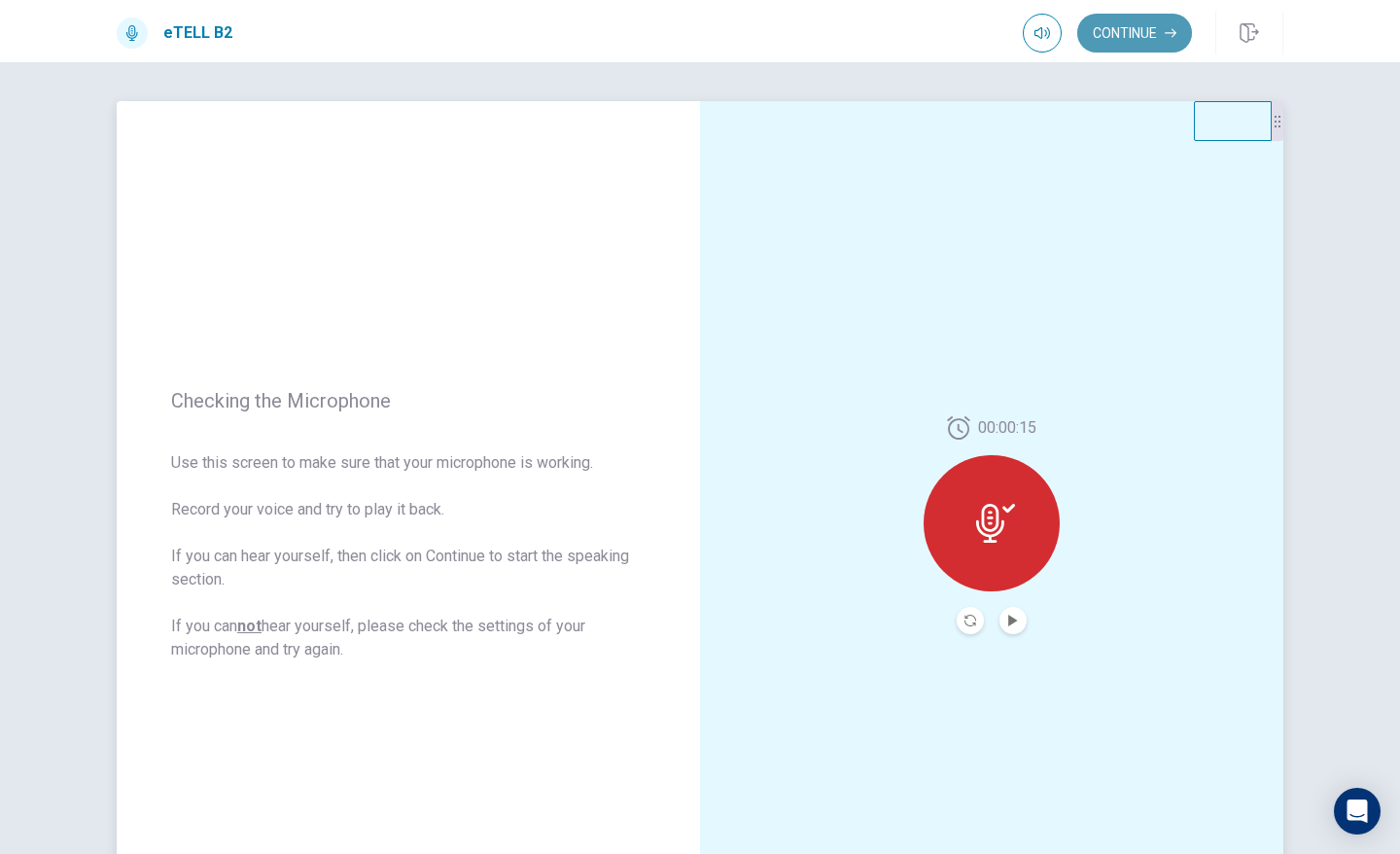 click on "Continue" at bounding box center [1135, 33] 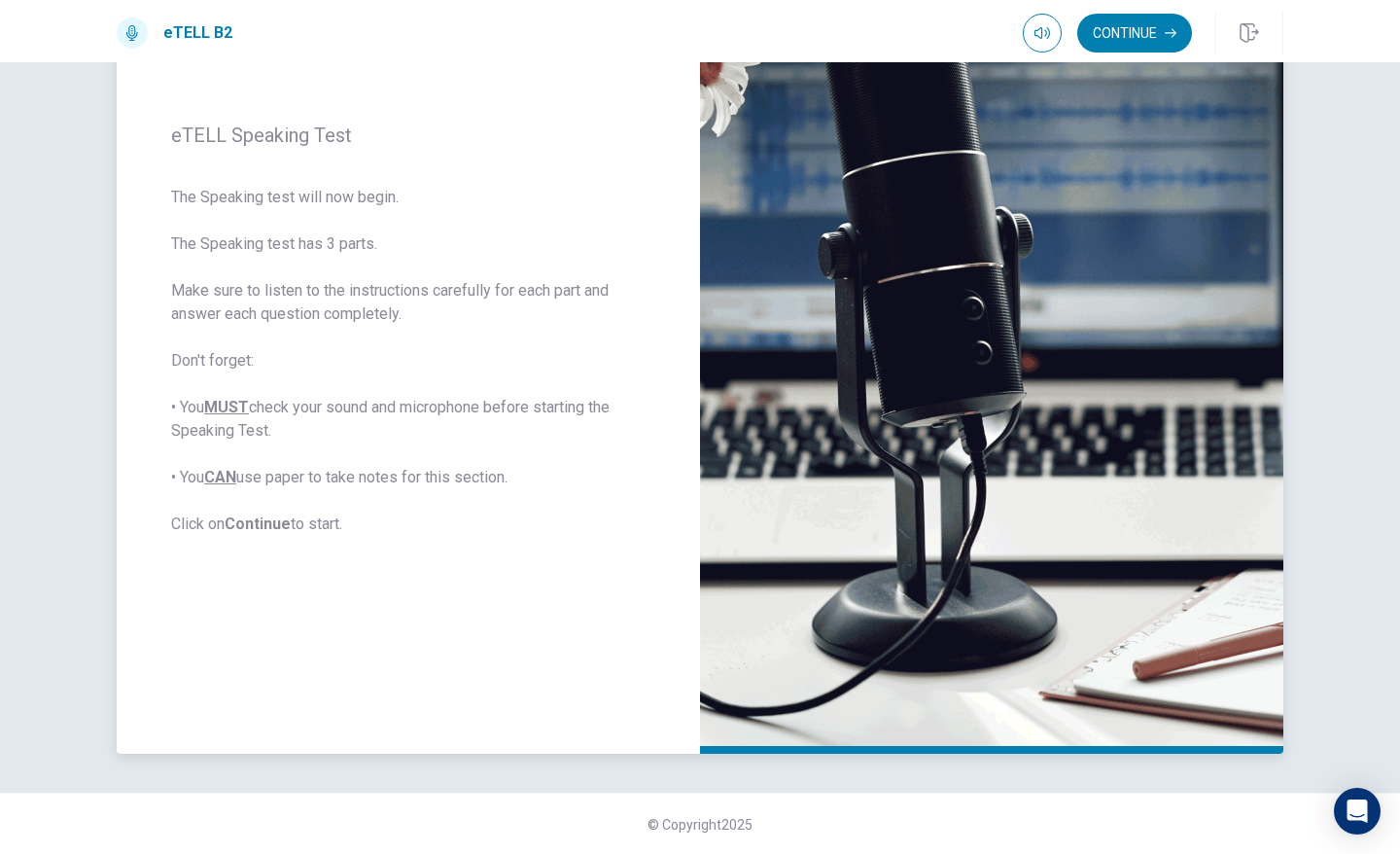 scroll, scrollTop: 74, scrollLeft: 0, axis: vertical 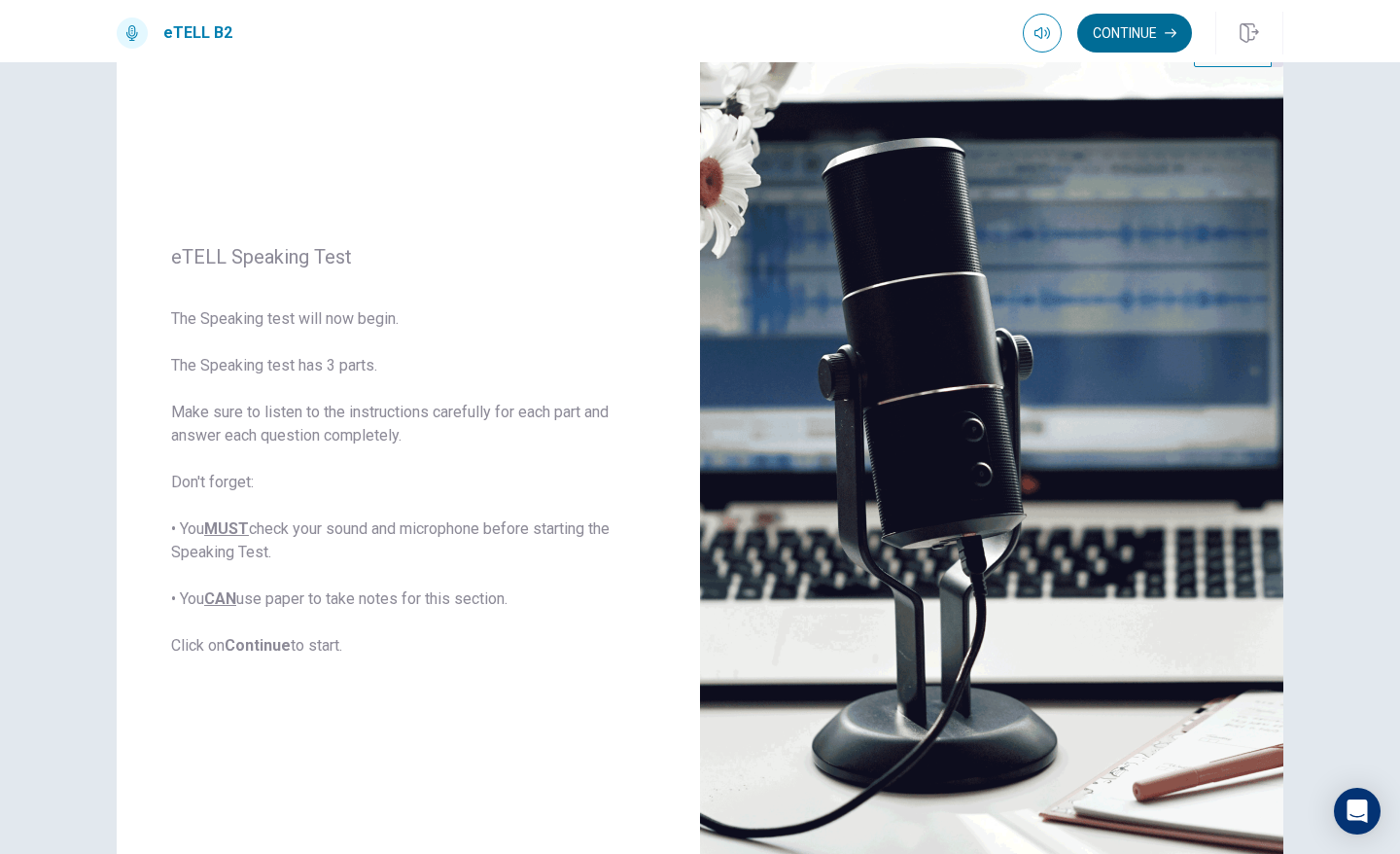 click on "Continue" at bounding box center (1135, 33) 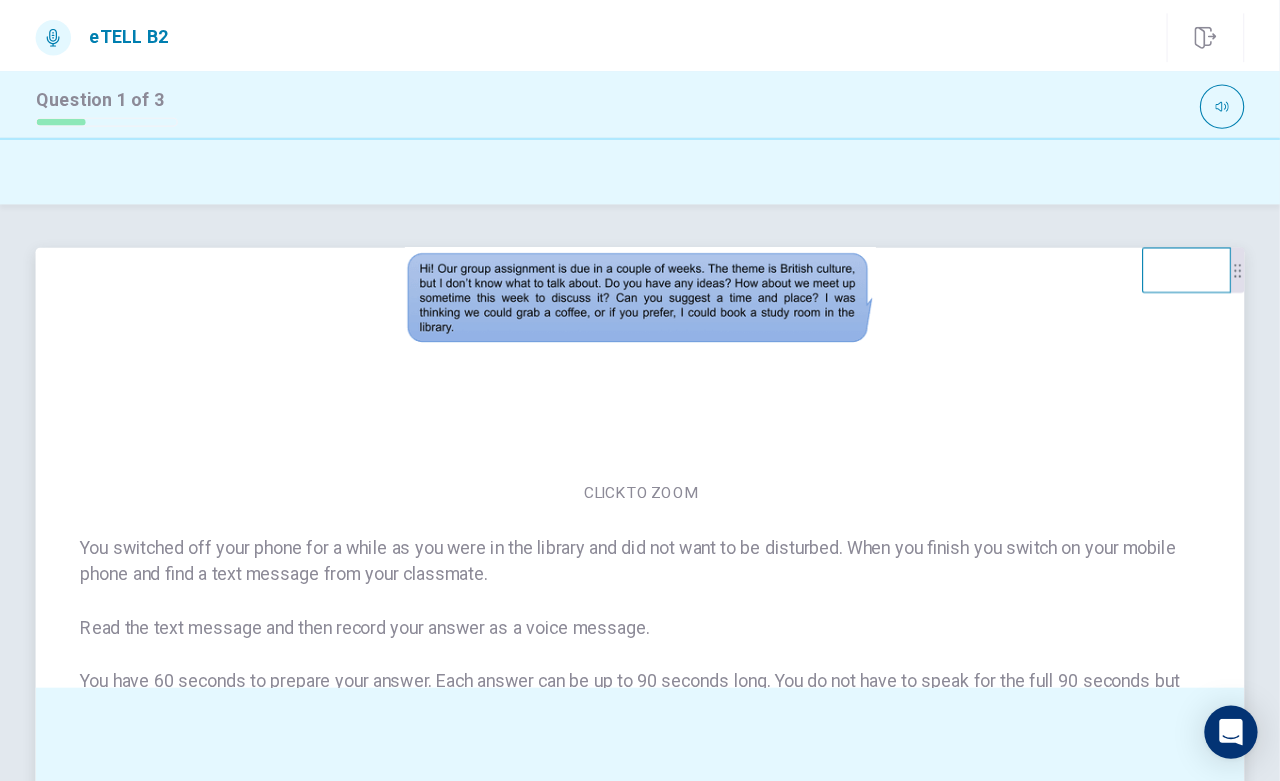 scroll, scrollTop: 0, scrollLeft: 0, axis: both 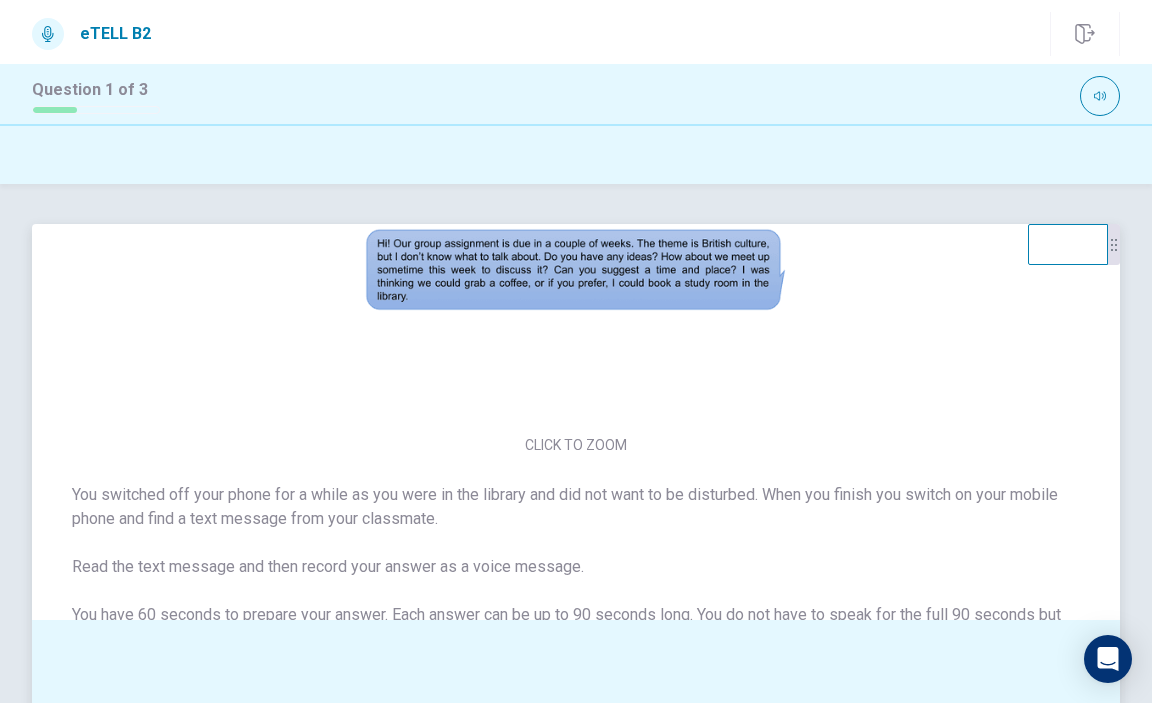 click at bounding box center [576, 270] 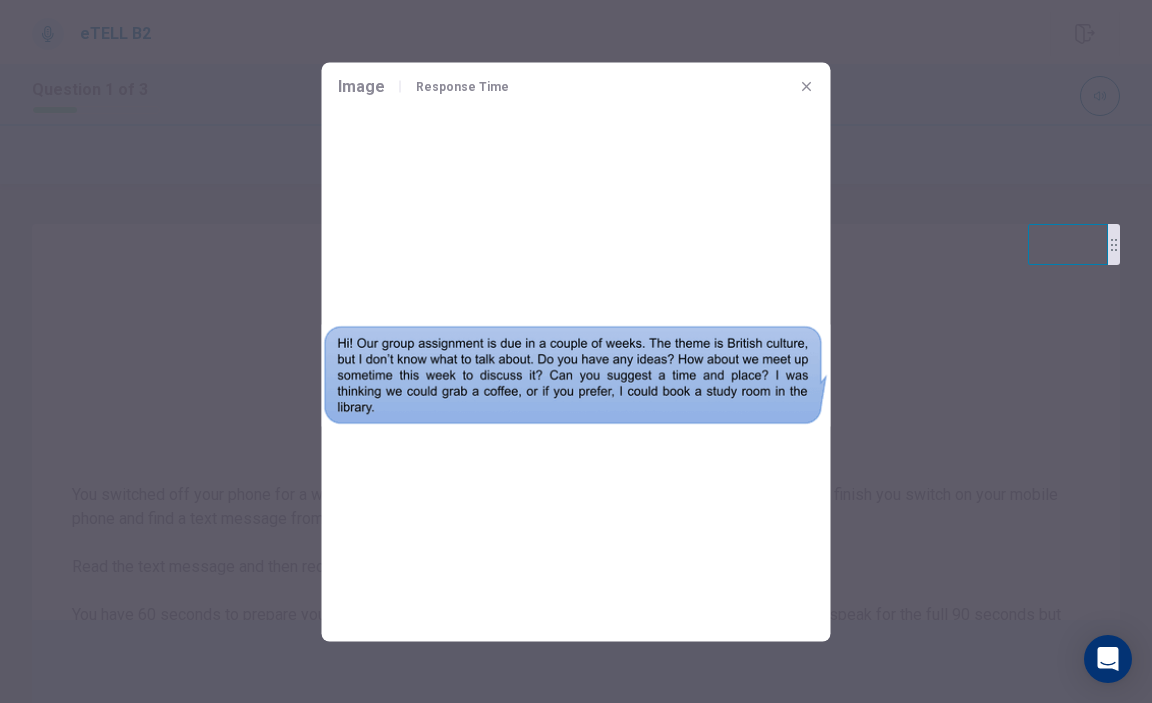 drag, startPoint x: 812, startPoint y: 91, endPoint x: 807, endPoint y: 102, distance: 12.083046 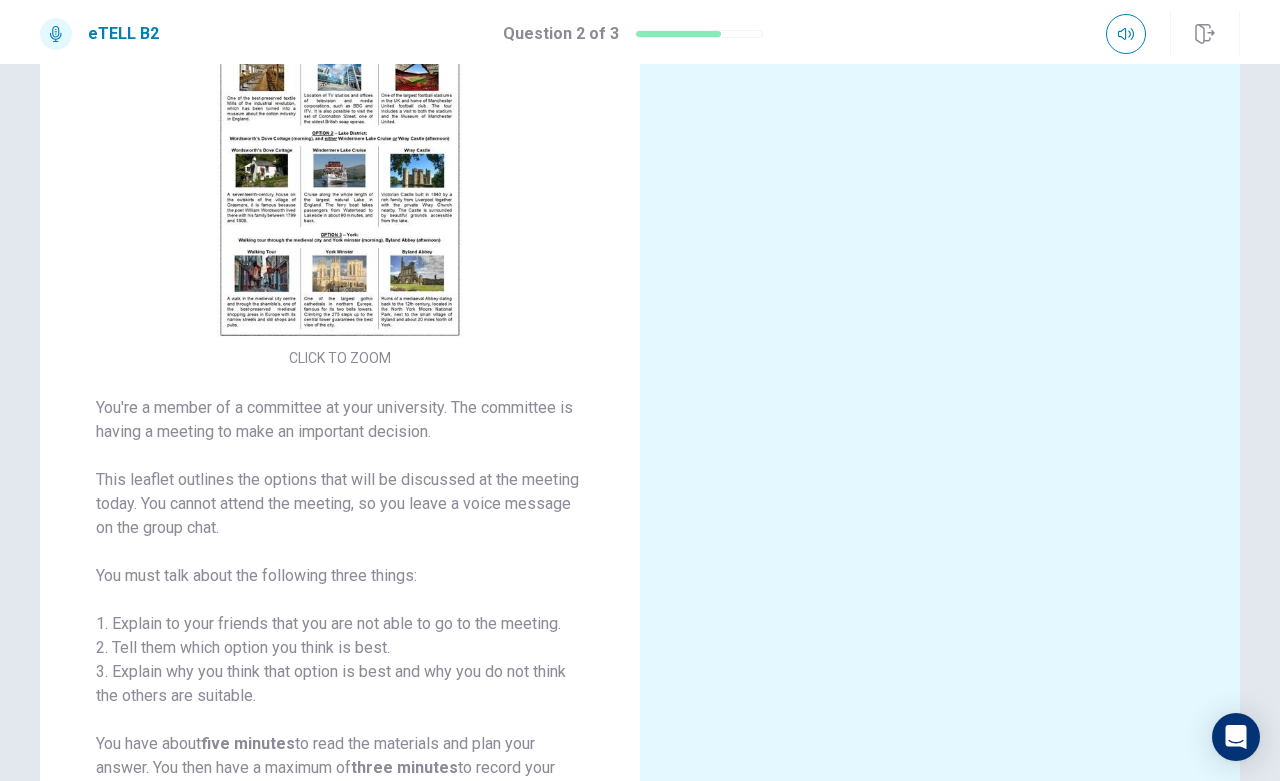 scroll, scrollTop: 0, scrollLeft: 0, axis: both 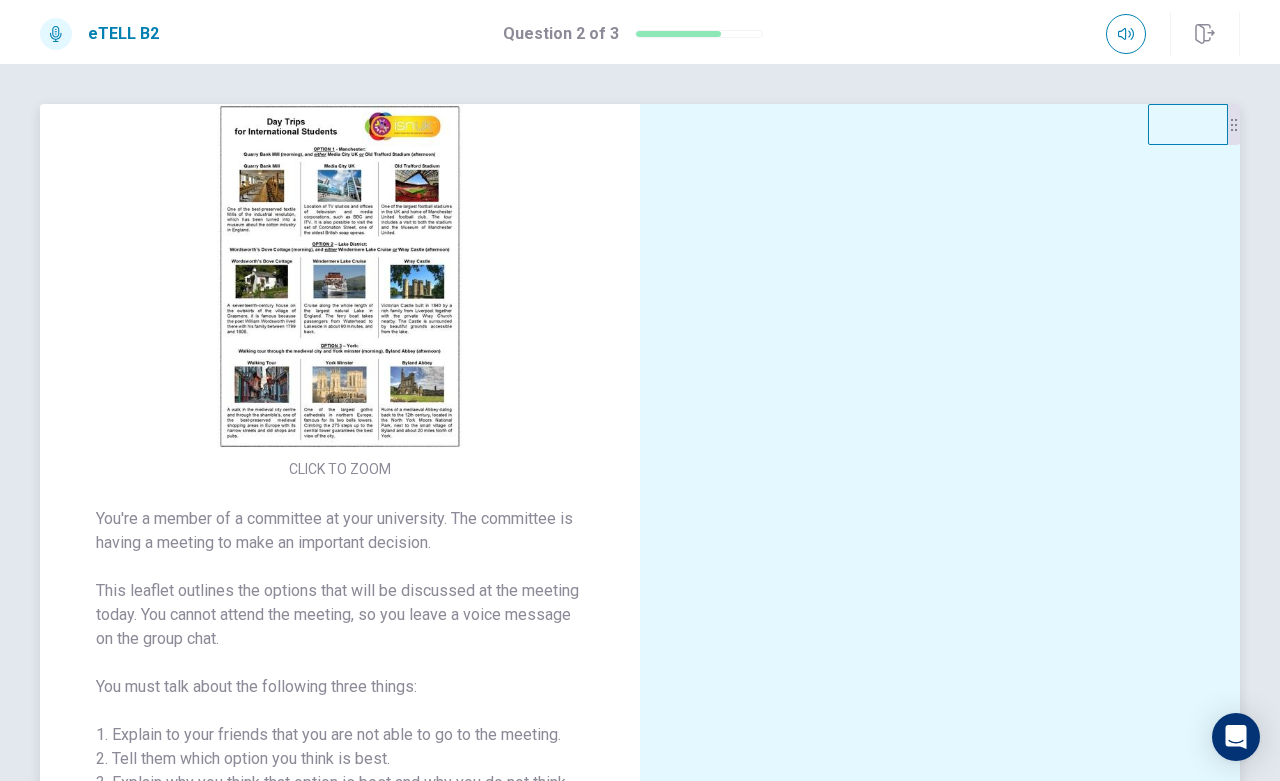 click at bounding box center [340, 276] 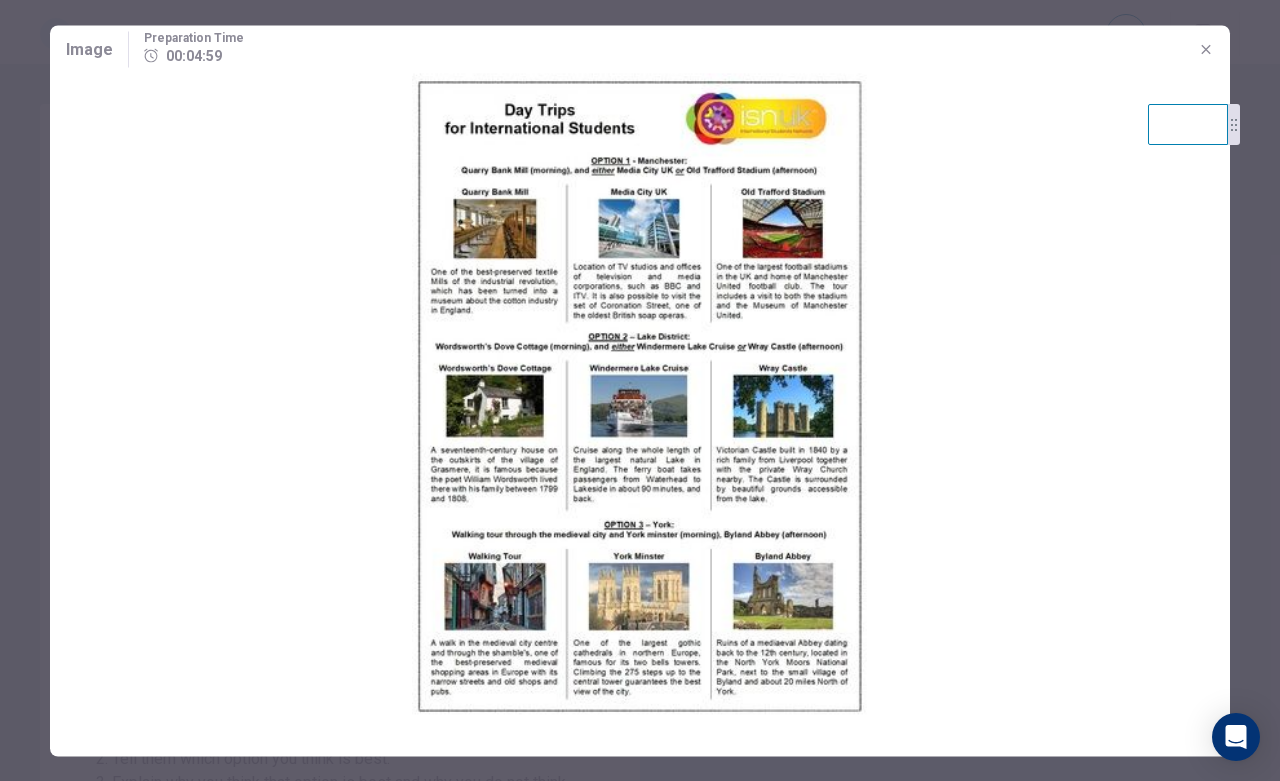 drag, startPoint x: 491, startPoint y: 242, endPoint x: 496, endPoint y: 257, distance: 15.811388 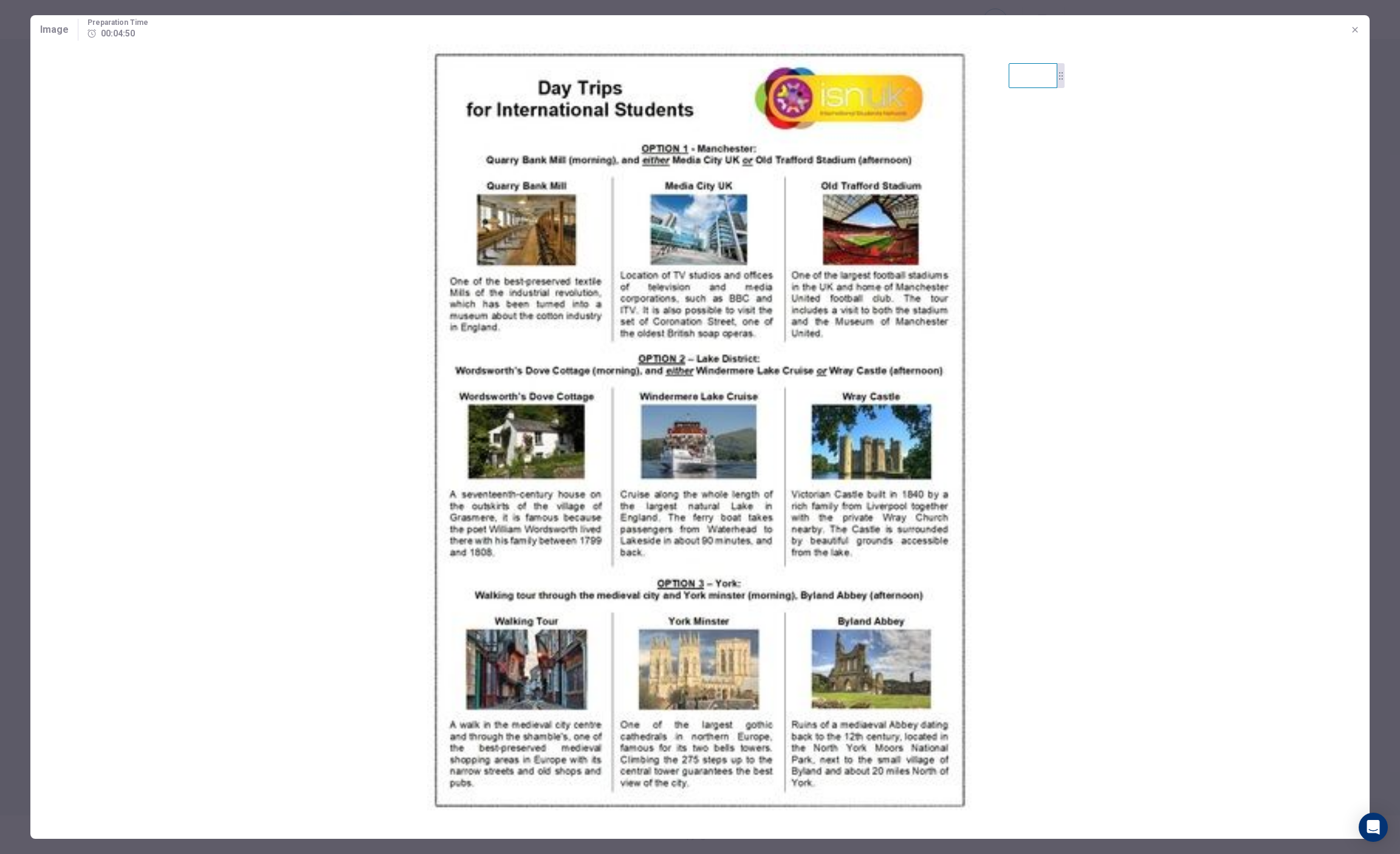 click at bounding box center (700, 430) 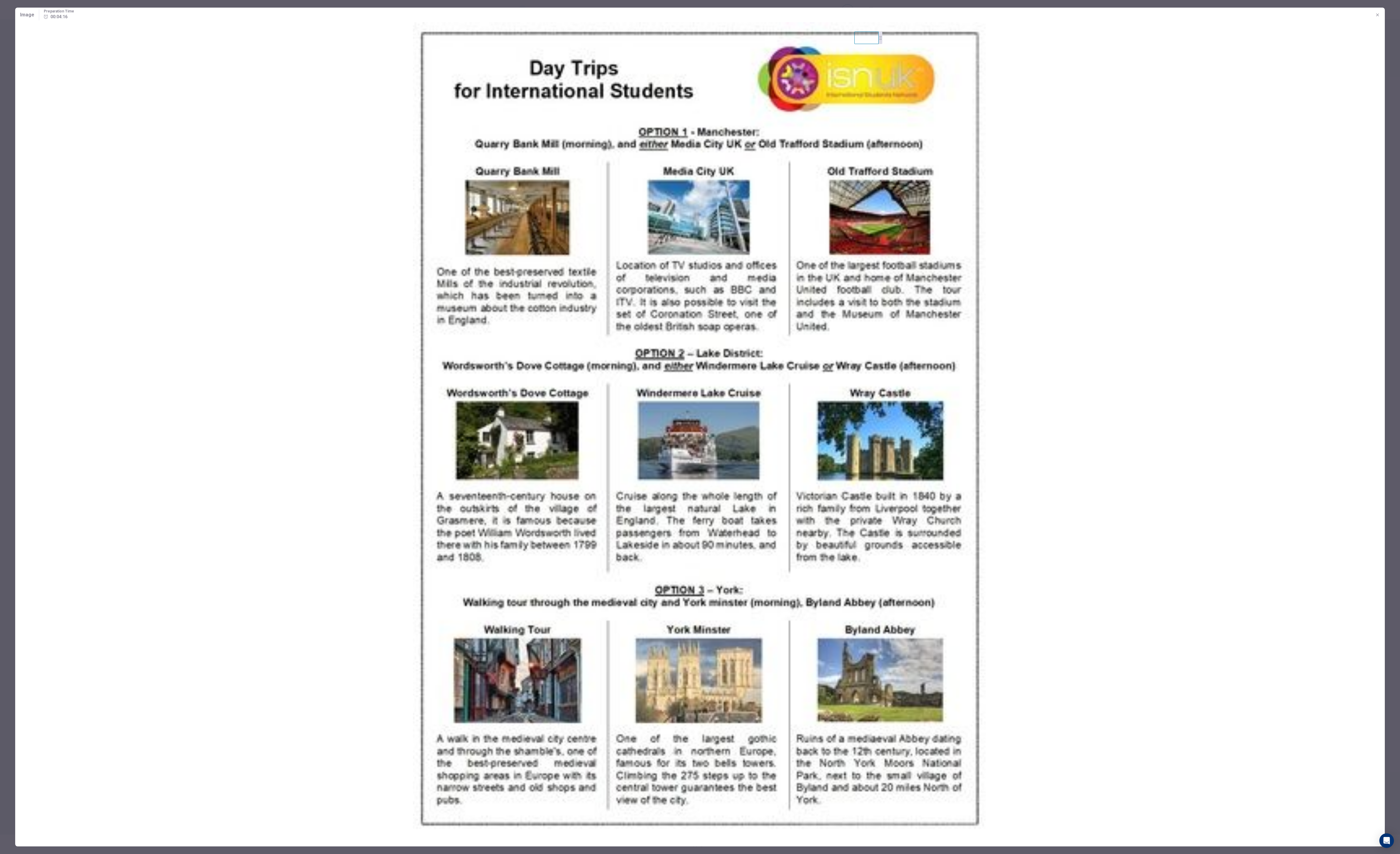 click at bounding box center [700, 429] 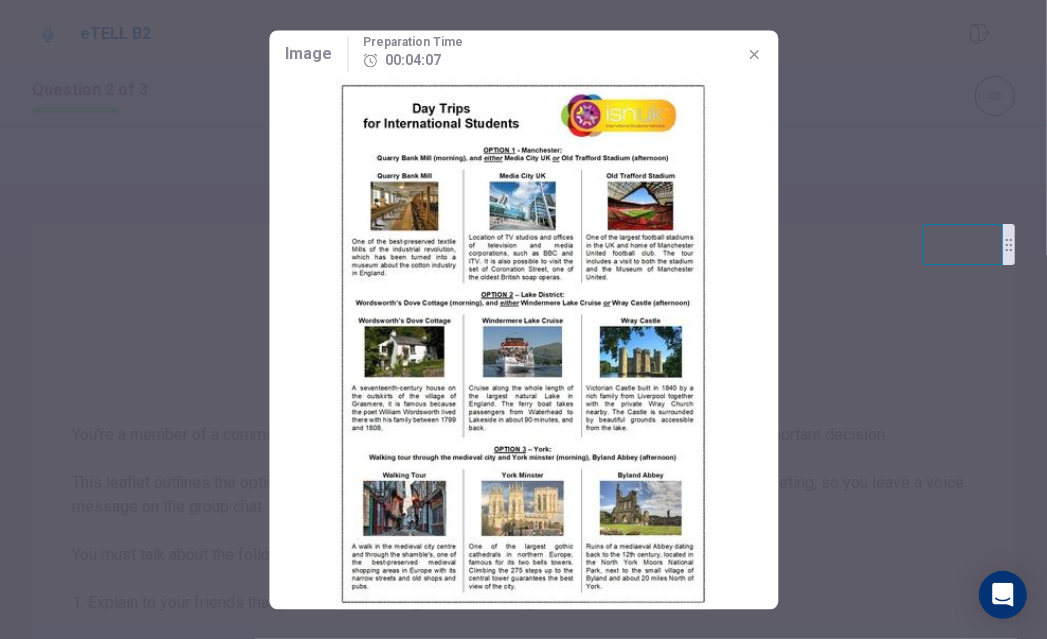 click at bounding box center [523, 343] 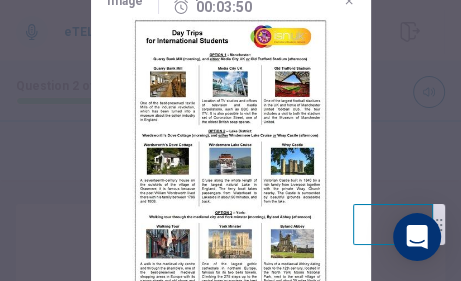 drag, startPoint x: 336, startPoint y: 162, endPoint x: 326, endPoint y: 135, distance: 28.79236 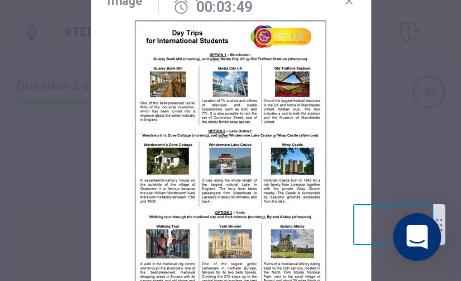drag, startPoint x: 331, startPoint y: 147, endPoint x: 337, endPoint y: 130, distance: 18.027756 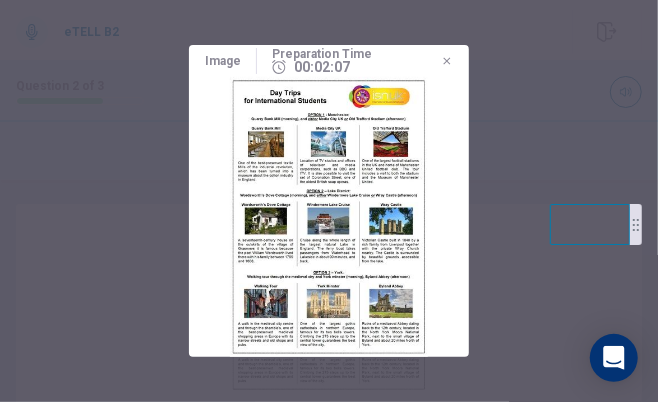 click at bounding box center [329, 217] 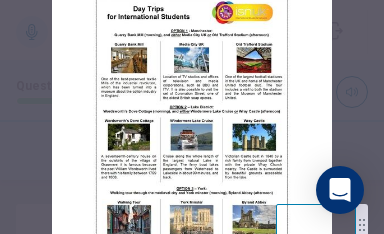 click at bounding box center (192, 133) 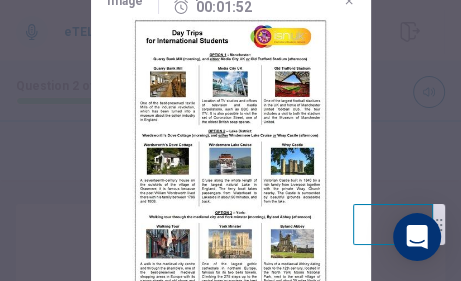 drag, startPoint x: 342, startPoint y: 172, endPoint x: 351, endPoint y: 116, distance: 56.718605 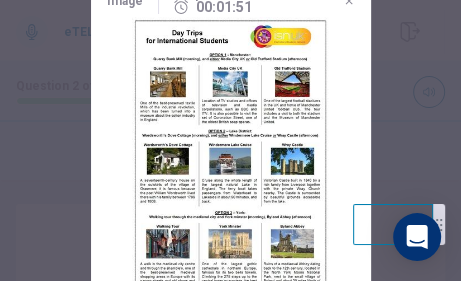 drag, startPoint x: 352, startPoint y: 137, endPoint x: 362, endPoint y: 130, distance: 12.206555 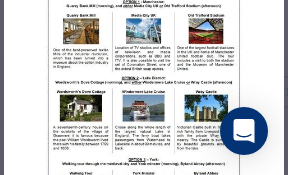 click at bounding box center [144, 104] 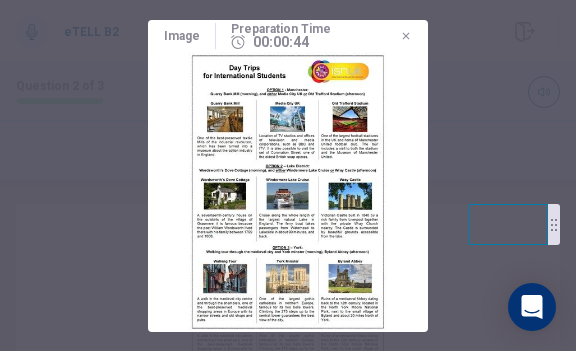 drag, startPoint x: 301, startPoint y: 302, endPoint x: 305, endPoint y: 223, distance: 79.101204 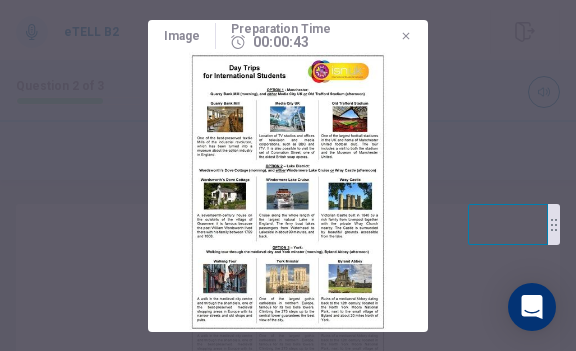drag, startPoint x: 397, startPoint y: 258, endPoint x: 401, endPoint y: 222, distance: 36.221542 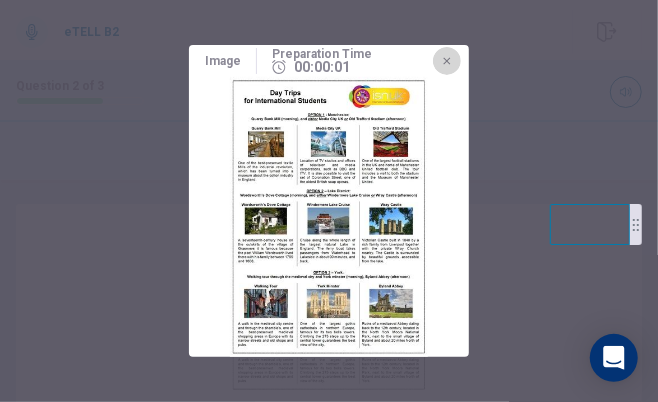 click 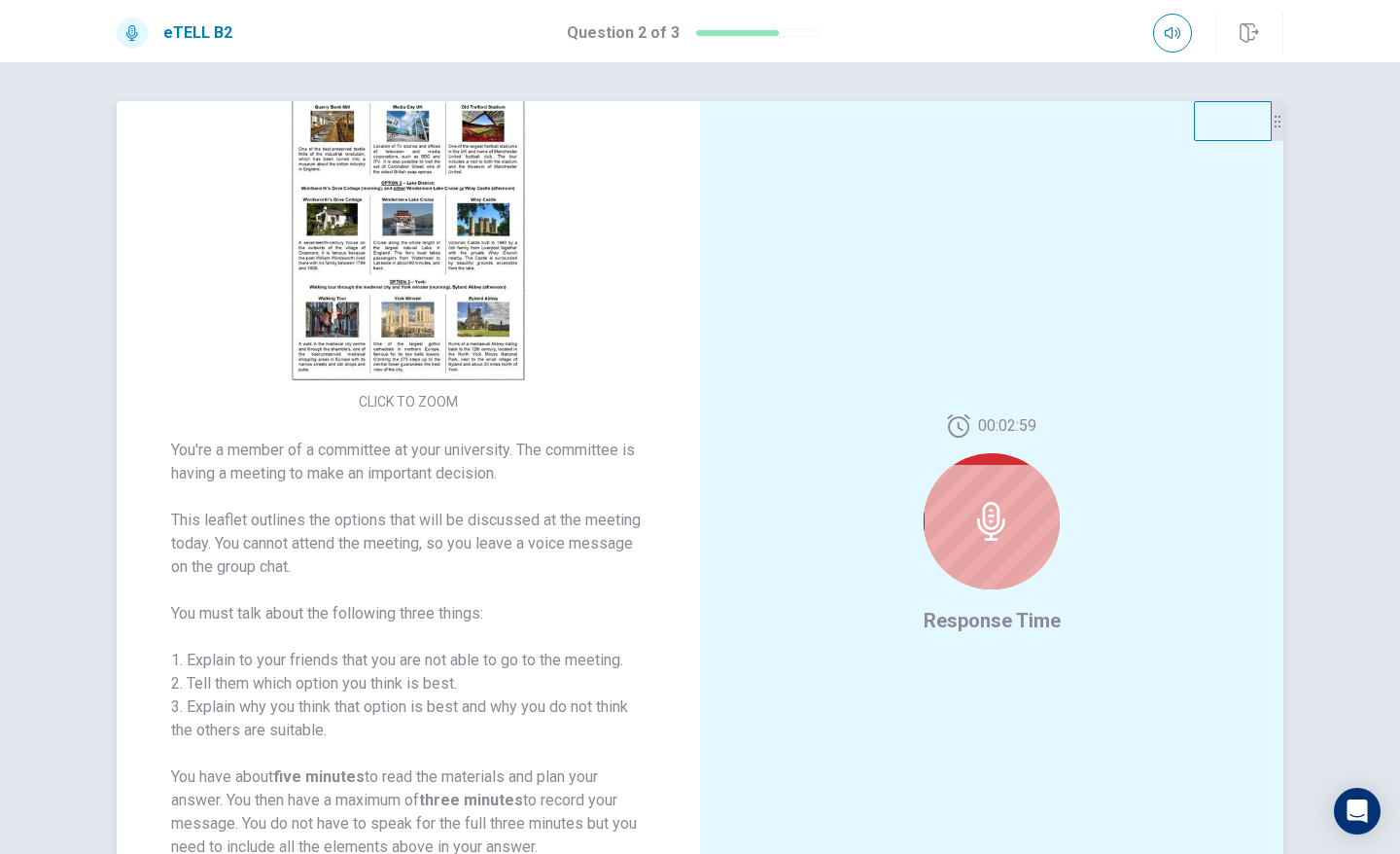 scroll, scrollTop: 55, scrollLeft: 0, axis: vertical 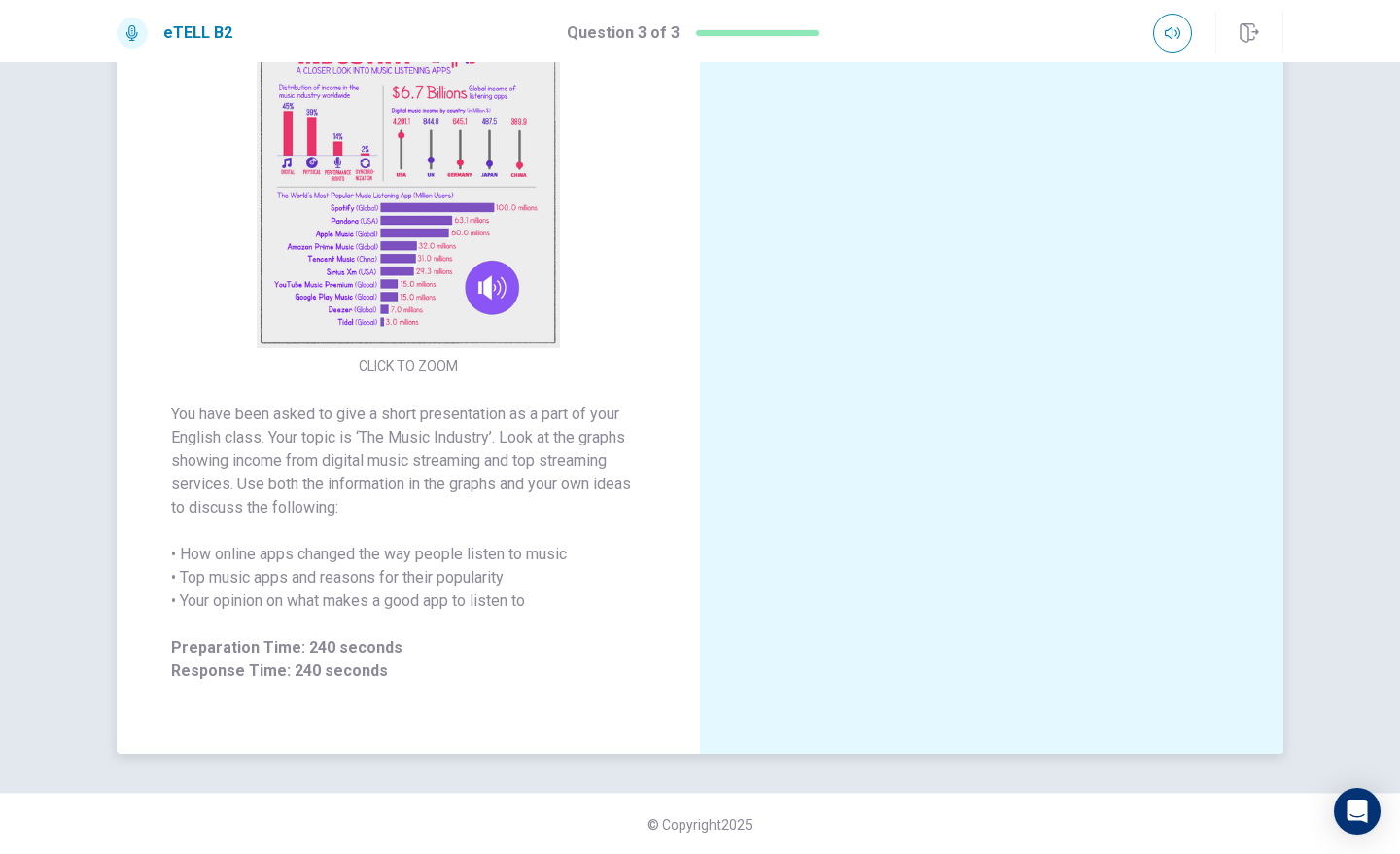click at bounding box center [408, 178] 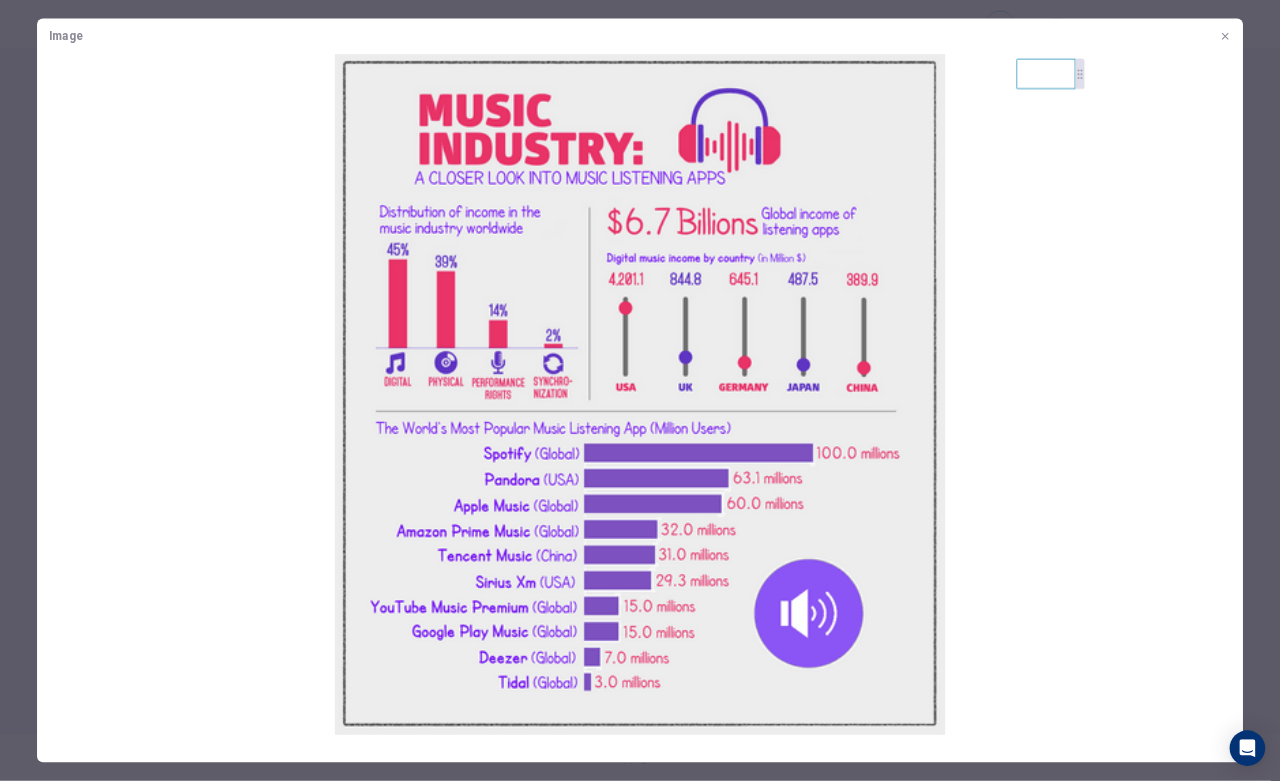 scroll, scrollTop: 0, scrollLeft: 0, axis: both 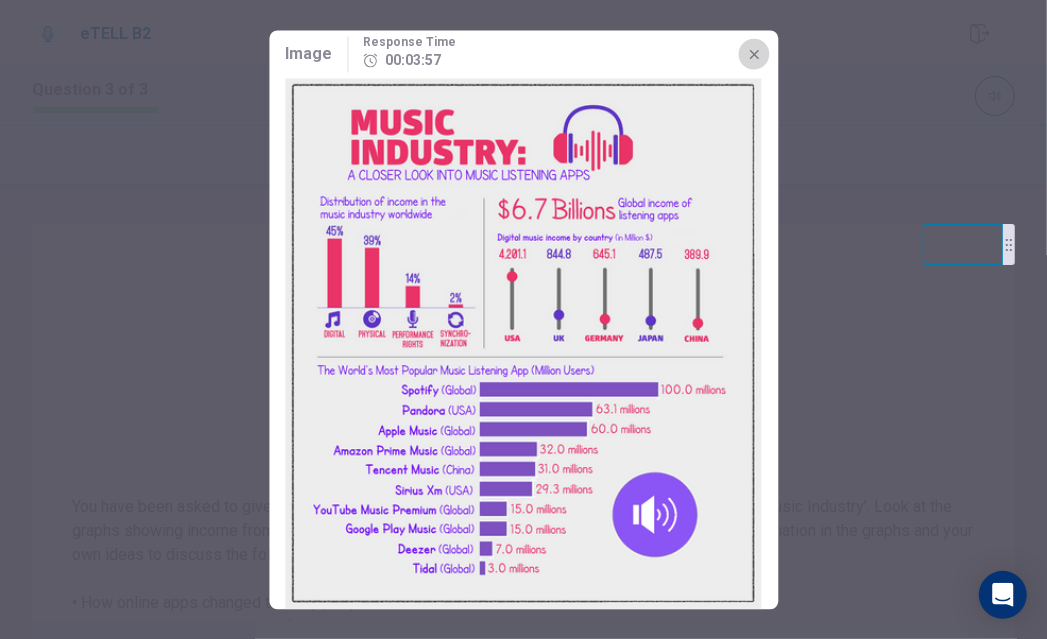click 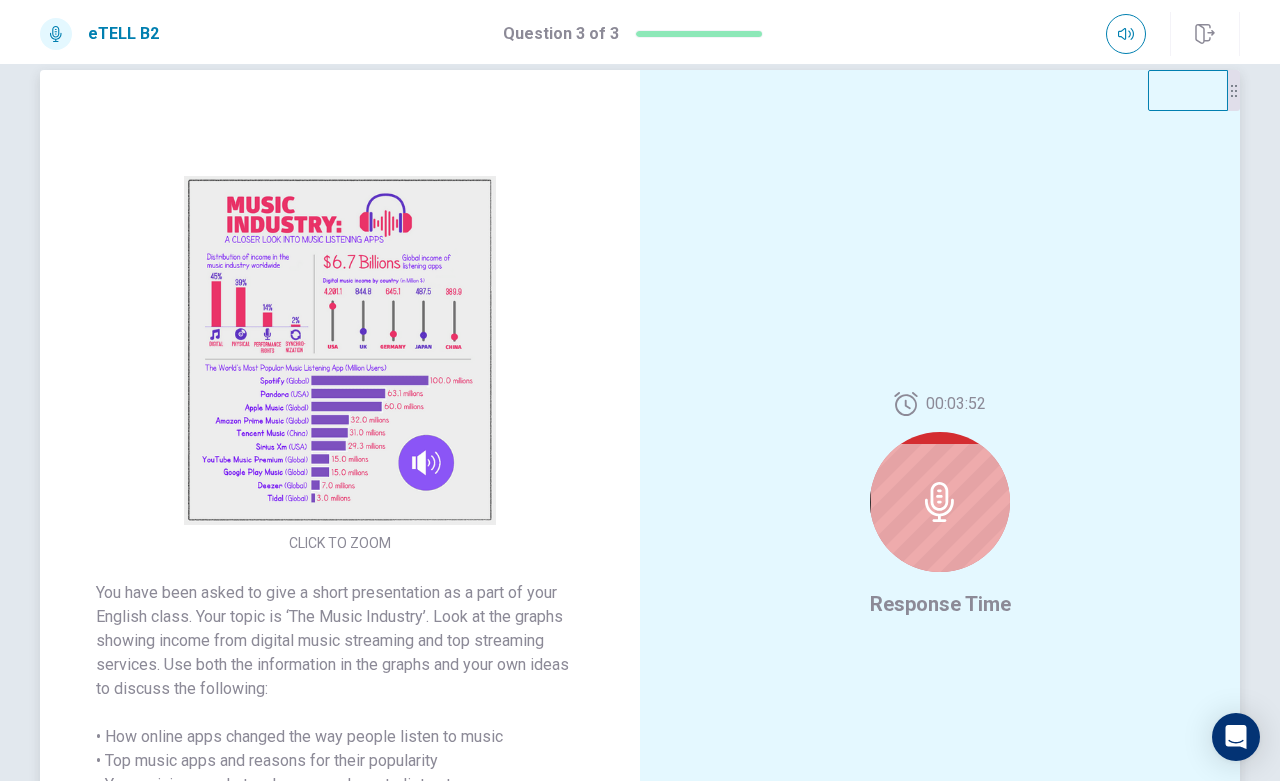 scroll, scrollTop: 0, scrollLeft: 0, axis: both 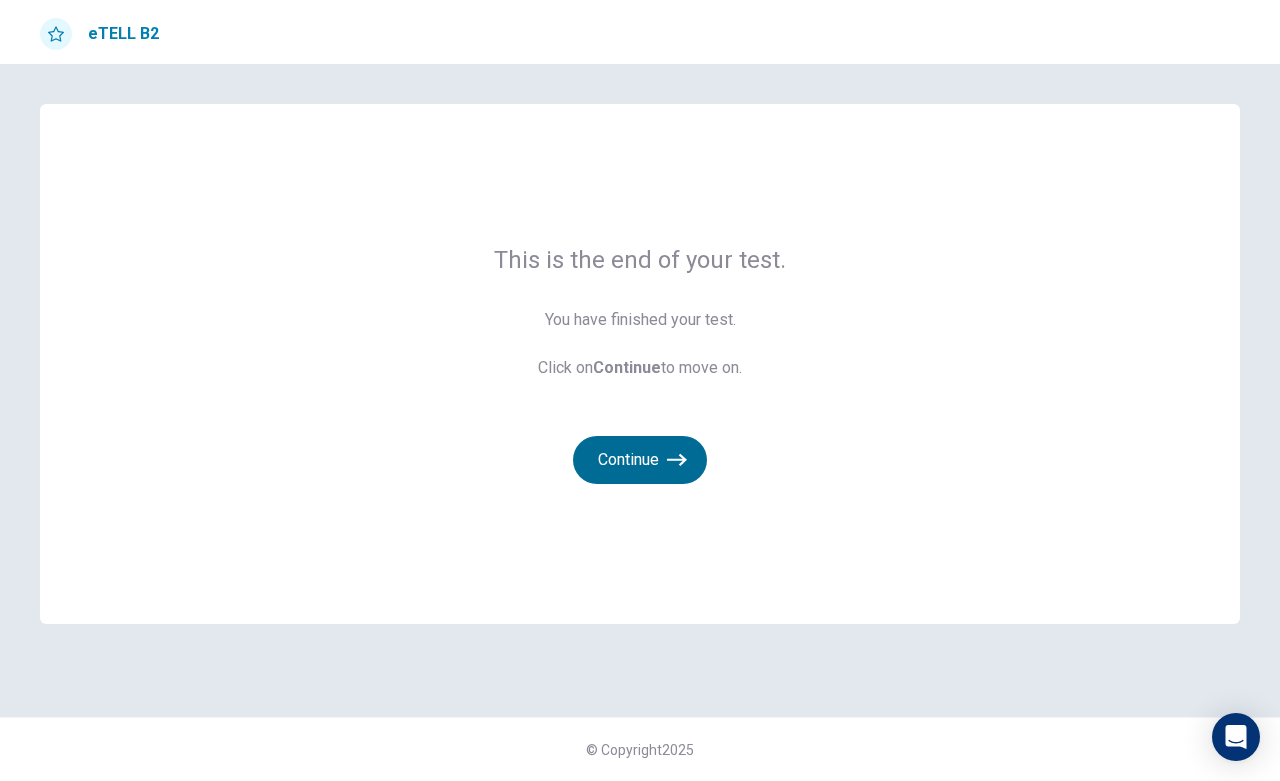 click on "Continue" at bounding box center (640, 460) 